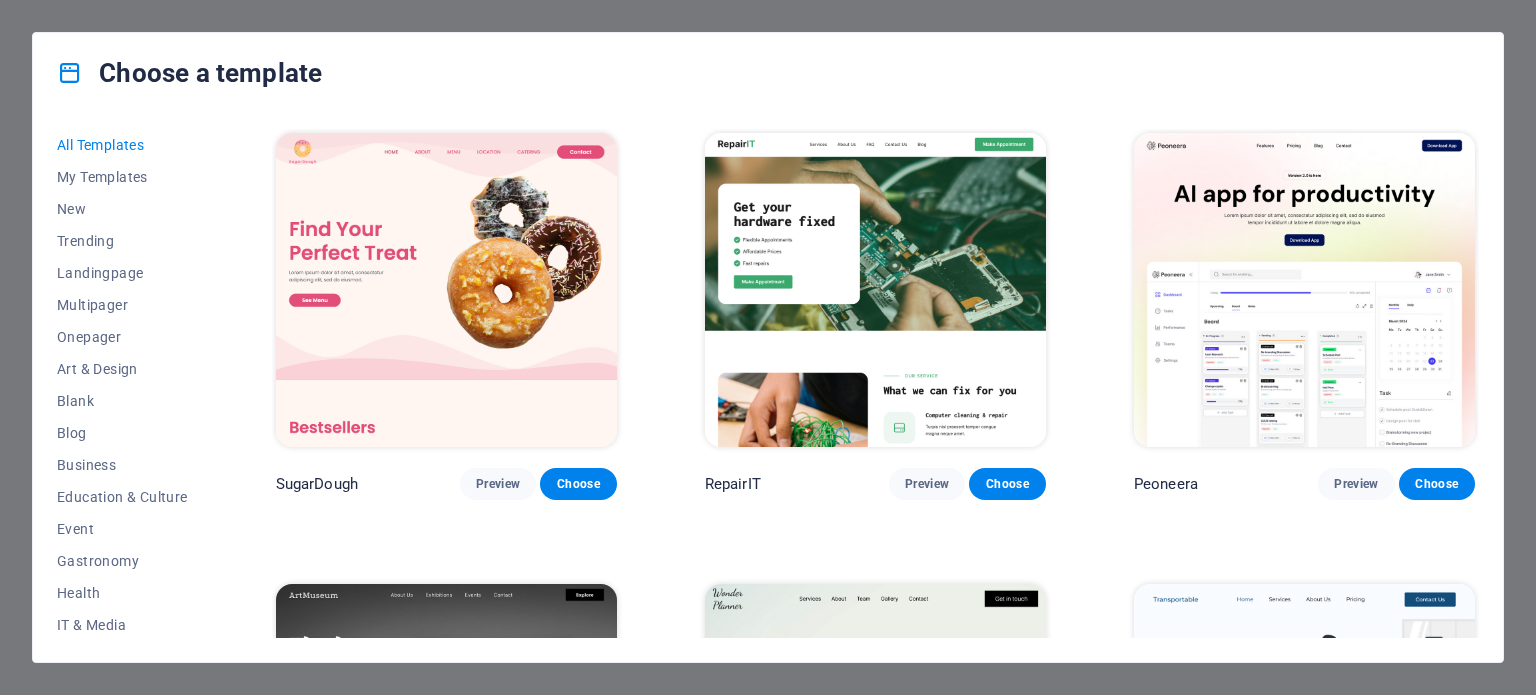 scroll, scrollTop: 0, scrollLeft: 0, axis: both 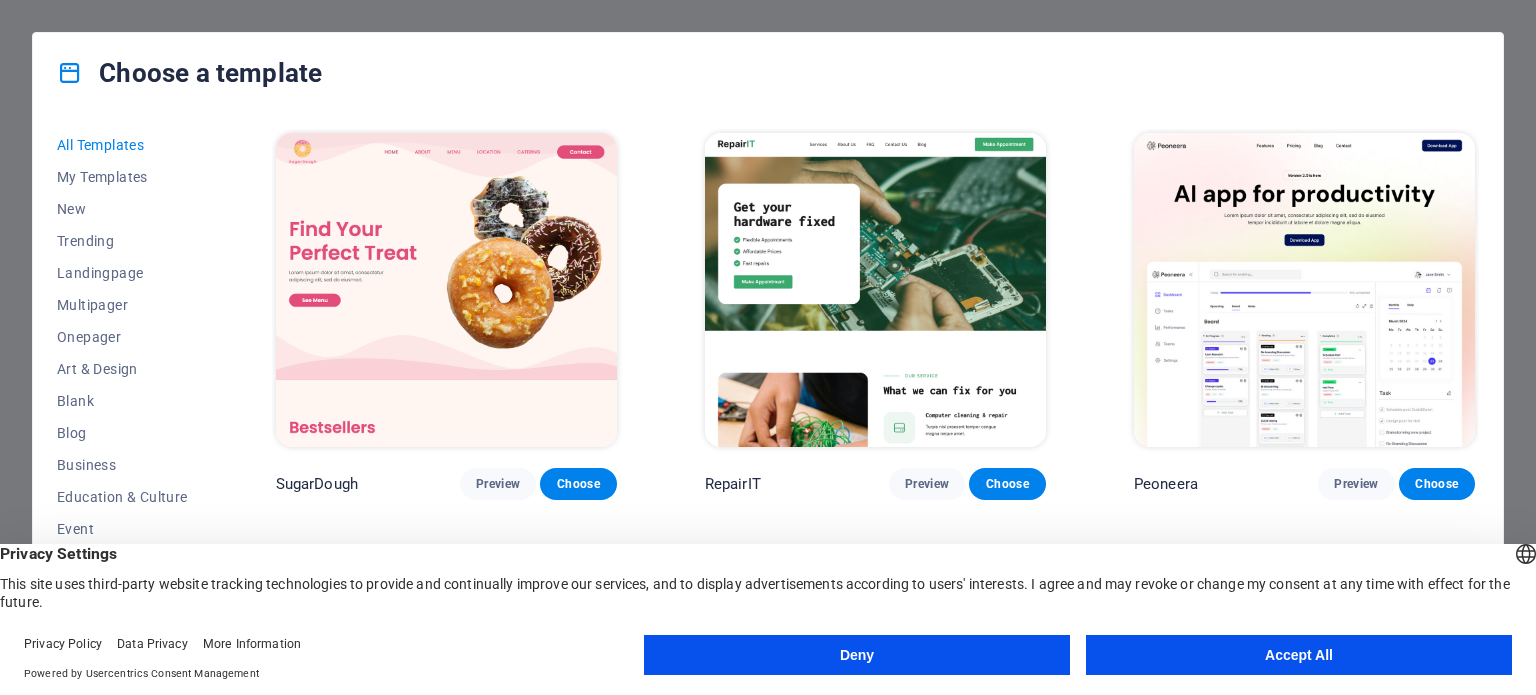 click on "Accept All" at bounding box center [1299, 655] 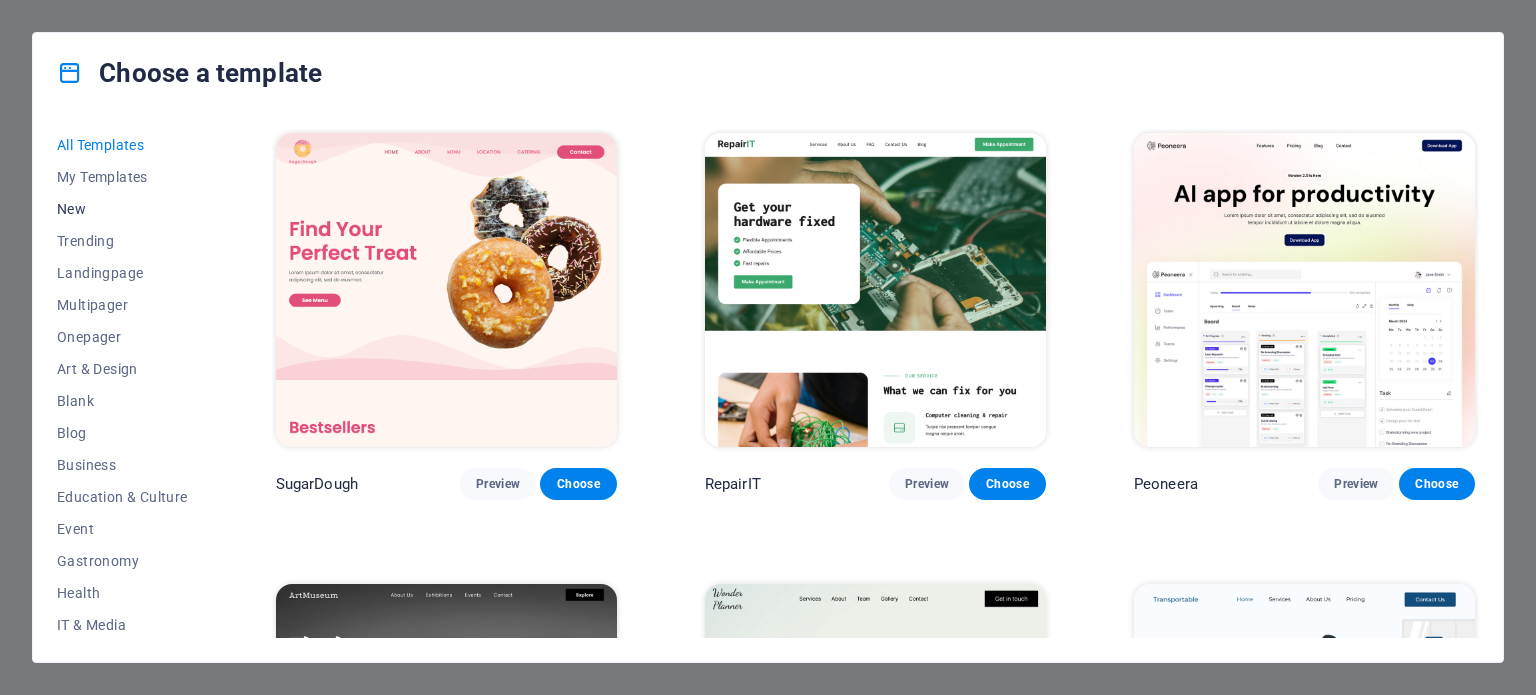 click on "New" at bounding box center (122, 209) 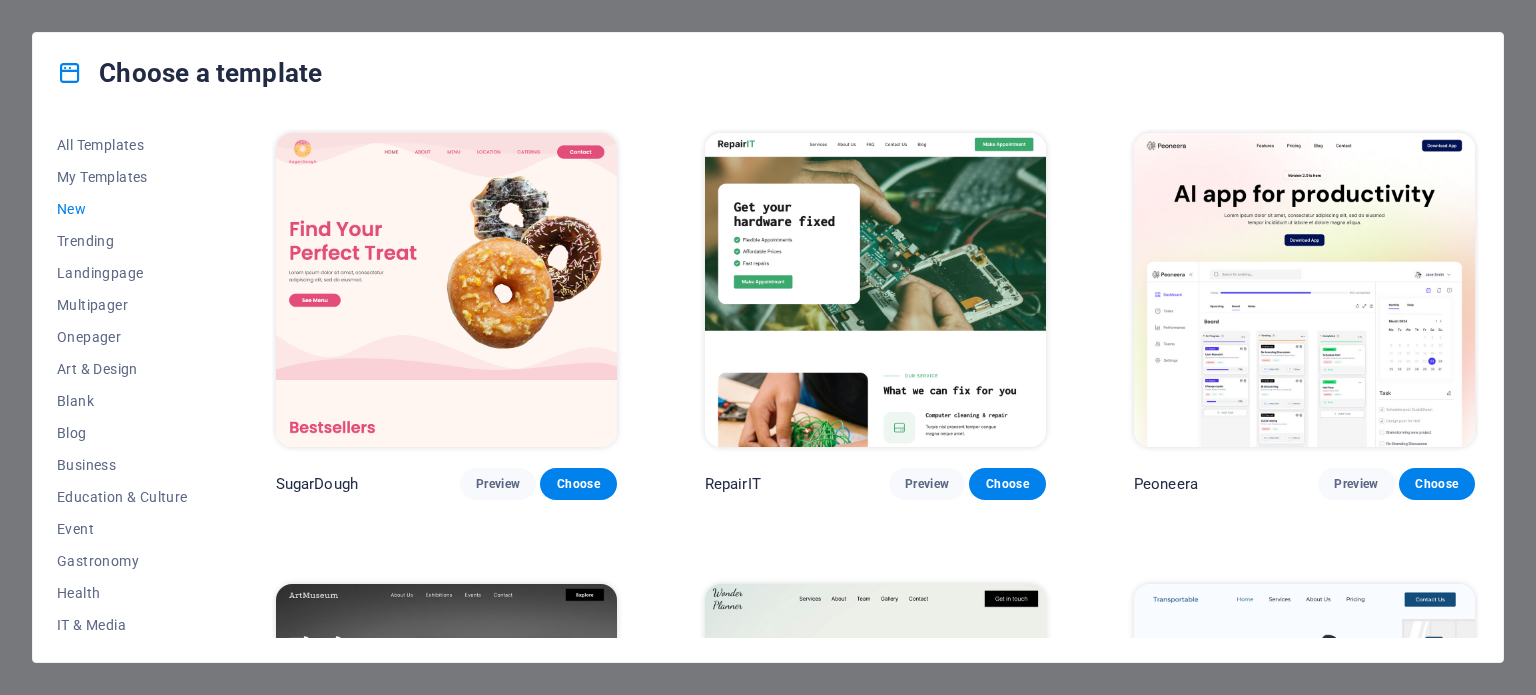 click on "New" at bounding box center (122, 209) 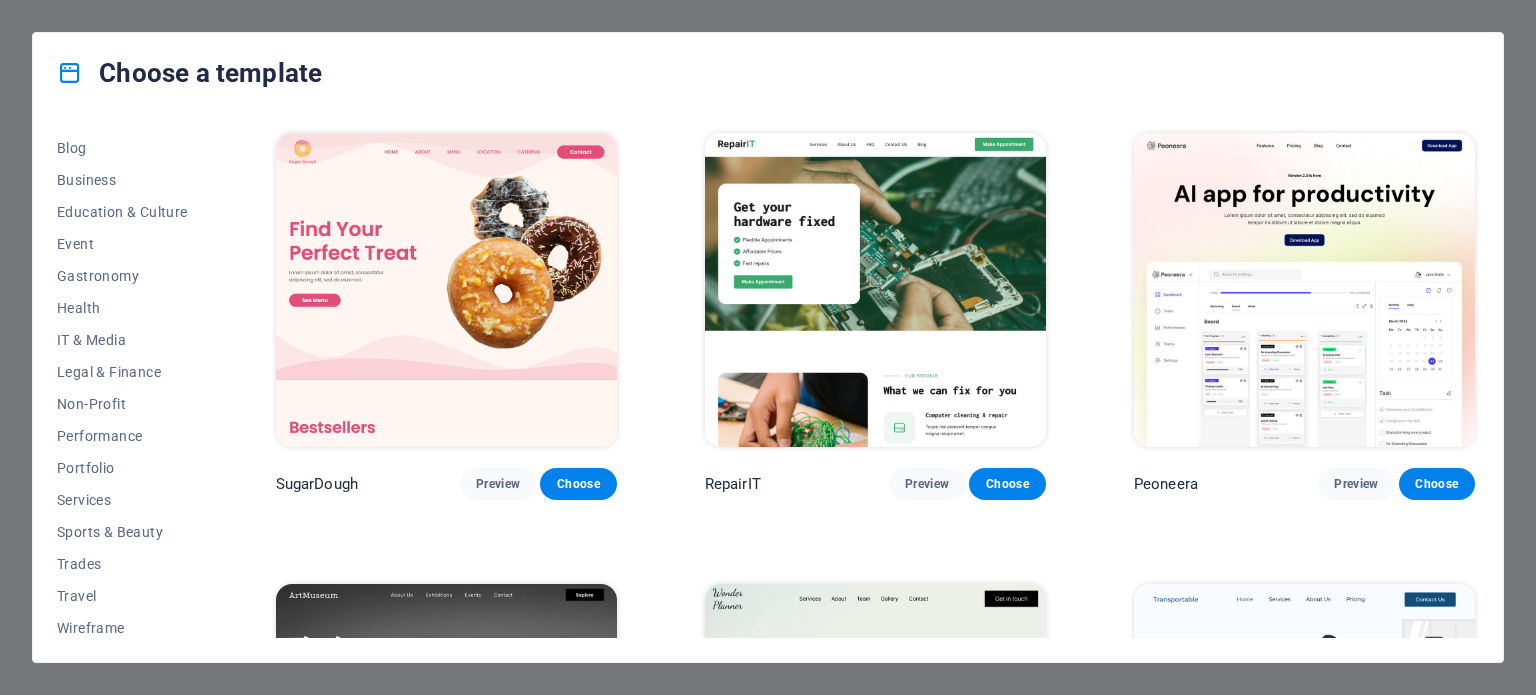 scroll, scrollTop: 290, scrollLeft: 0, axis: vertical 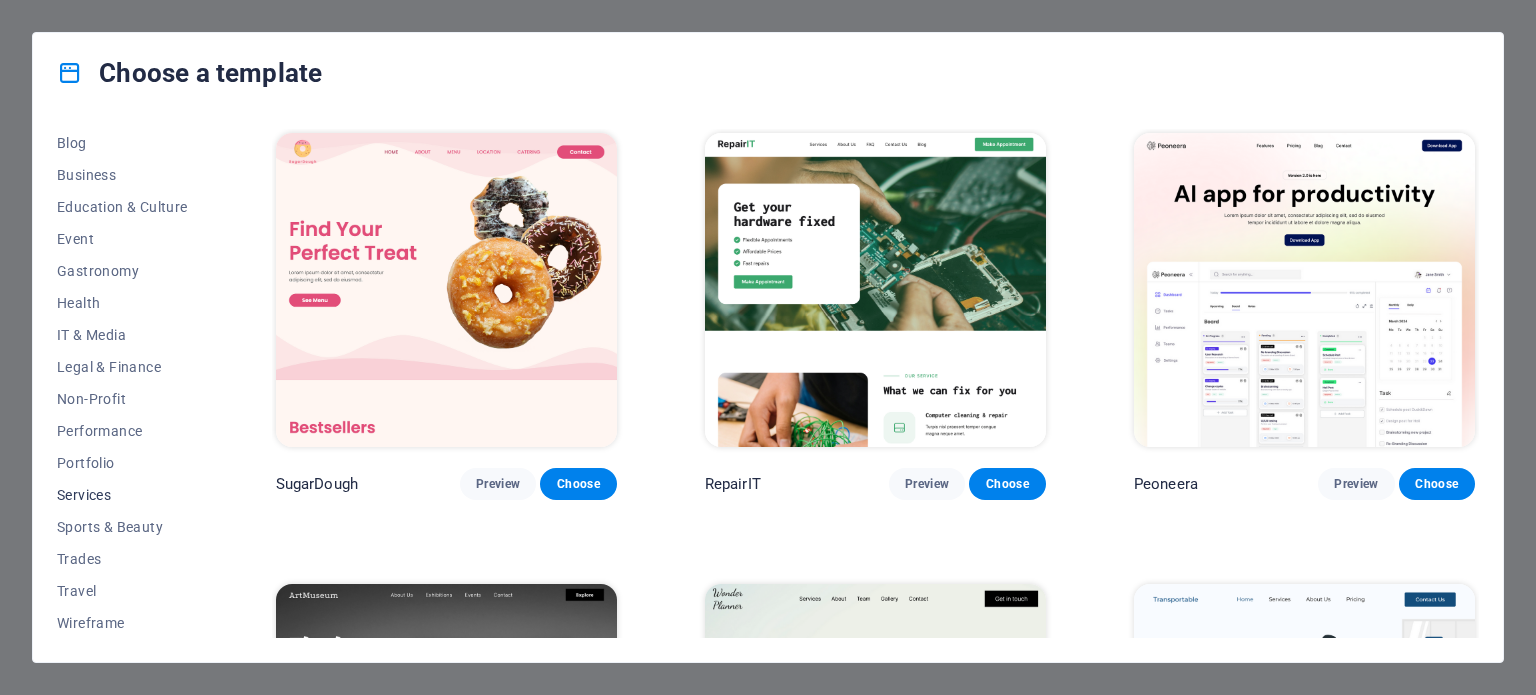 click on "Services" at bounding box center [122, 495] 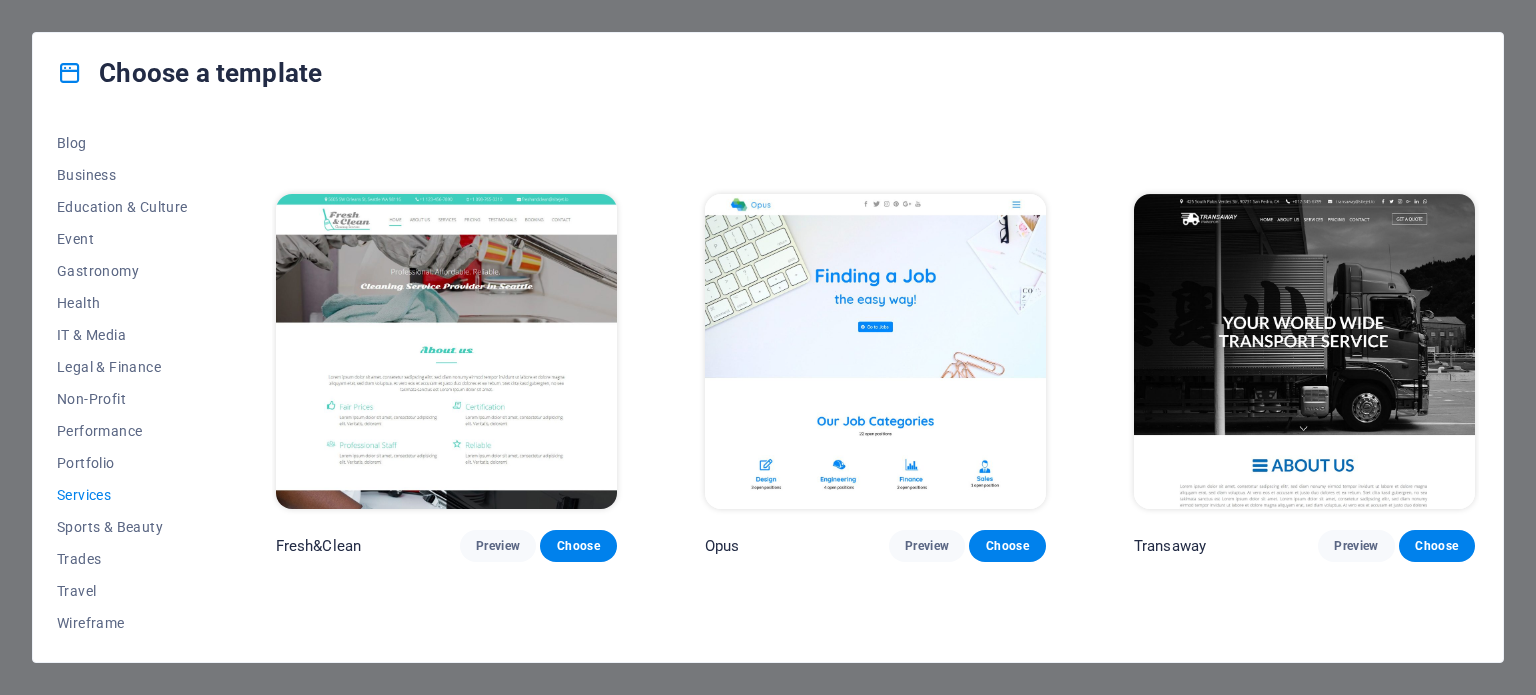 scroll, scrollTop: 2214, scrollLeft: 0, axis: vertical 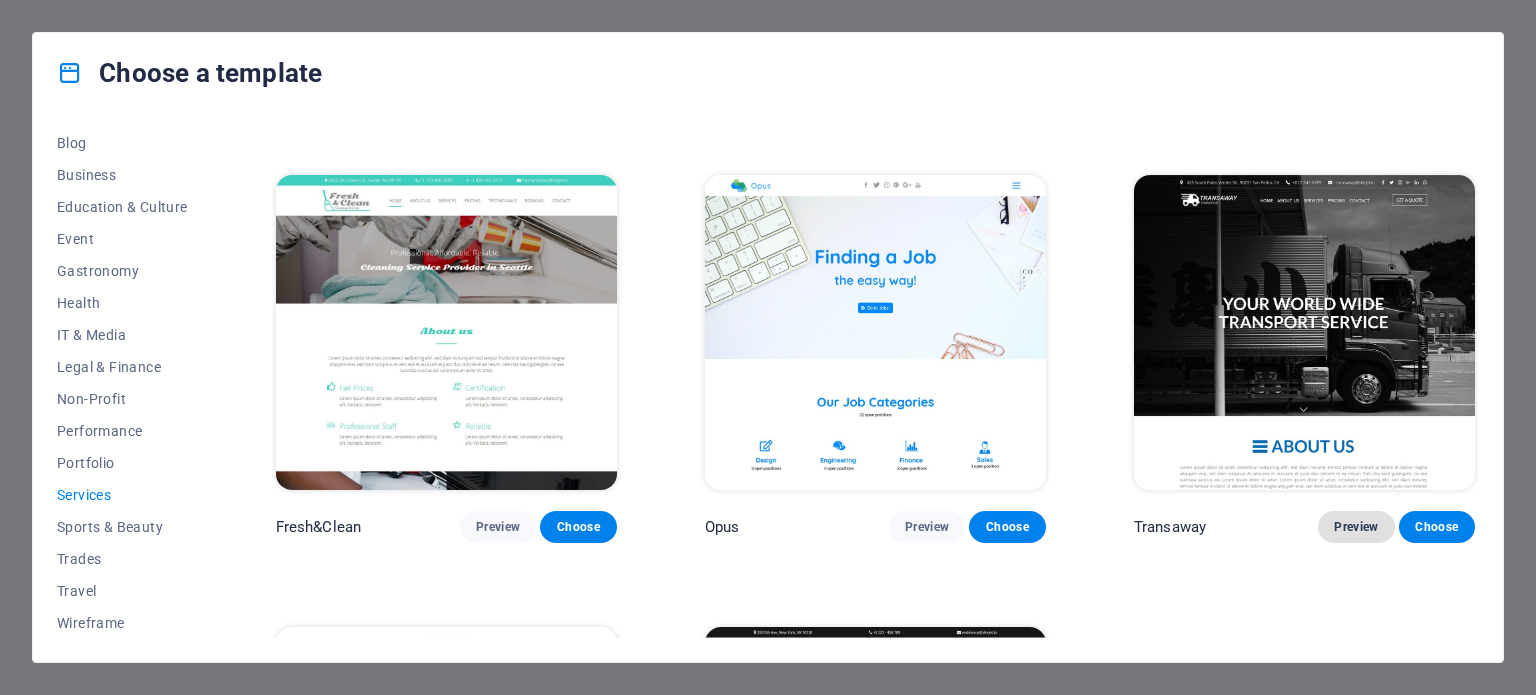 click on "Preview" at bounding box center (1356, 527) 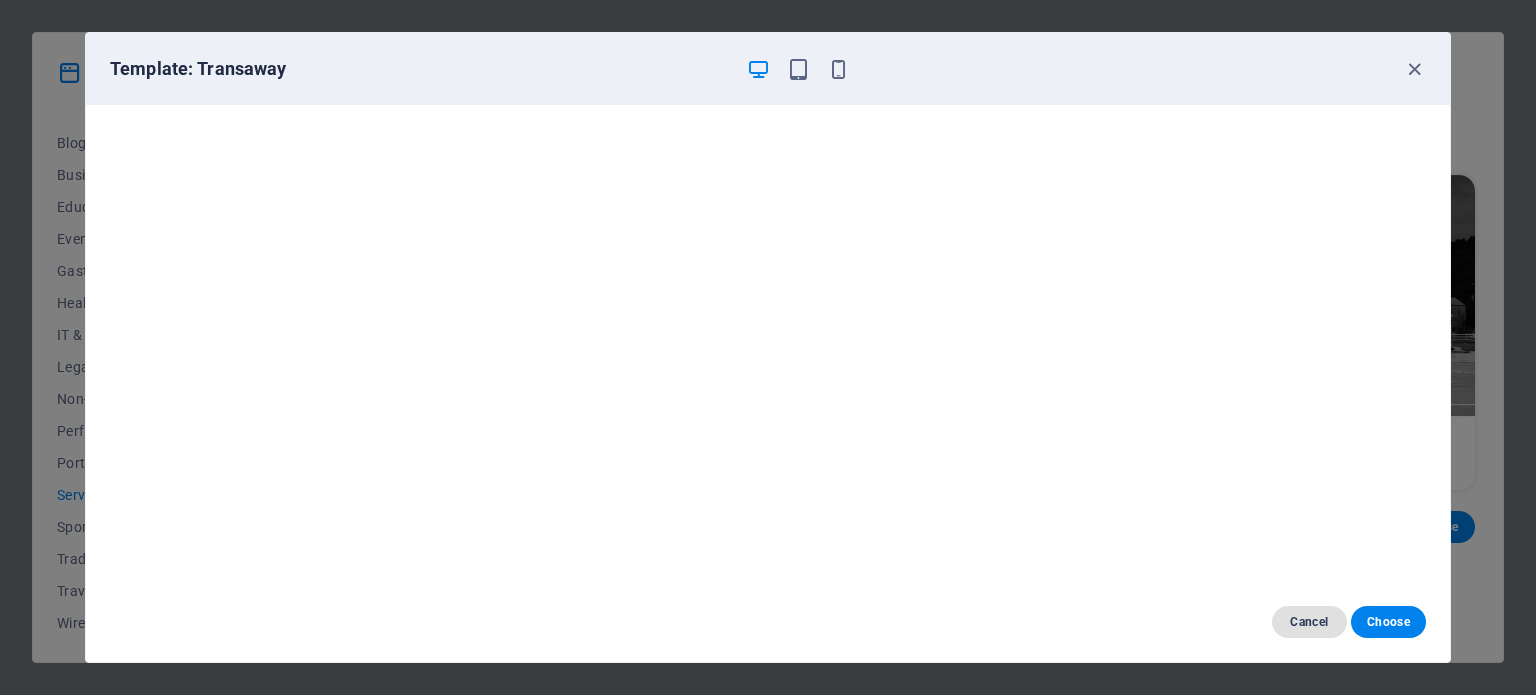 click on "Cancel" at bounding box center [1309, 622] 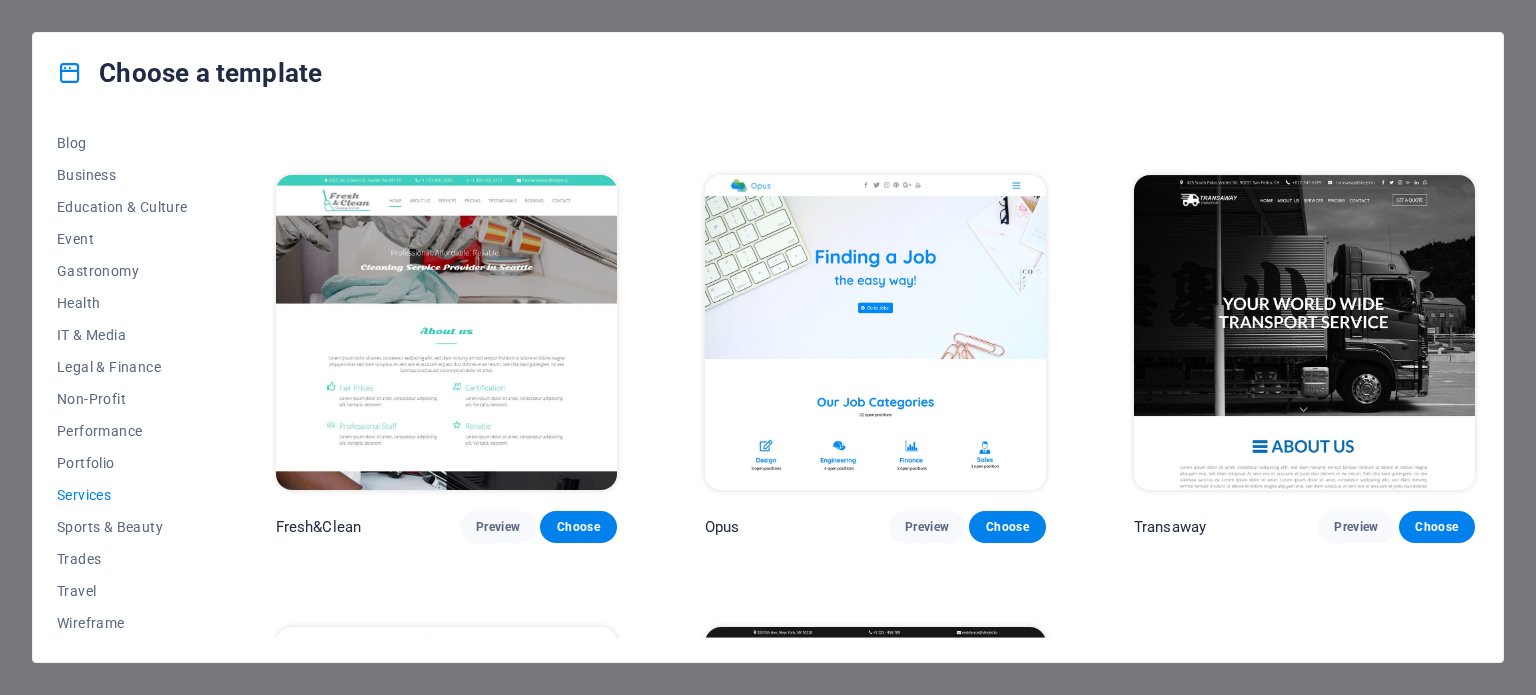 drag, startPoint x: 1472, startPoint y: 537, endPoint x: 1478, endPoint y: 581, distance: 44.407207 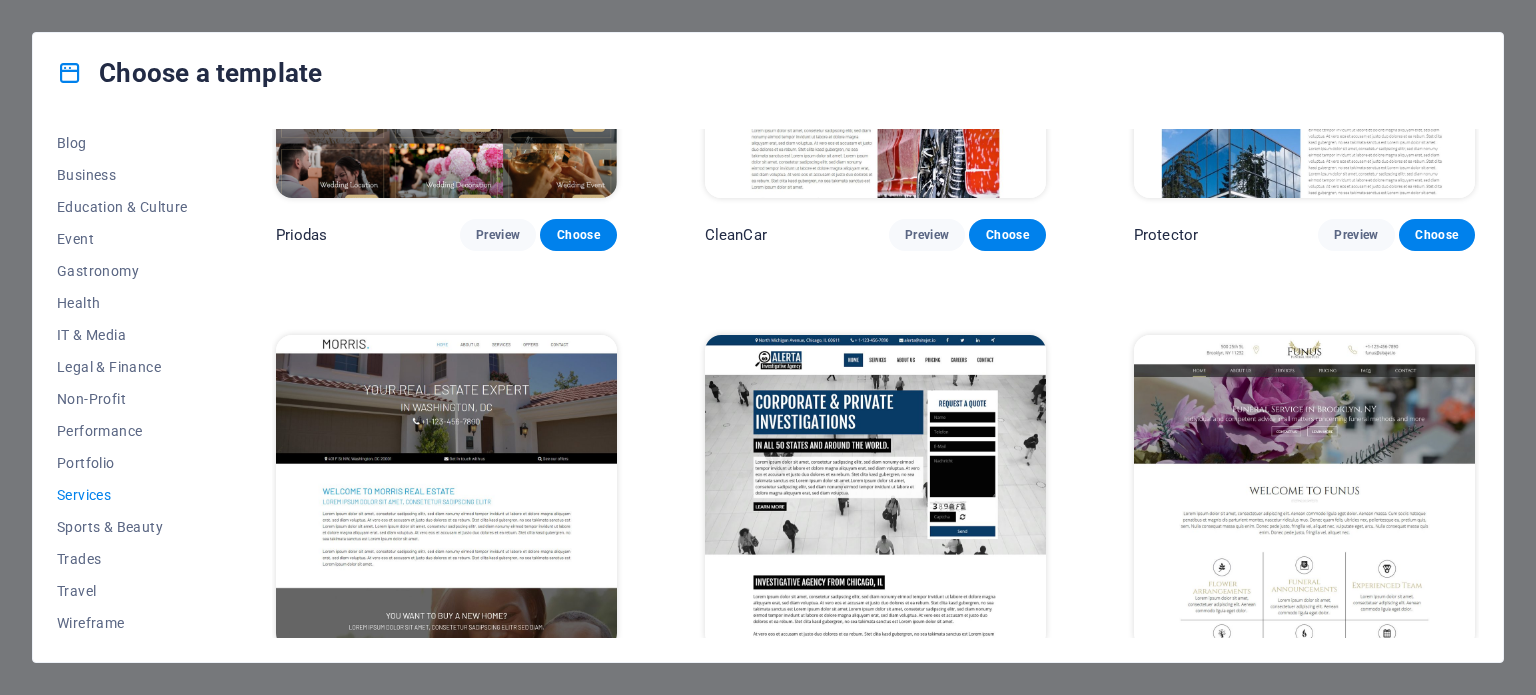 scroll, scrollTop: 1597, scrollLeft: 0, axis: vertical 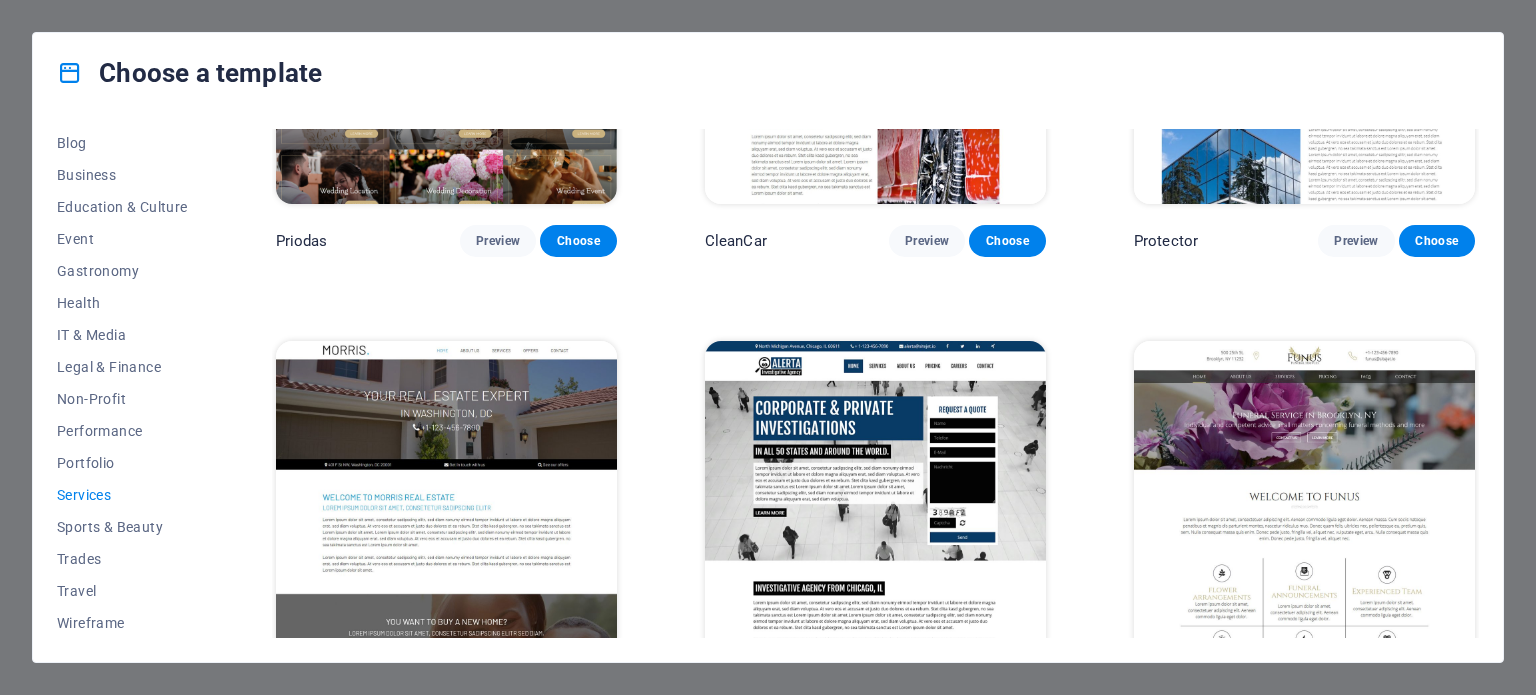 click at bounding box center (1304, 498) 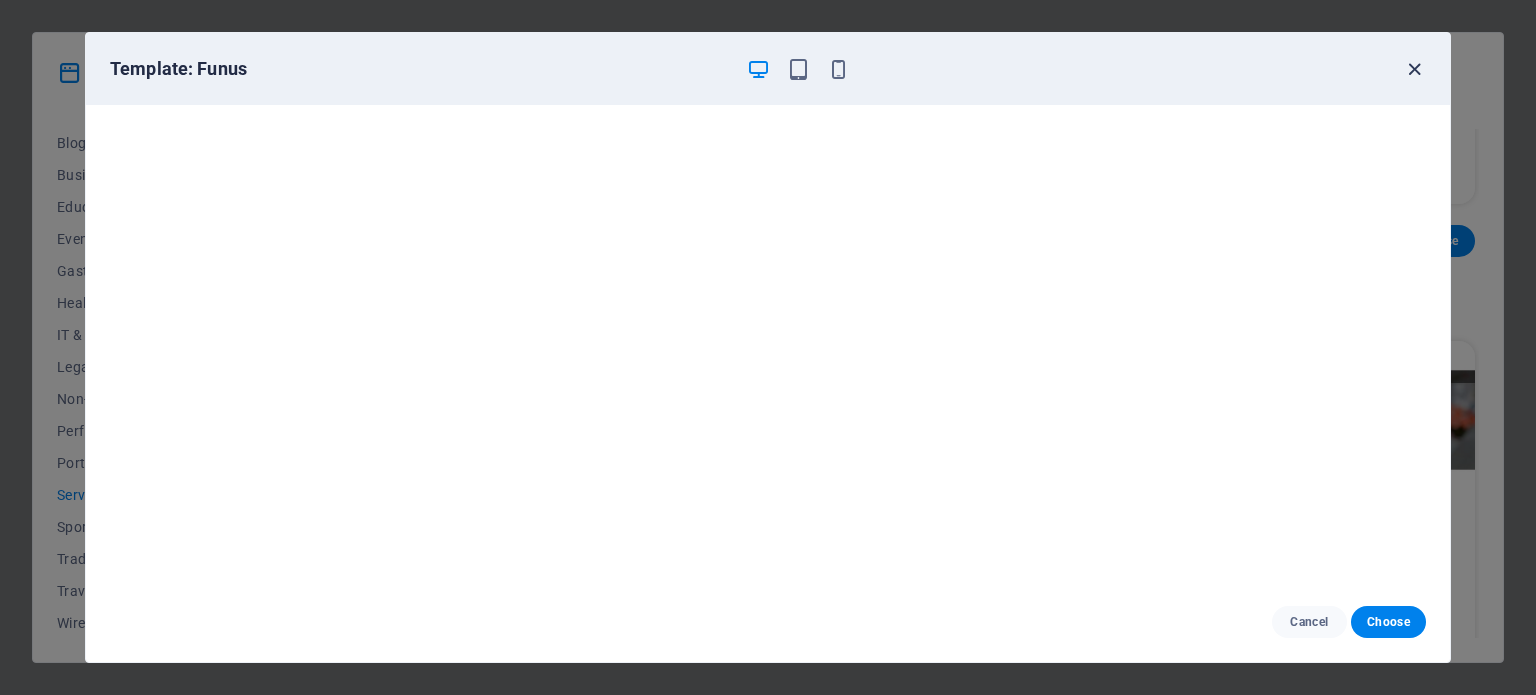 click at bounding box center [1414, 69] 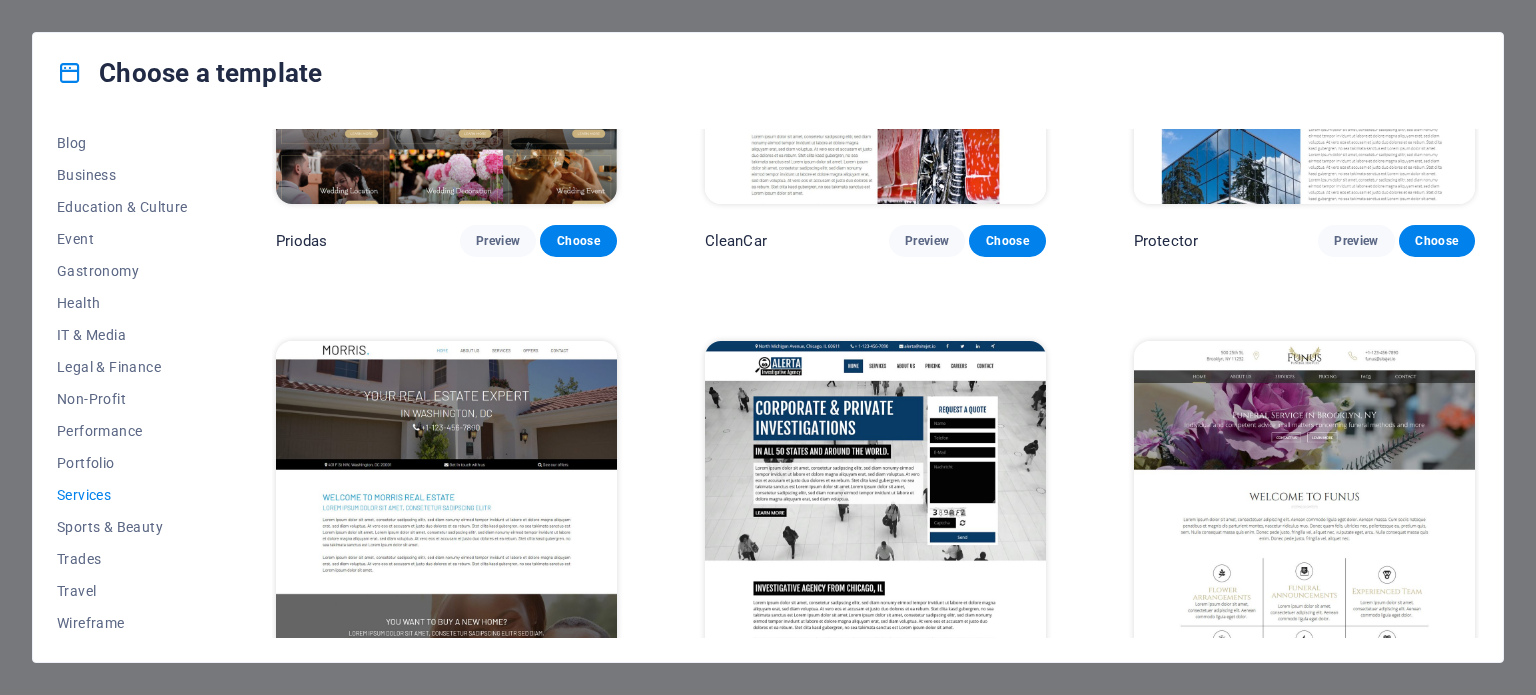 drag, startPoint x: 1479, startPoint y: 449, endPoint x: 1483, endPoint y: 391, distance: 58.137768 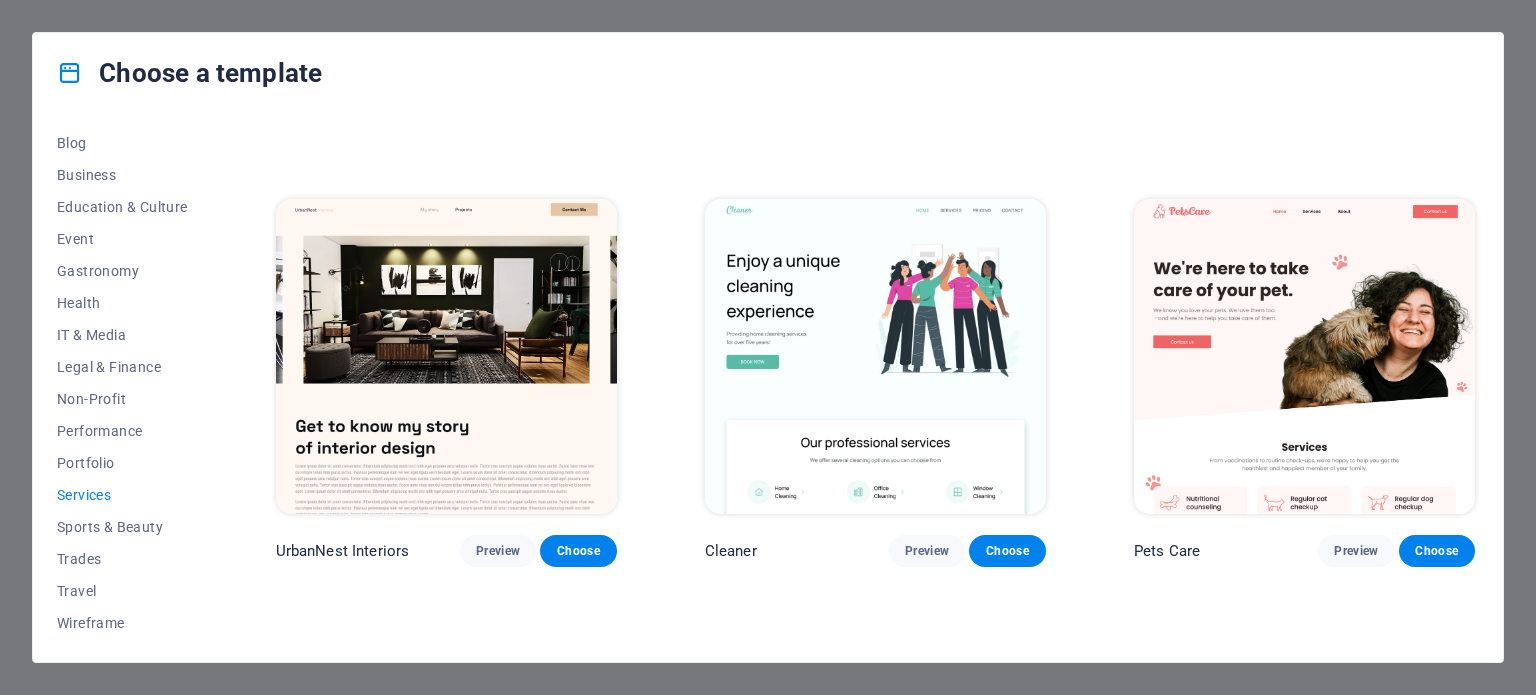 scroll, scrollTop: 380, scrollLeft: 0, axis: vertical 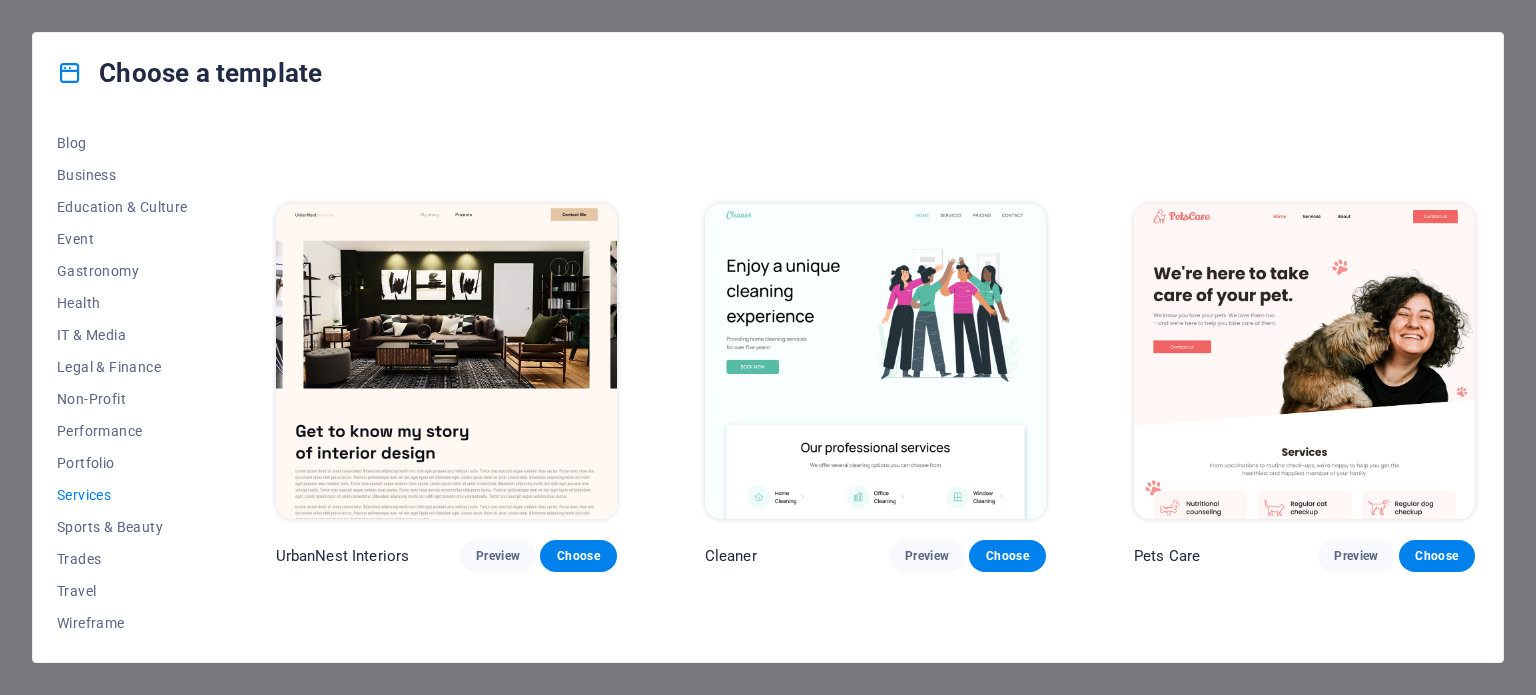 click at bounding box center [1304, 361] 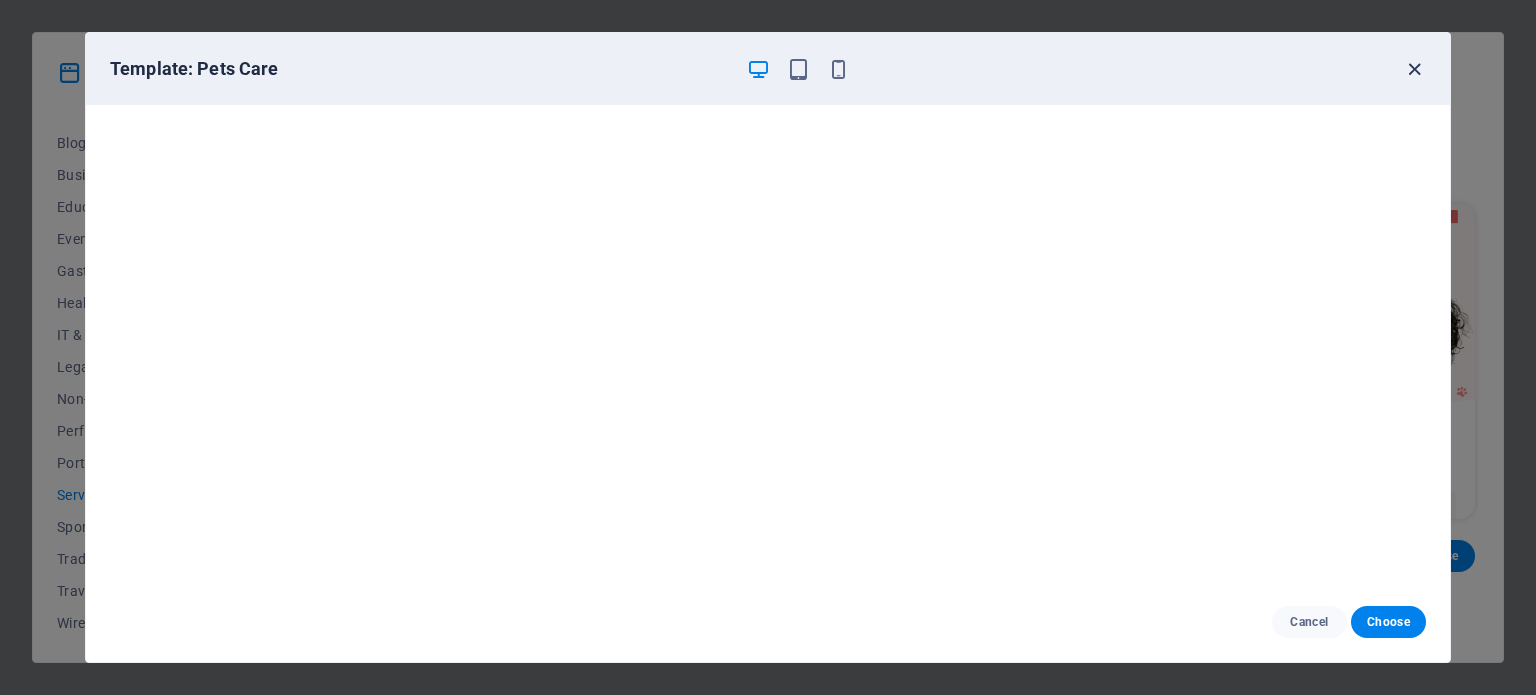 click at bounding box center [1414, 69] 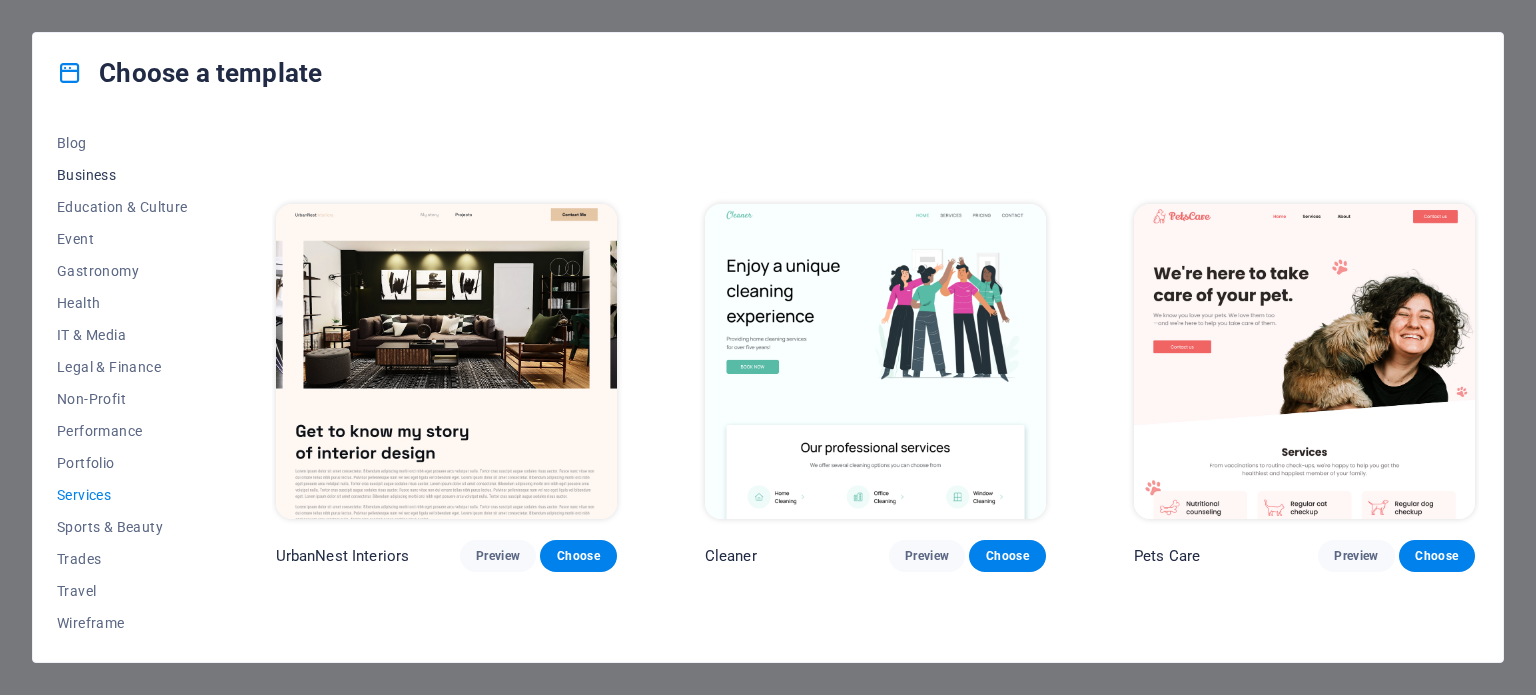 click on "Business" at bounding box center (122, 175) 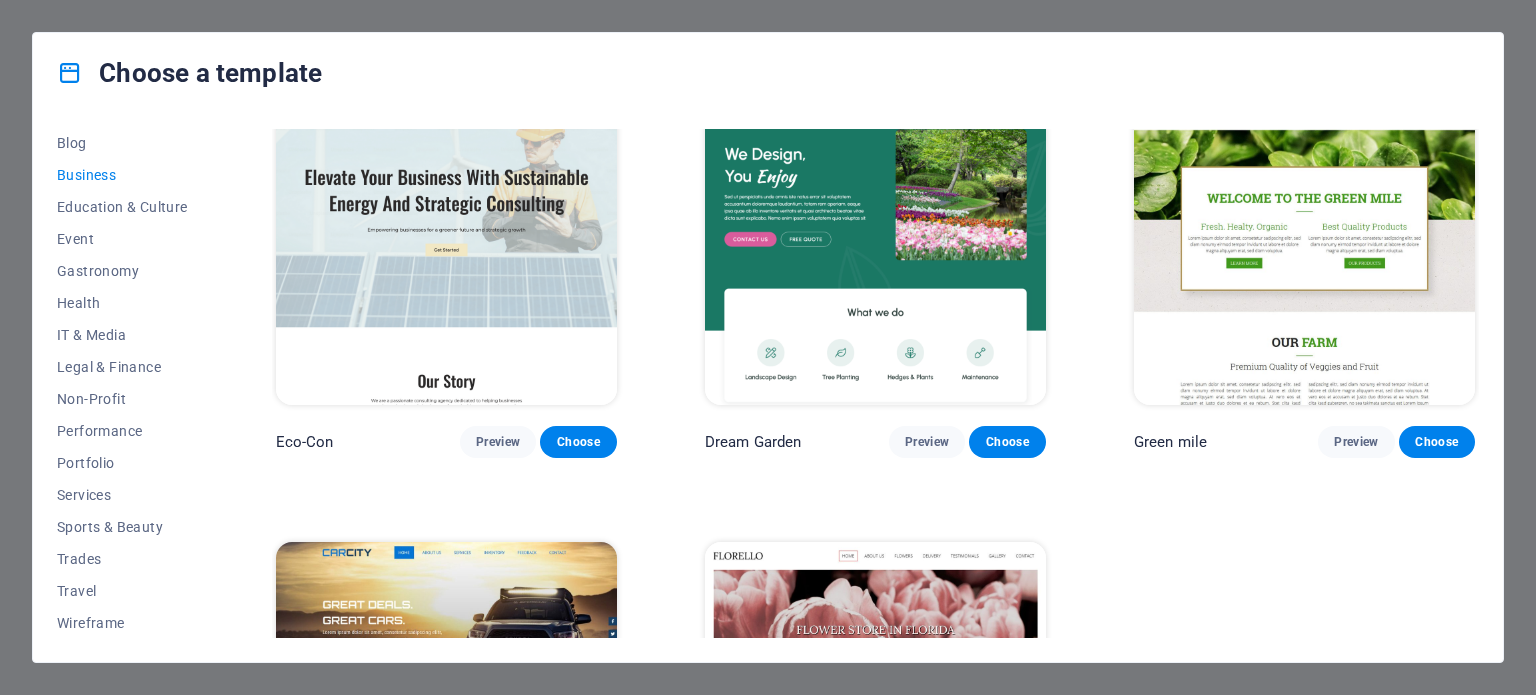 scroll, scrollTop: 0, scrollLeft: 0, axis: both 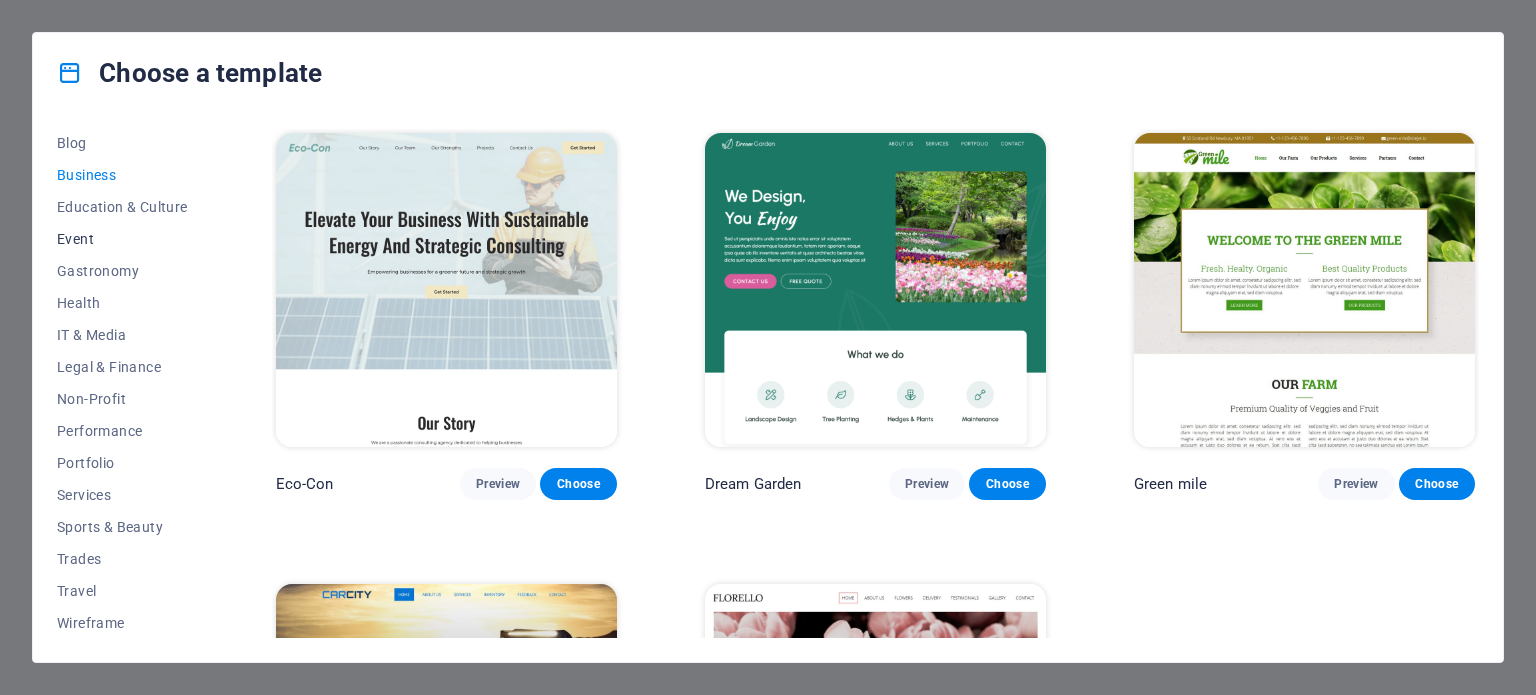 click on "Event" at bounding box center [122, 239] 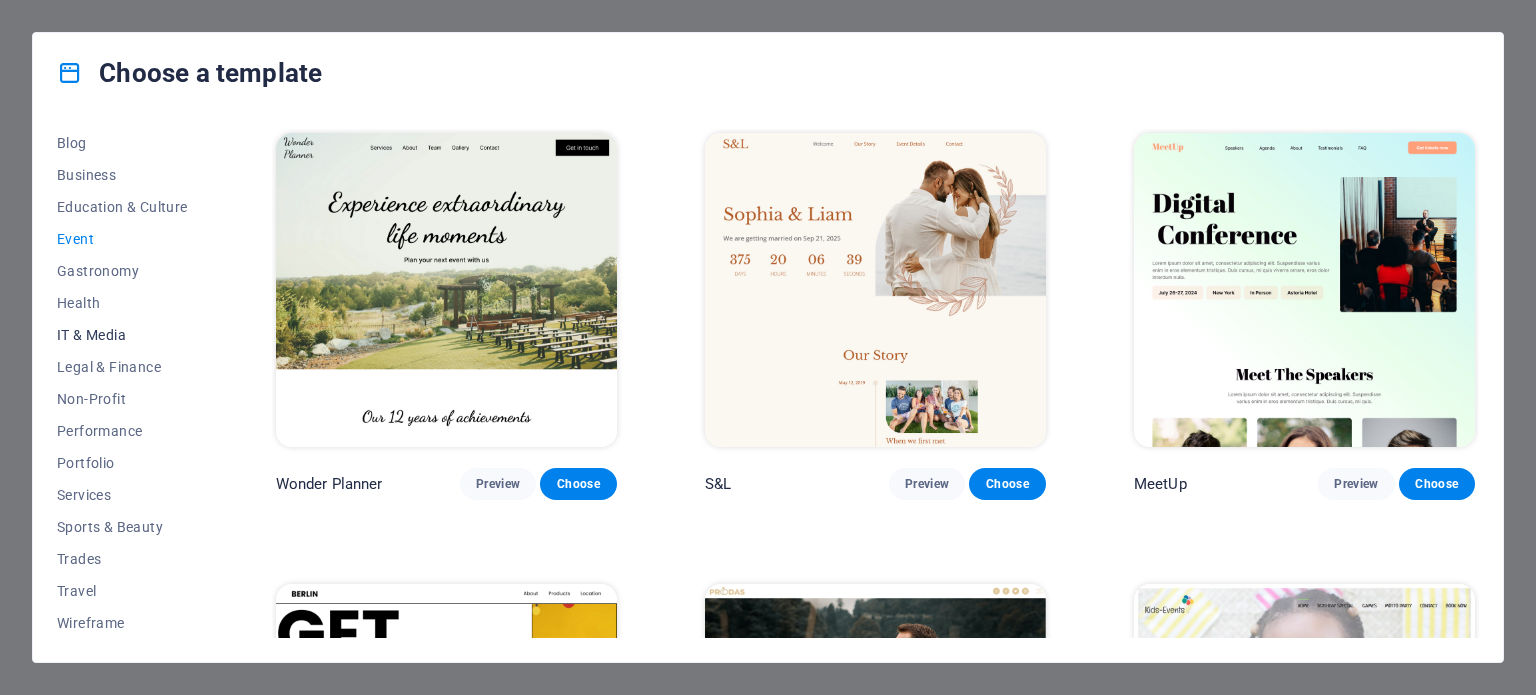 click on "IT & Media" at bounding box center [122, 335] 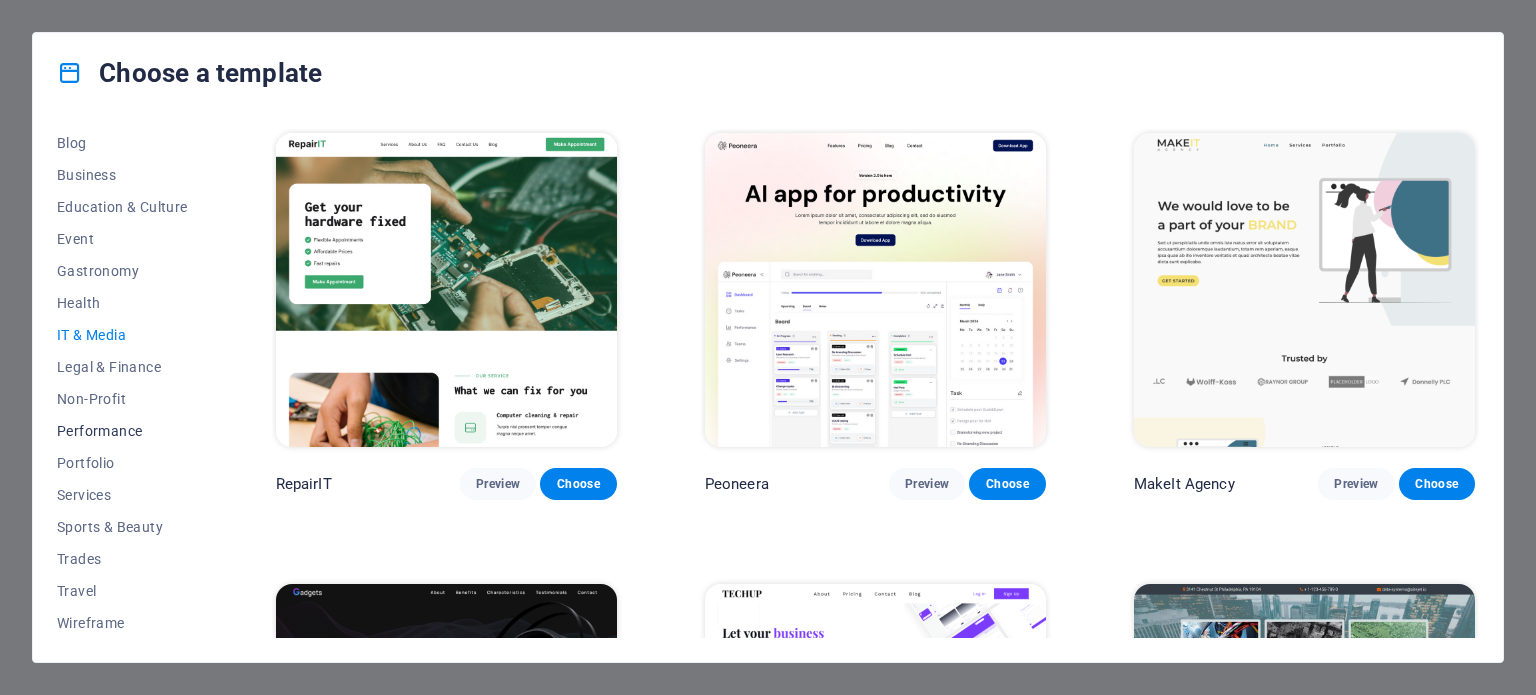 click on "Performance" at bounding box center [122, 431] 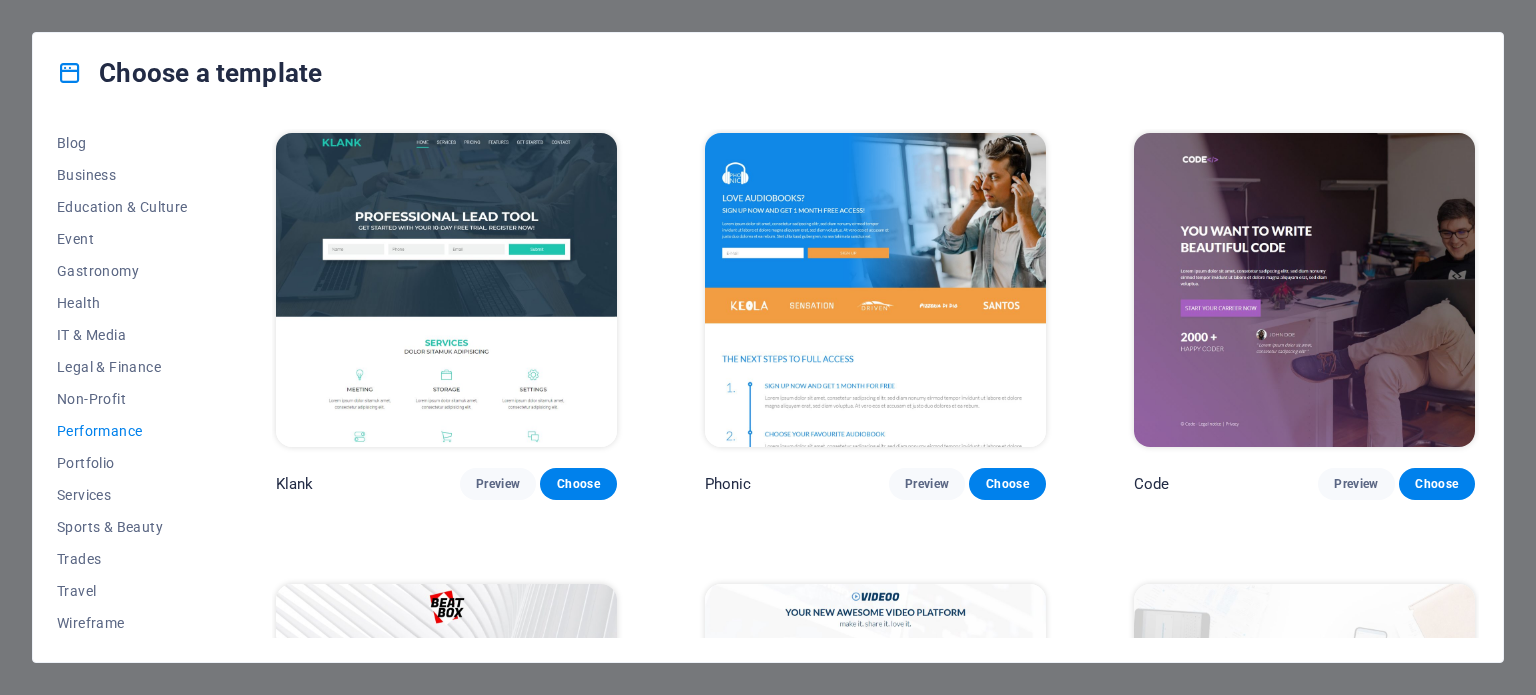 drag, startPoint x: 1480, startPoint y: 192, endPoint x: 1482, endPoint y: 257, distance: 65.03076 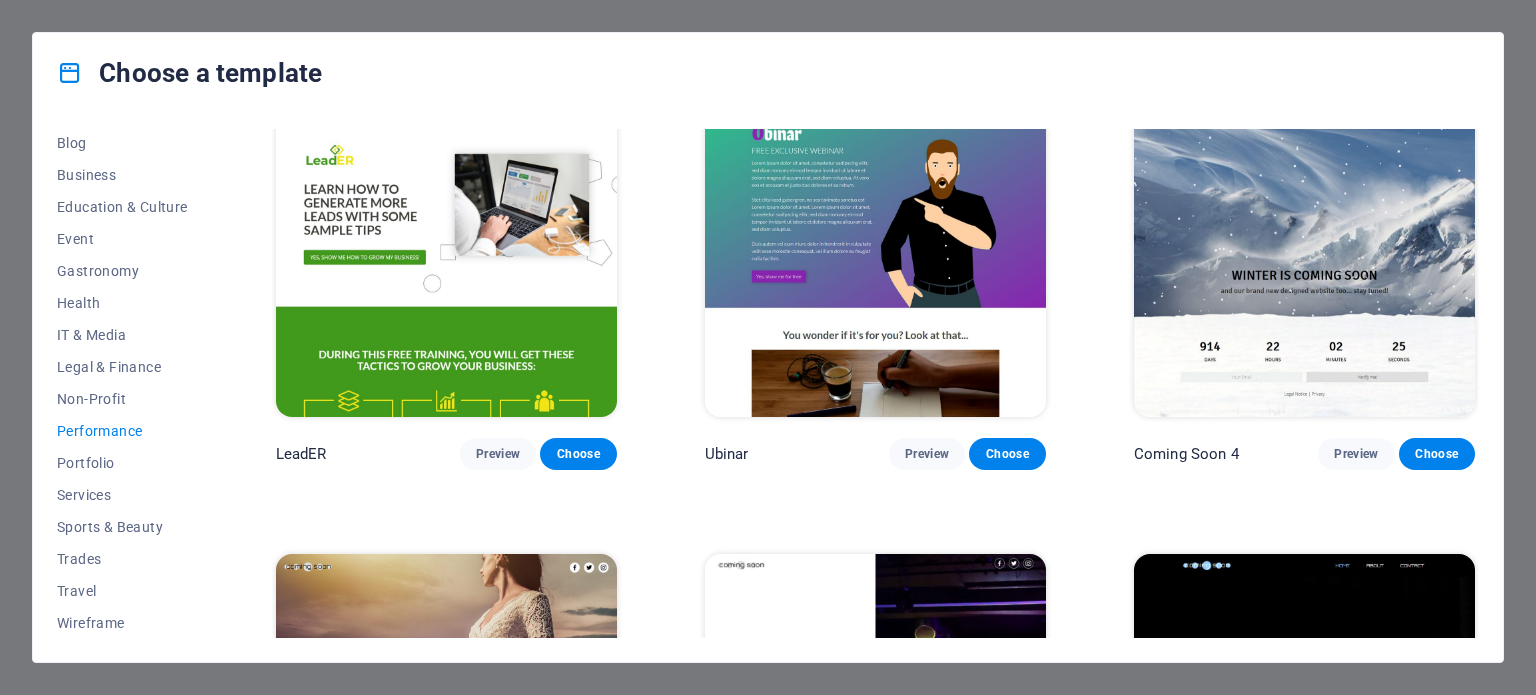 scroll, scrollTop: 1814, scrollLeft: 0, axis: vertical 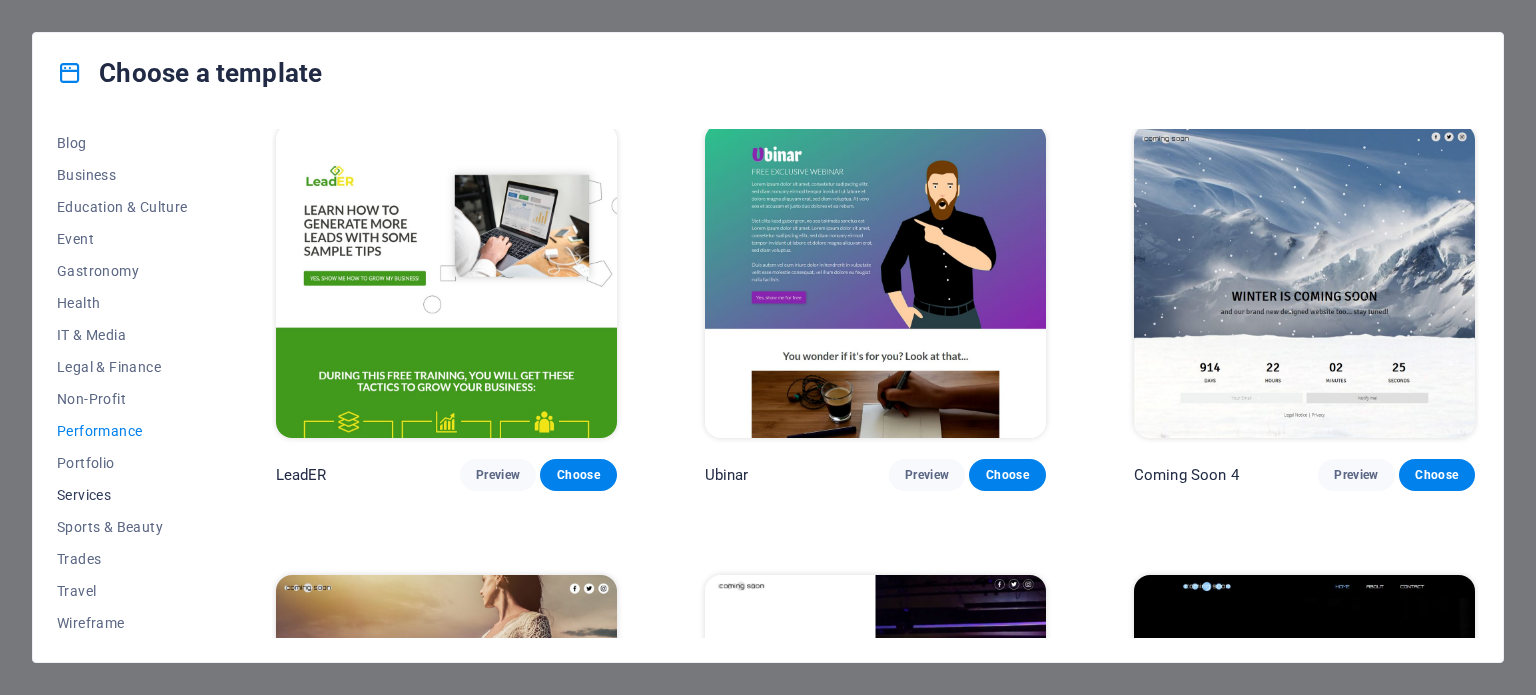 click on "Services" at bounding box center [122, 495] 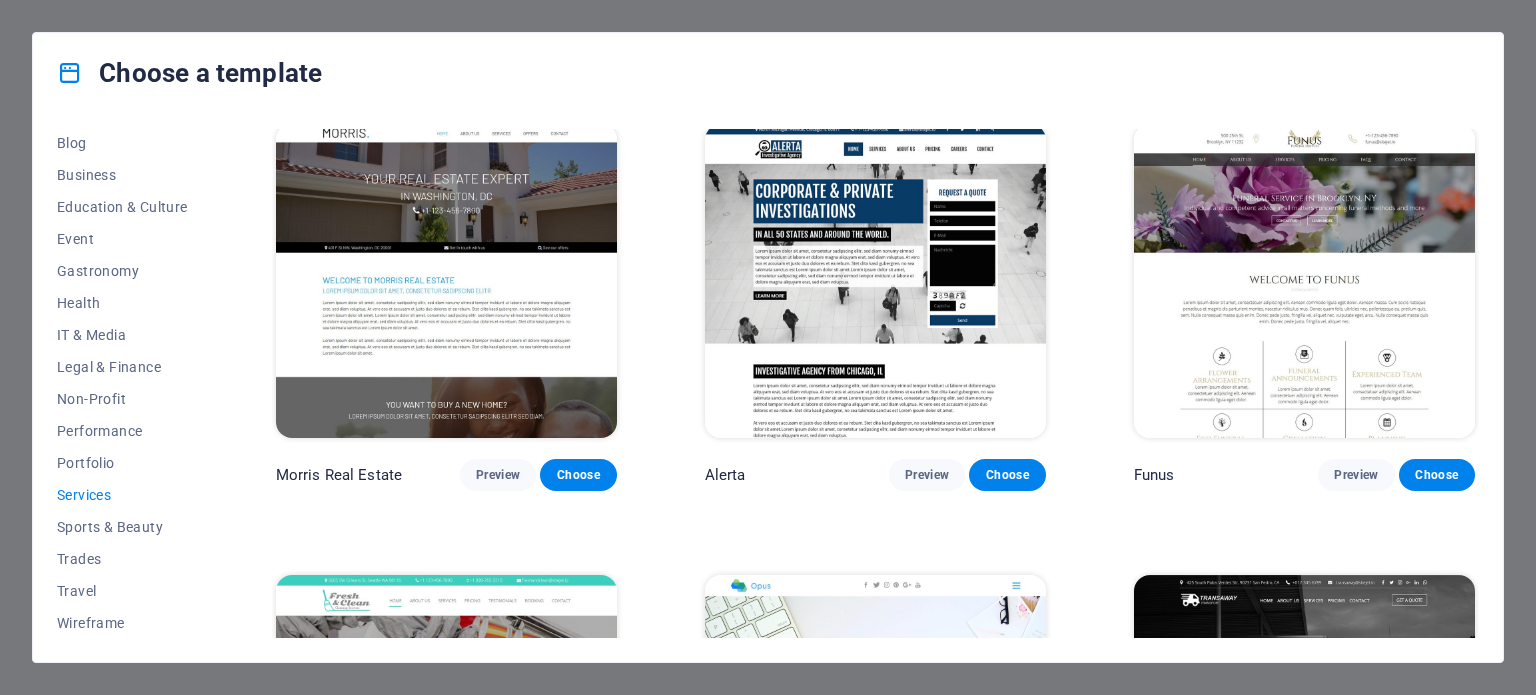 scroll, scrollTop: 1814, scrollLeft: 0, axis: vertical 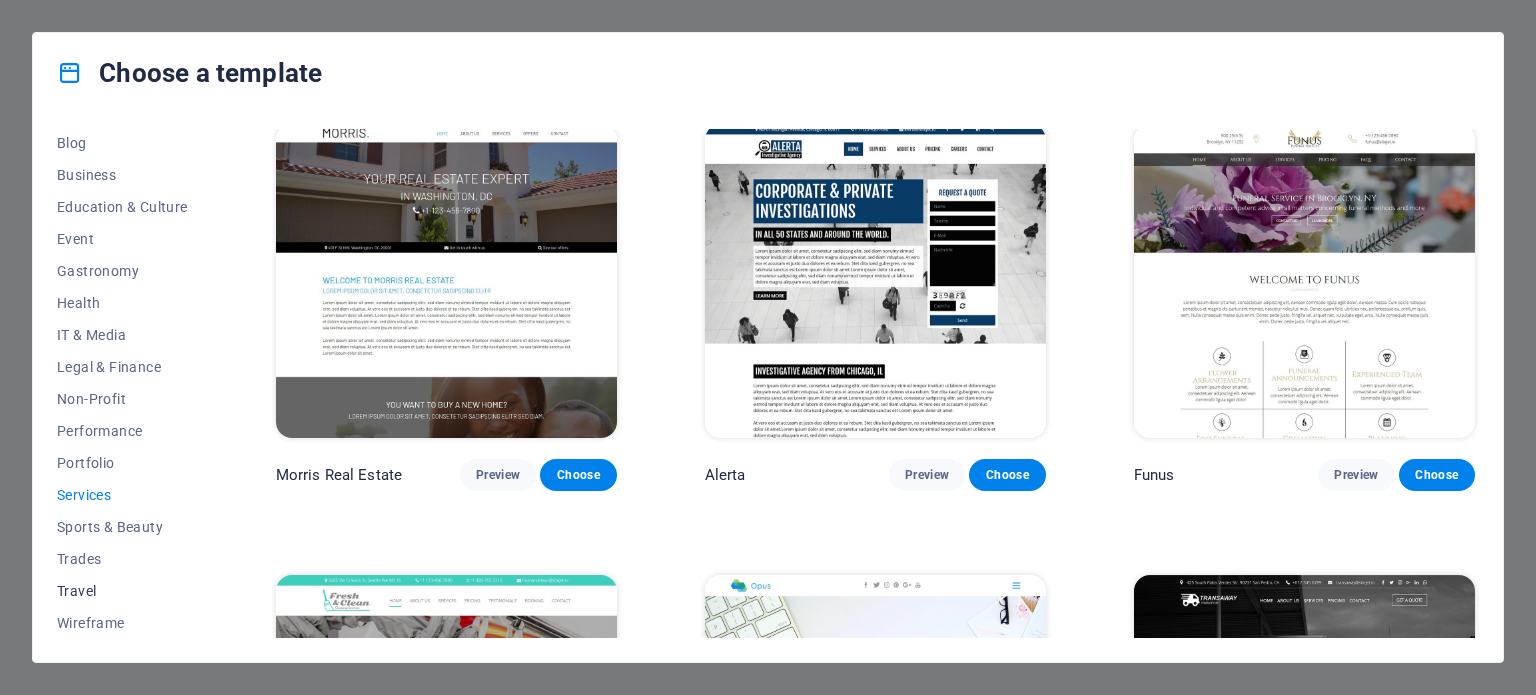 click on "Travel" at bounding box center [122, 591] 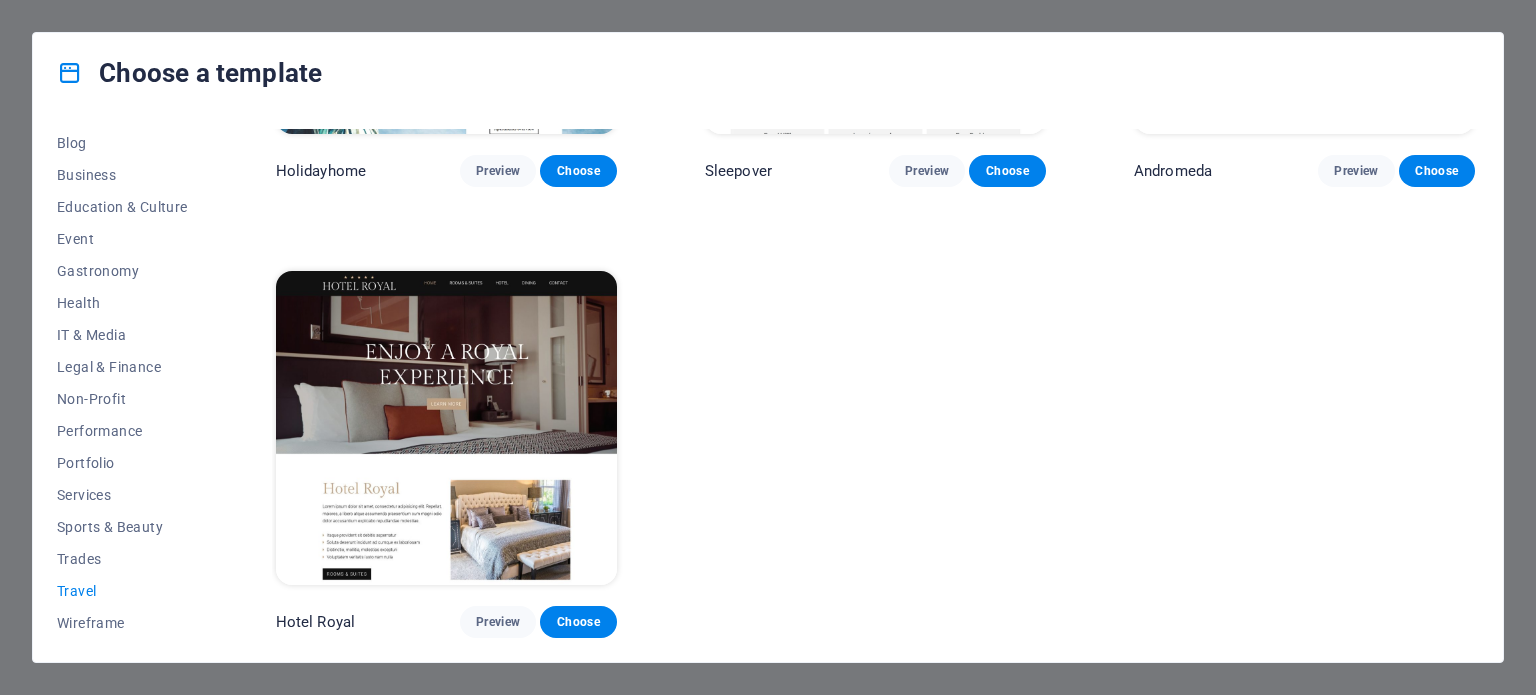 scroll, scrollTop: 0, scrollLeft: 0, axis: both 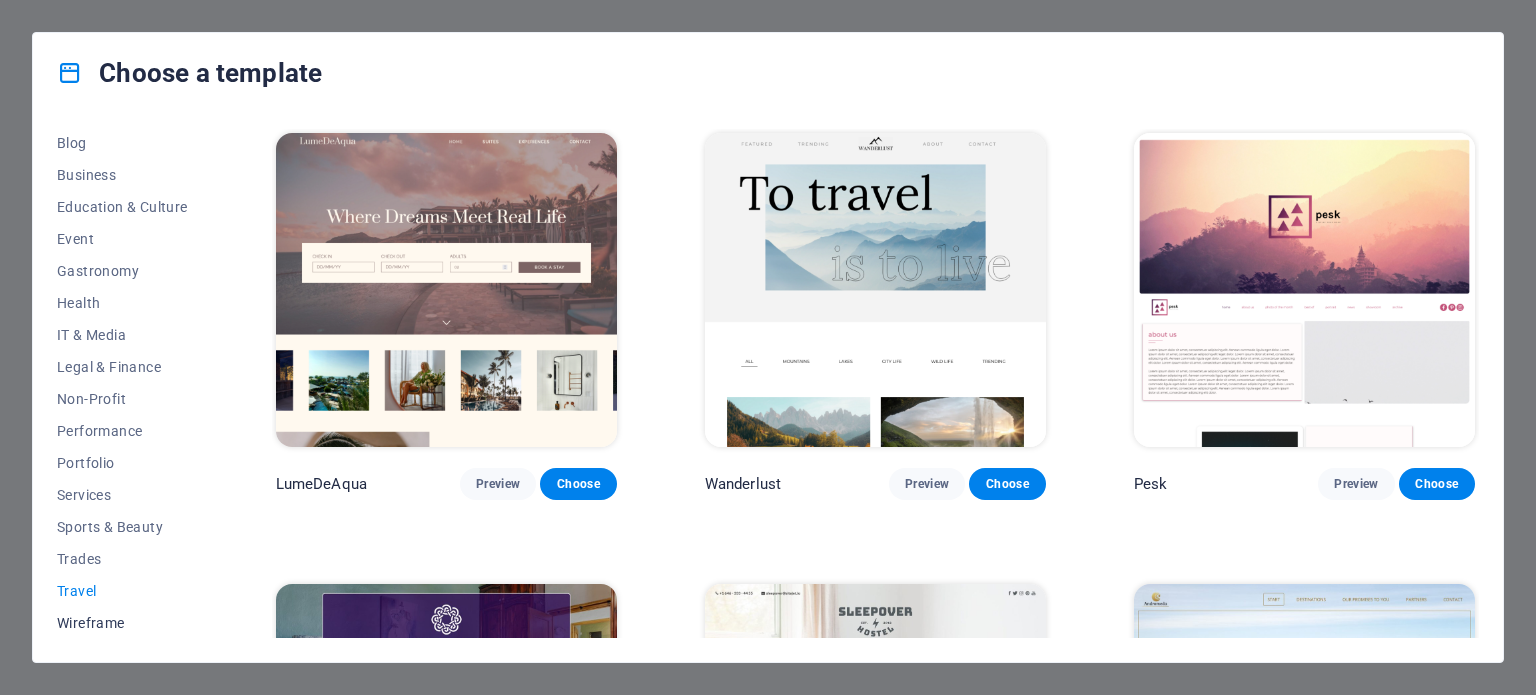 click on "Wireframe" at bounding box center (122, 623) 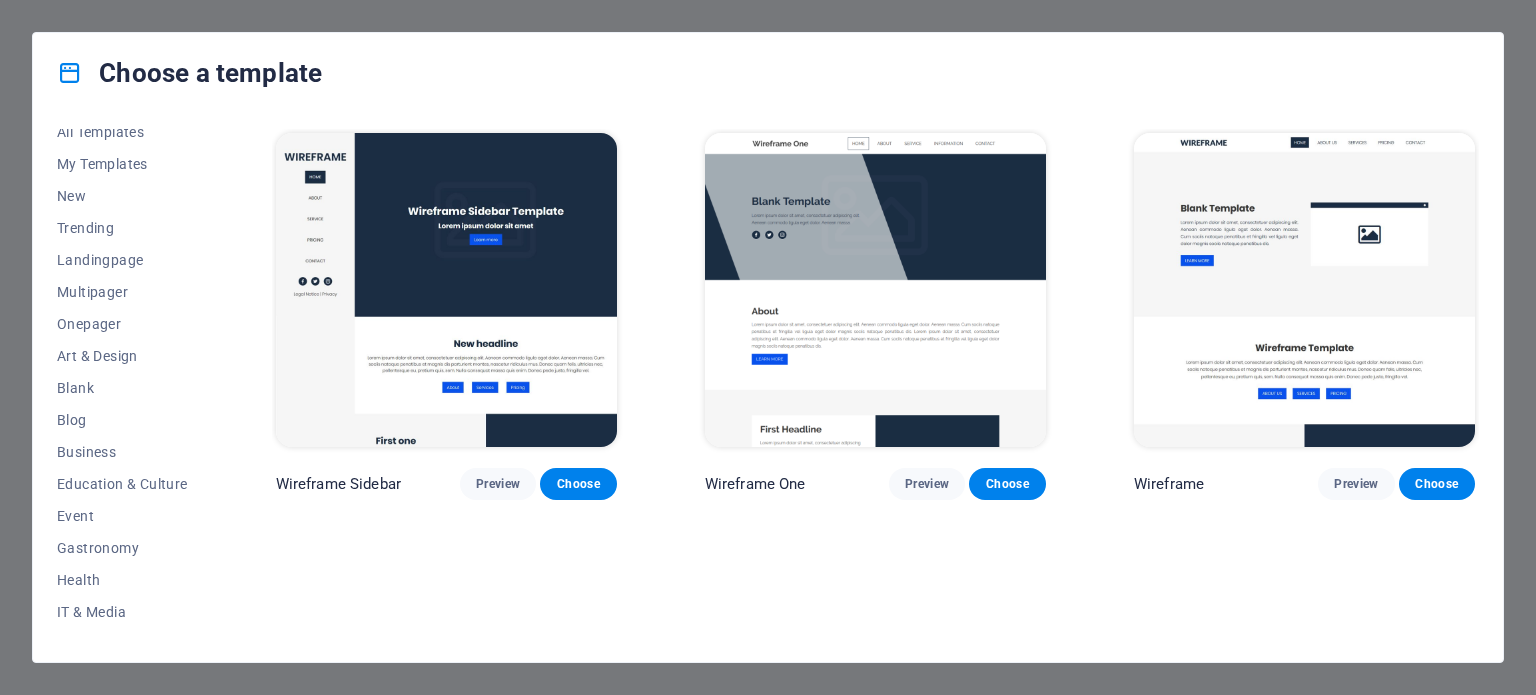 scroll, scrollTop: 11, scrollLeft: 0, axis: vertical 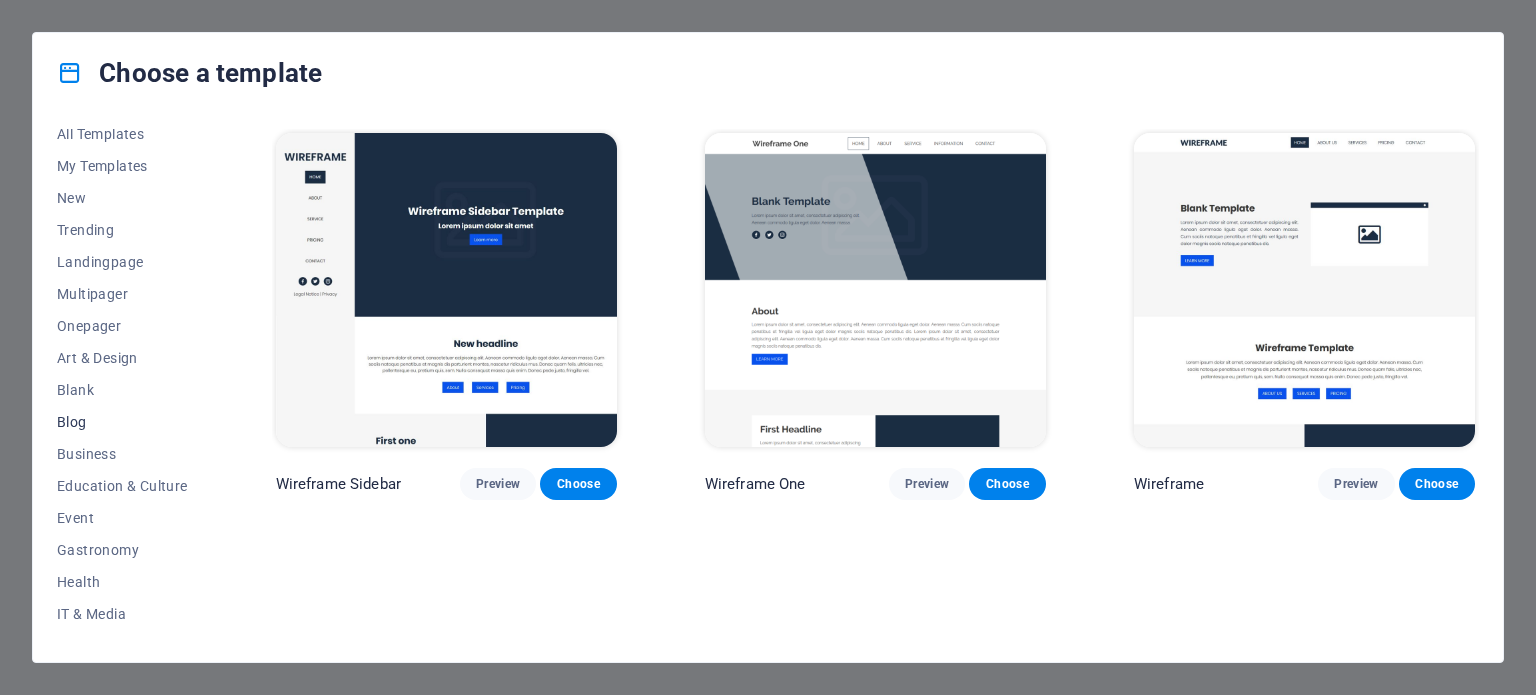 click on "Blog" at bounding box center (122, 422) 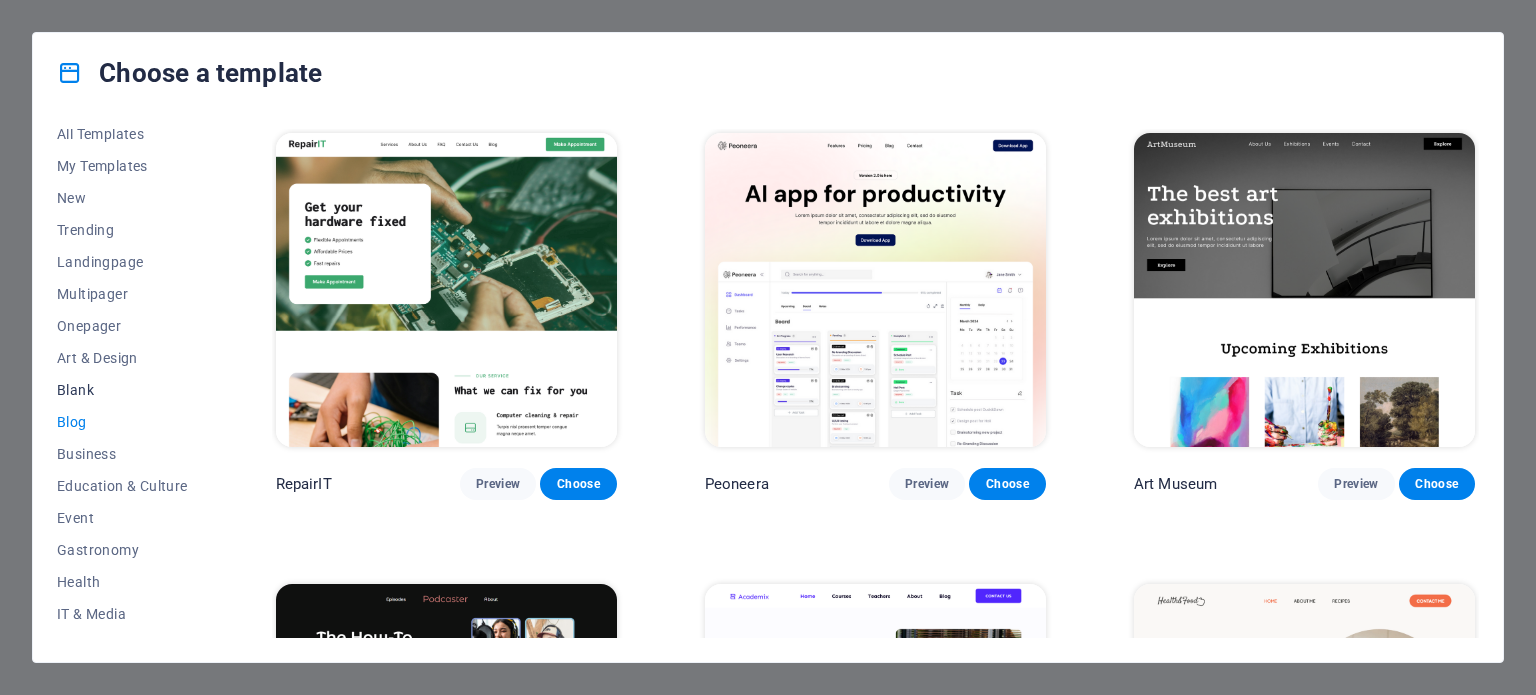 click on "Blank" at bounding box center (122, 390) 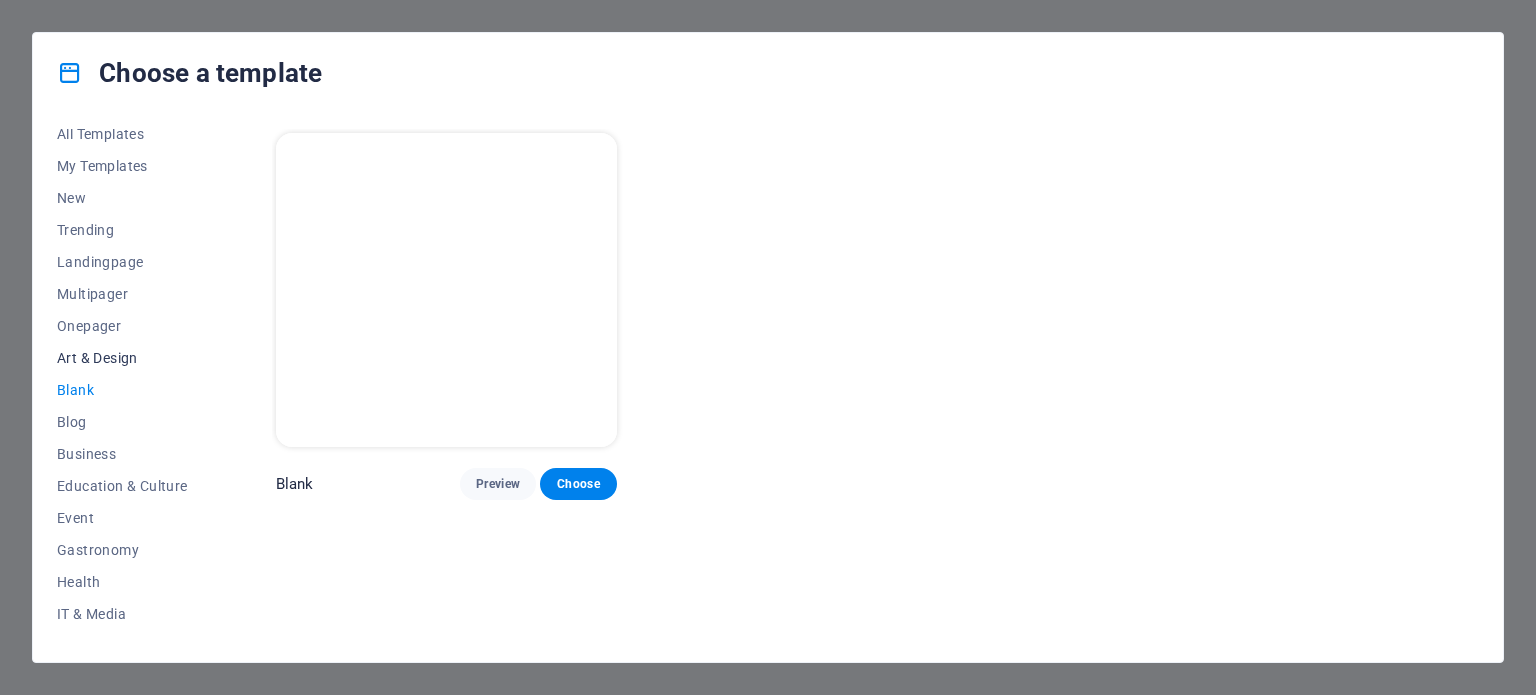 click on "Art & Design" at bounding box center [122, 358] 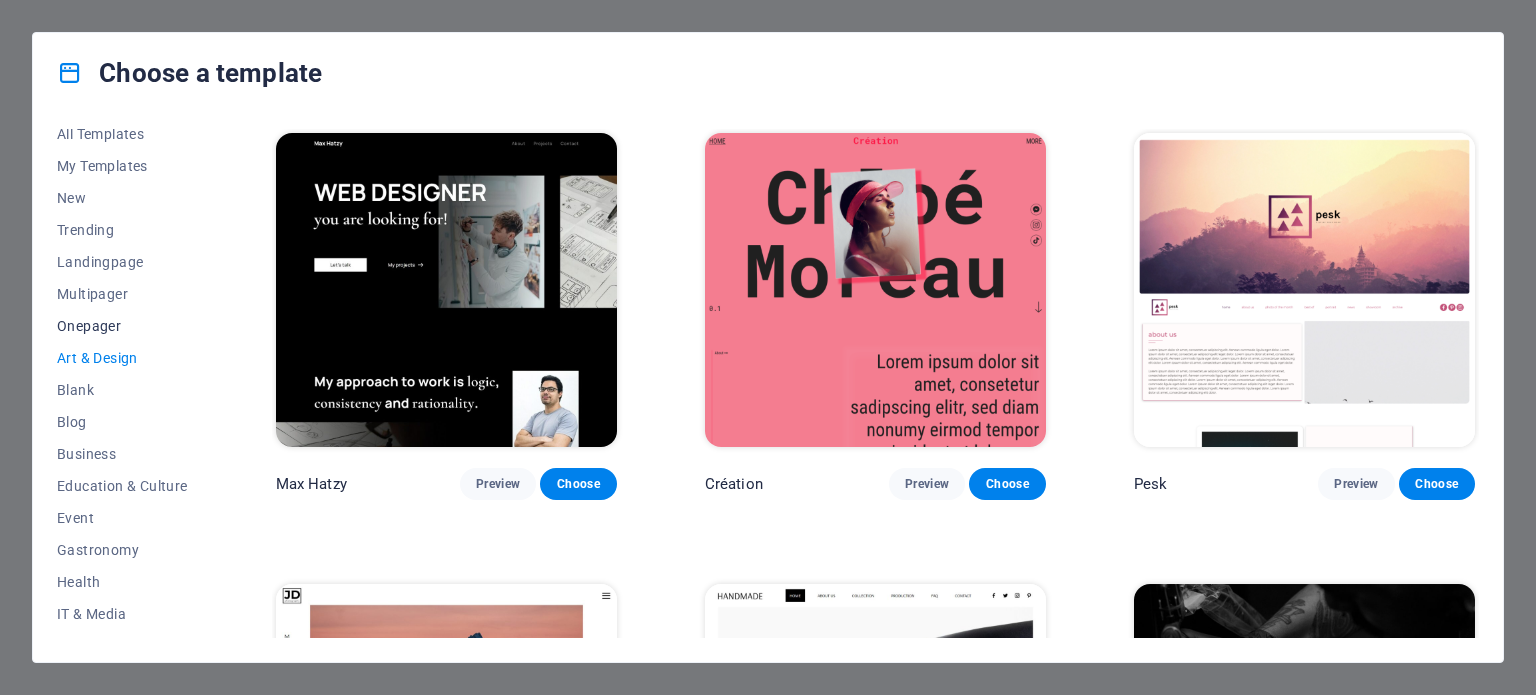 click on "Onepager" at bounding box center [122, 326] 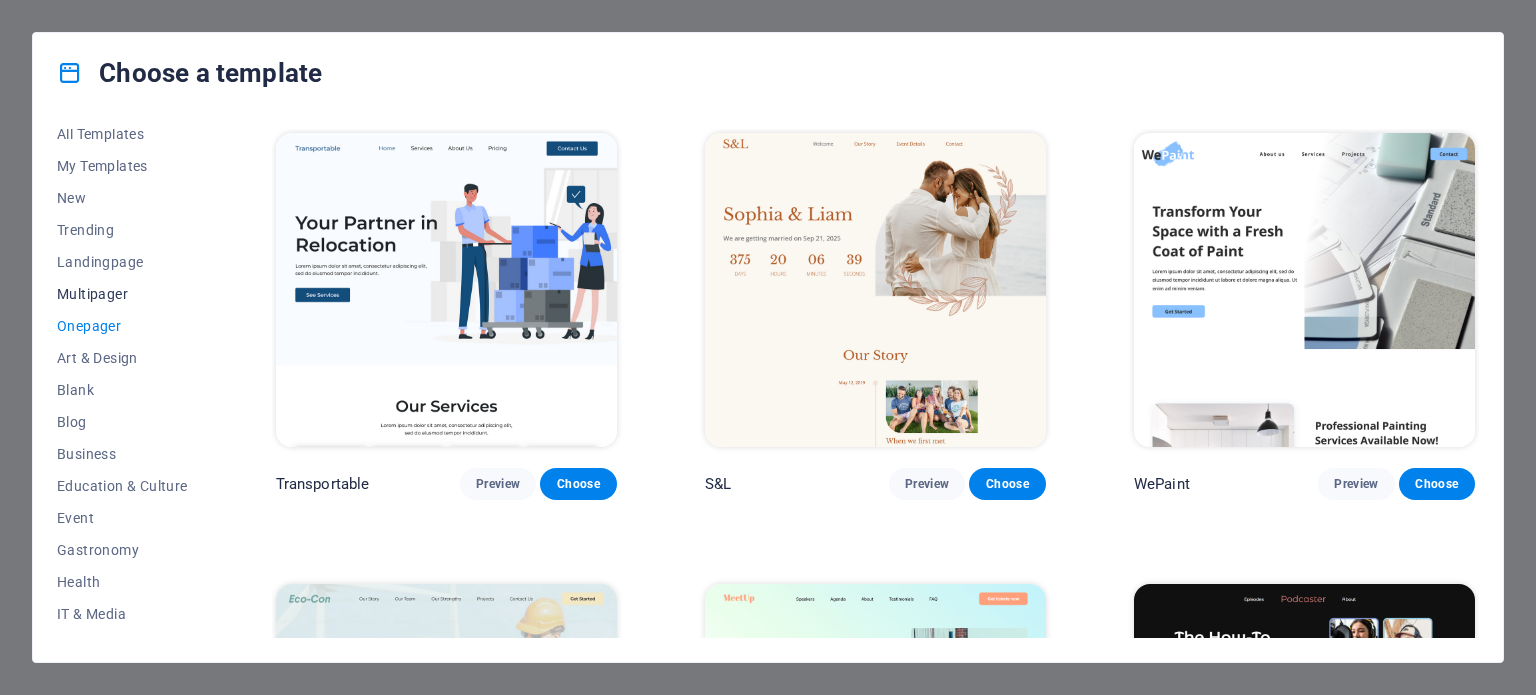 click on "Multipager" at bounding box center [122, 294] 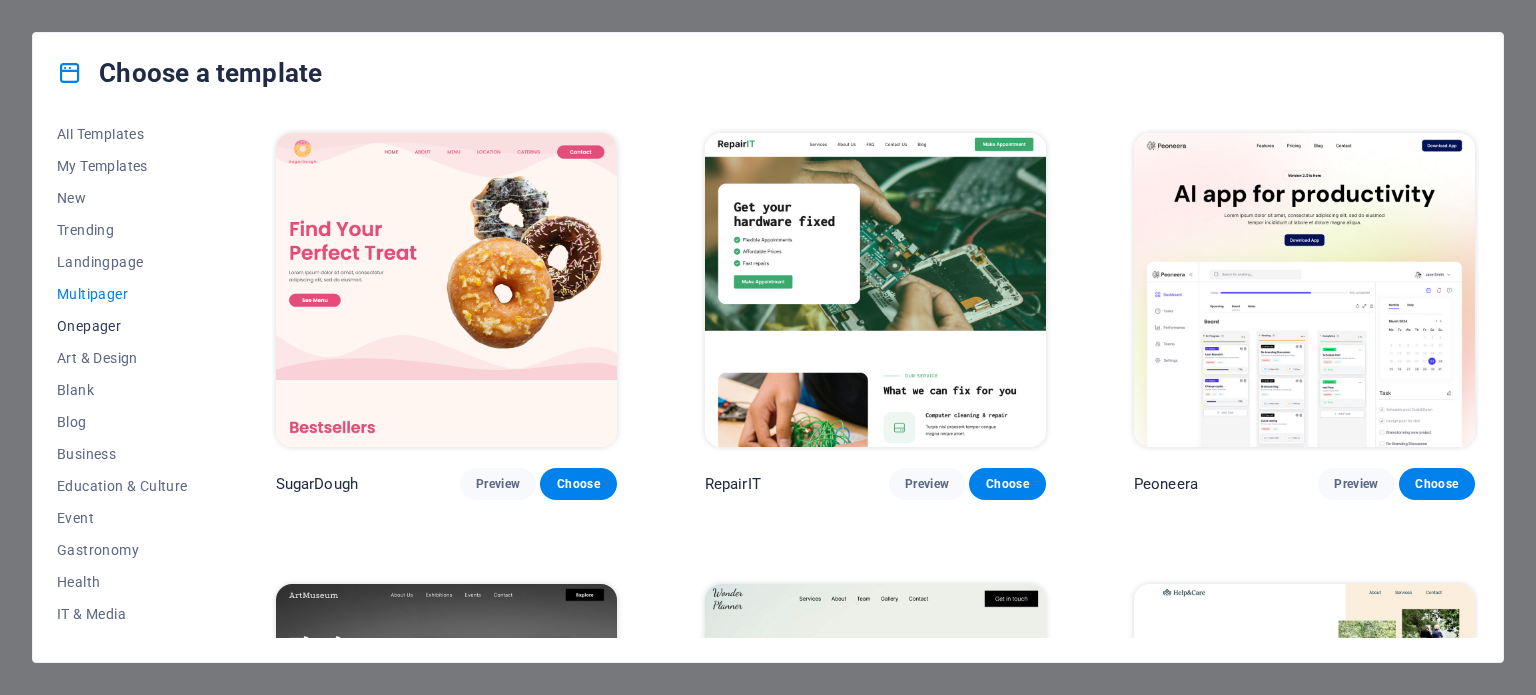 click on "Onepager" at bounding box center (122, 326) 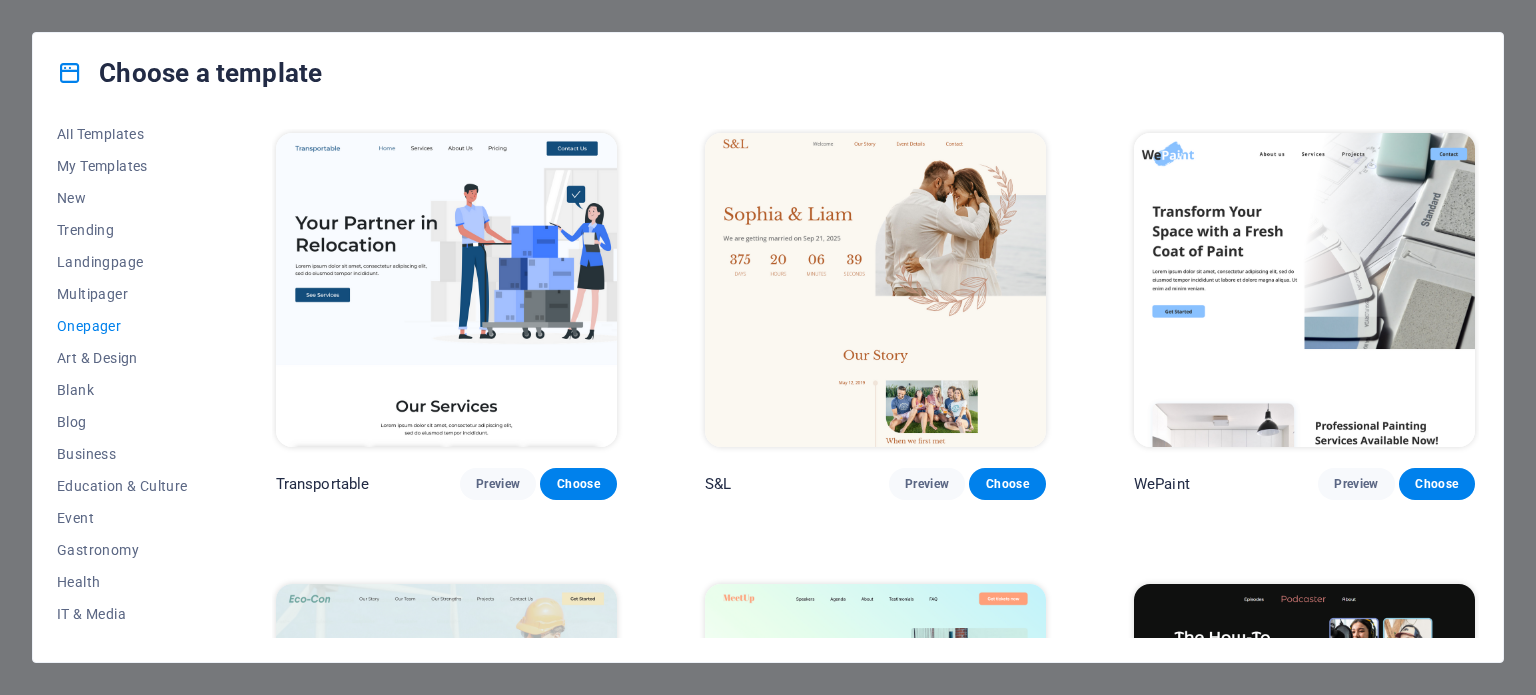 click at bounding box center [1304, 290] 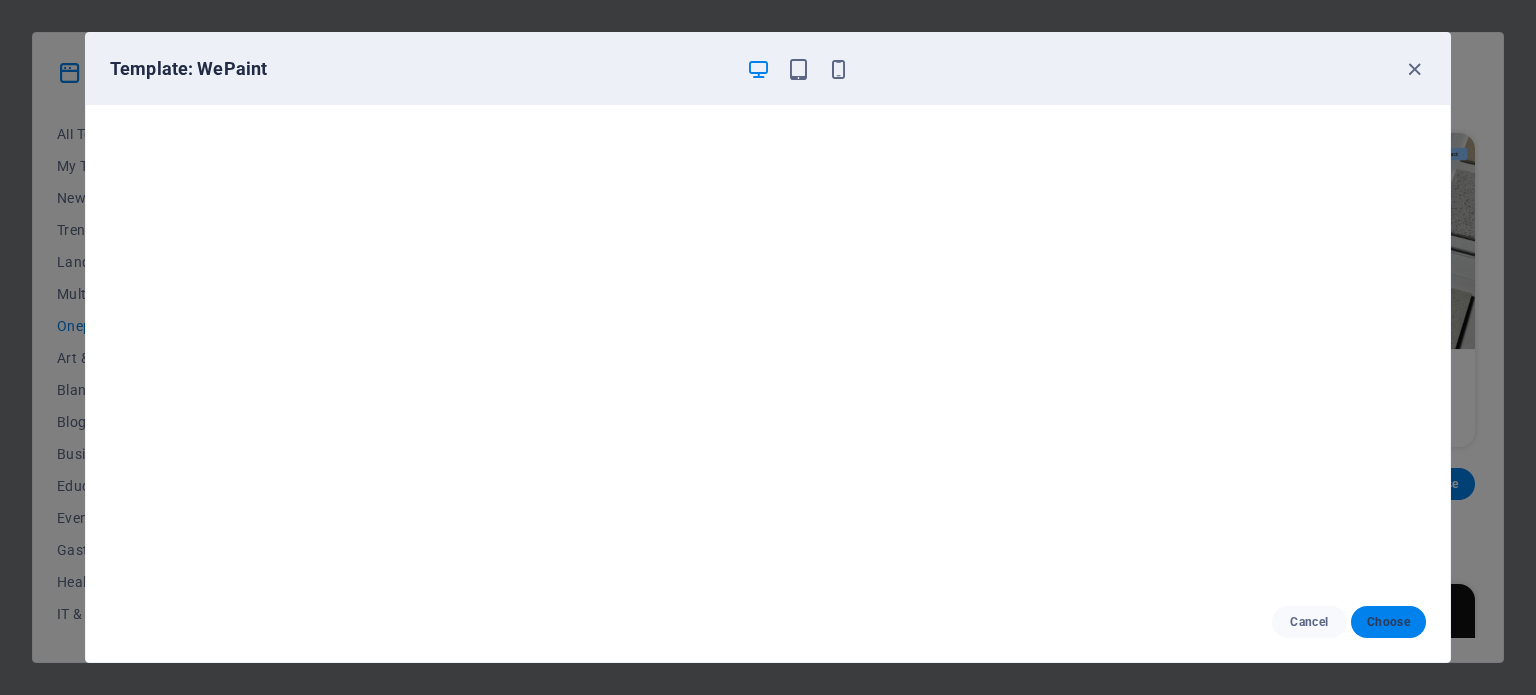 click on "Choose" at bounding box center [1388, 622] 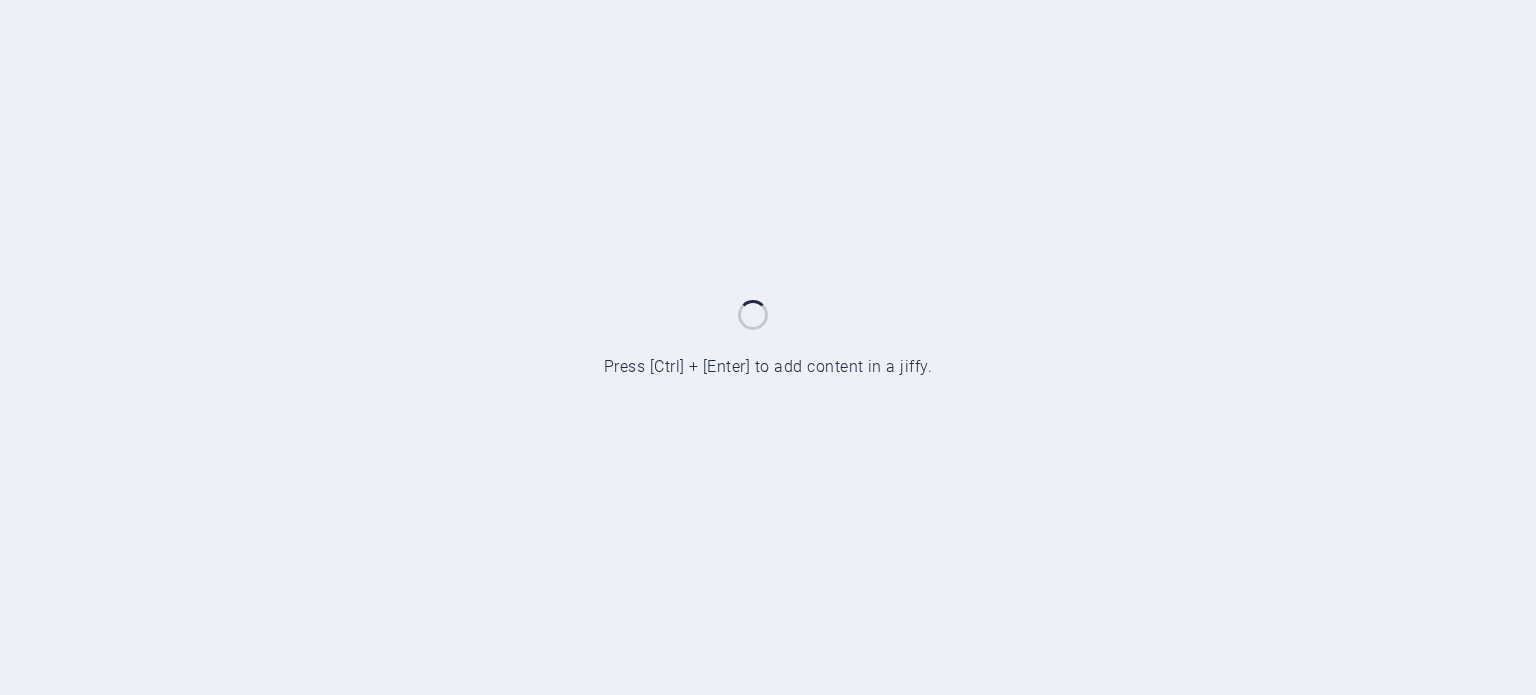 scroll, scrollTop: 0, scrollLeft: 0, axis: both 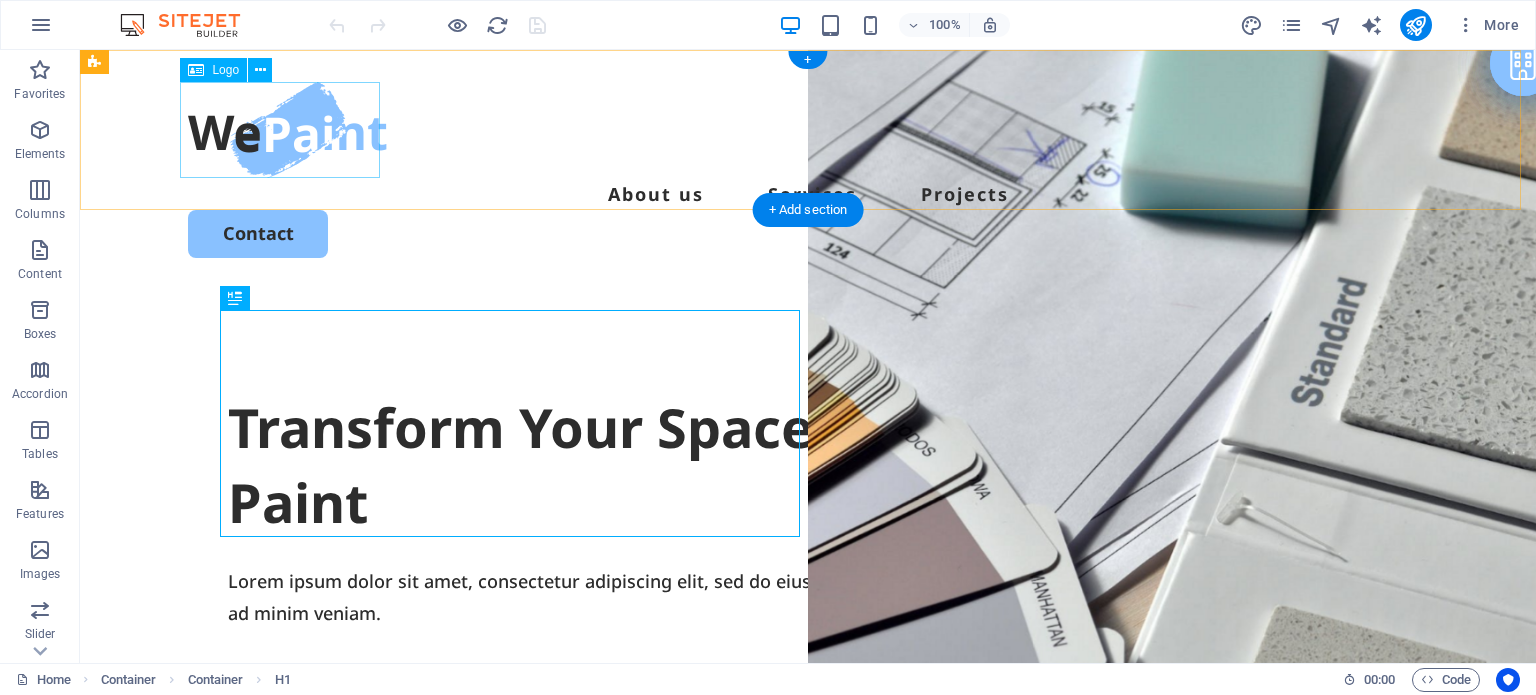 click at bounding box center (808, 130) 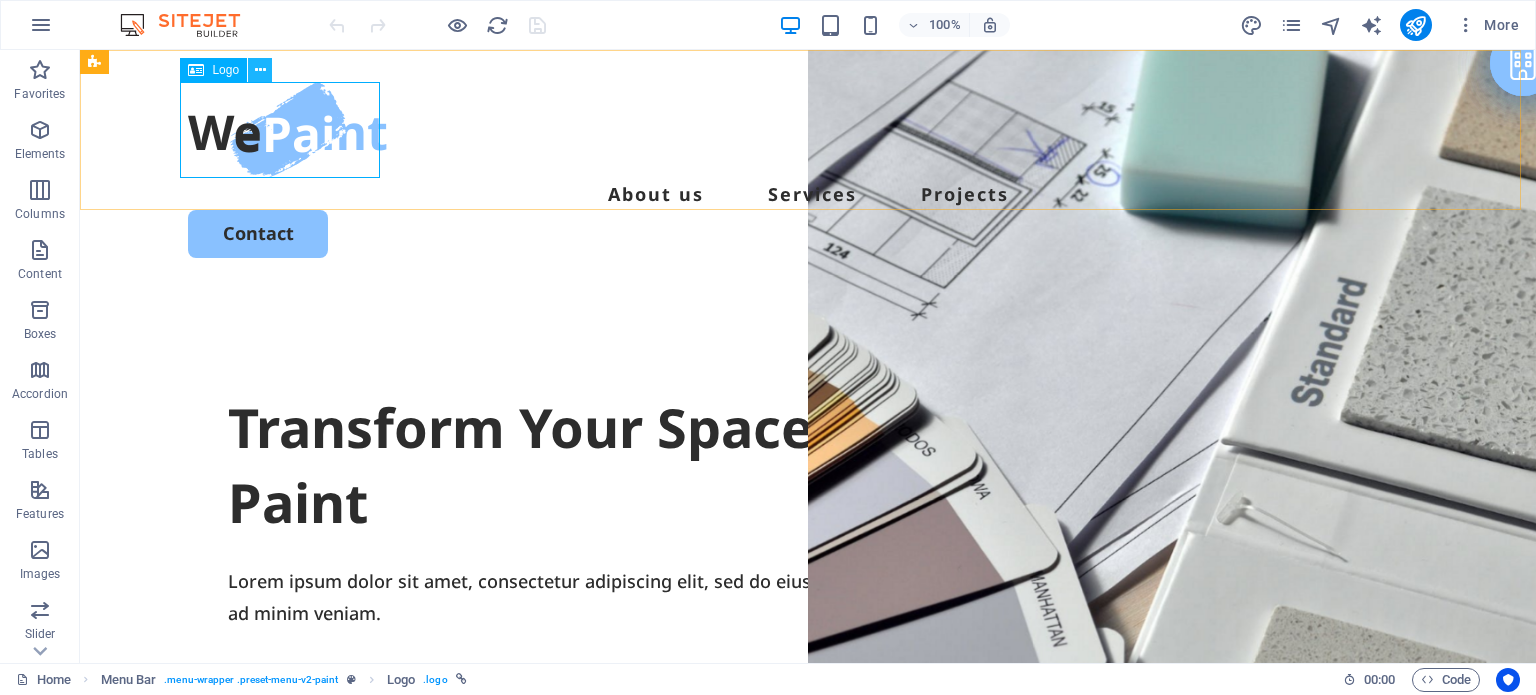 click at bounding box center [260, 70] 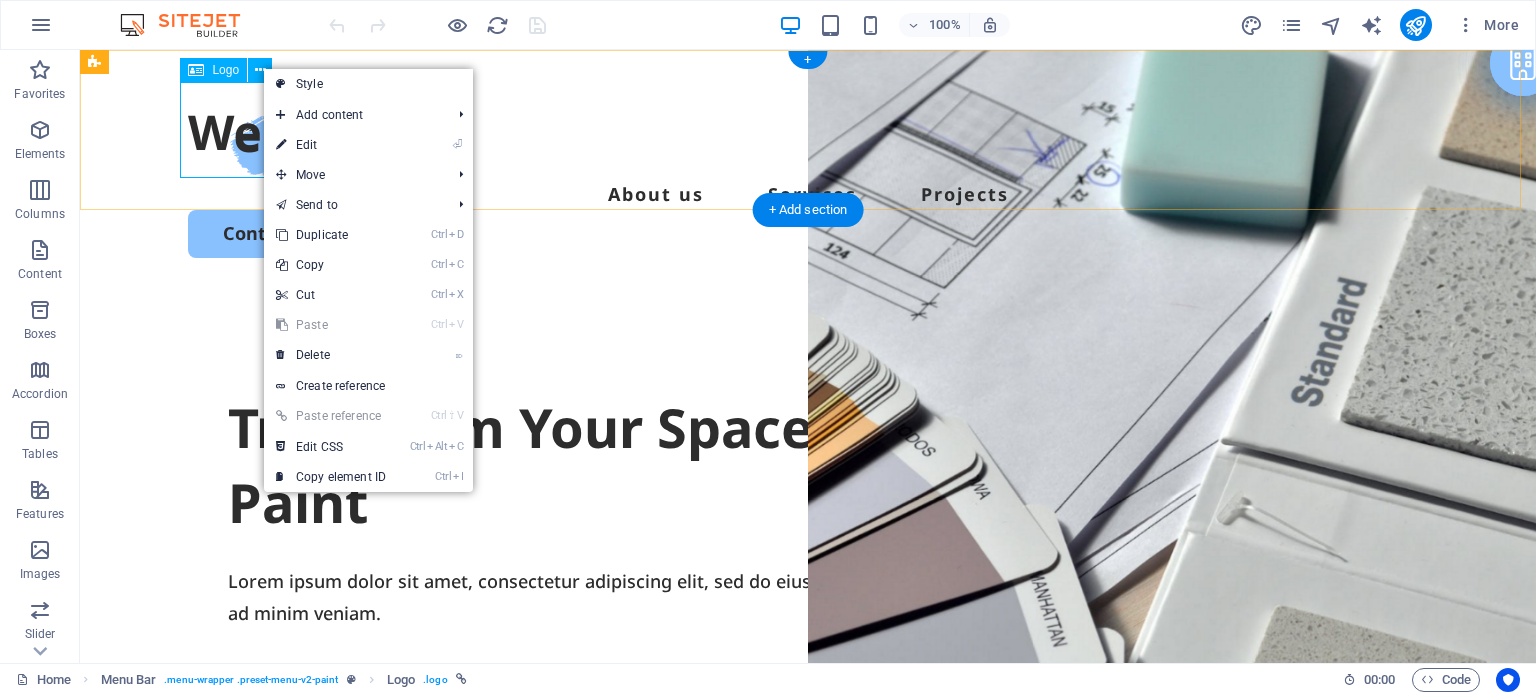 click at bounding box center (808, 130) 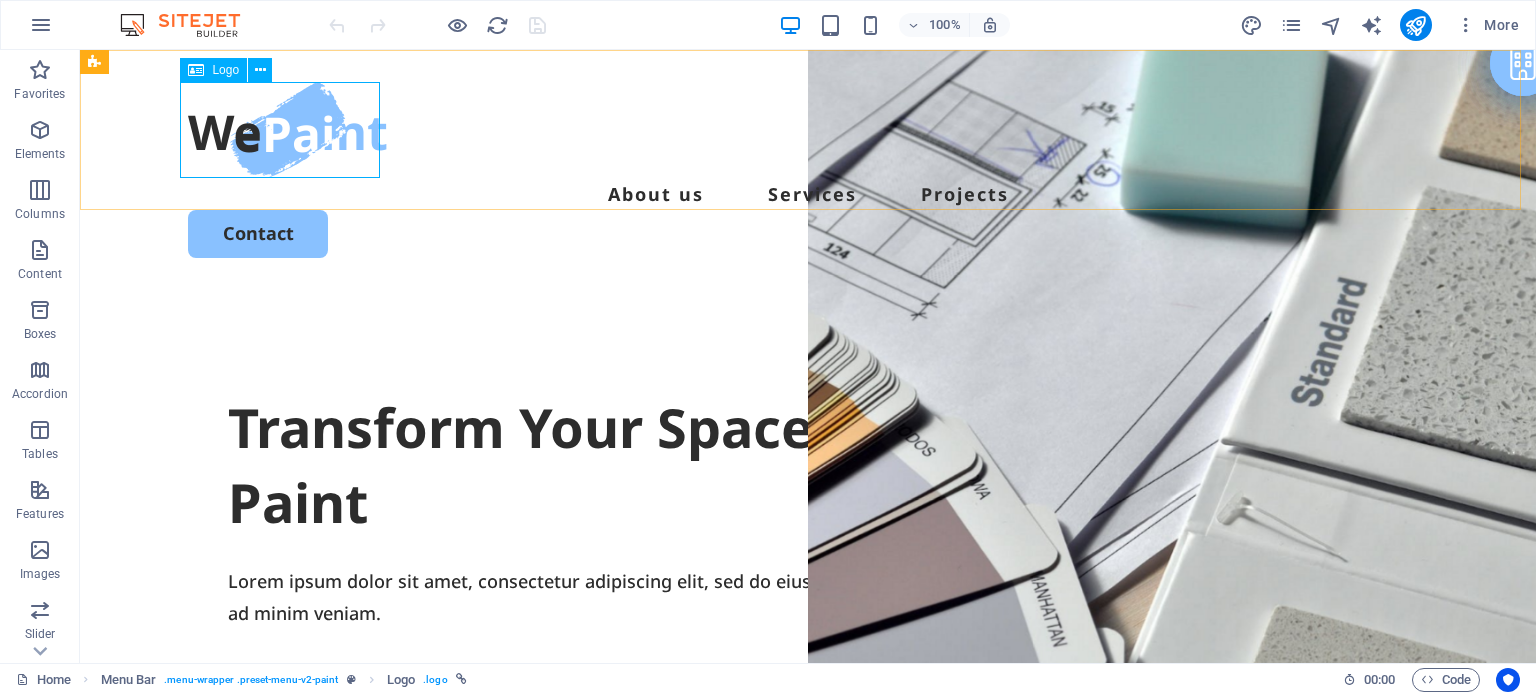 click at bounding box center [196, 70] 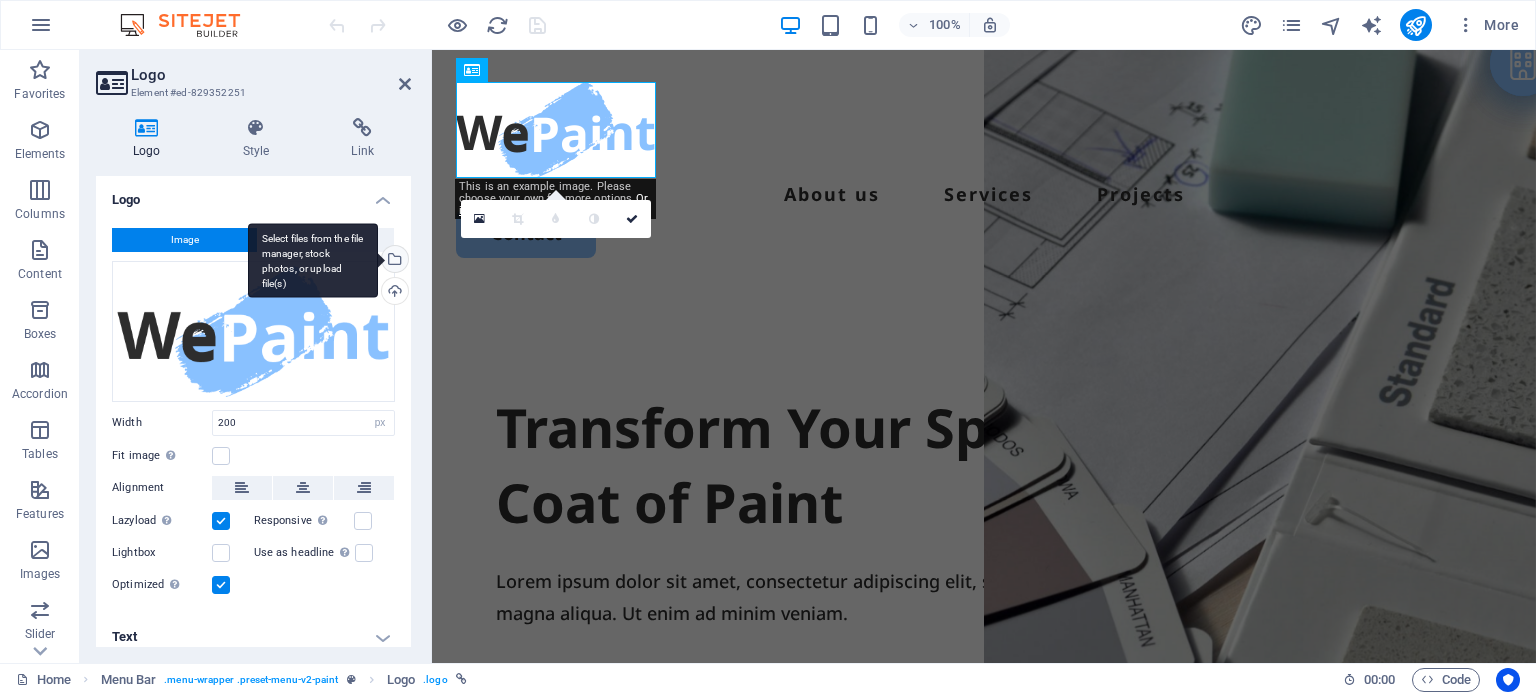 click on "Select files from the file manager, stock photos, or upload file(s)" at bounding box center [393, 261] 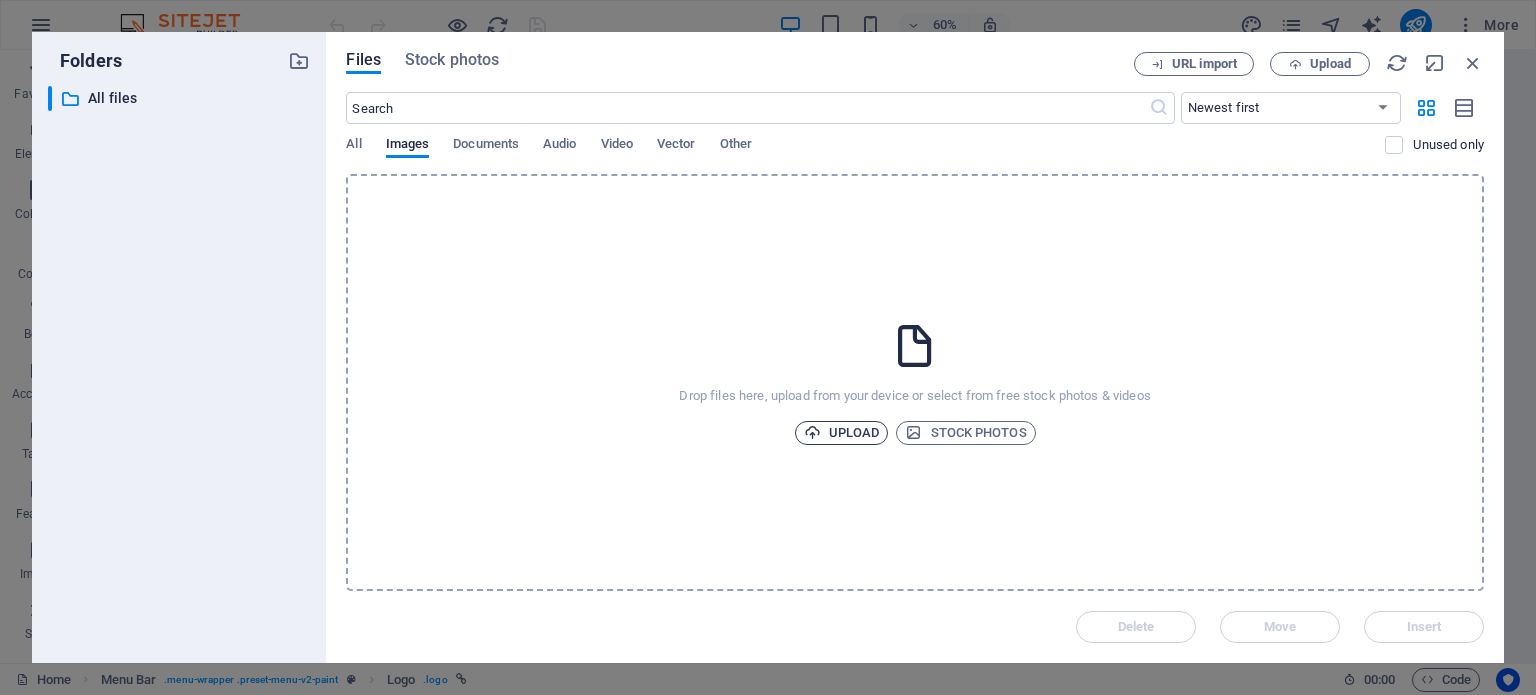 click on "Upload" at bounding box center (842, 433) 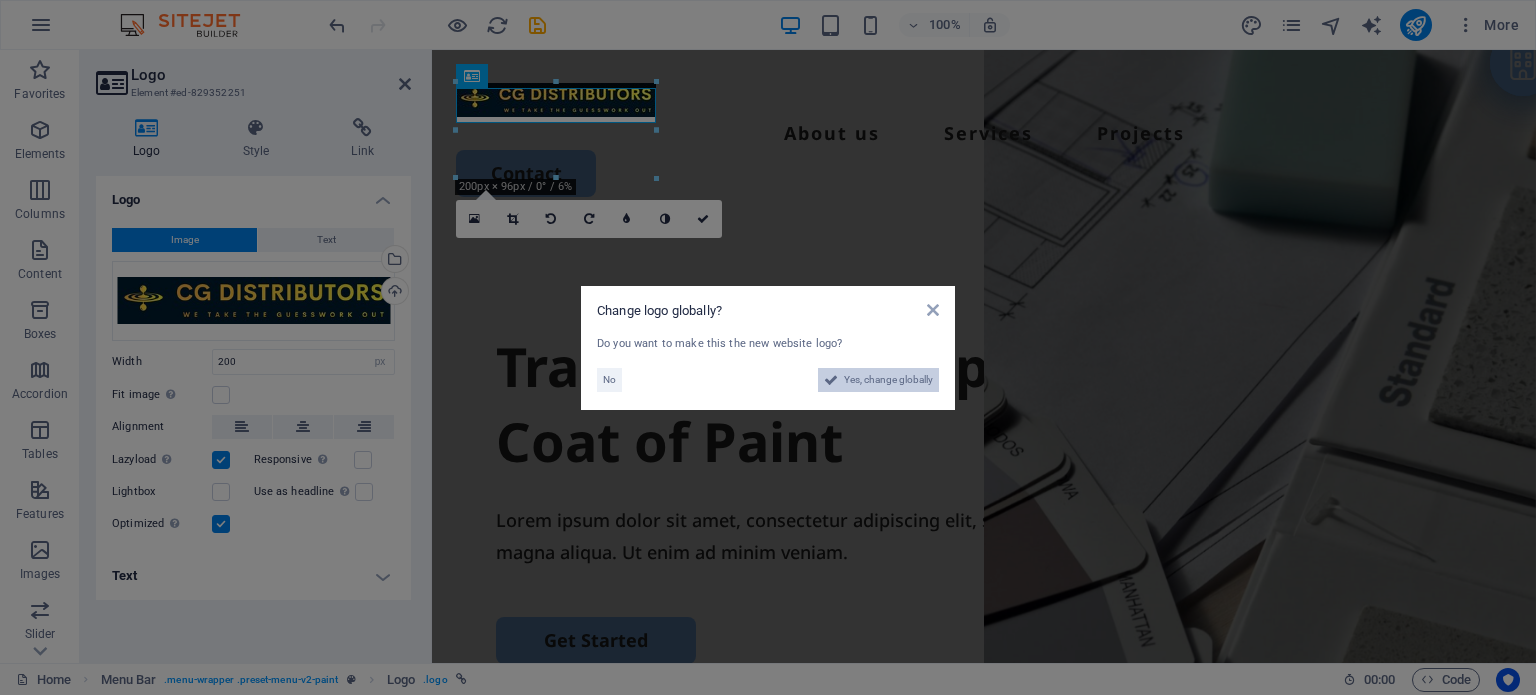 click on "Yes, change globally" at bounding box center (888, 380) 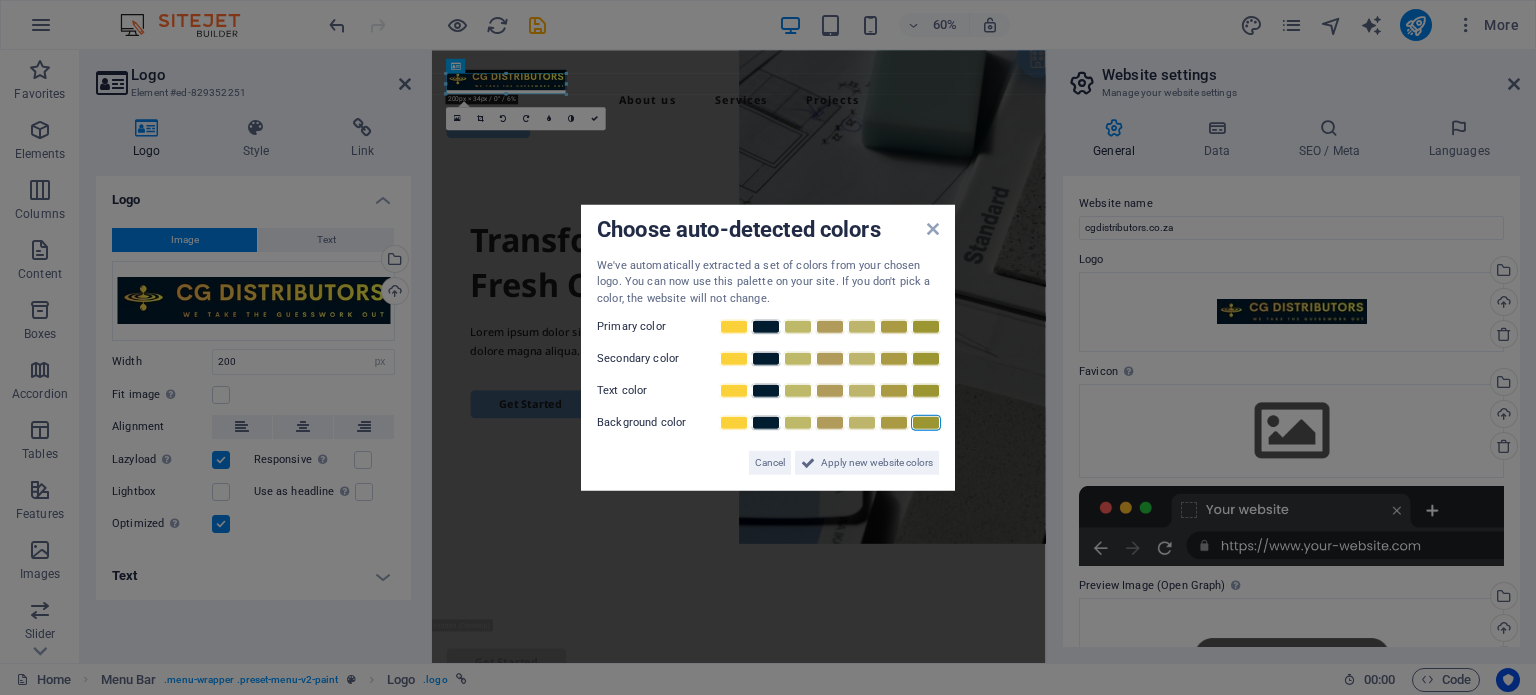click at bounding box center (926, 423) 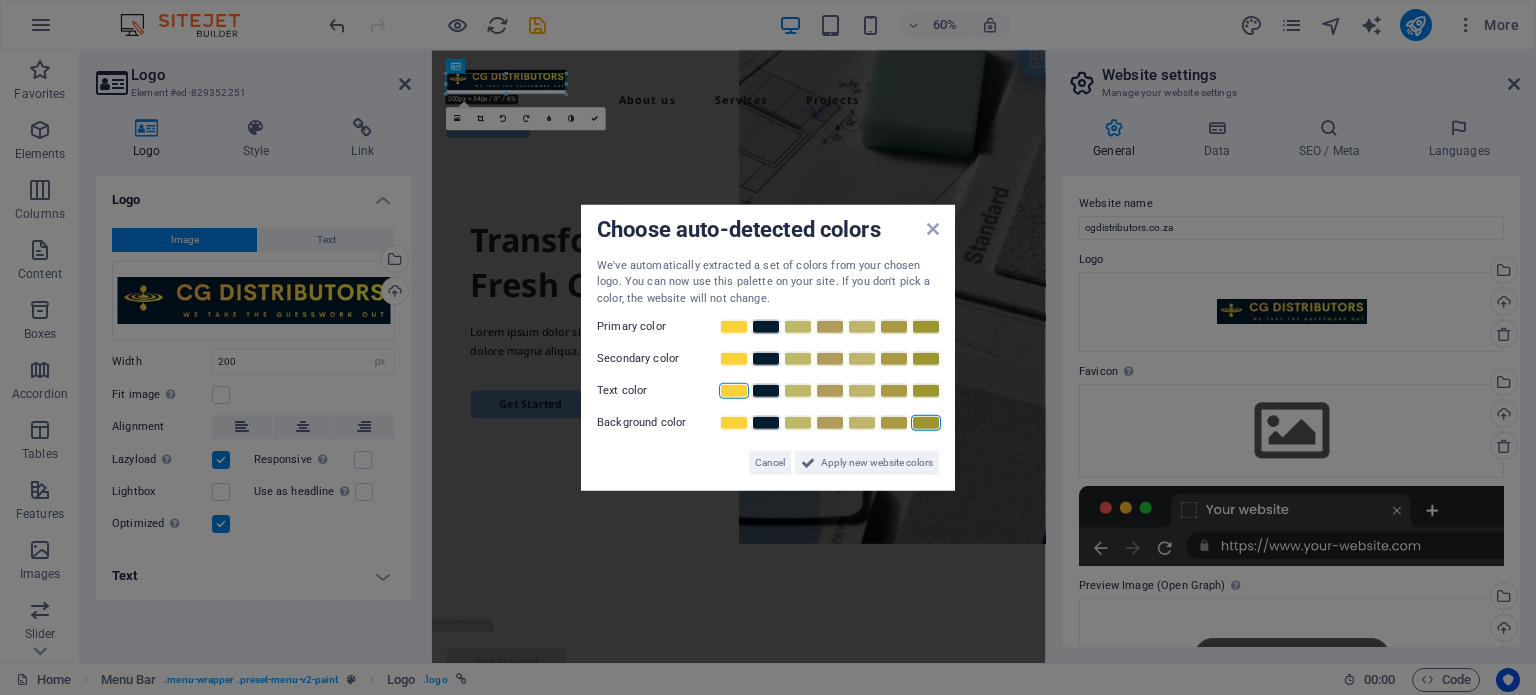 click at bounding box center [734, 391] 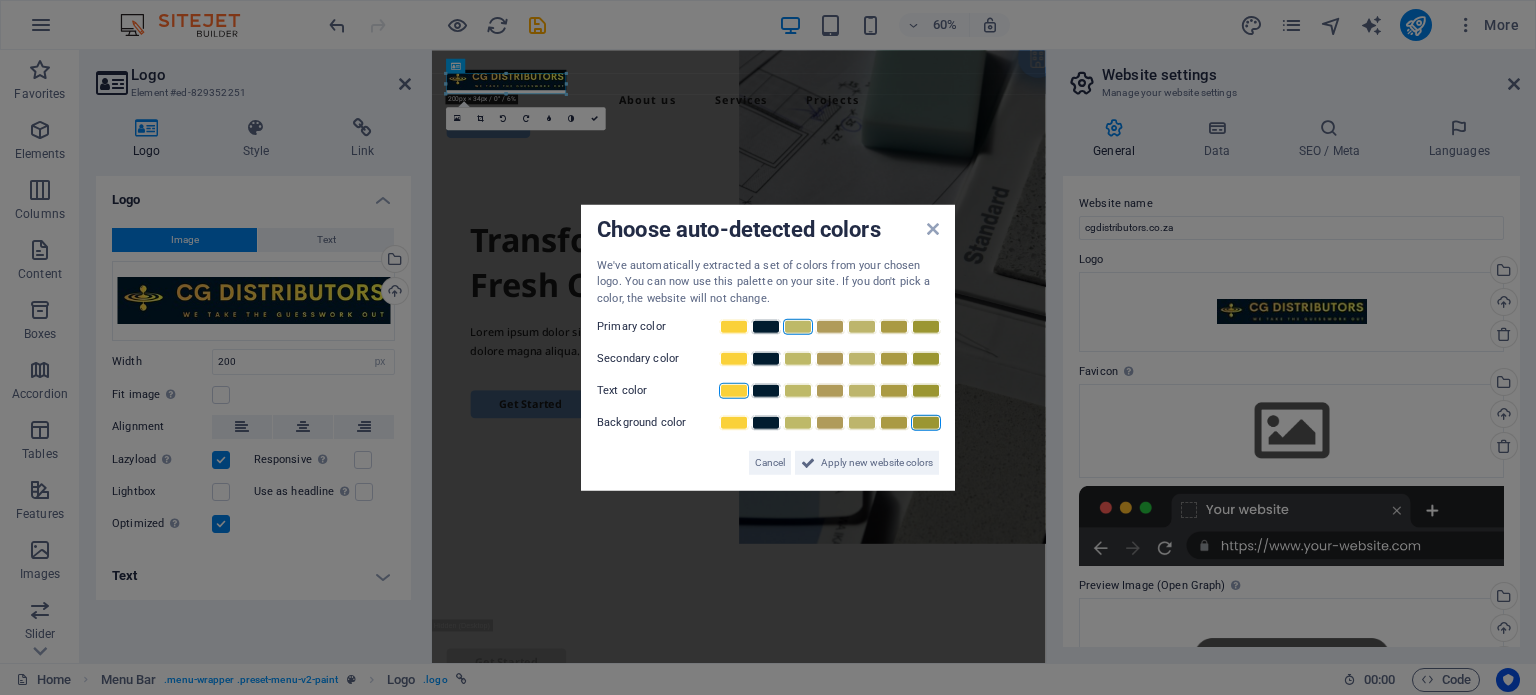 click at bounding box center [798, 327] 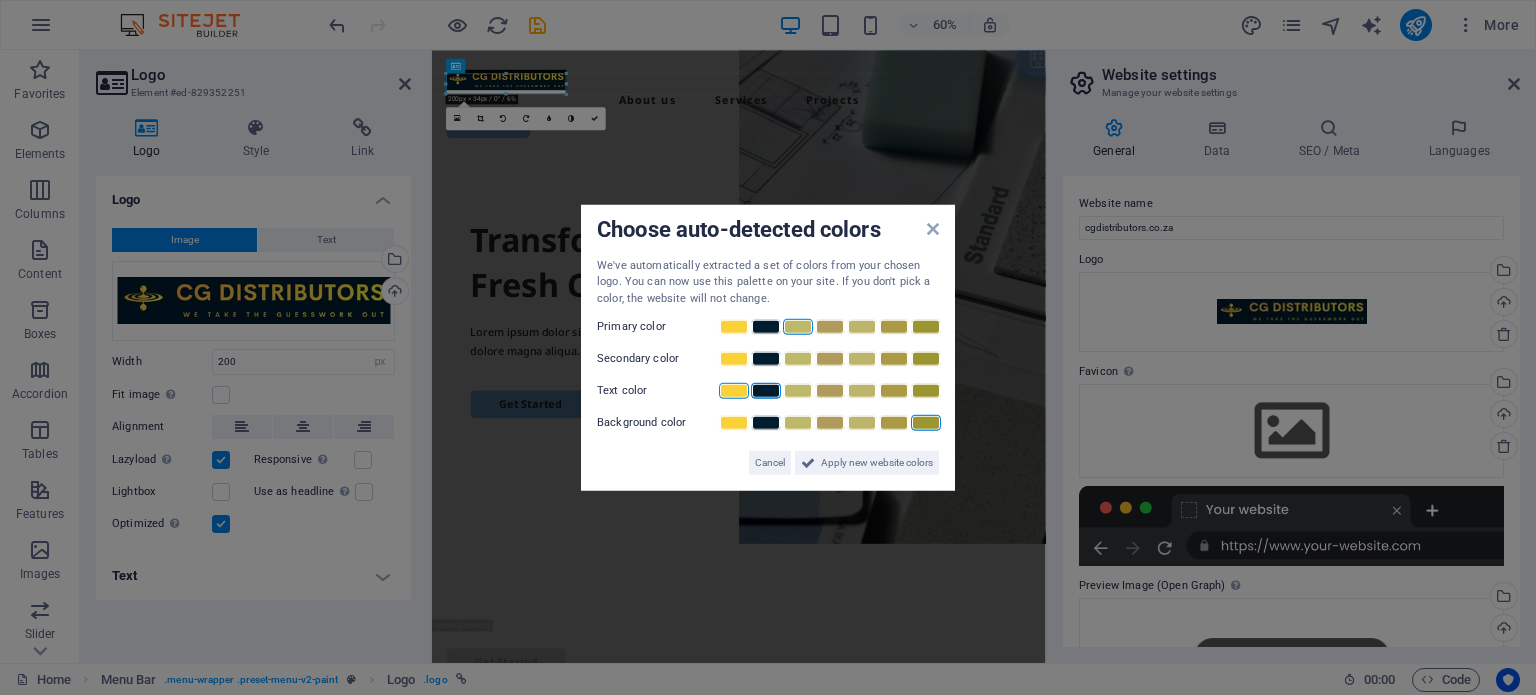 click at bounding box center (766, 391) 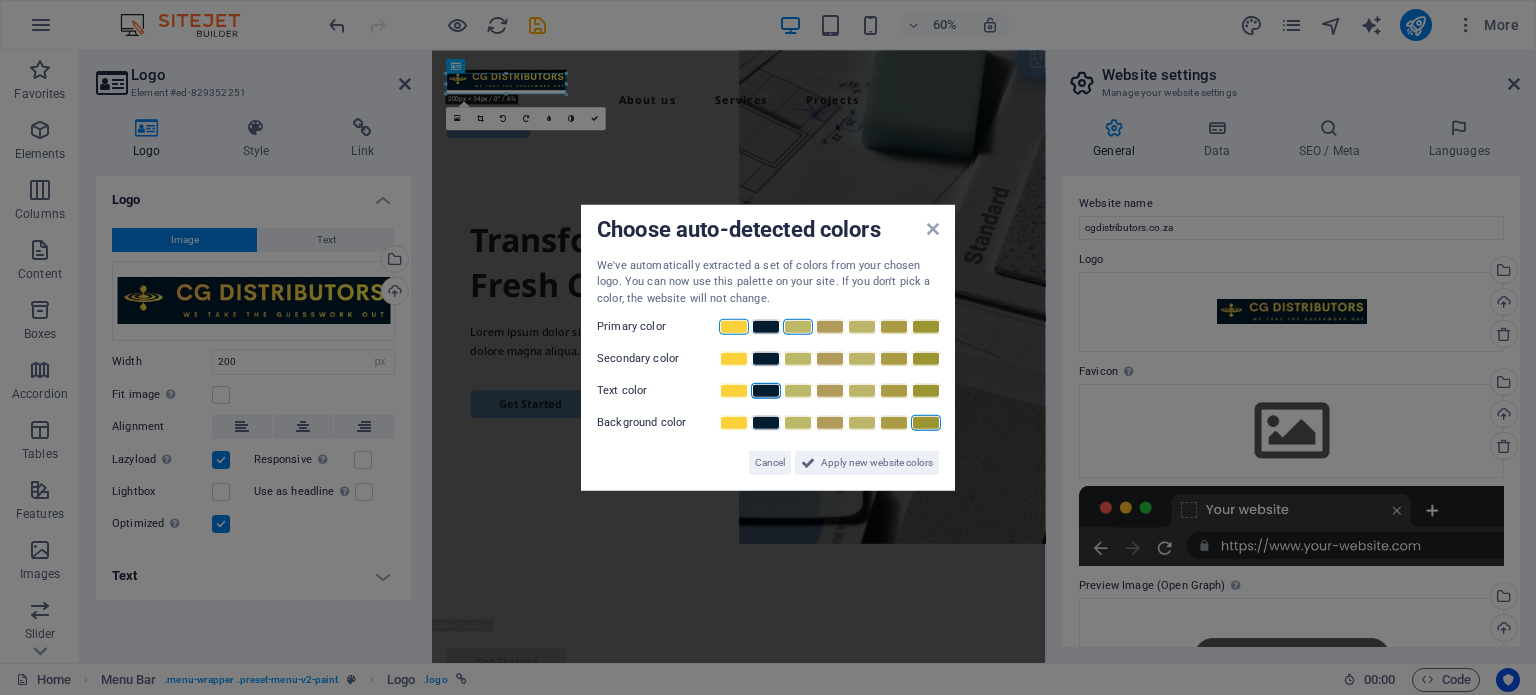 click at bounding box center [734, 327] 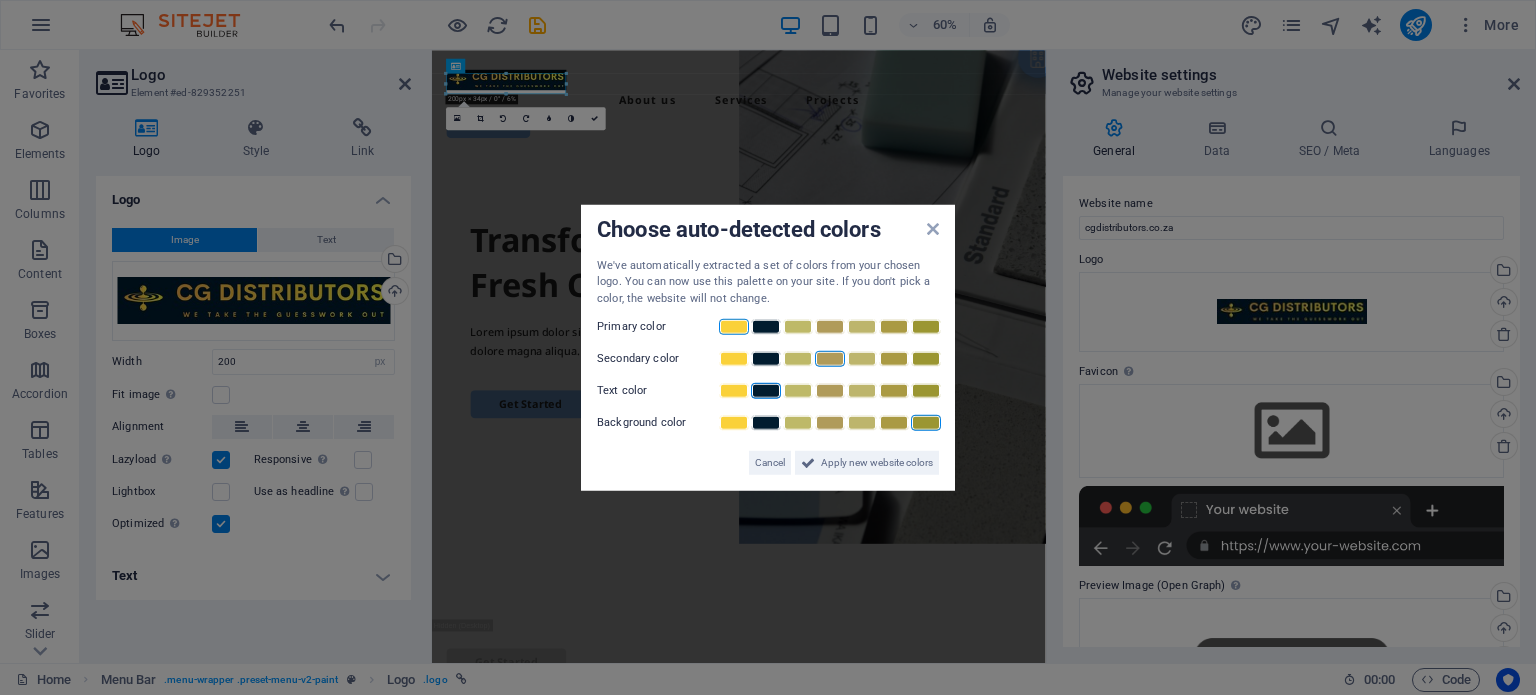 click at bounding box center [830, 359] 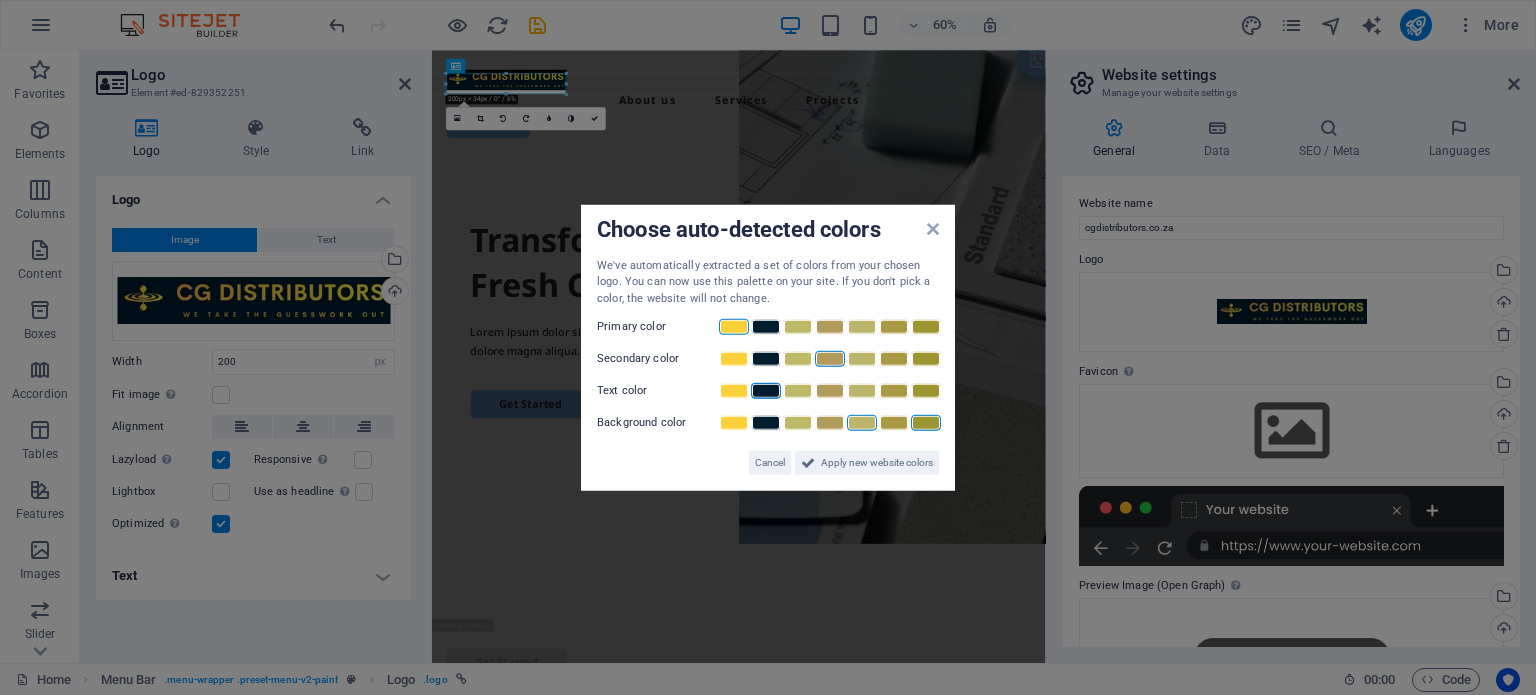 click at bounding box center (862, 423) 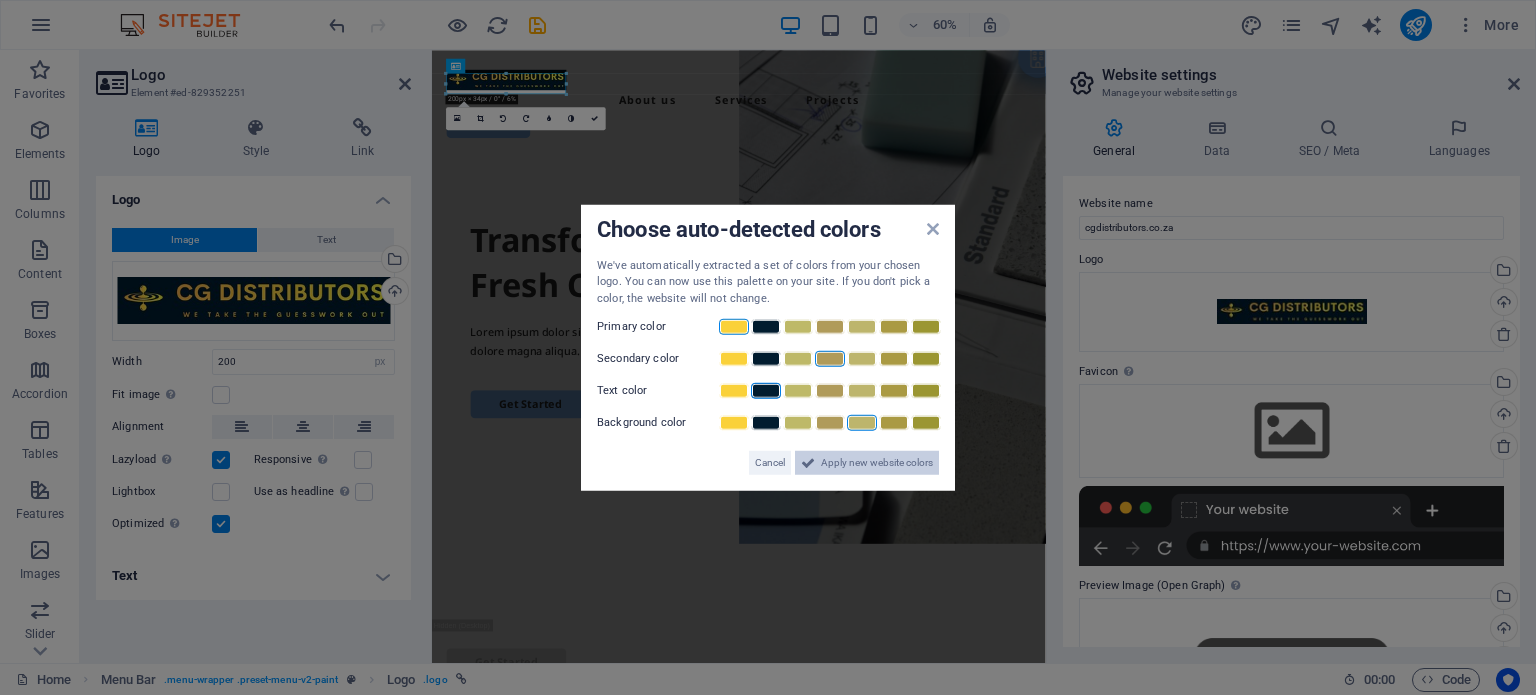 click on "Apply new website colors" at bounding box center [877, 463] 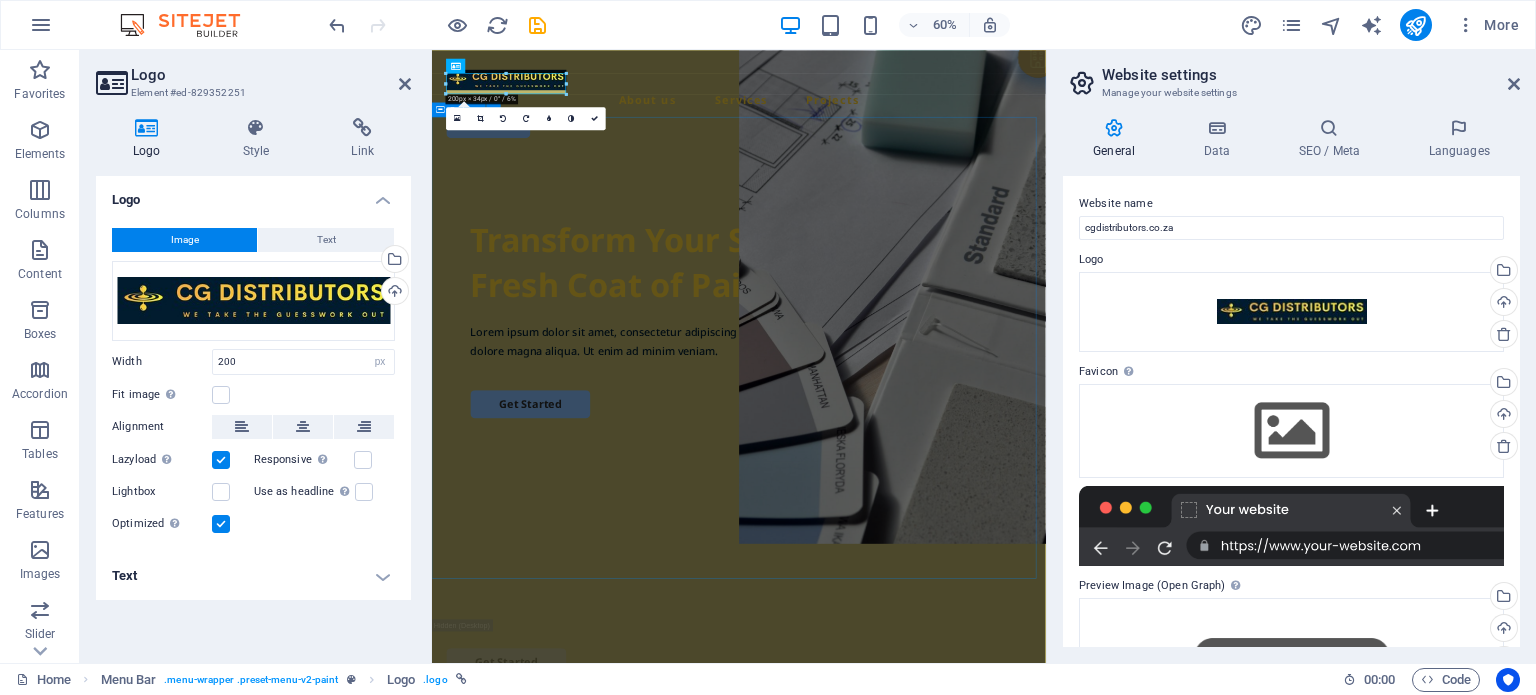 click on "Transform Your Space with a Fresh Coat of Paint Lorem ipsum dolor sit amet, consectetur adipiscing elit, sed do eiusmod tempor incididunt ut labore et dolore magna aliqua. Ut enim ad minim veniam. Get Started" at bounding box center [943, 614] 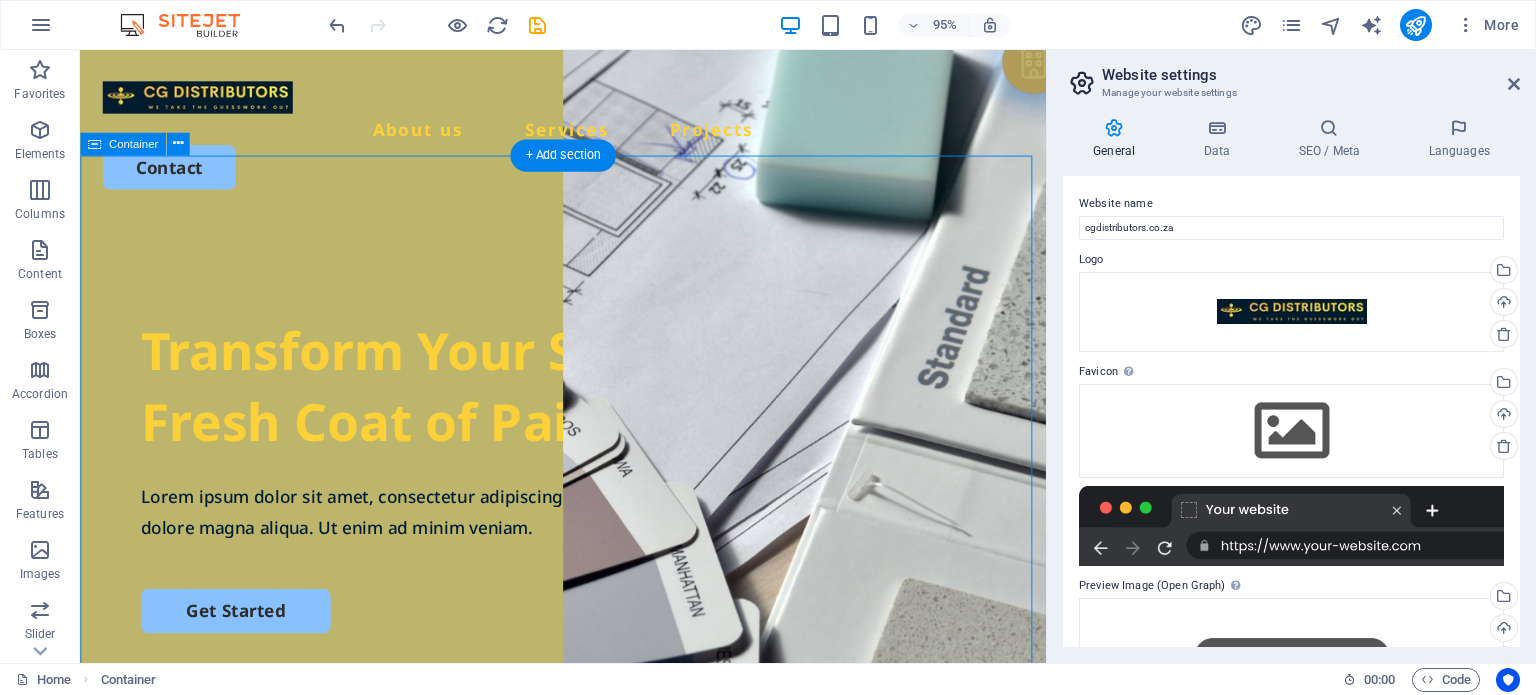 click on "Transform Your Space with a Fresh Coat of Paint Lorem ipsum dolor sit amet, consectetur adipiscing elit, sed do eiusmod tempor incididunt ut labore et dolore magna aliqua. Ut enim ad minim veniam. Get Started" at bounding box center [588, 614] 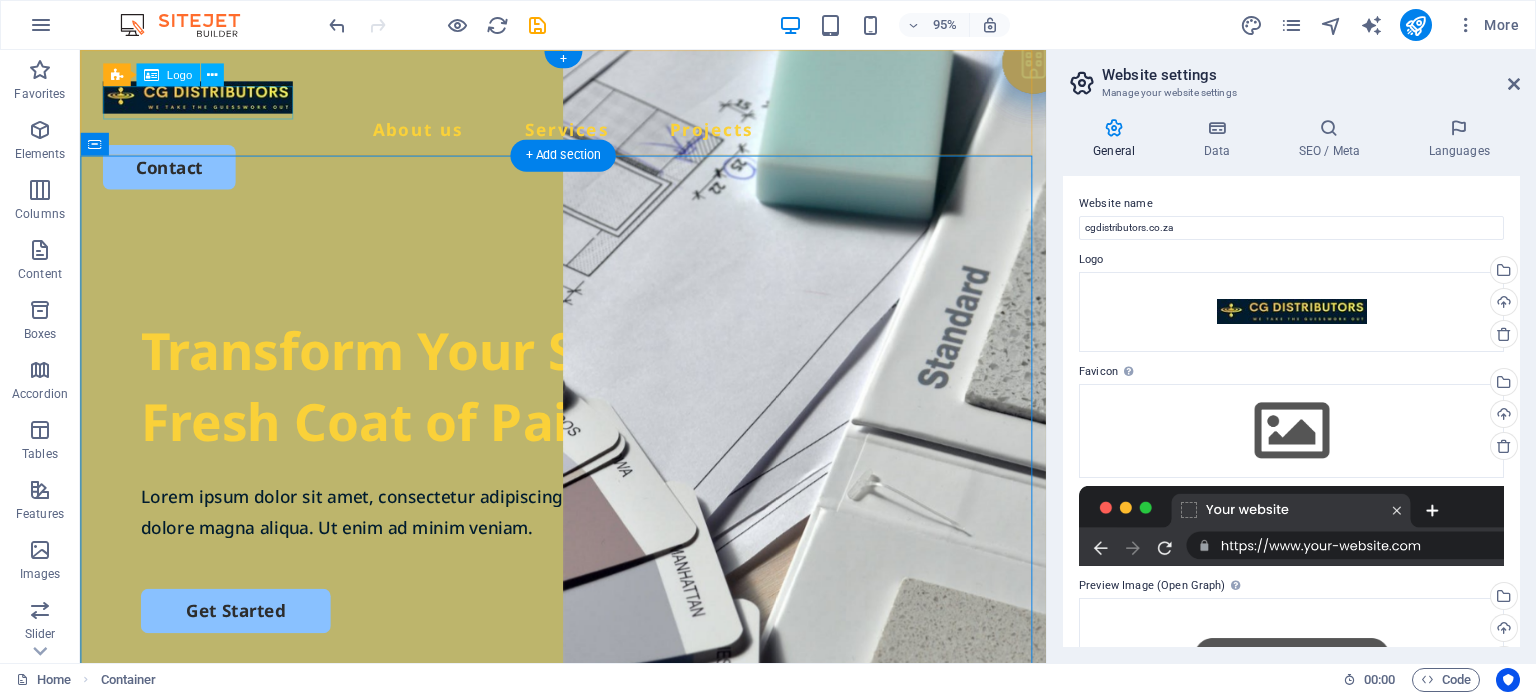 click at bounding box center [588, 99] 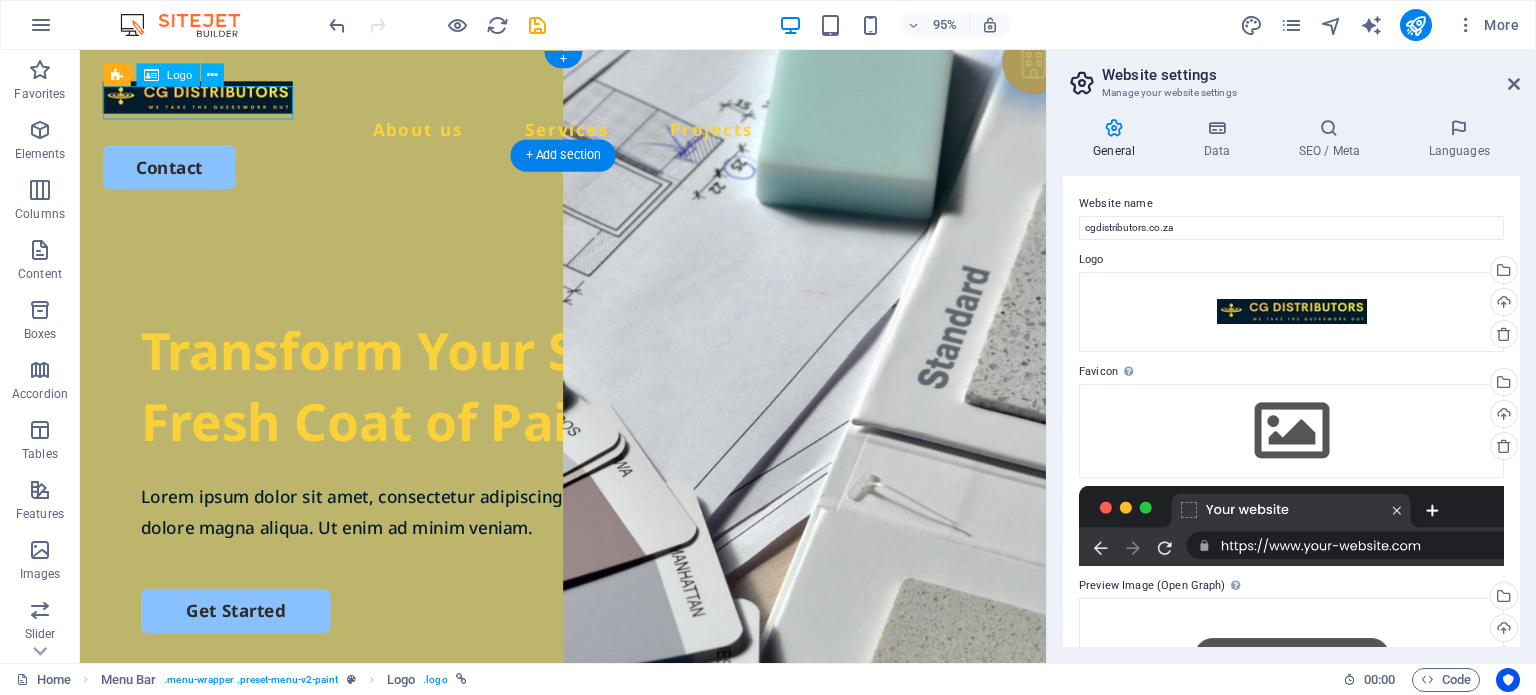 click at bounding box center [588, 99] 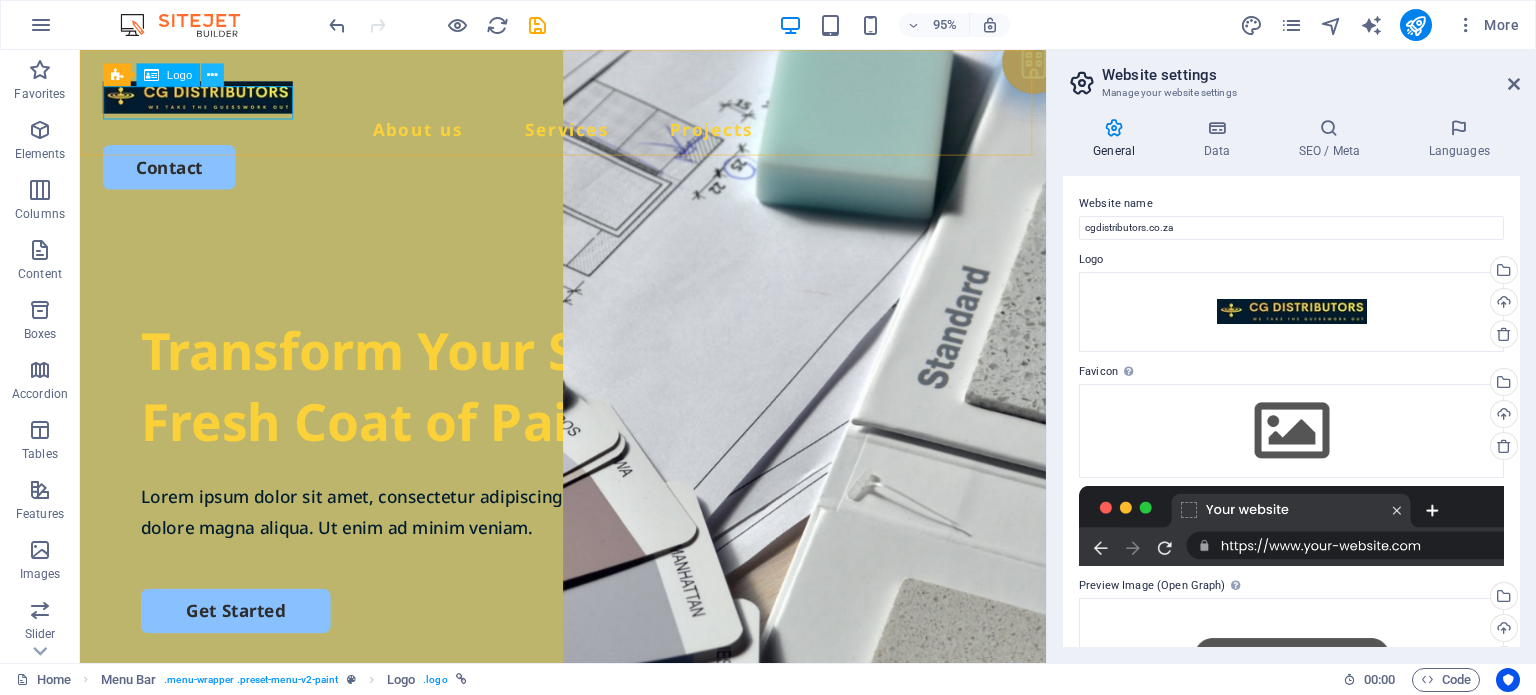 click at bounding box center [212, 75] 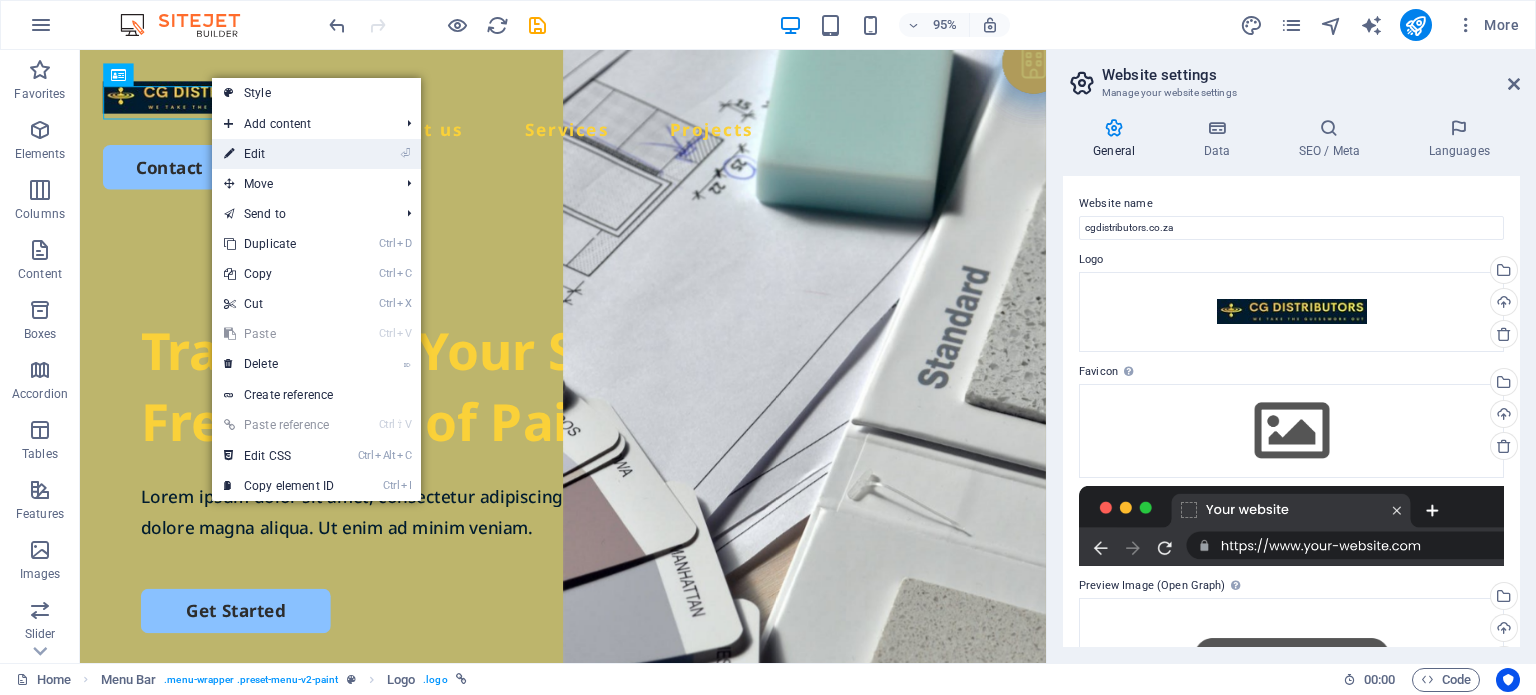 click on "⏎  Edit" at bounding box center [279, 154] 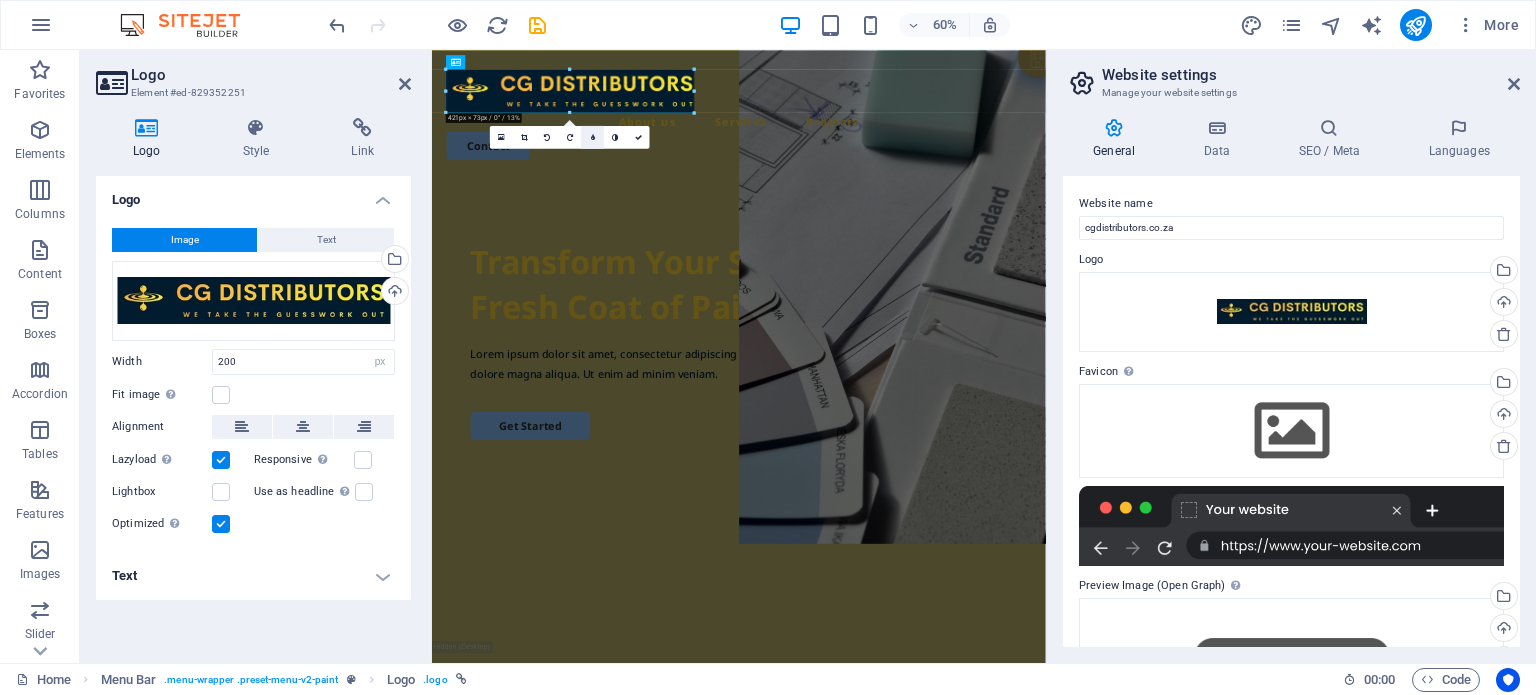 drag, startPoint x: 566, startPoint y: 96, endPoint x: 598, endPoint y: 137, distance: 52.009613 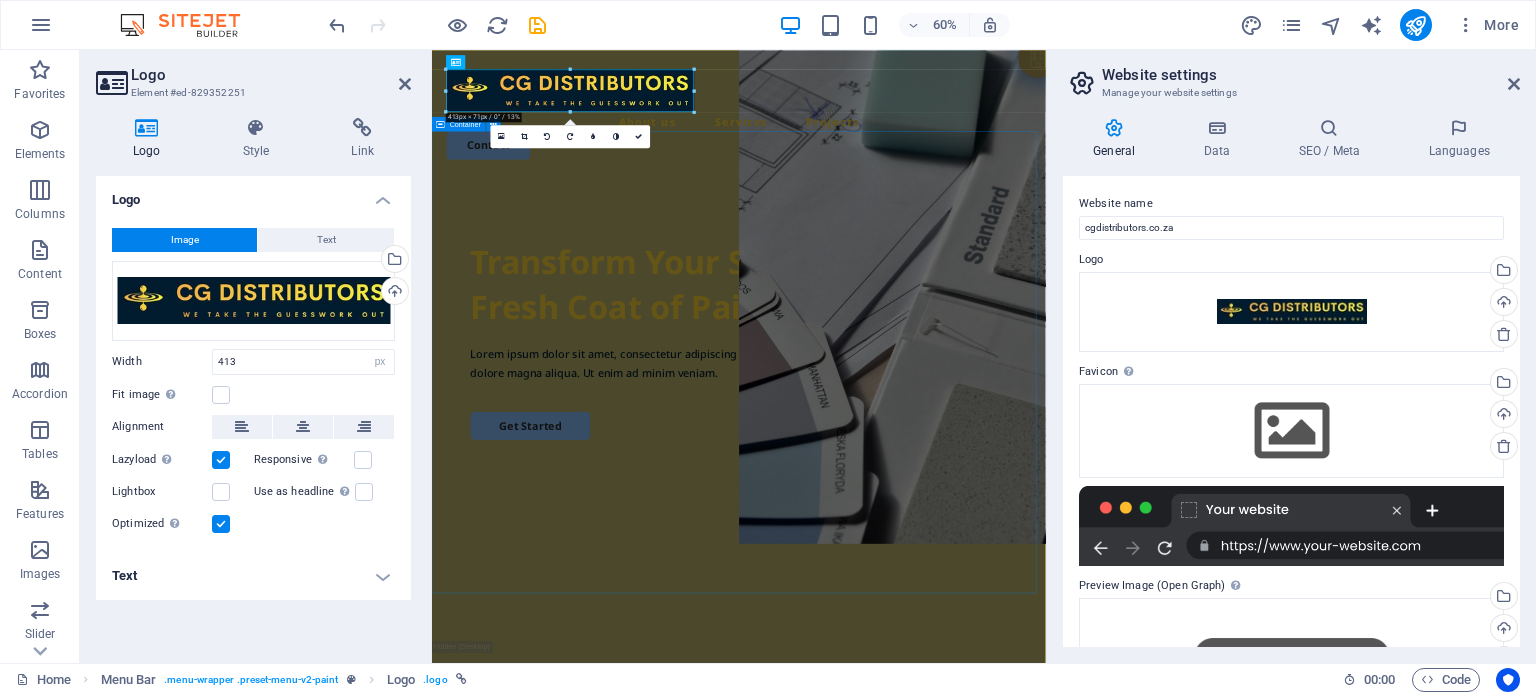 click on "Transform Your Space with a Fresh Coat of Paint Lorem ipsum dolor sit amet, consectetur adipiscing elit, sed do eiusmod tempor incididunt ut labore et dolore magna aliqua. Ut enim ad minim veniam. Get Started" at bounding box center (943, 650) 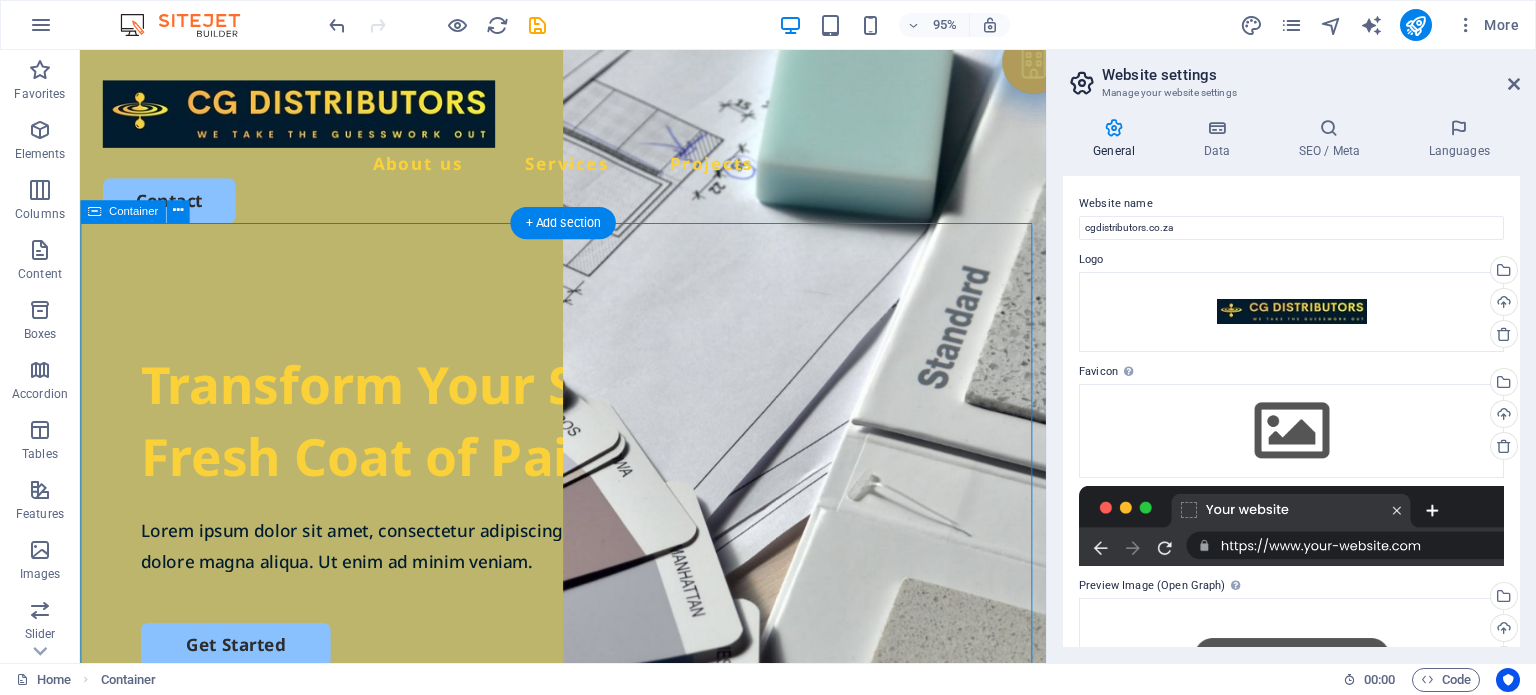 click on "Transform Your Space with a Fresh Coat of Paint Lorem ipsum dolor sit amet, consectetur adipiscing elit, sed do eiusmod tempor incididunt ut labore et dolore magna aliqua. Ut enim ad minim veniam. Get Started" at bounding box center [588, 650] 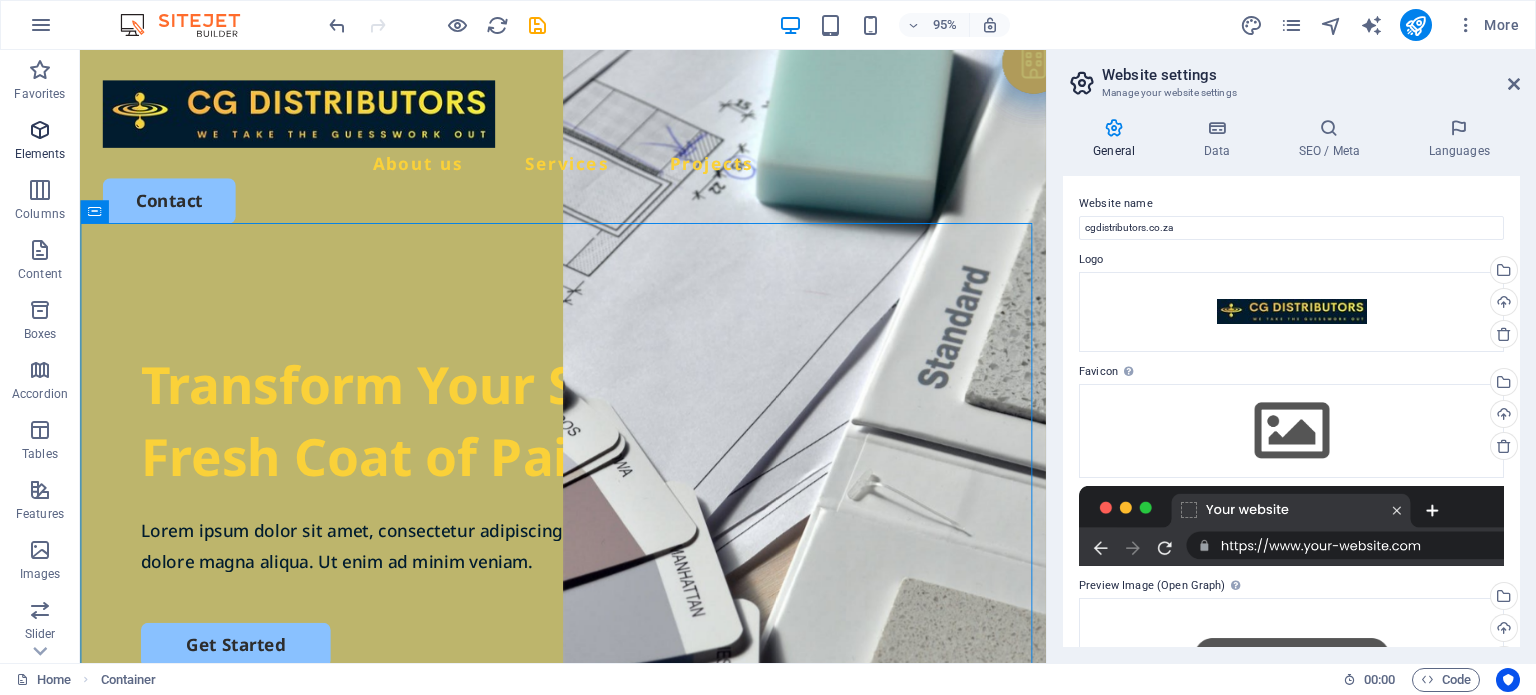 click on "Elements" at bounding box center [40, 154] 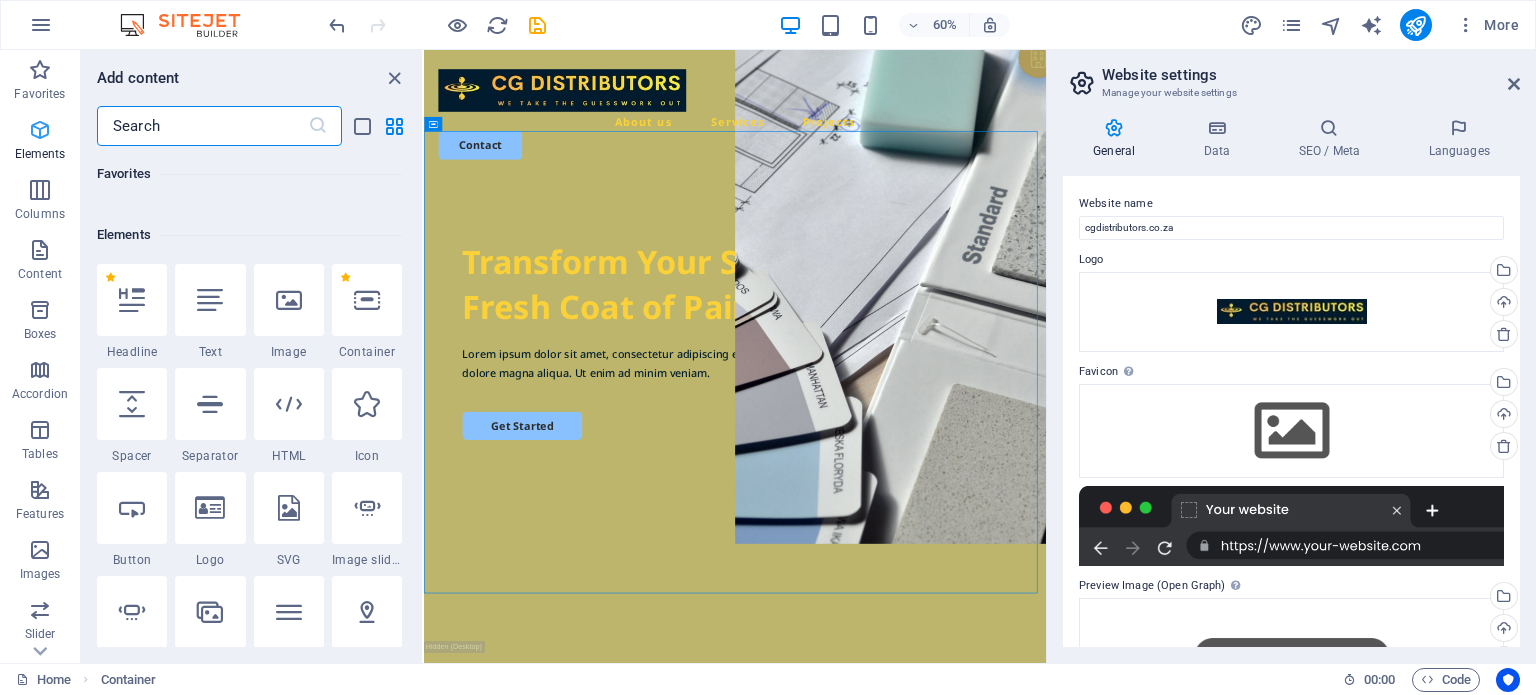 scroll, scrollTop: 212, scrollLeft: 0, axis: vertical 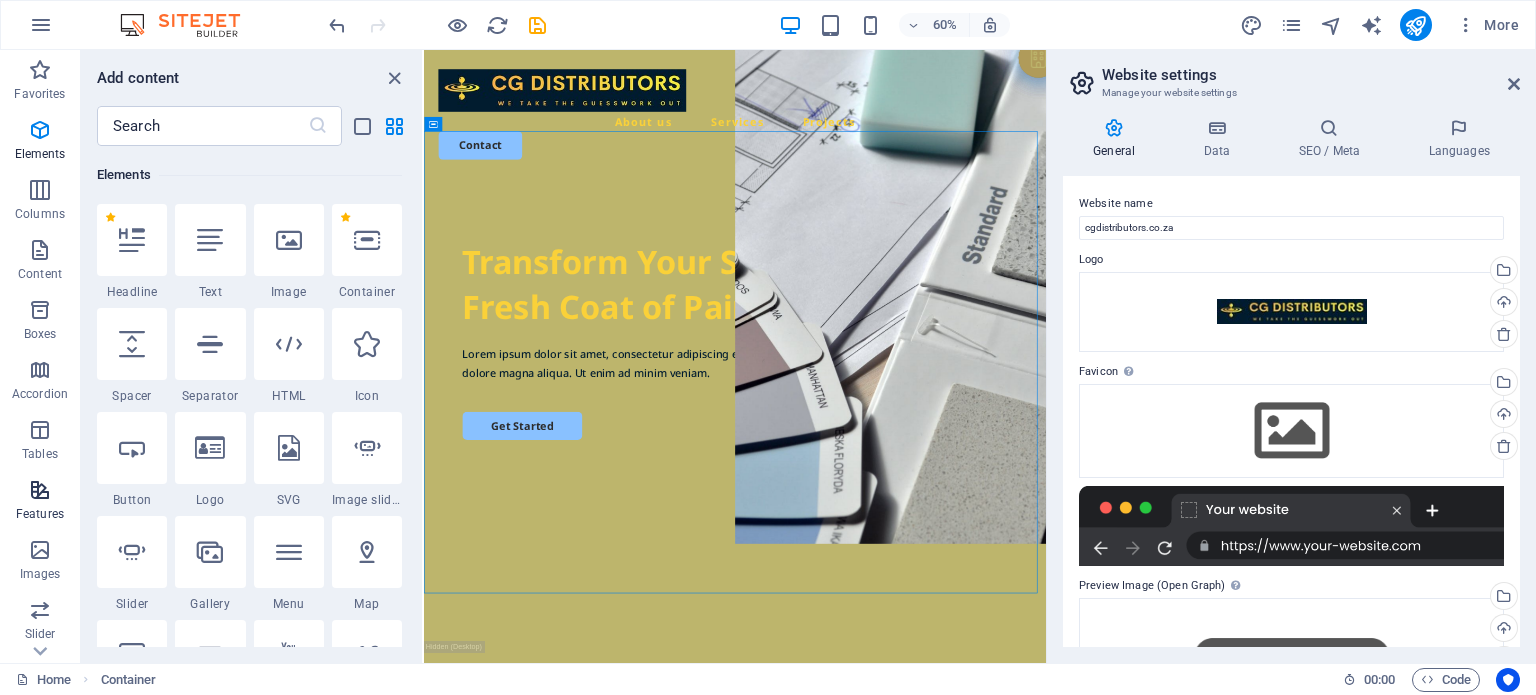 click on "Features" at bounding box center (40, 502) 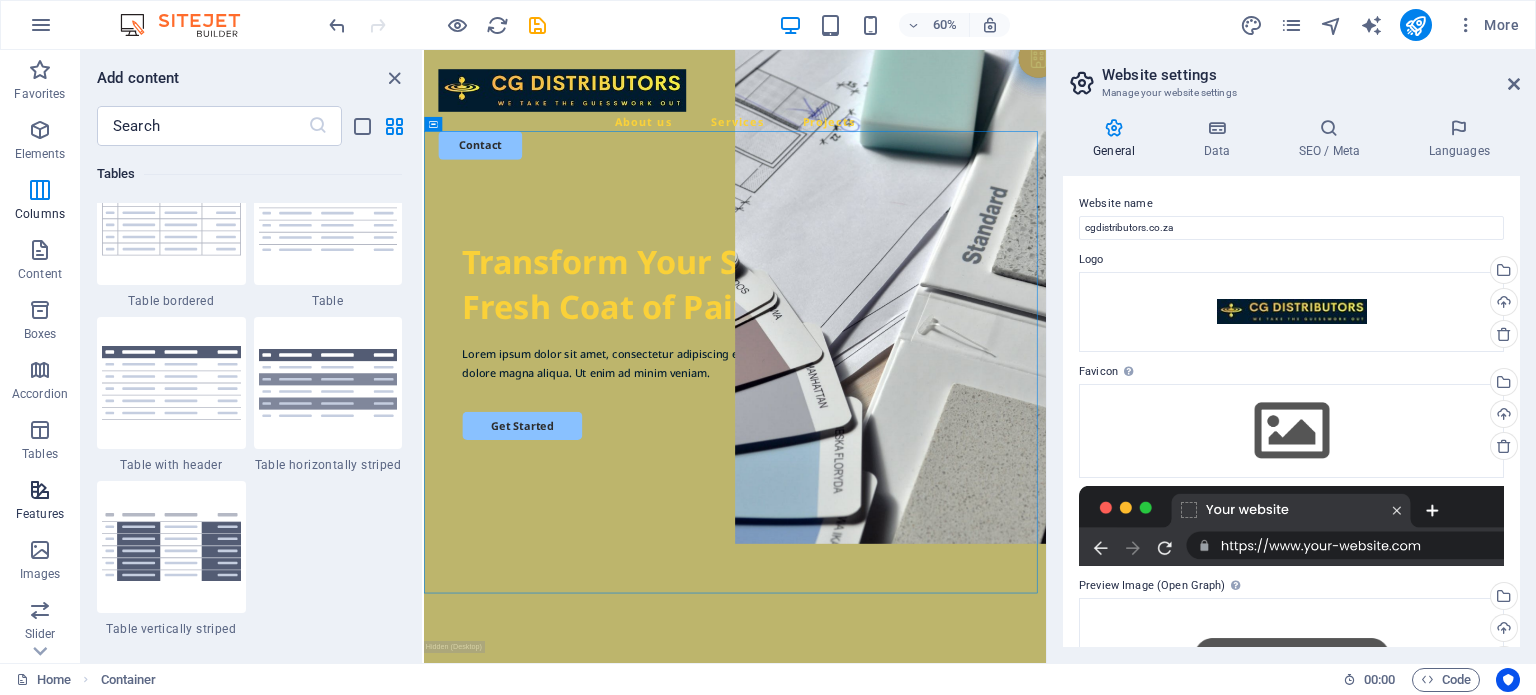 scroll, scrollTop: 7795, scrollLeft: 0, axis: vertical 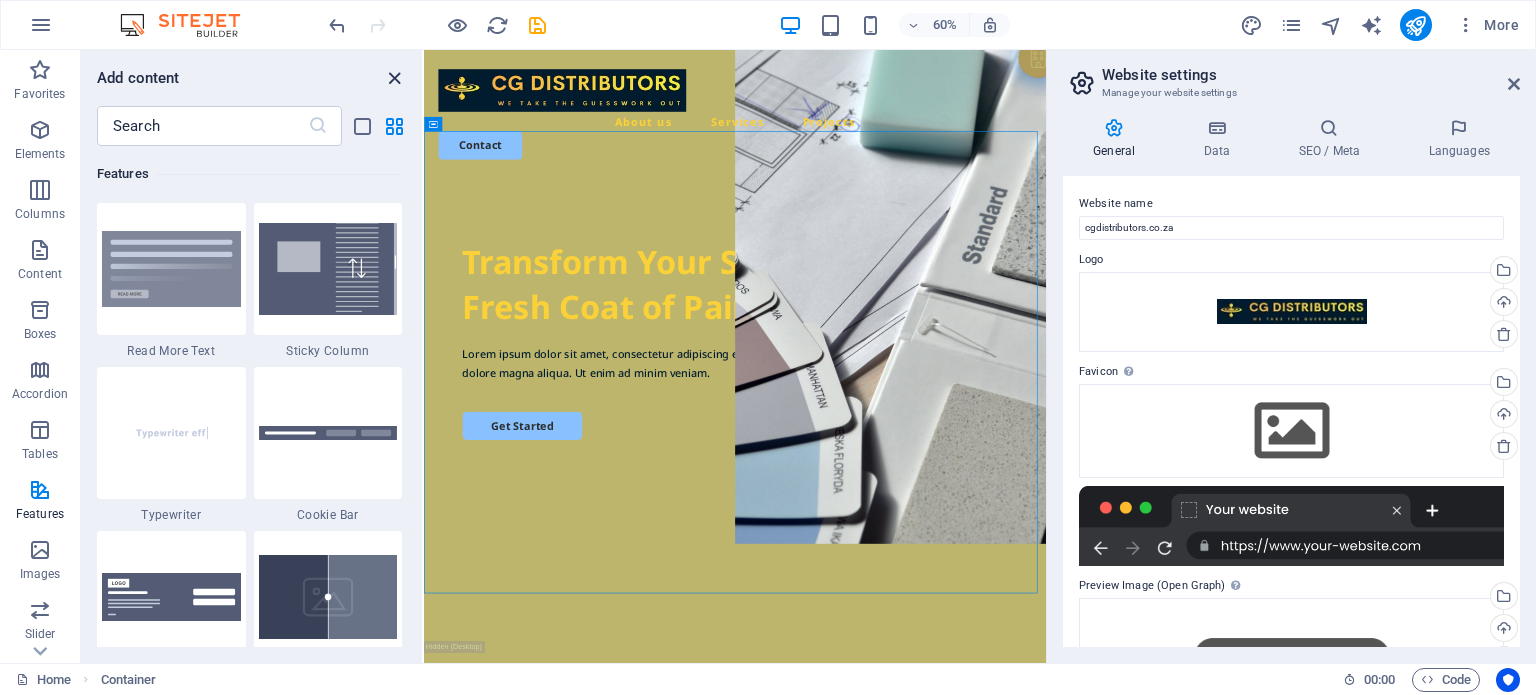 click at bounding box center [394, 78] 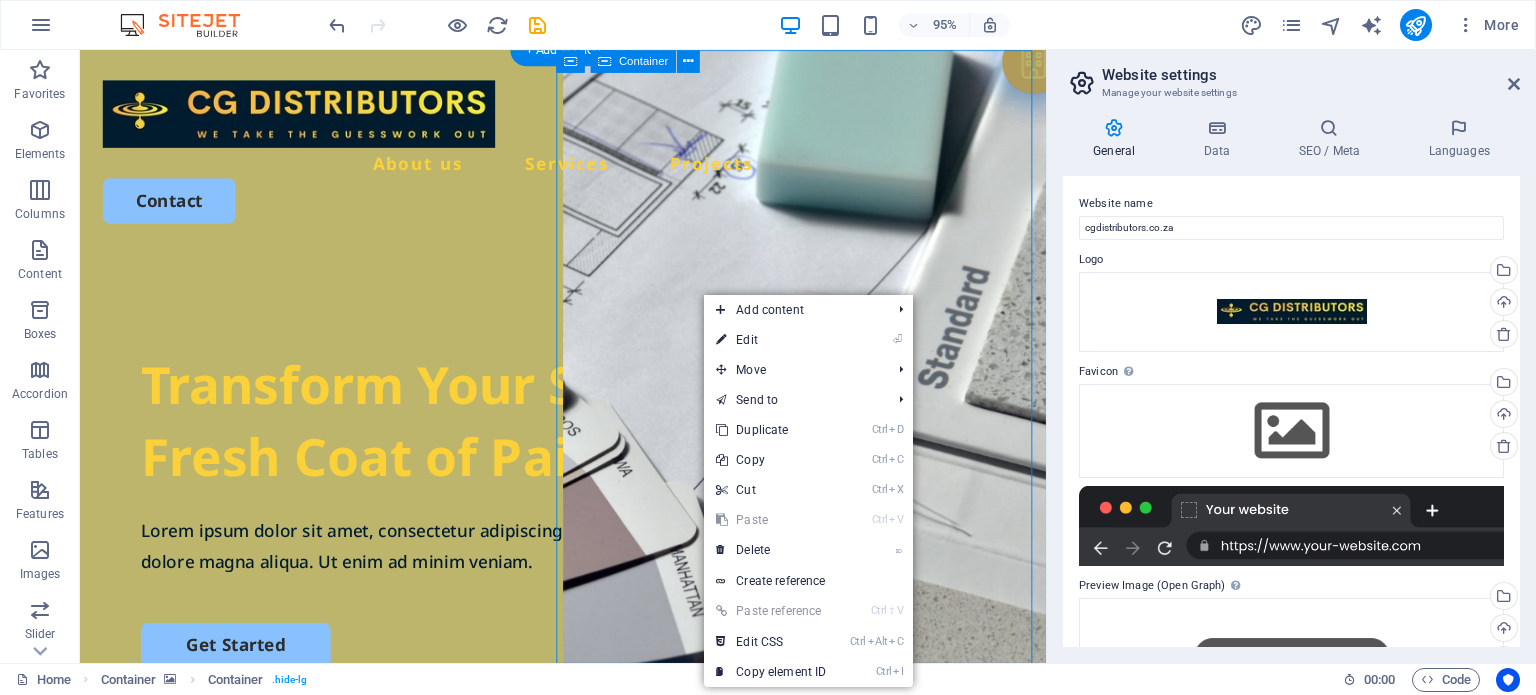 click on "Drop content here or  Add elements  Paste clipboard" at bounding box center [843, 1195] 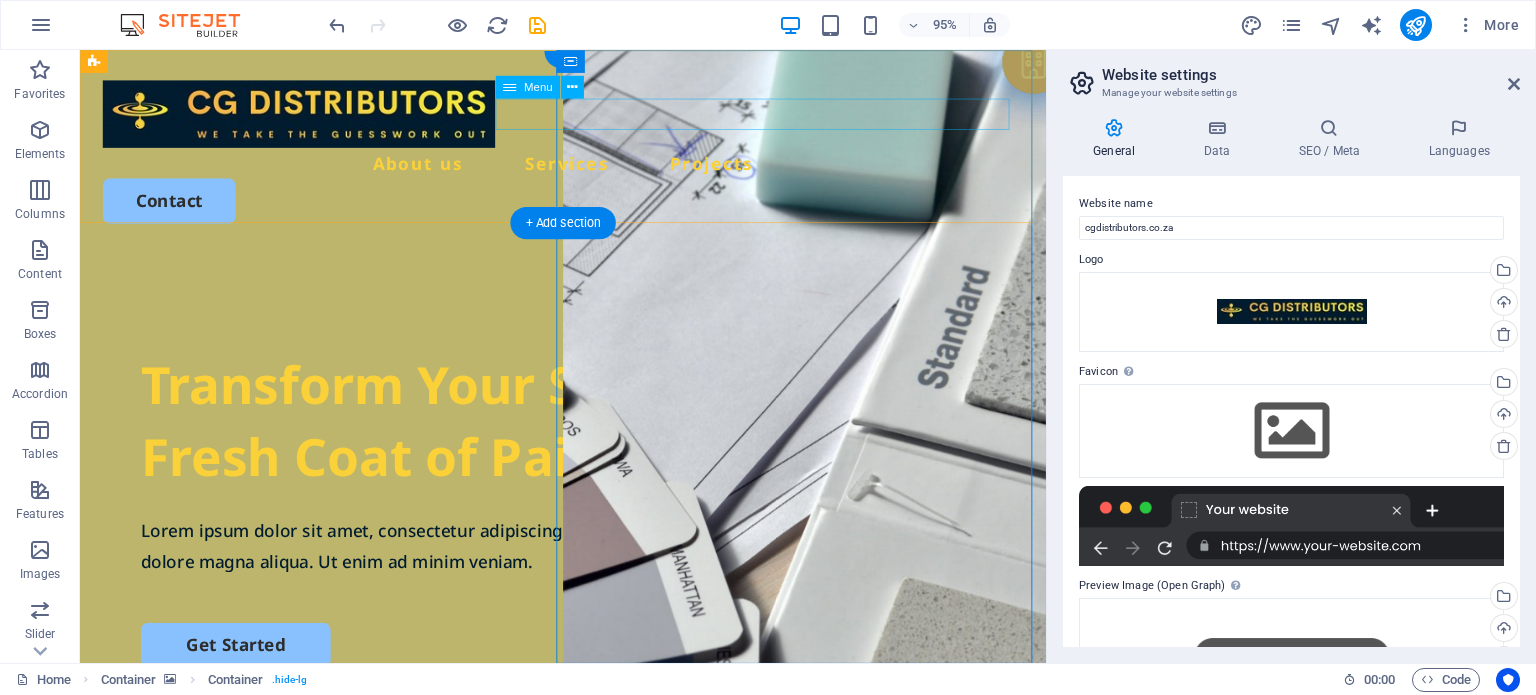 click on "About us Services Projects" at bounding box center [588, 169] 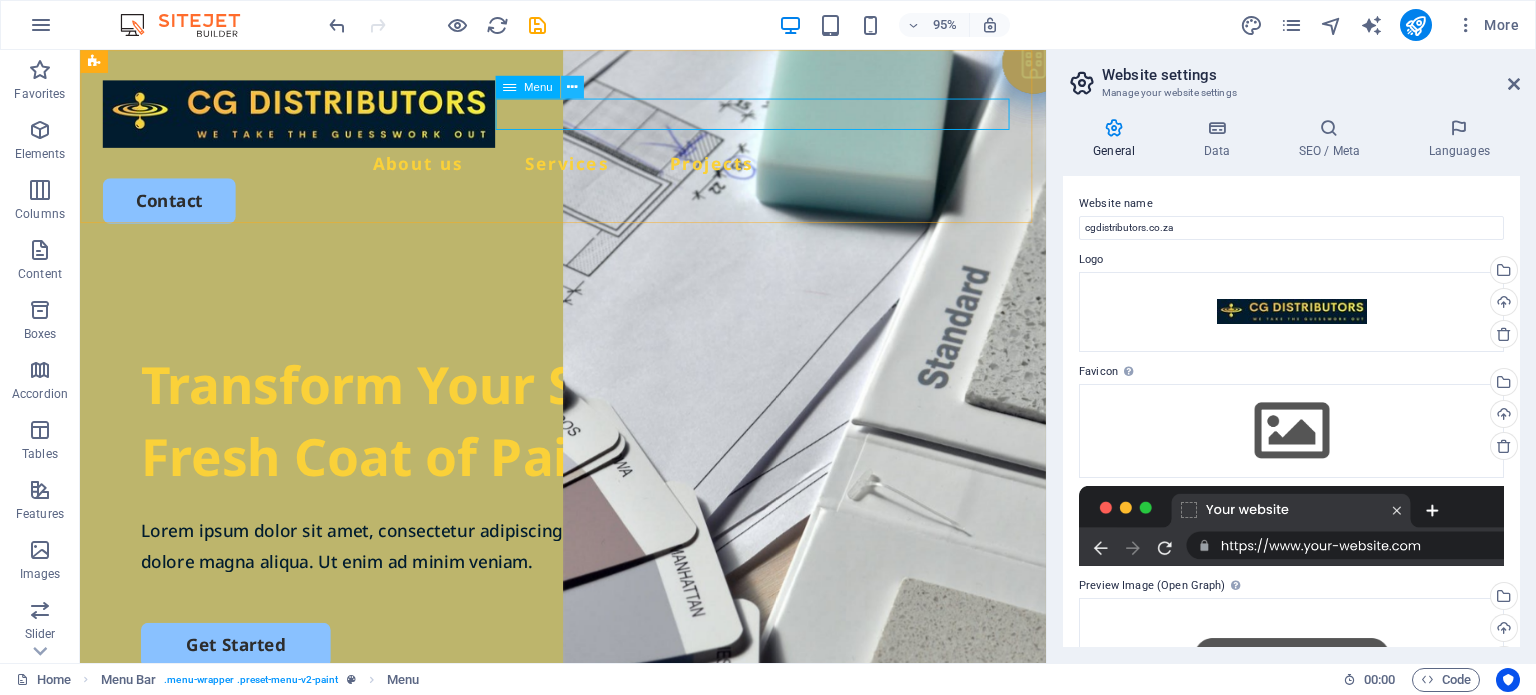 click at bounding box center (572, 87) 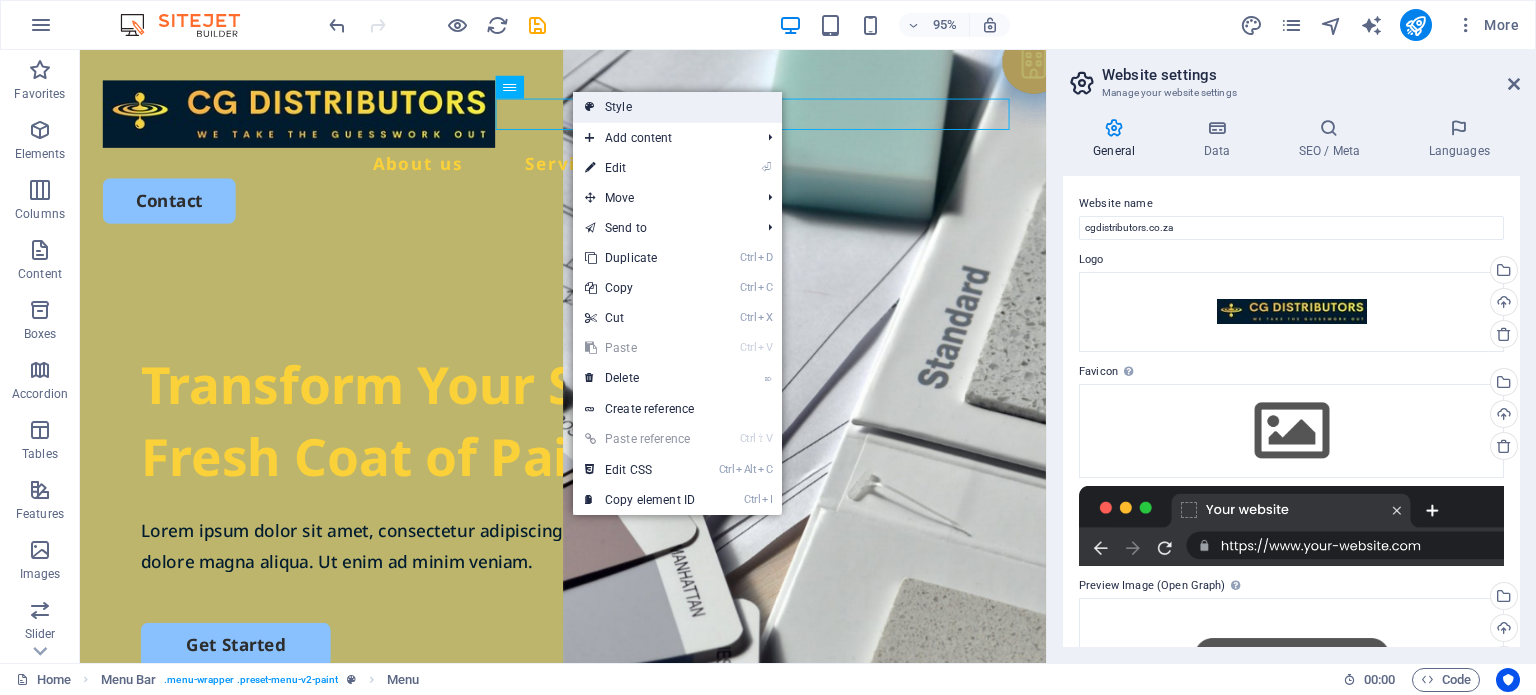 drag, startPoint x: 627, startPoint y: 107, endPoint x: 351, endPoint y: 148, distance: 279.0287 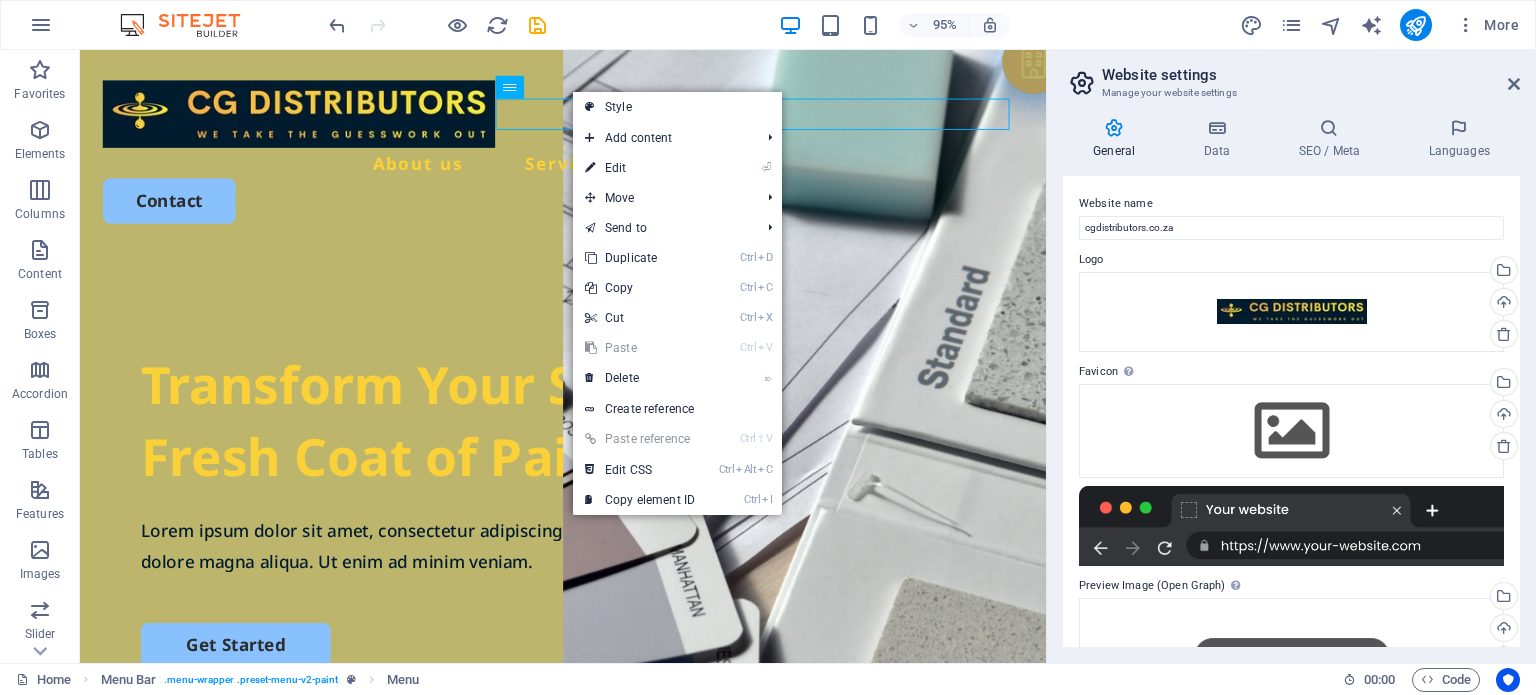select on "rem" 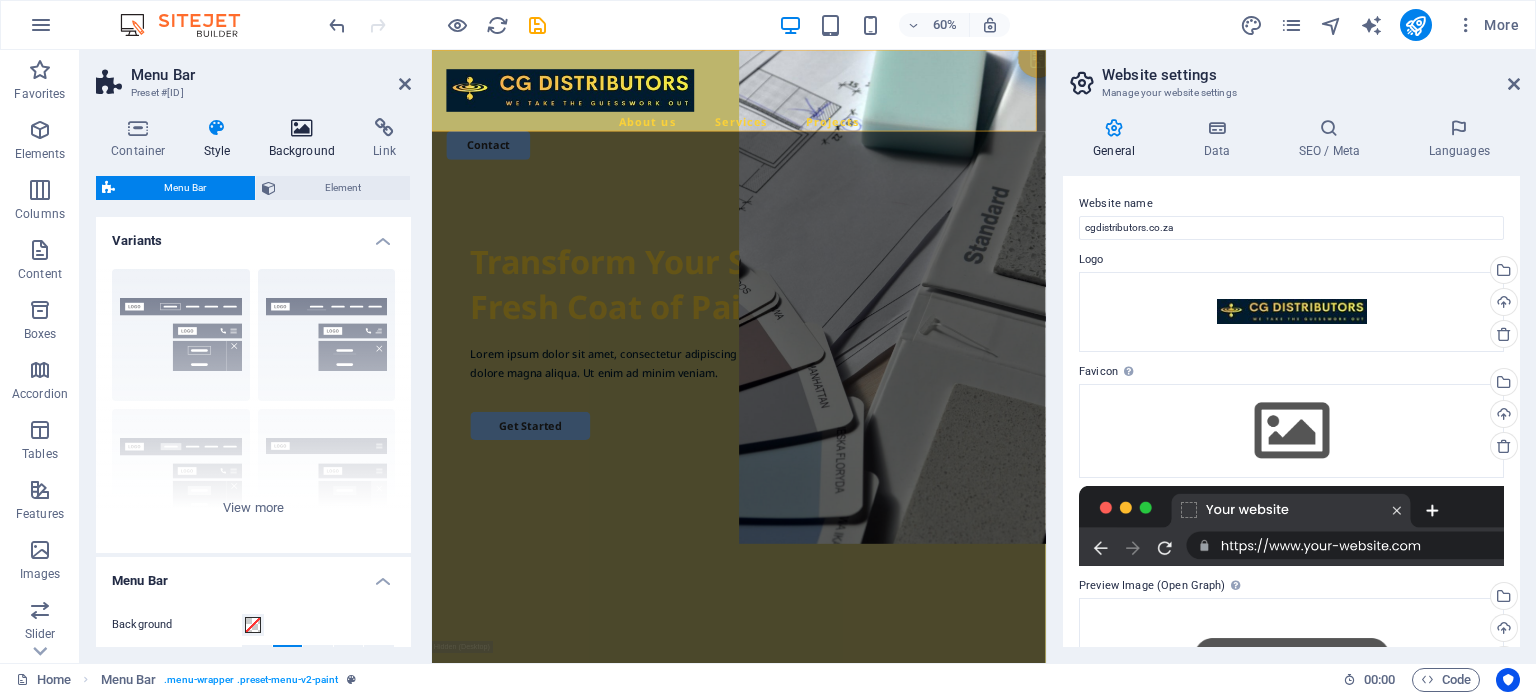 click on "Background" at bounding box center [306, 139] 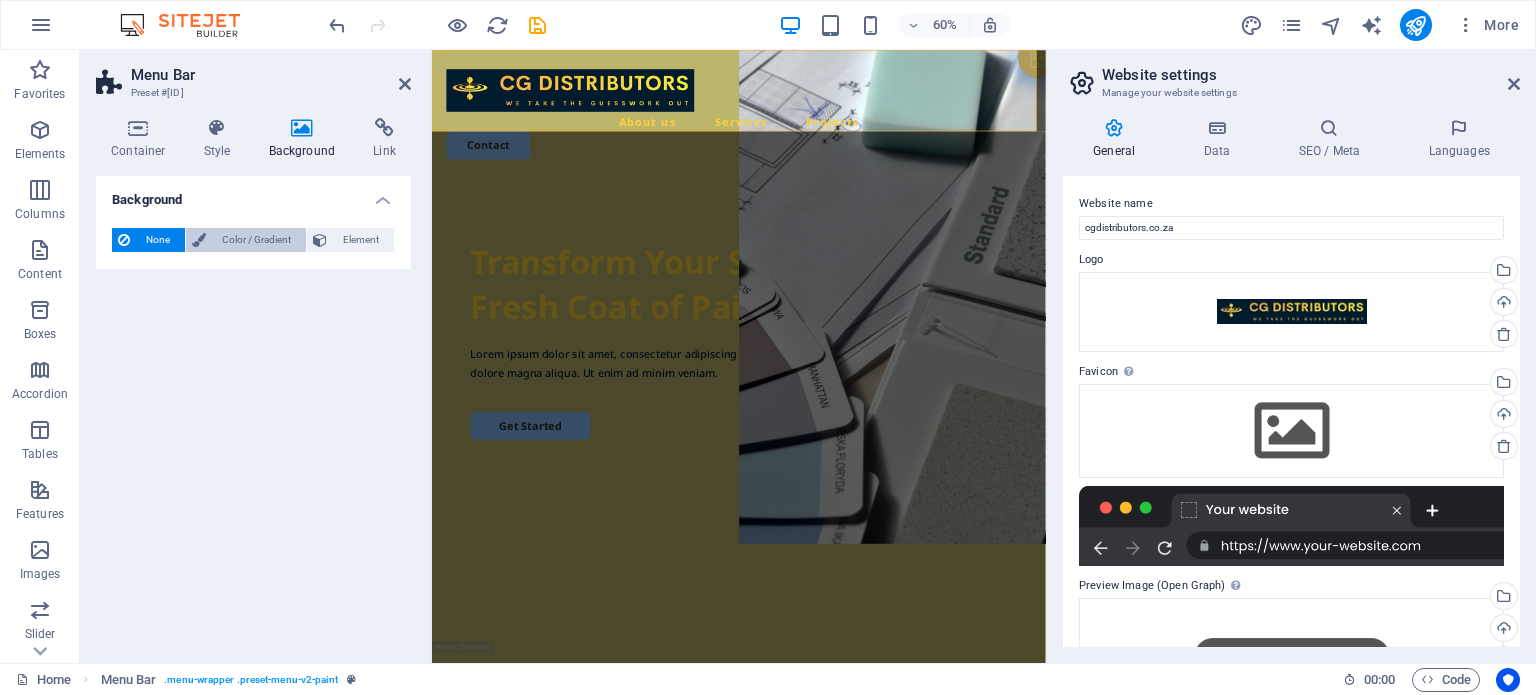 click on "Color / Gradient" at bounding box center (256, 240) 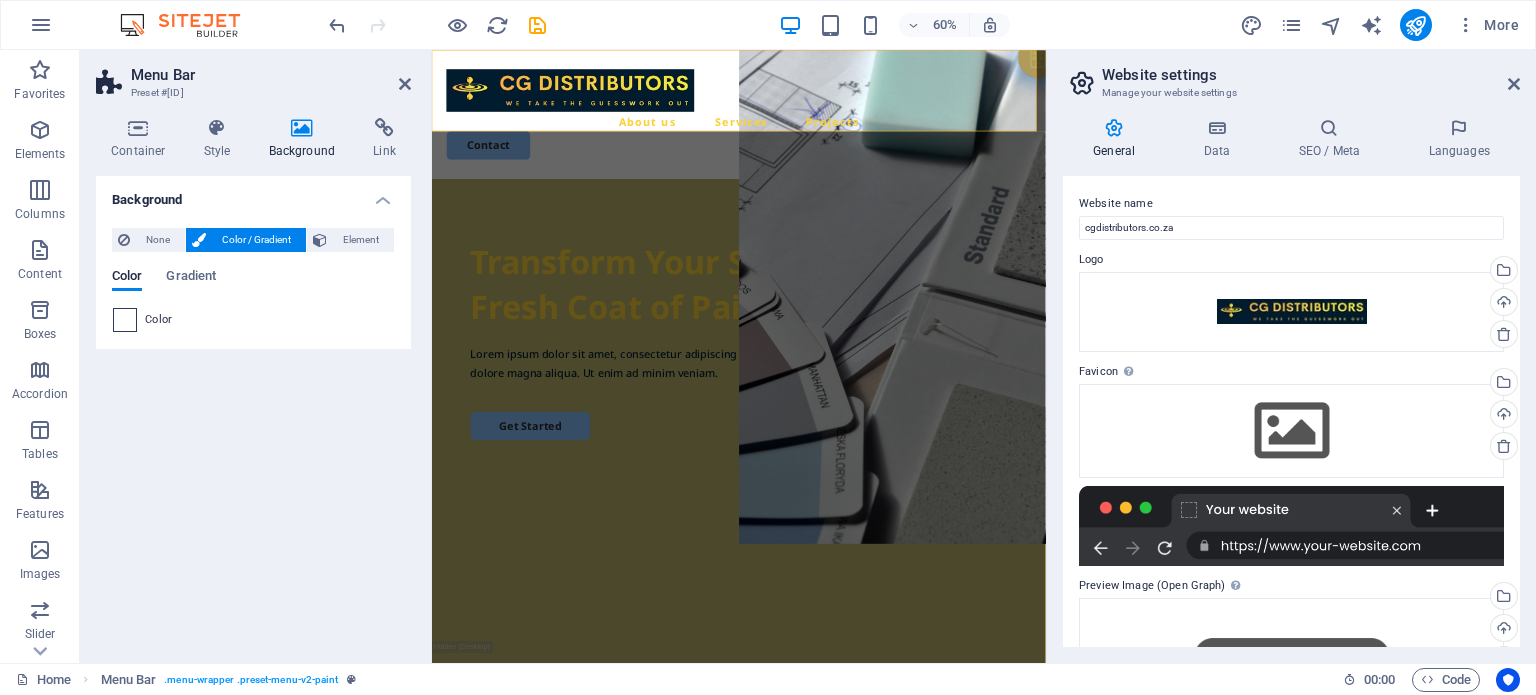 click at bounding box center (125, 320) 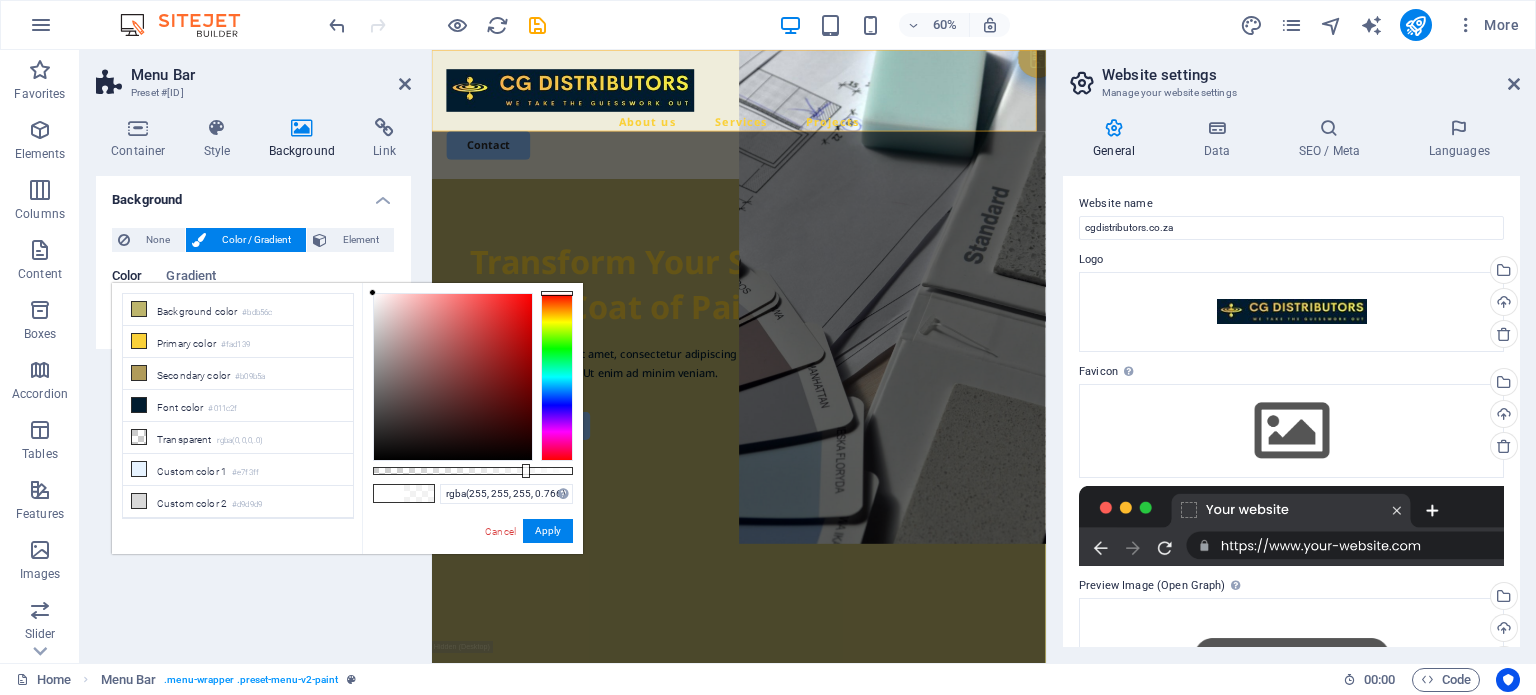 drag, startPoint x: 575, startPoint y: 474, endPoint x: 526, endPoint y: 477, distance: 49.09175 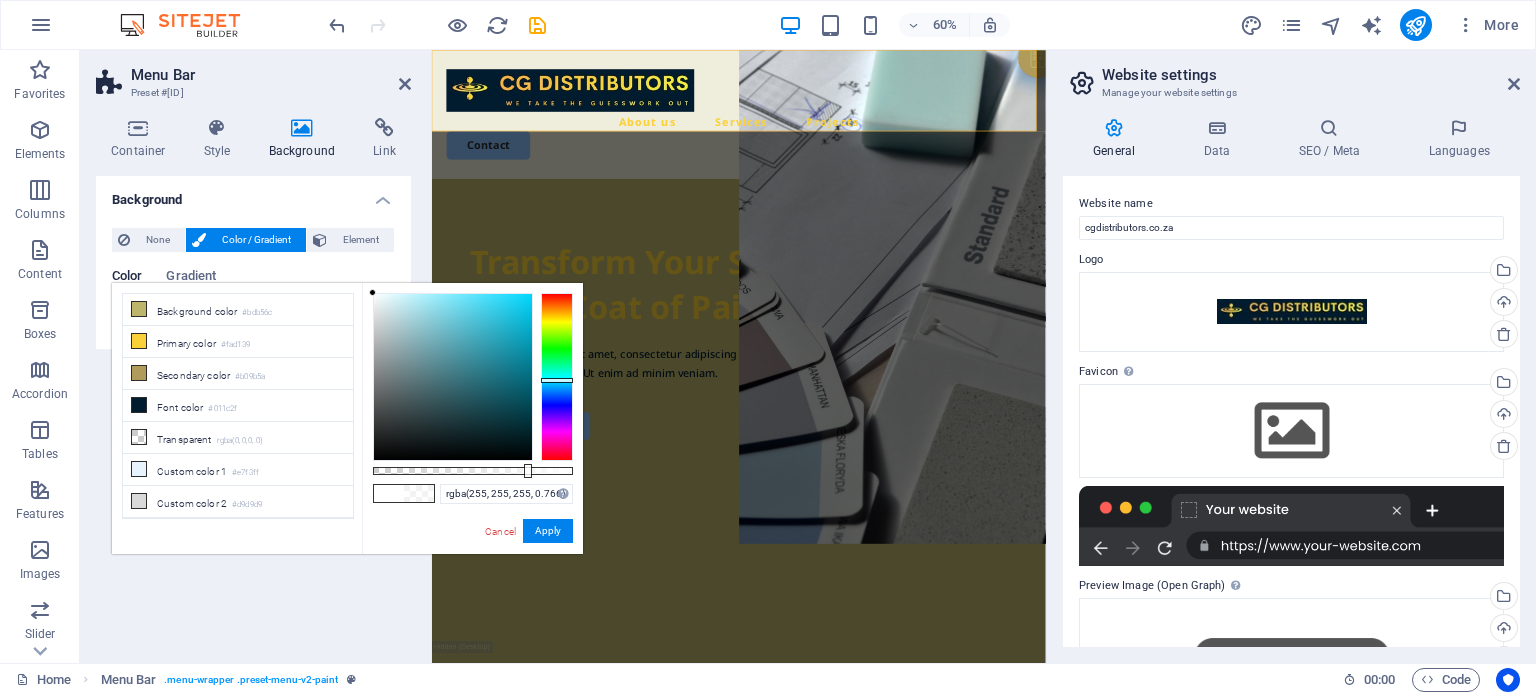 click at bounding box center [557, 377] 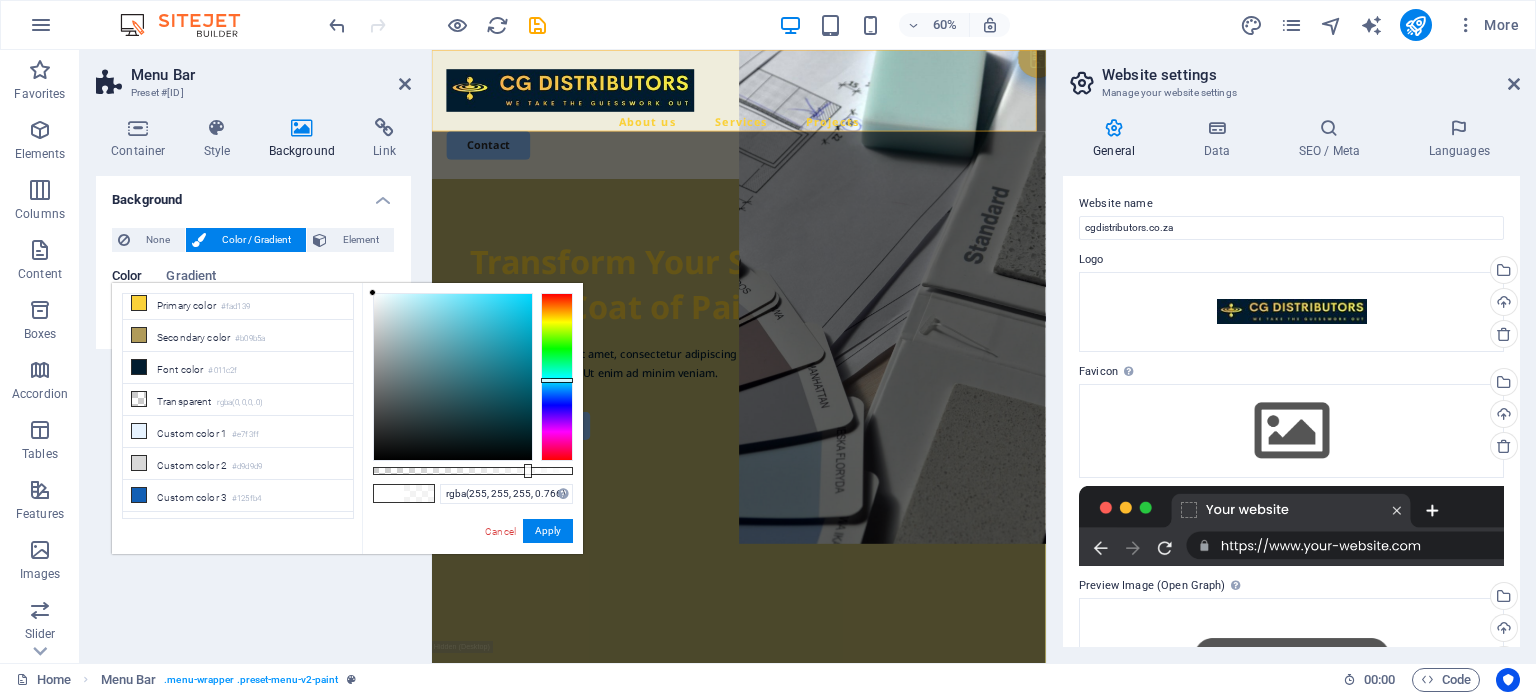 scroll, scrollTop: 52, scrollLeft: 0, axis: vertical 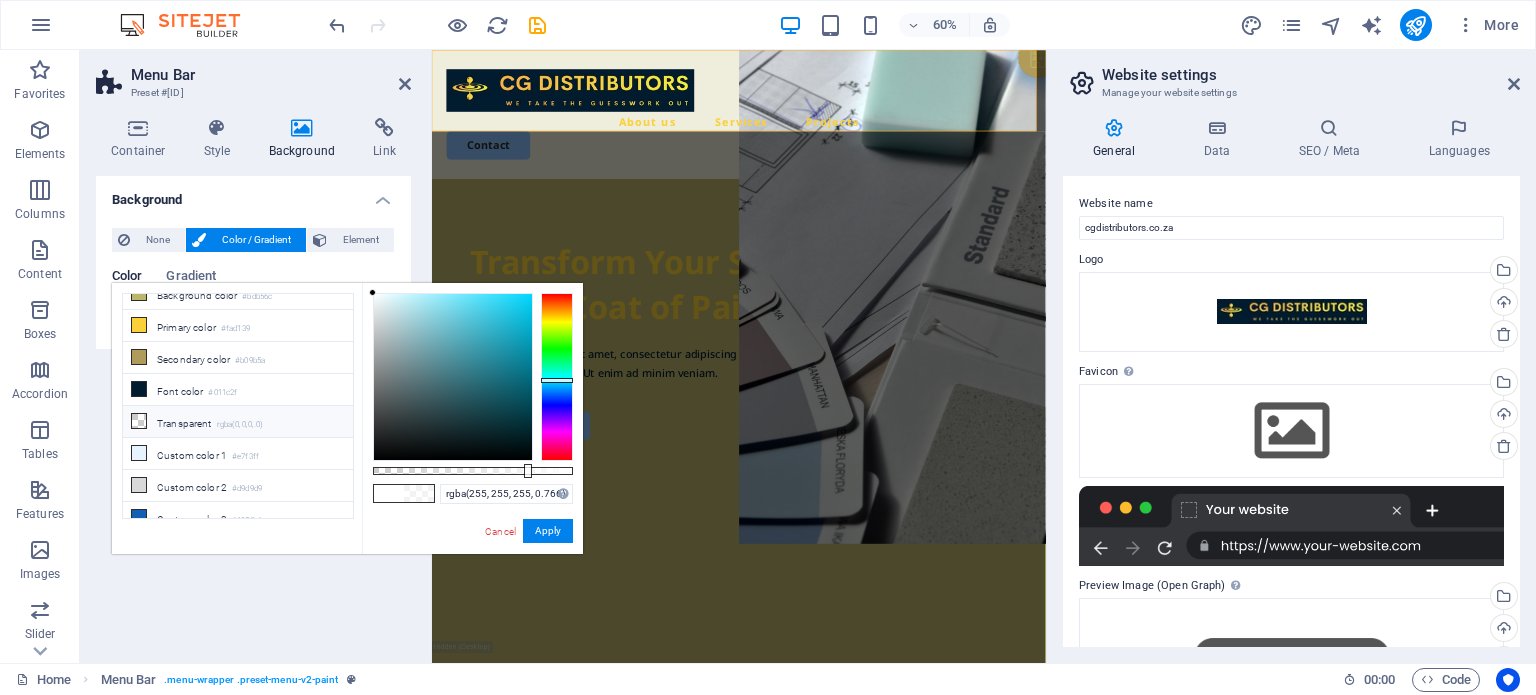 click on "Transparent
rgba(0,0,0,.0)" at bounding box center [238, 422] 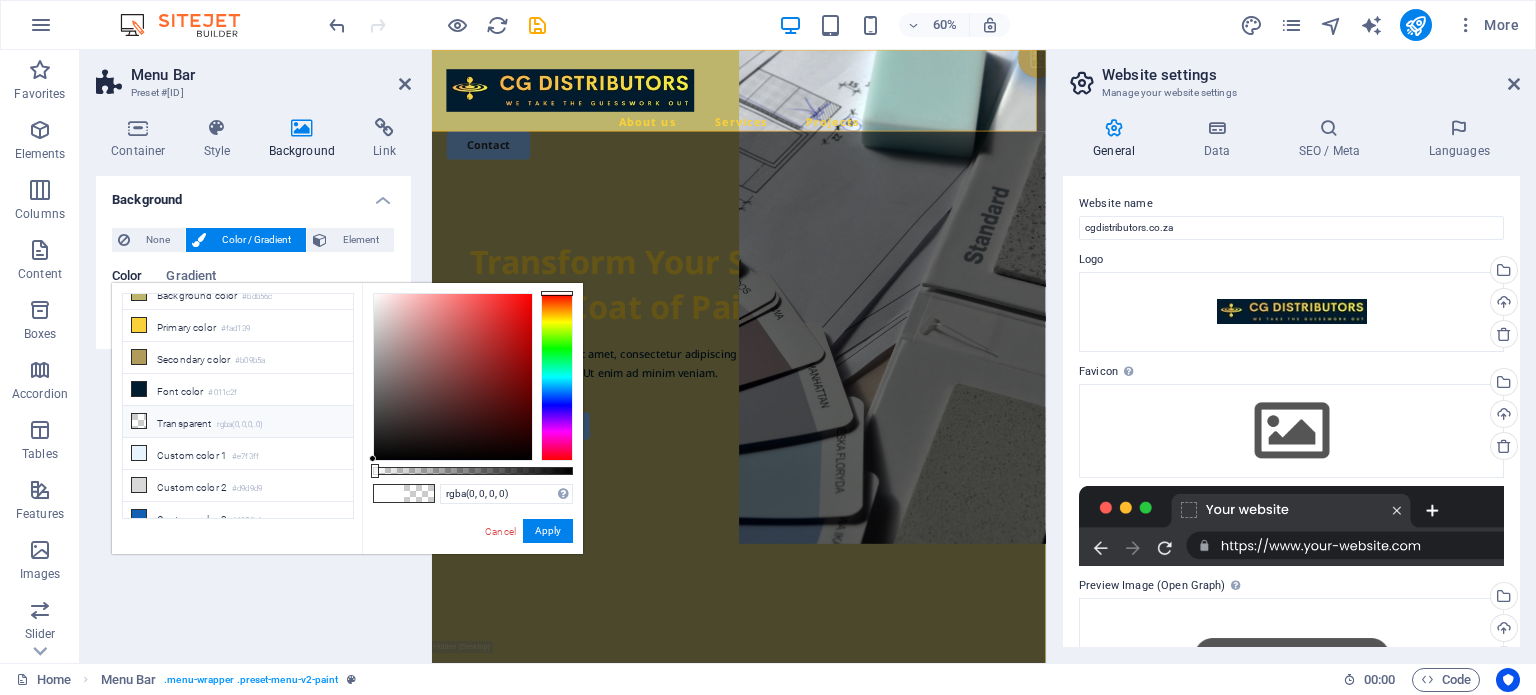 drag, startPoint x: 352, startPoint y: 427, endPoint x: 349, endPoint y: 379, distance: 48.09366 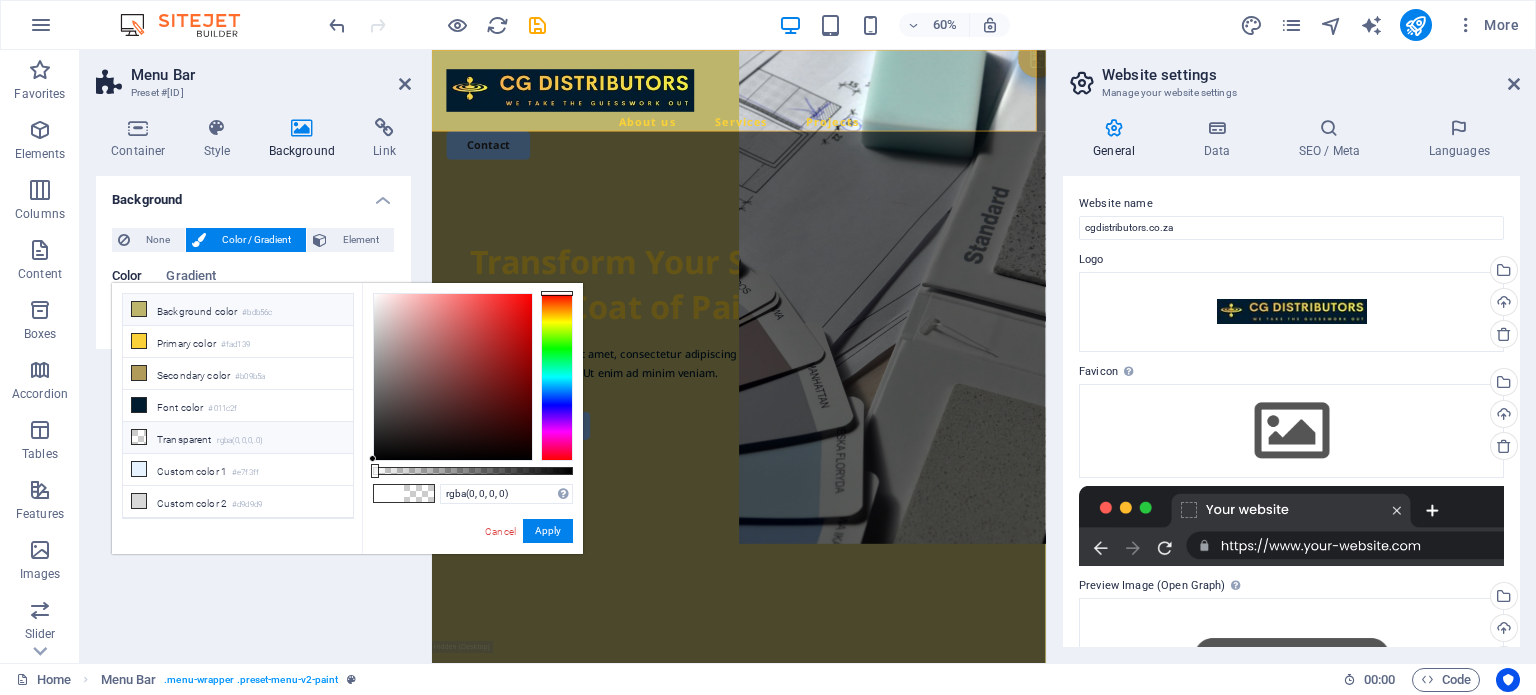 click at bounding box center (139, 309) 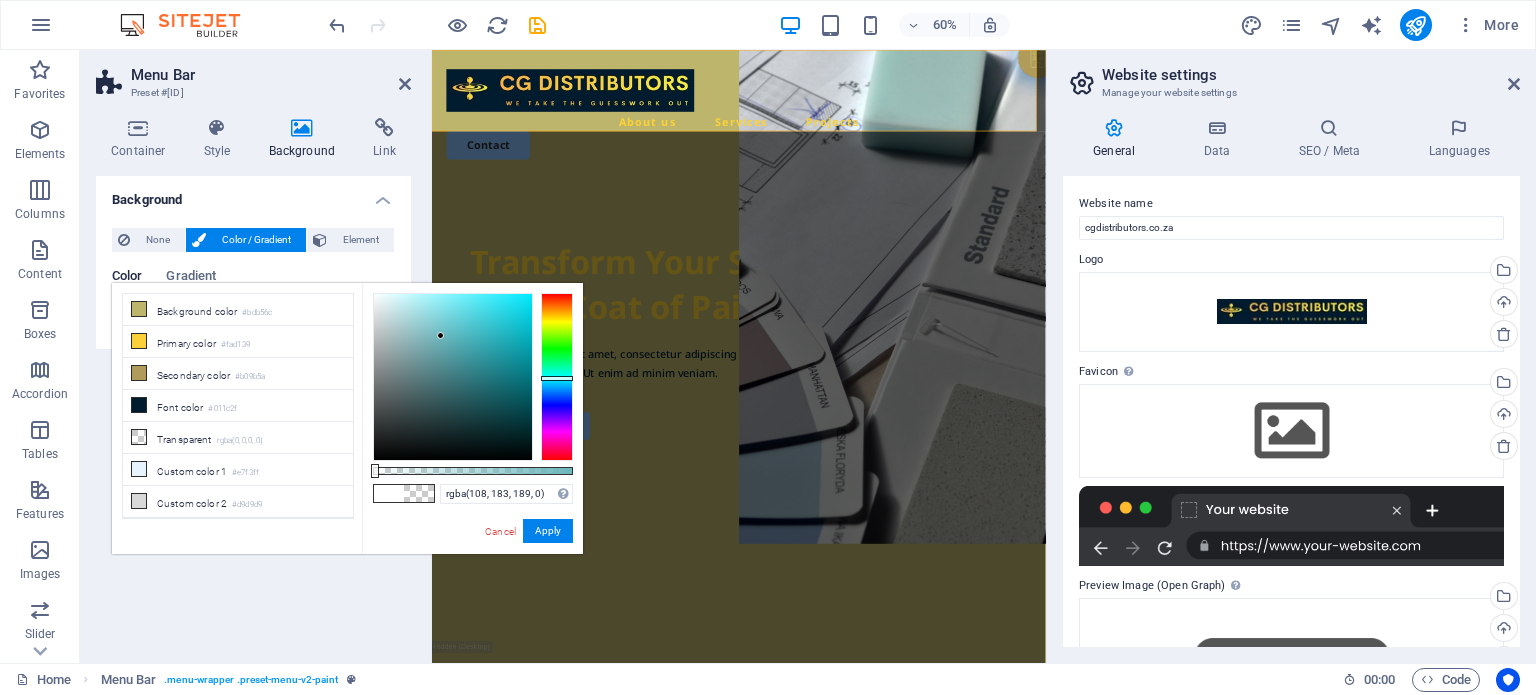 click at bounding box center [557, 377] 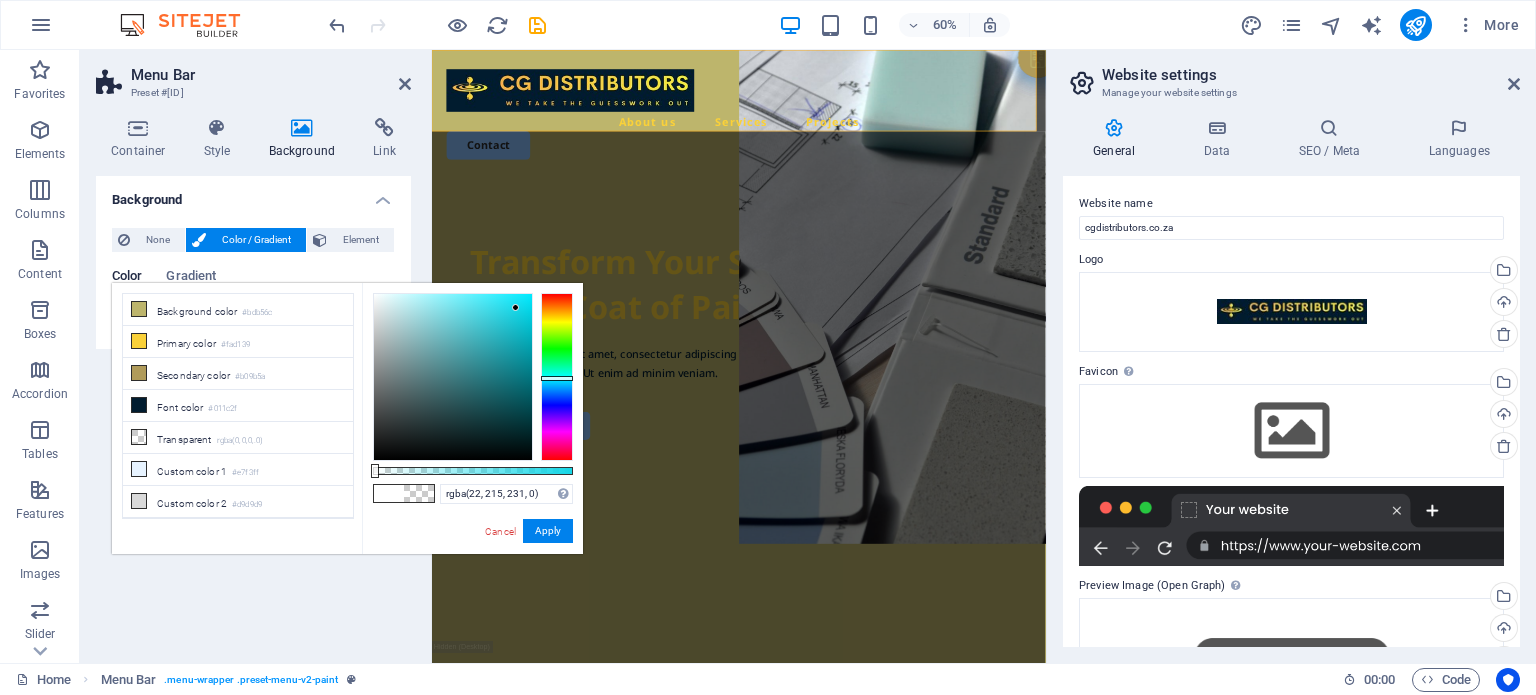 drag, startPoint x: 441, startPoint y: 334, endPoint x: 516, endPoint y: 308, distance: 79.37884 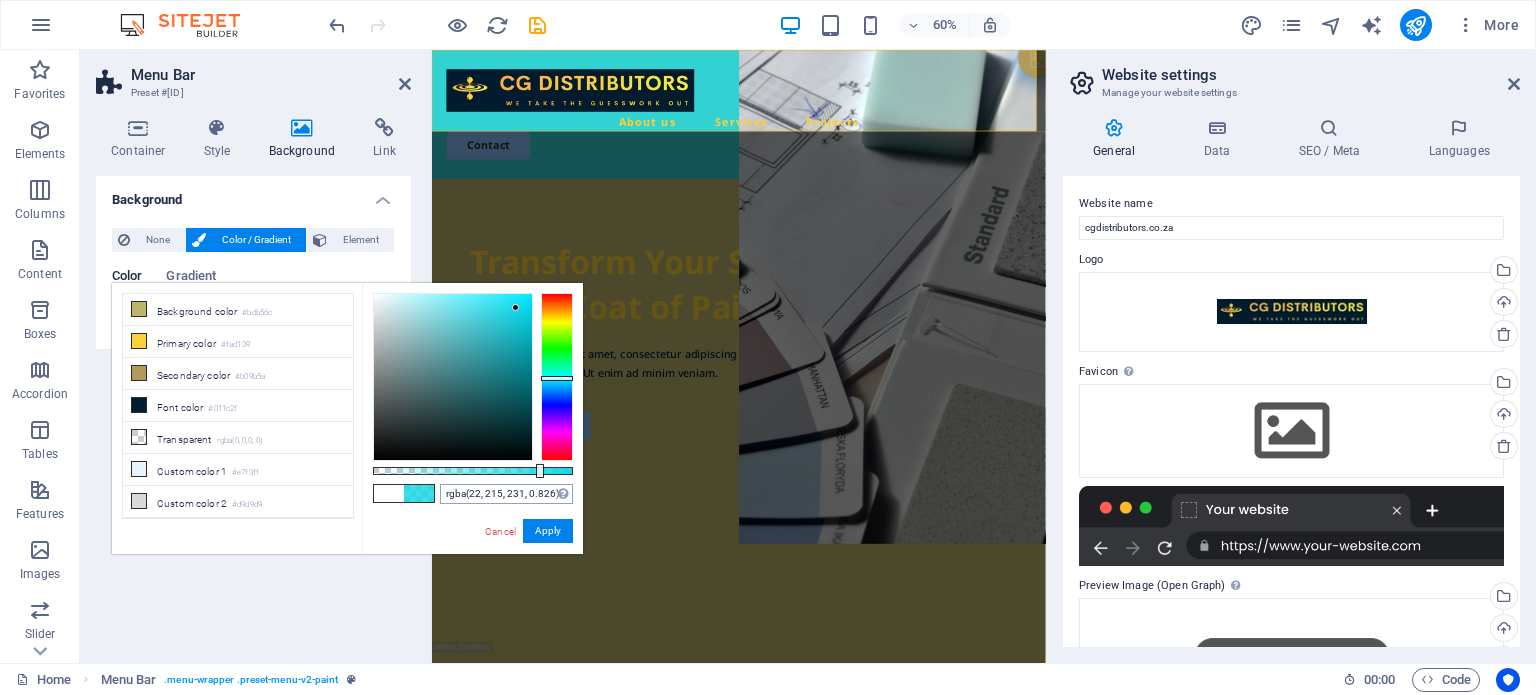 drag, startPoint x: 374, startPoint y: 466, endPoint x: 538, endPoint y: 502, distance: 167.90474 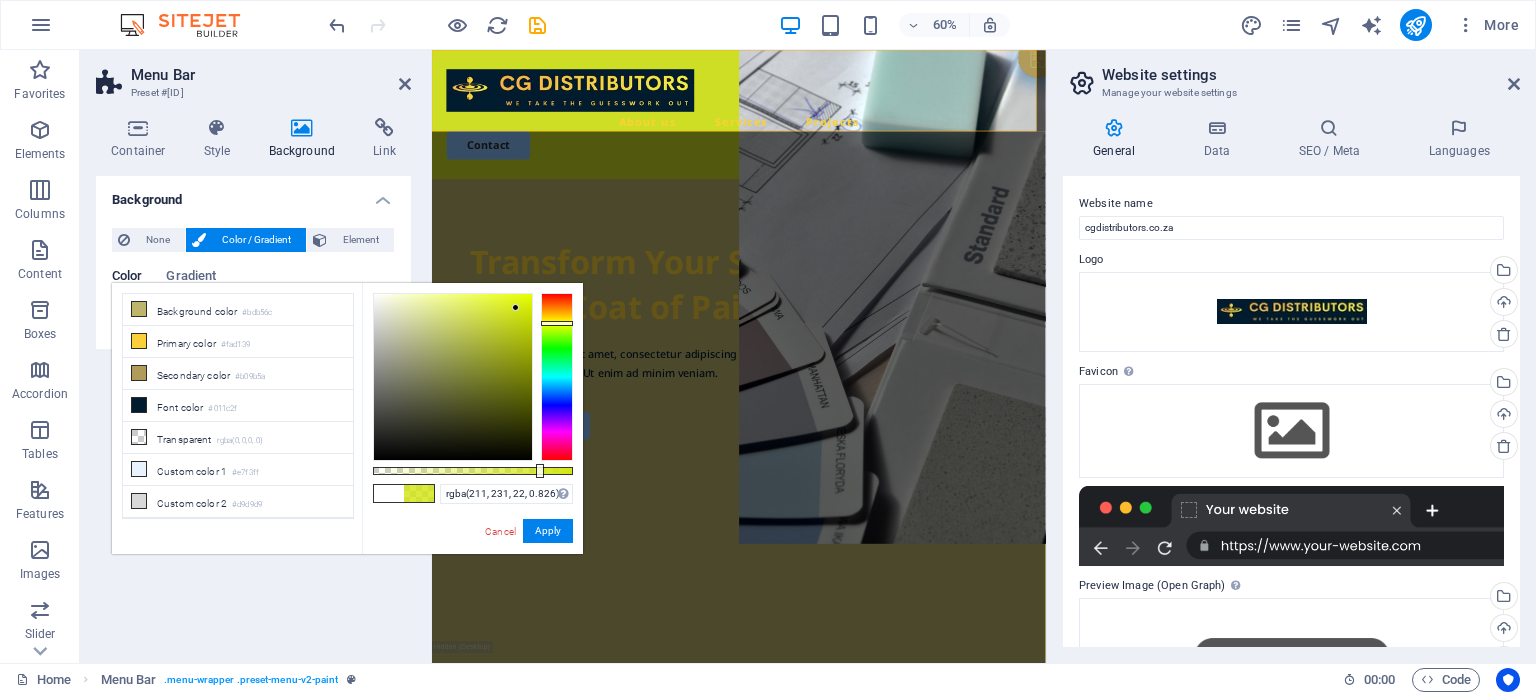 click at bounding box center (557, 377) 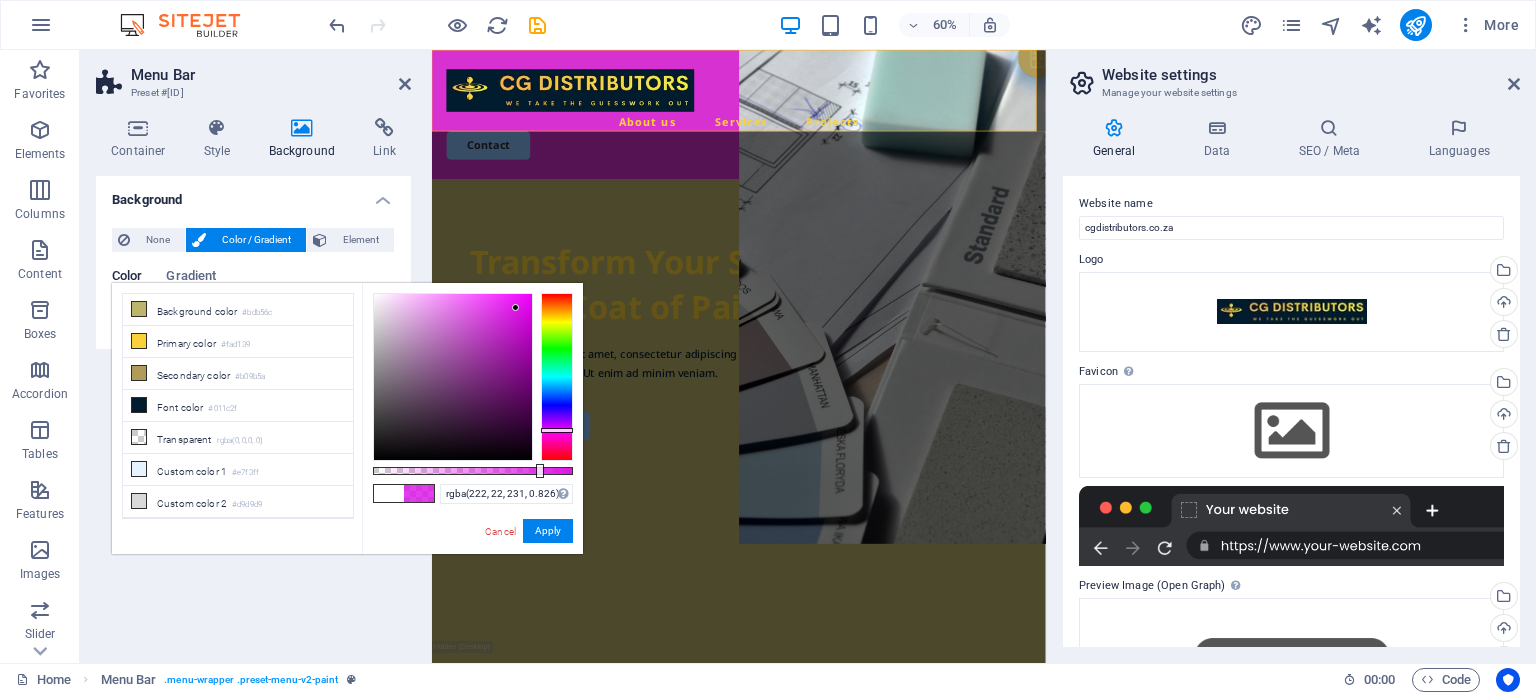 click at bounding box center (557, 377) 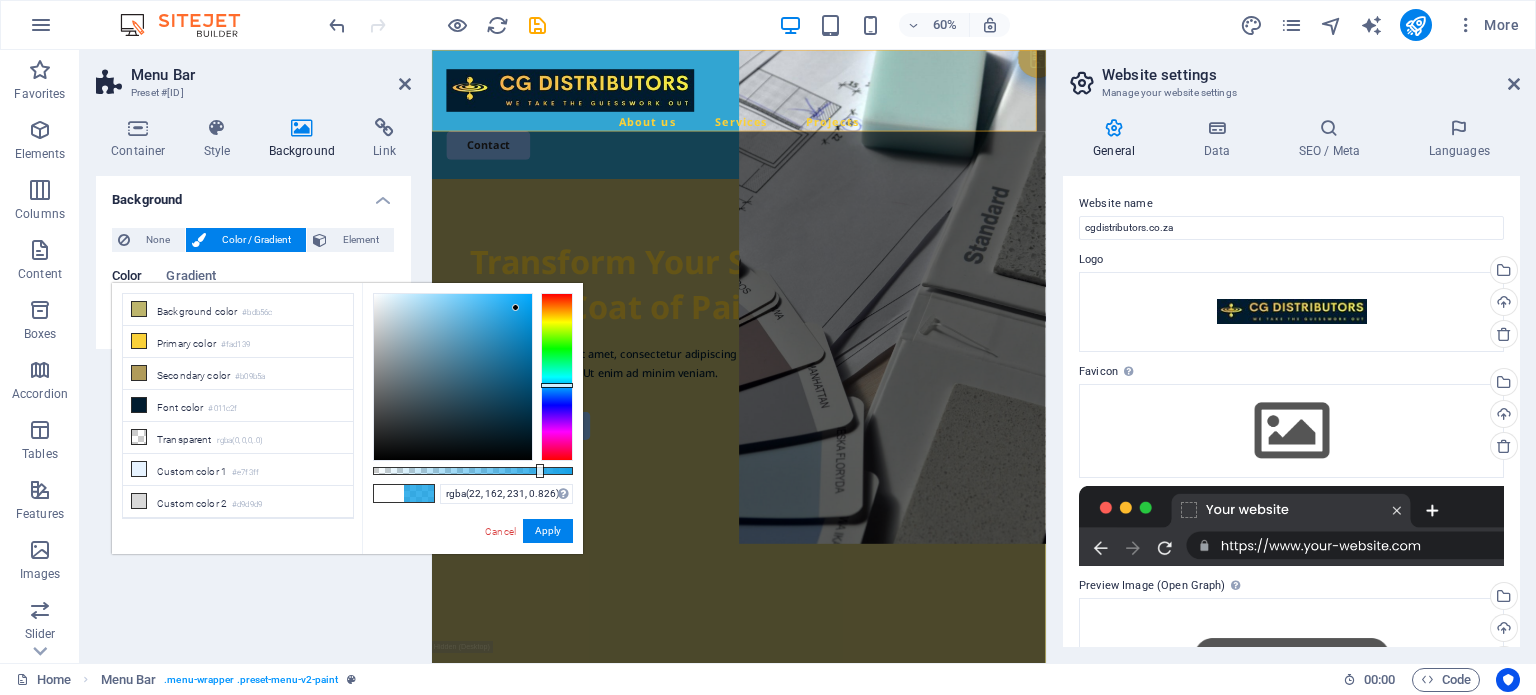 click at bounding box center [557, 377] 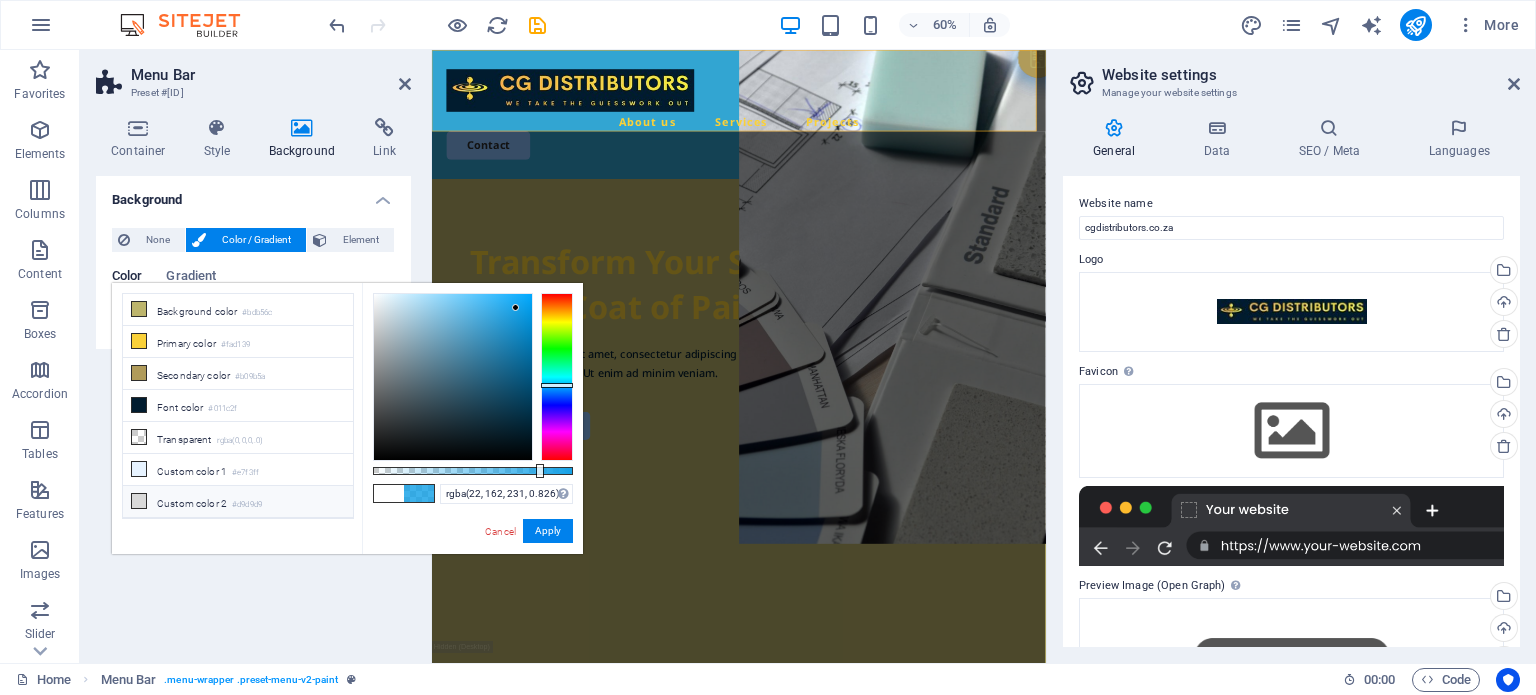 click at bounding box center (139, 501) 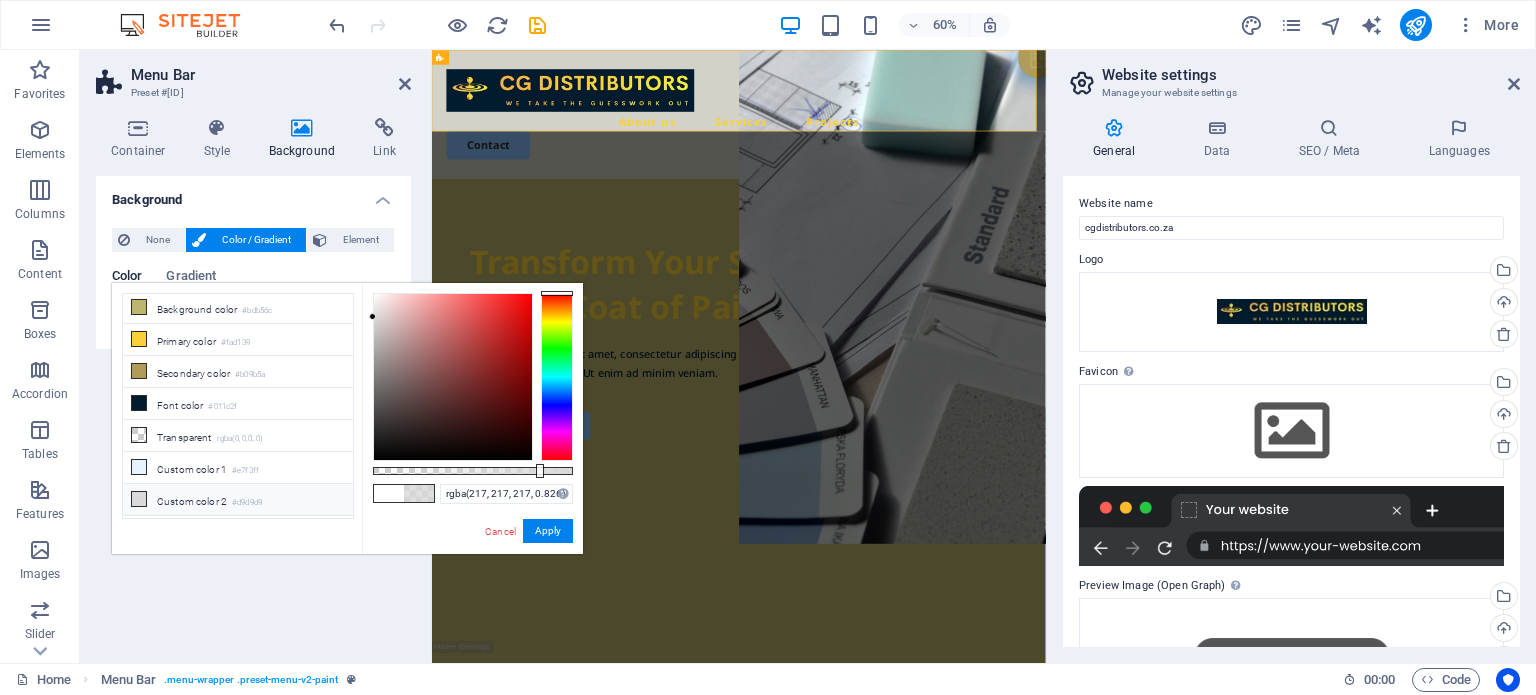 scroll, scrollTop: 0, scrollLeft: 0, axis: both 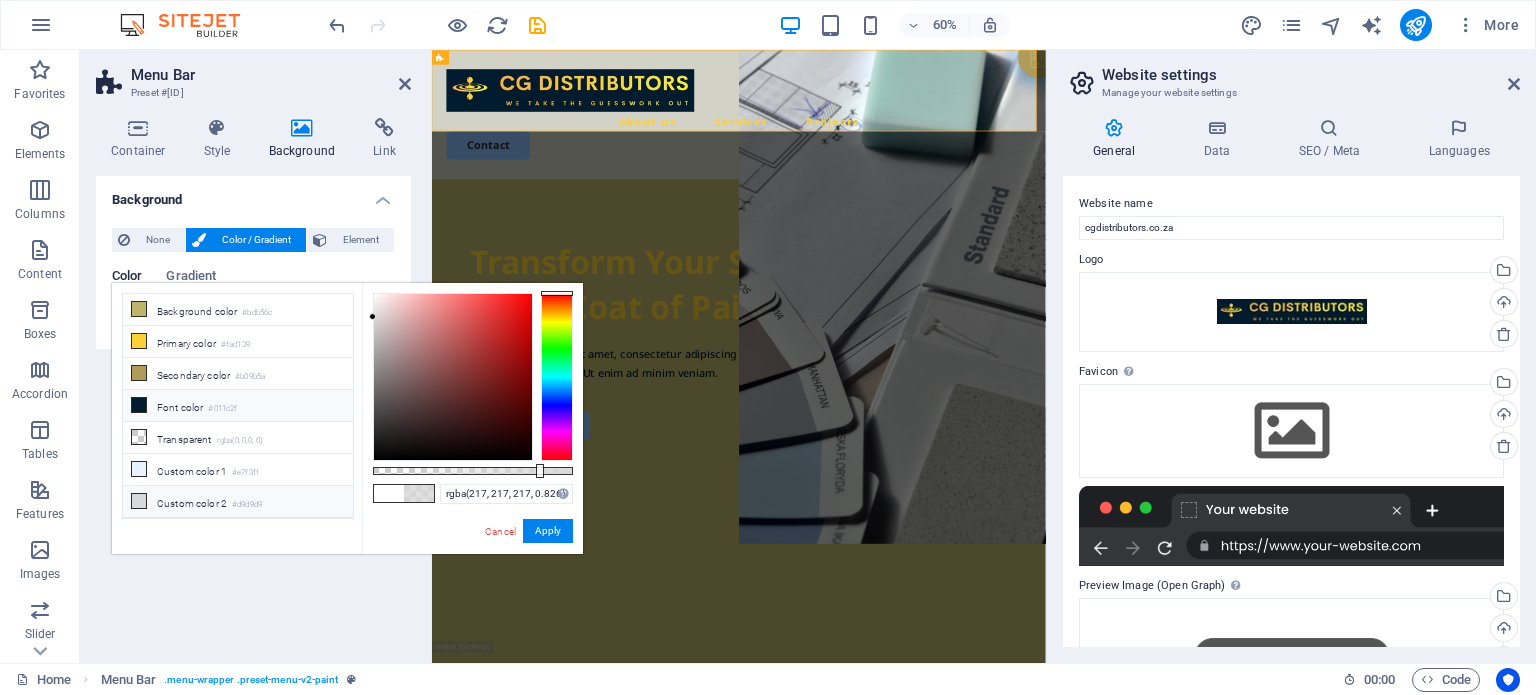 click on "Font color
#011c2f" at bounding box center (238, 406) 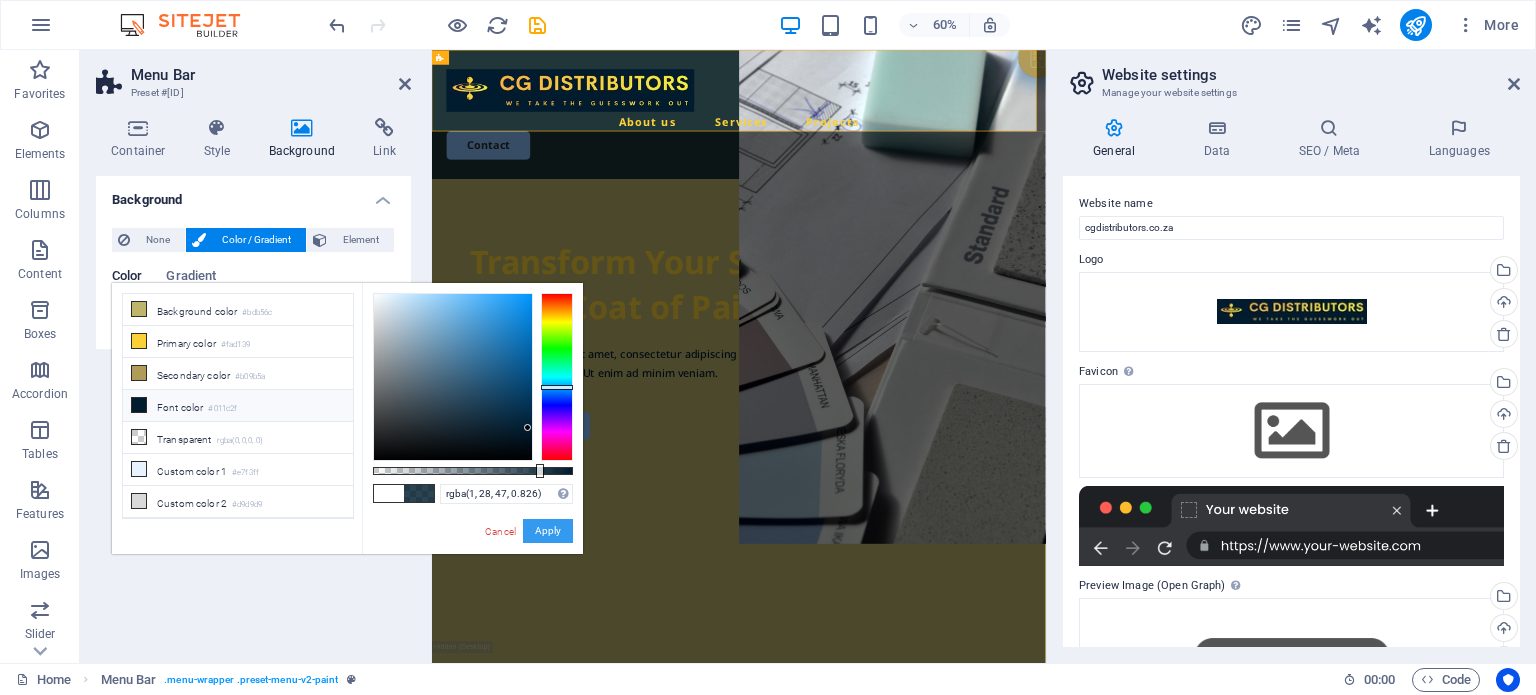 click on "Apply" at bounding box center (548, 531) 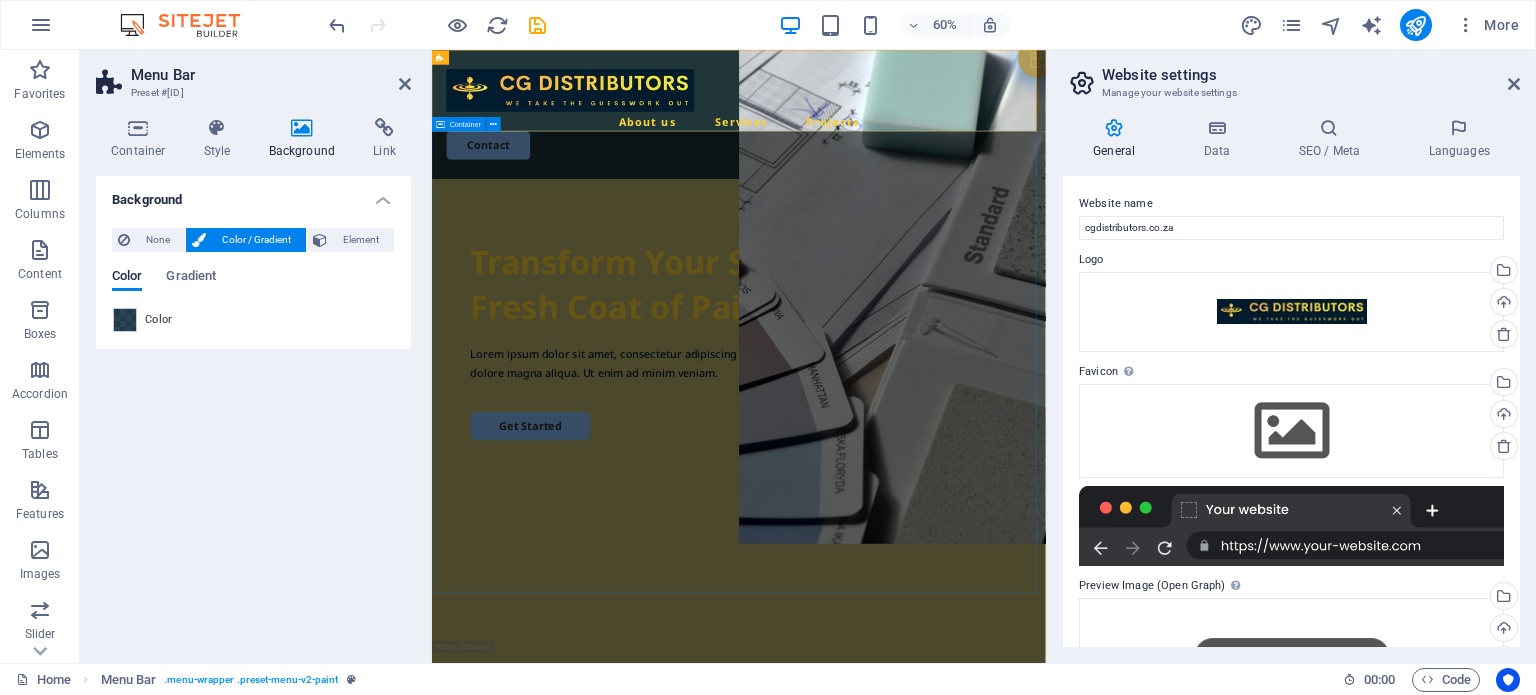 click on "Transform Your Space with a Fresh Coat of Paint Lorem ipsum dolor sit amet, consectetur adipiscing elit, sed do eiusmod tempor incididunt ut labore et dolore magna aliqua. Ut enim ad minim veniam. Get Started" at bounding box center [943, 650] 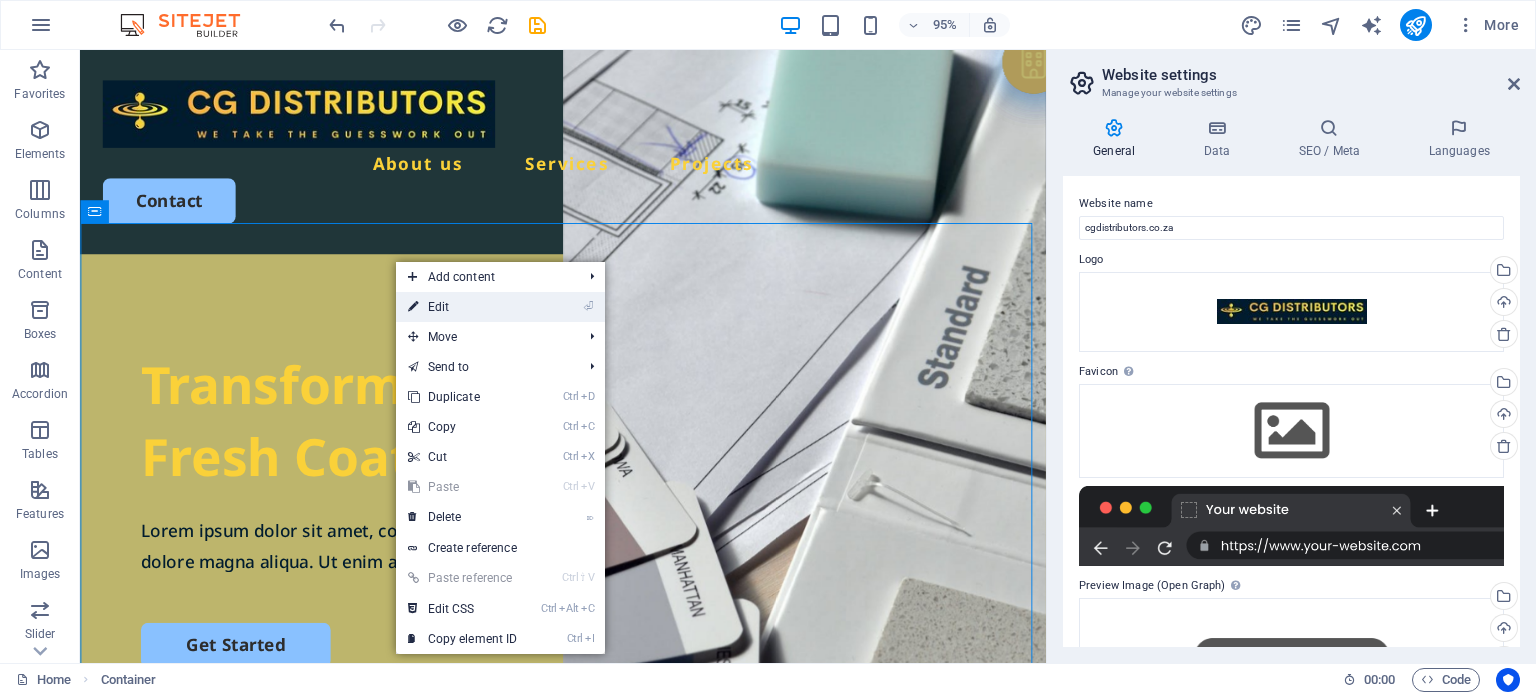 click on "⏎  Edit" at bounding box center [463, 307] 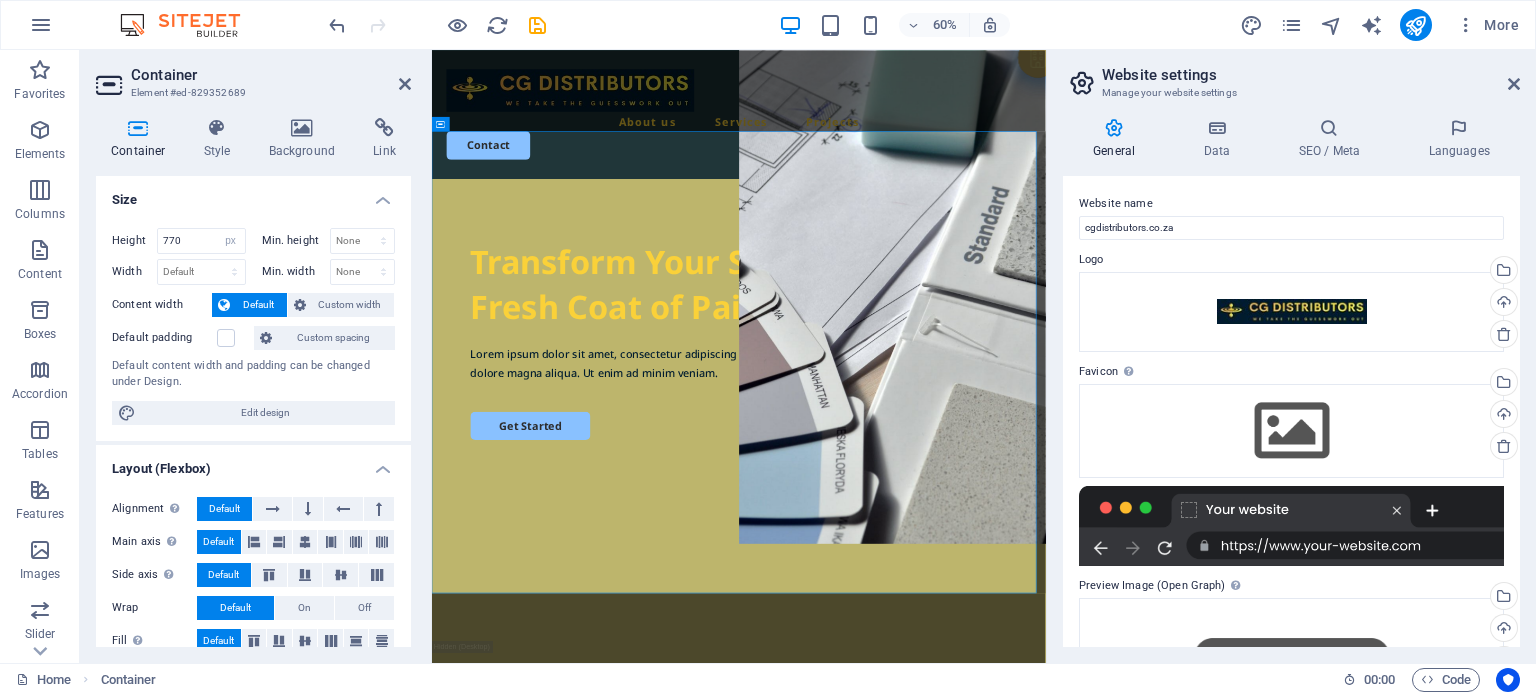 click on "Height 770 Default px rem % vh vw Min. height None px rem % vh vw Width Default px rem % em vh vw Min. width None px rem % vh vw Content width Default Custom width Width Default px rem % em vh vw Min. width None px rem % vh vw Default padding Custom spacing Default content width and padding can be changed under Design. Edit design" at bounding box center [253, 326] 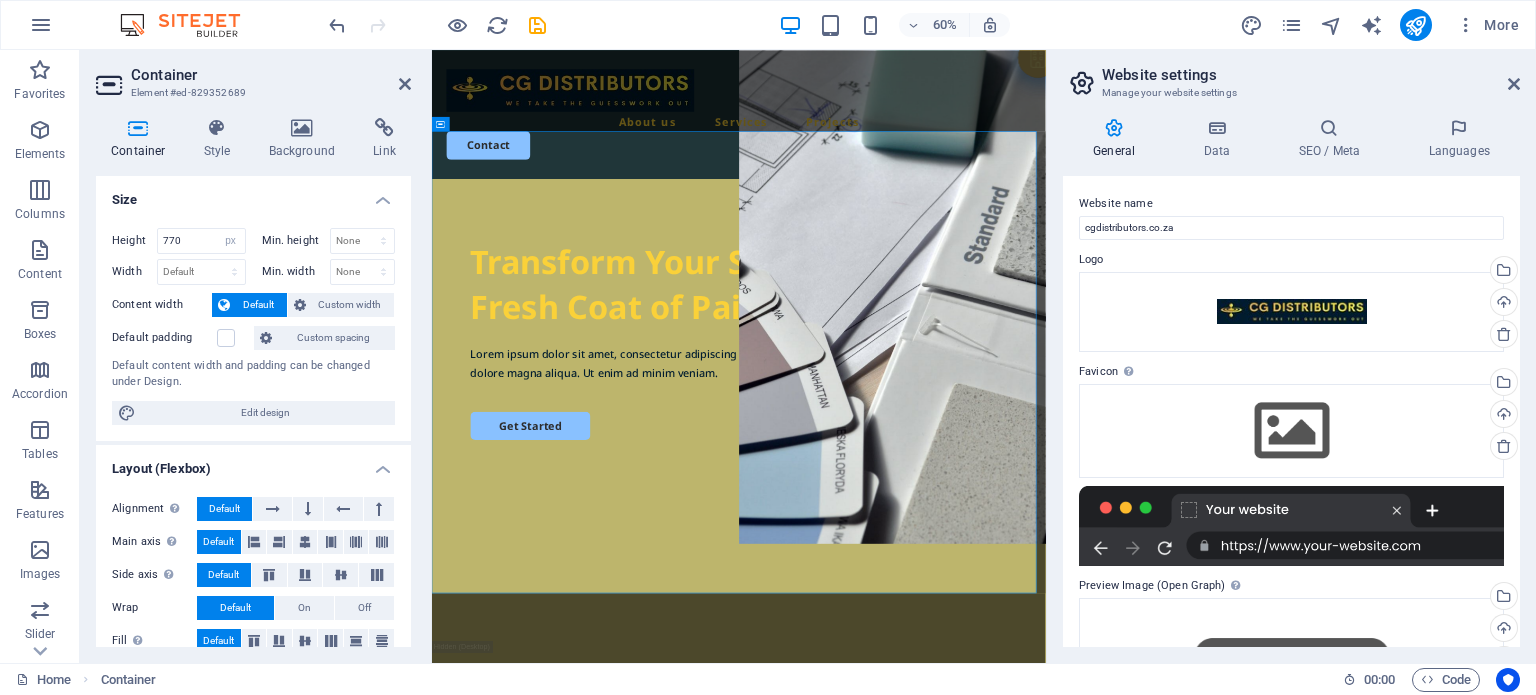 drag, startPoint x: 405, startPoint y: 291, endPoint x: 404, endPoint y: 356, distance: 65.00769 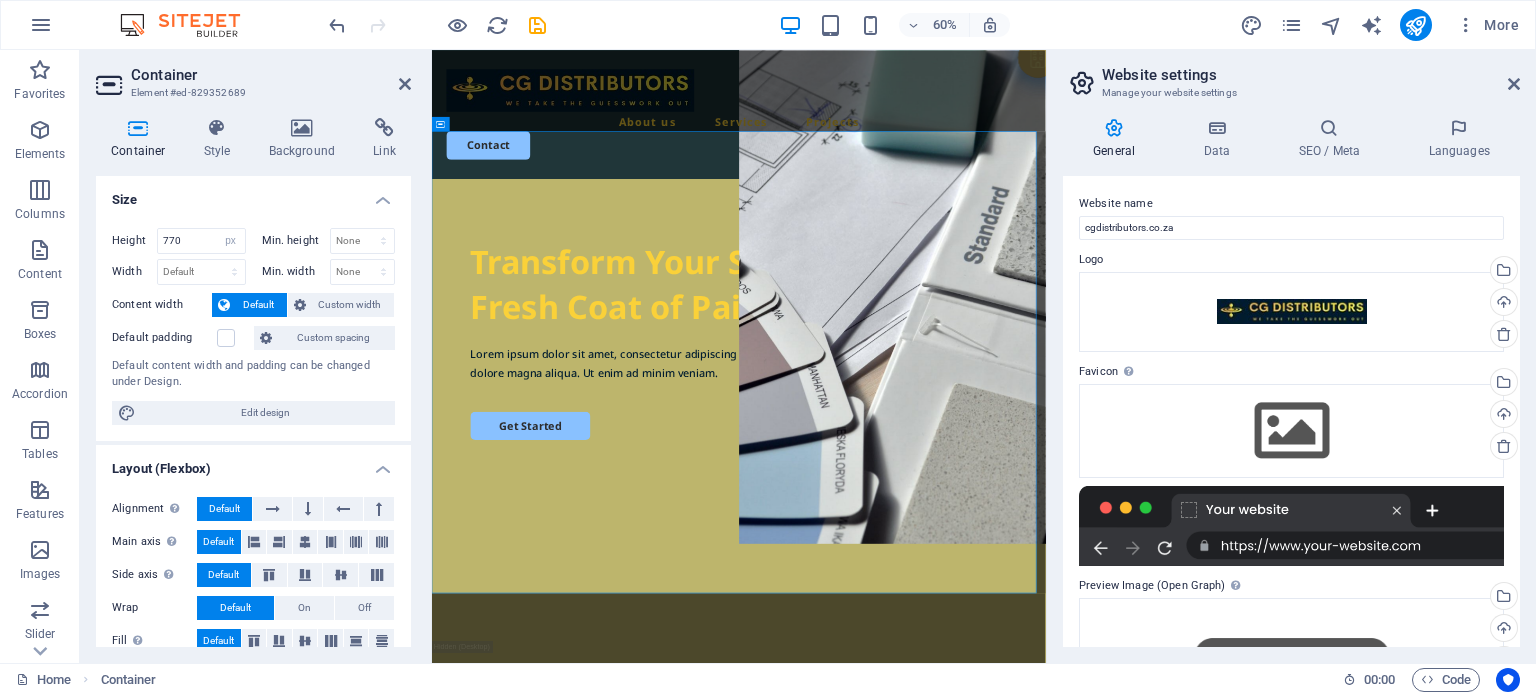 click on "Height 770 Default px rem % vh vw Min. height None px rem % vh vw Width Default px rem % em vh vw Min. width None px rem % vh vw Content width Default Custom width Width Default px rem % em vh vw Min. width None px rem % vh vw Default padding Custom spacing Default content width and padding can be changed under Design. Edit design" at bounding box center [253, 326] 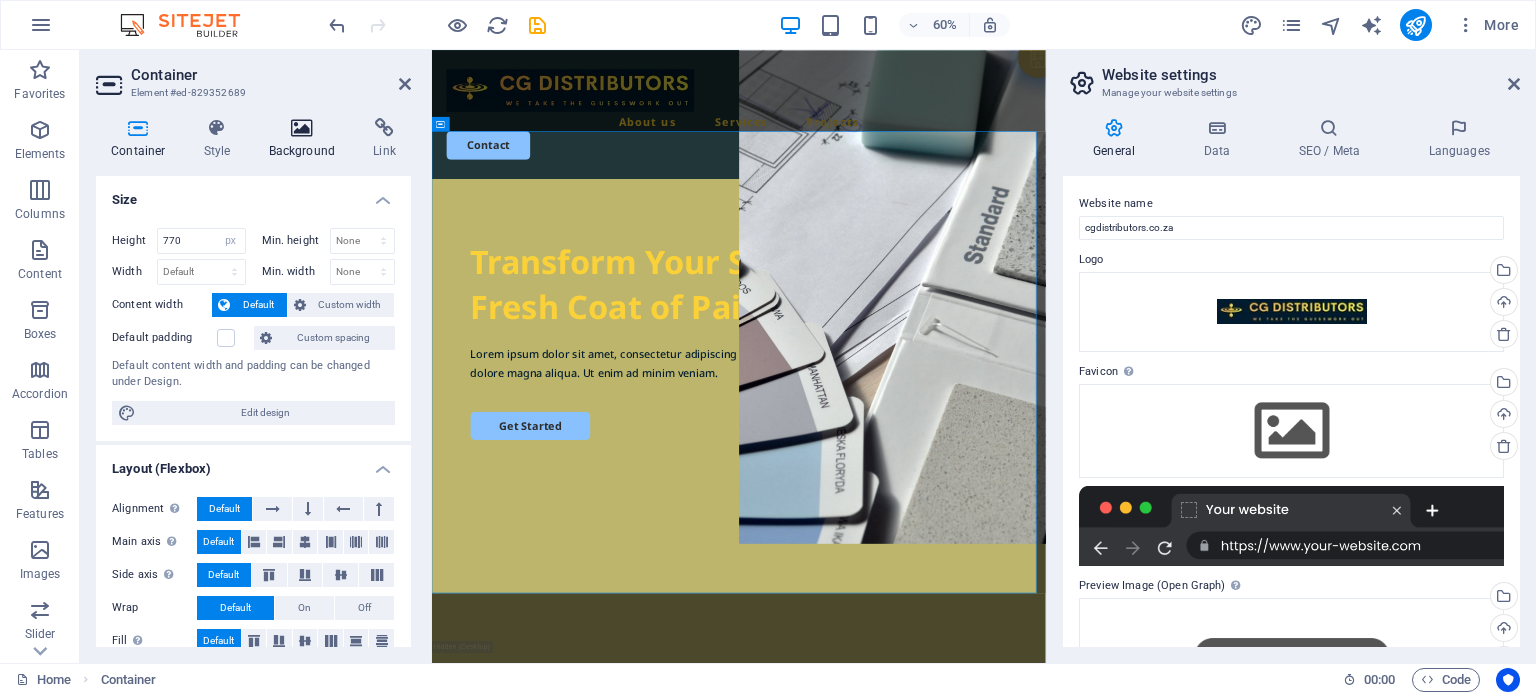 click at bounding box center [302, 128] 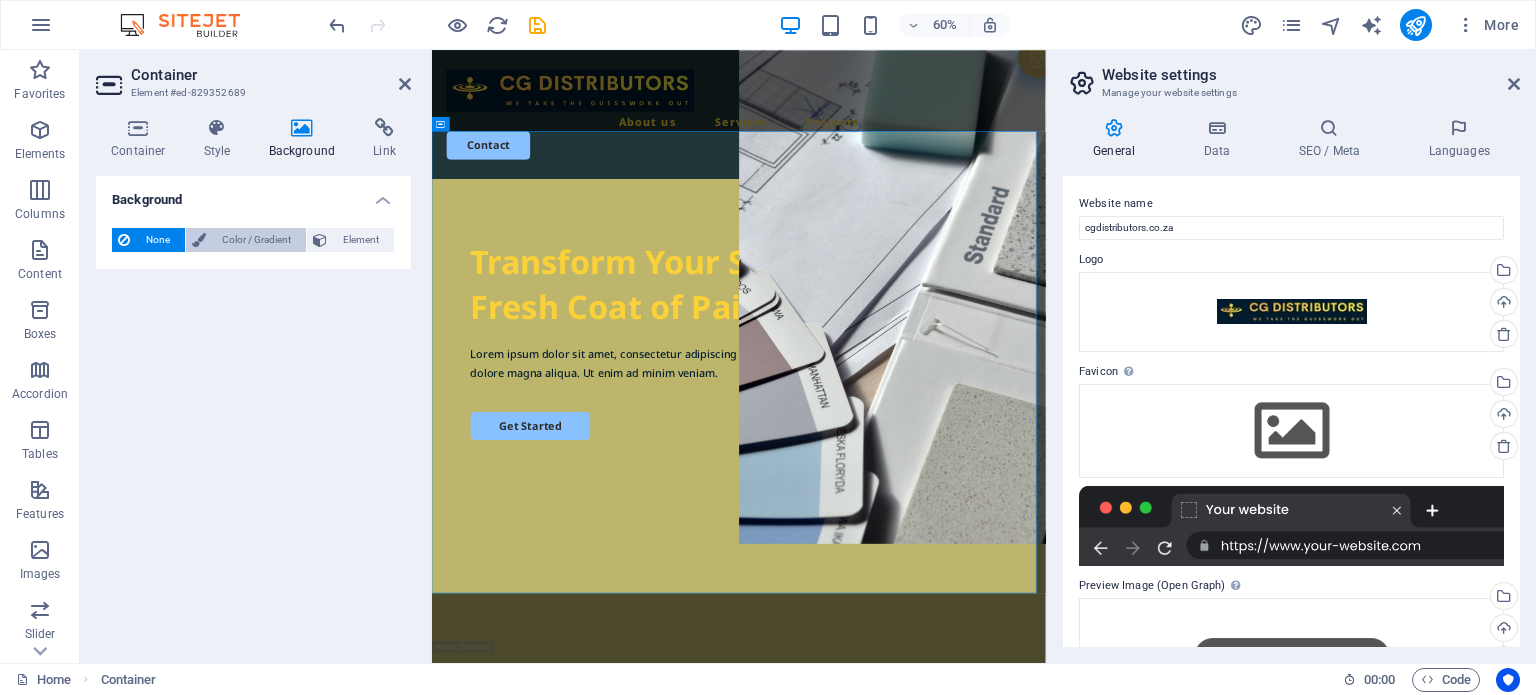 click on "Color / Gradient" at bounding box center (256, 240) 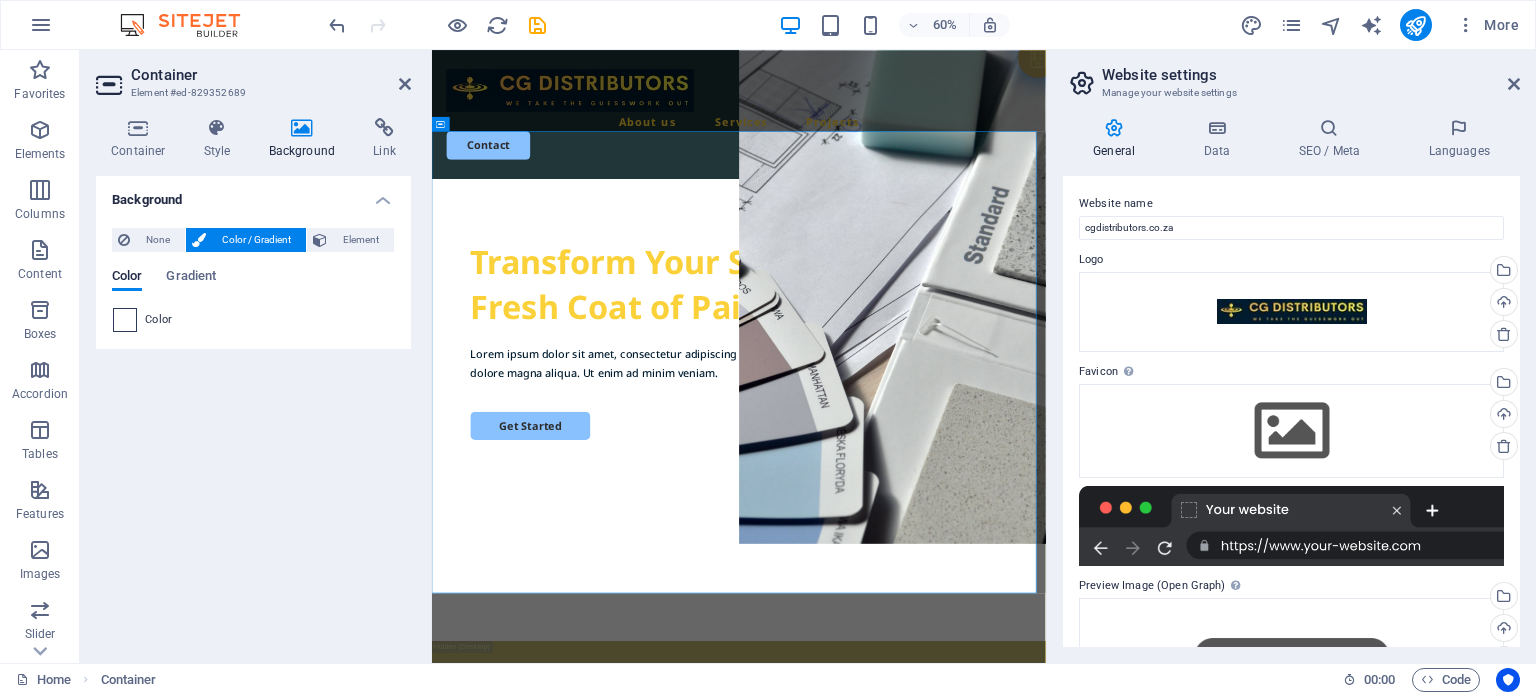 click at bounding box center (125, 320) 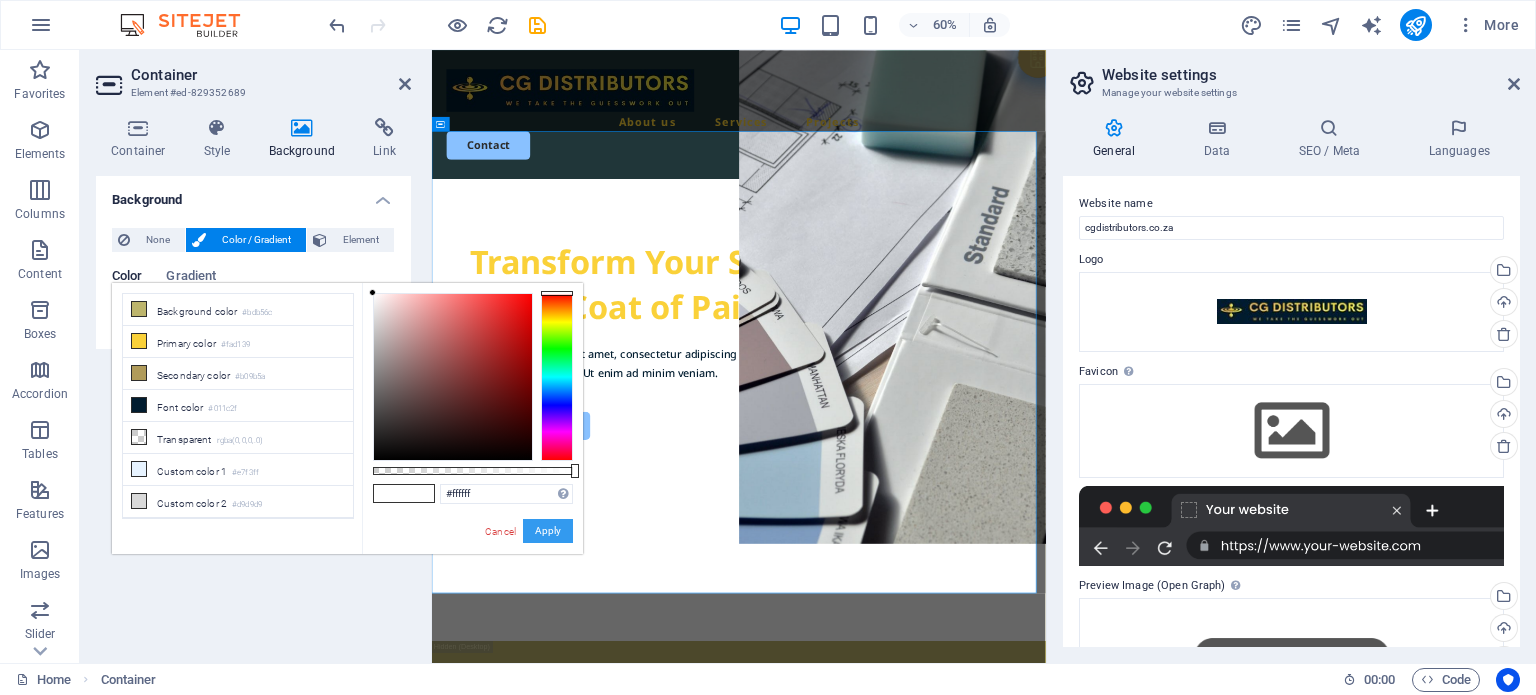 click on "Apply" at bounding box center (548, 531) 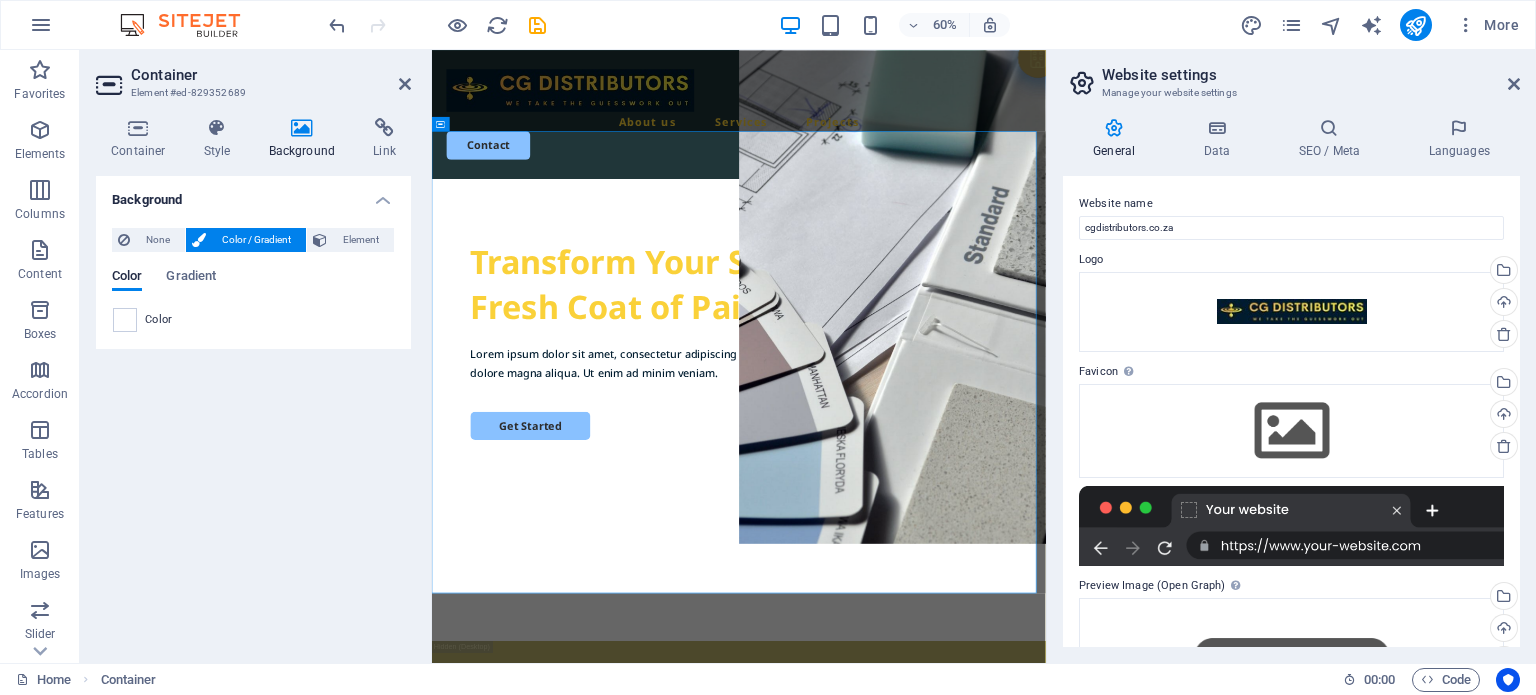click on "Background None Color / Gradient Element Stretch background to full-width Color overlay Places an overlay over the background to colorize it Parallax 0 % Image Image slider Map Video YouTube Vimeo HTML Color Gradient Color A parent element contains a background. Edit background on parent element" at bounding box center (253, 411) 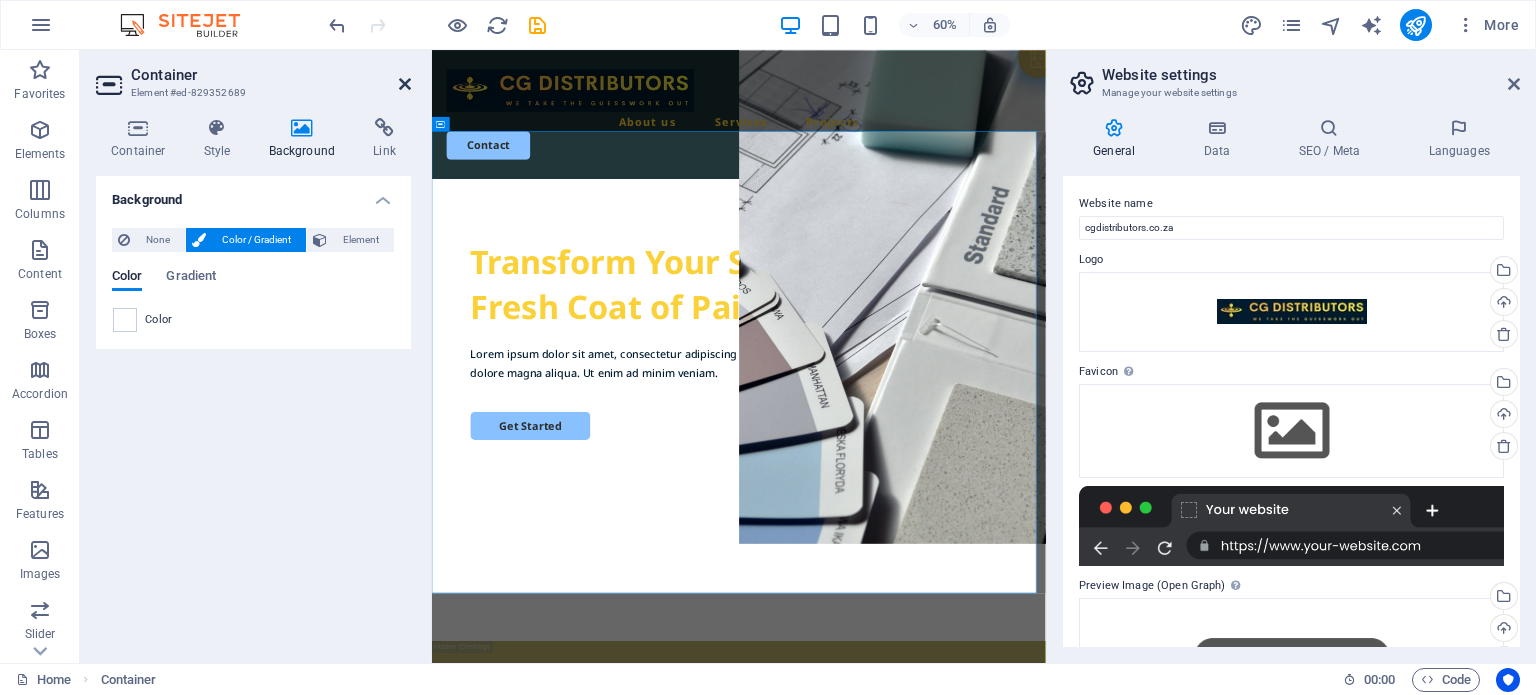 click at bounding box center (405, 84) 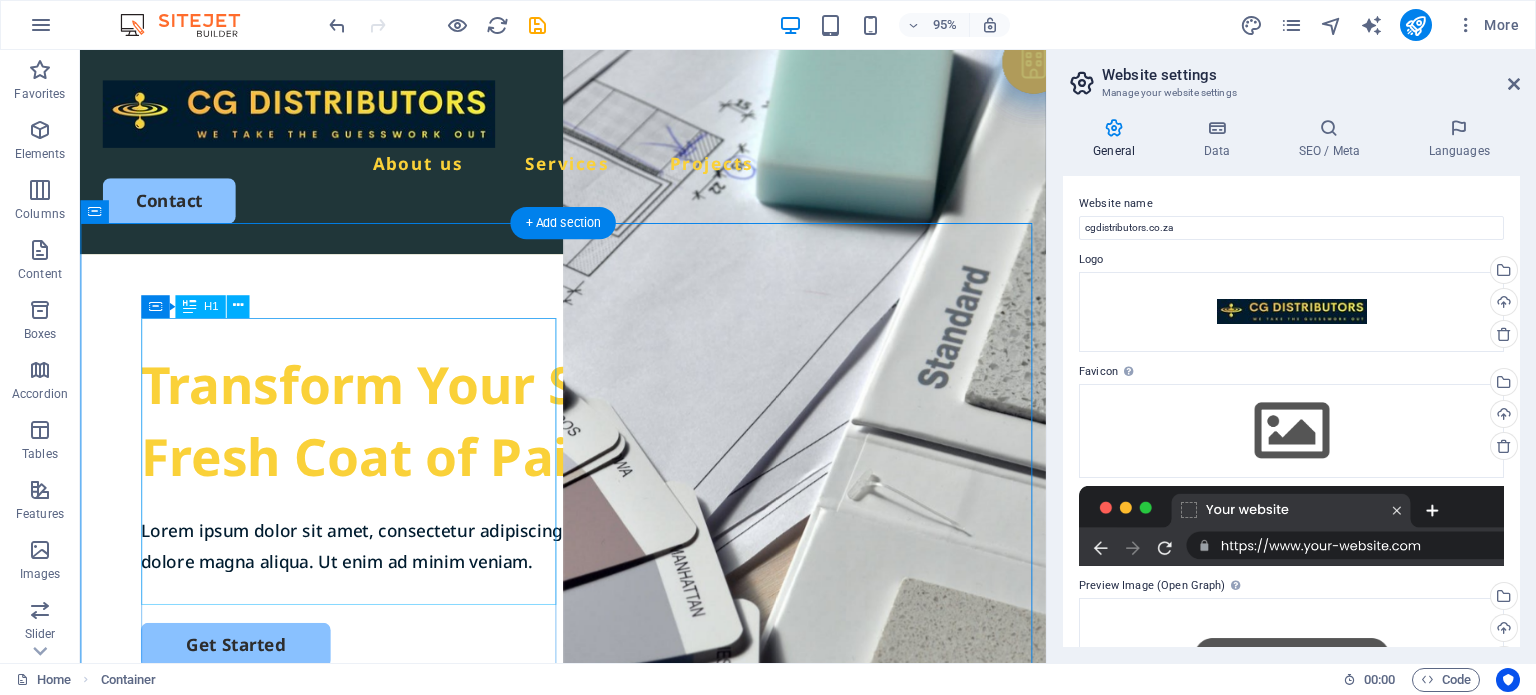 click on "Transform Your Space with a Fresh Coat of Paint" at bounding box center [588, 440] 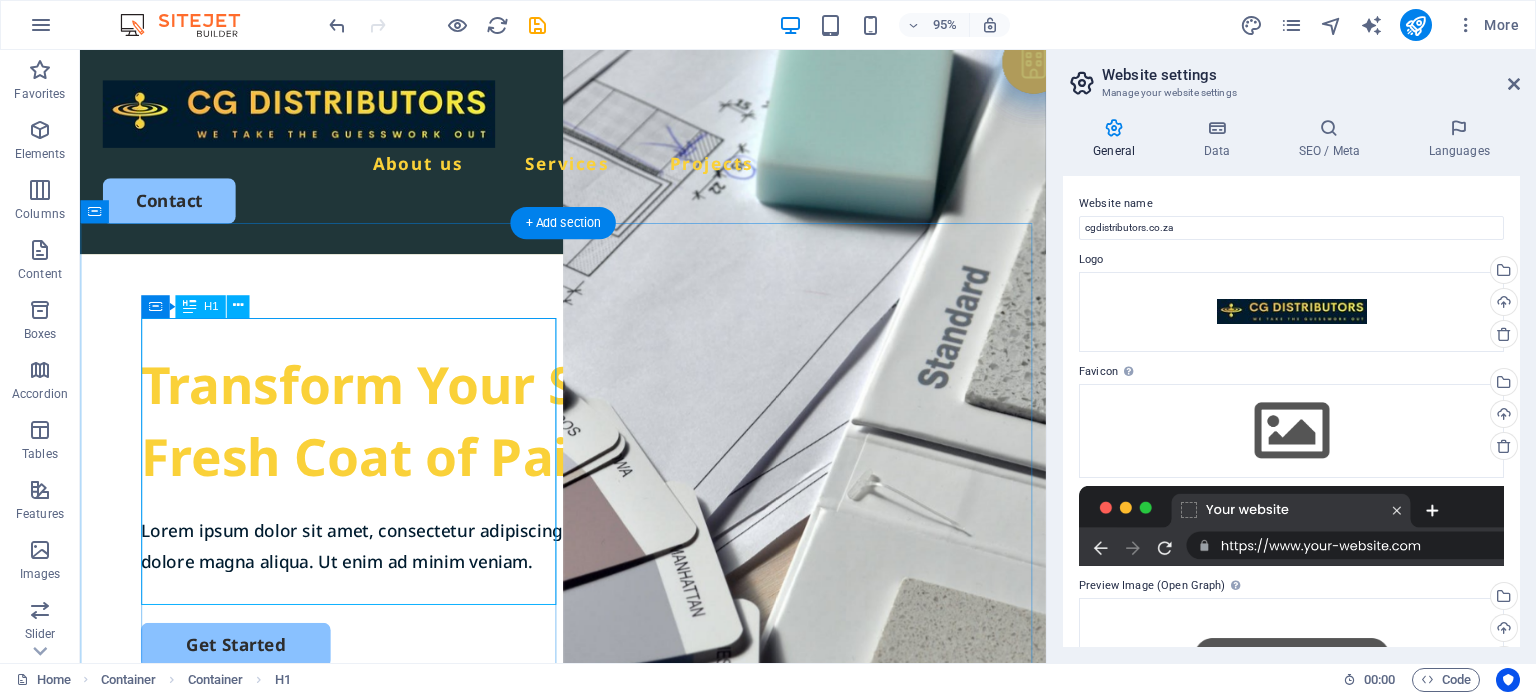click on "Transform Your Space with a Fresh Coat of Paint" at bounding box center (588, 440) 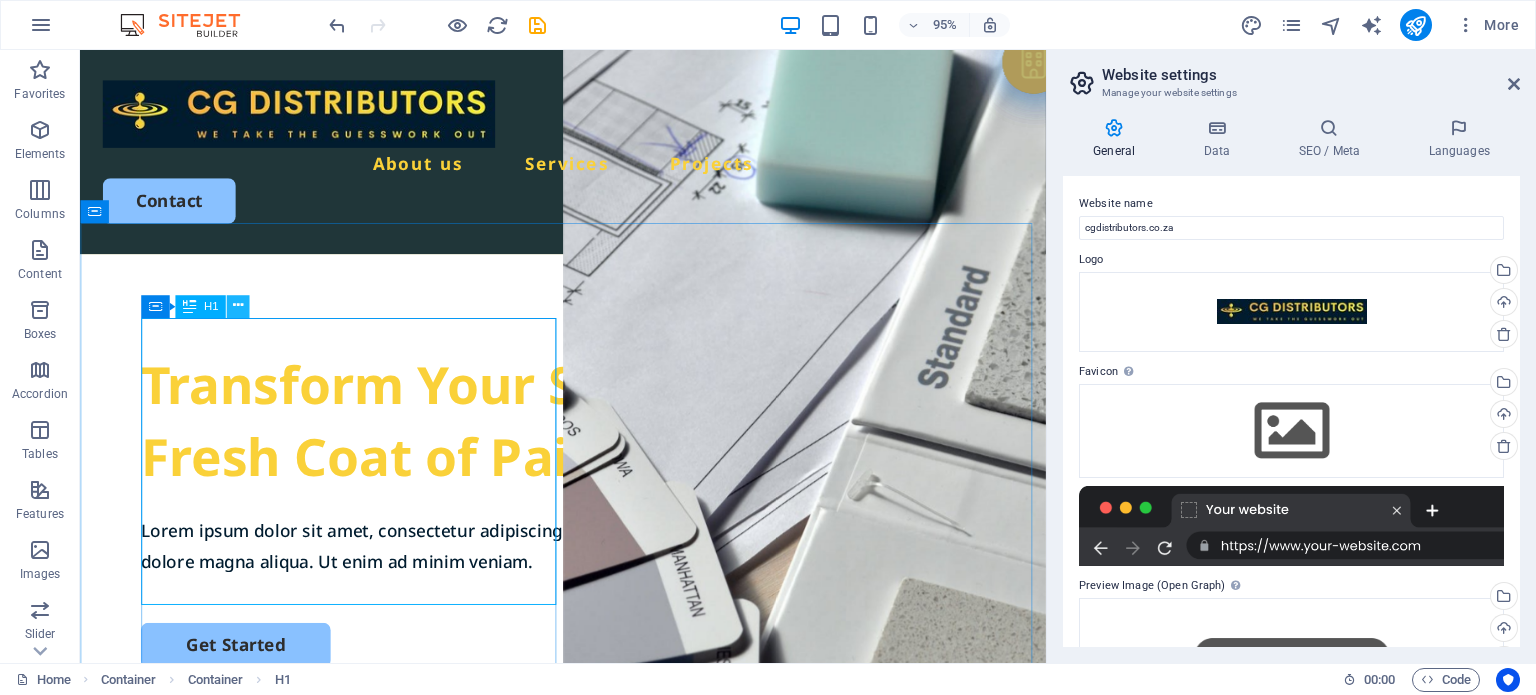 click at bounding box center (238, 306) 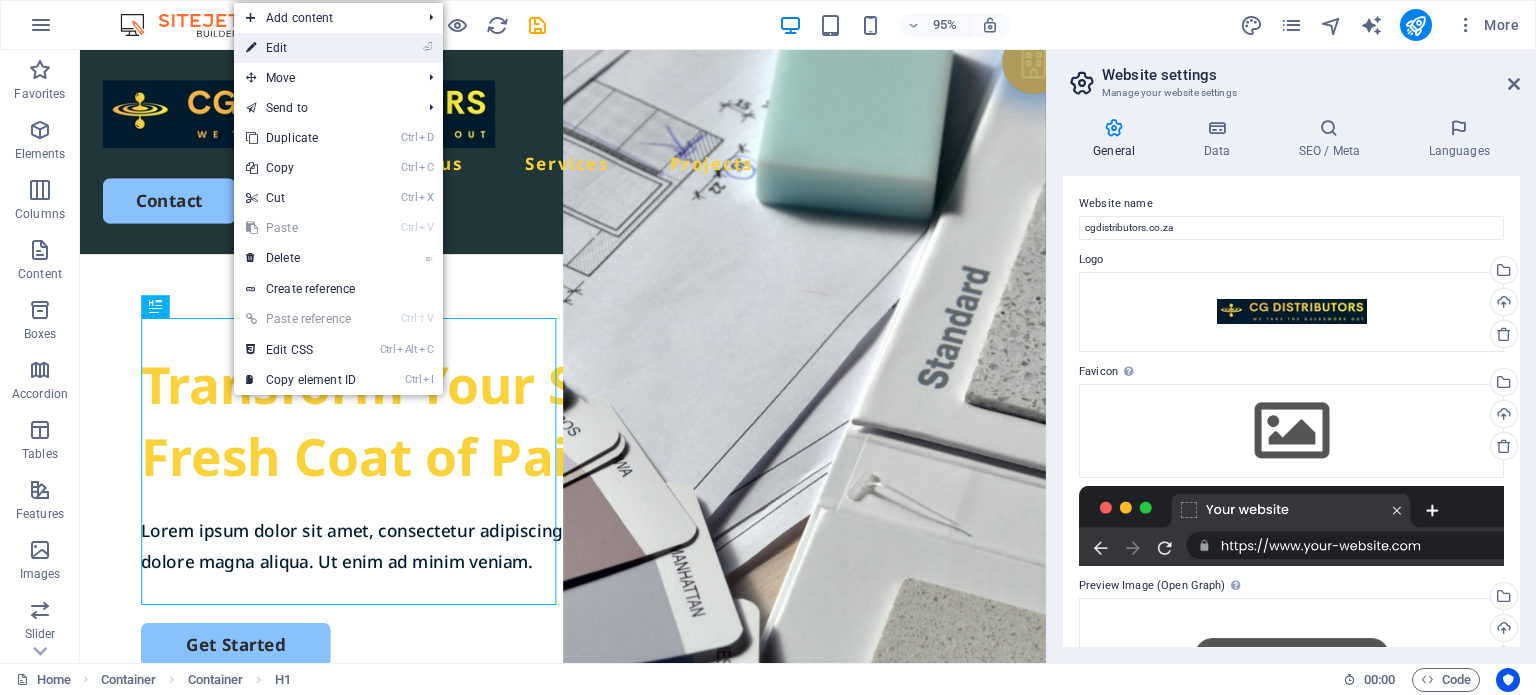 click on "⏎  Edit" at bounding box center (301, 48) 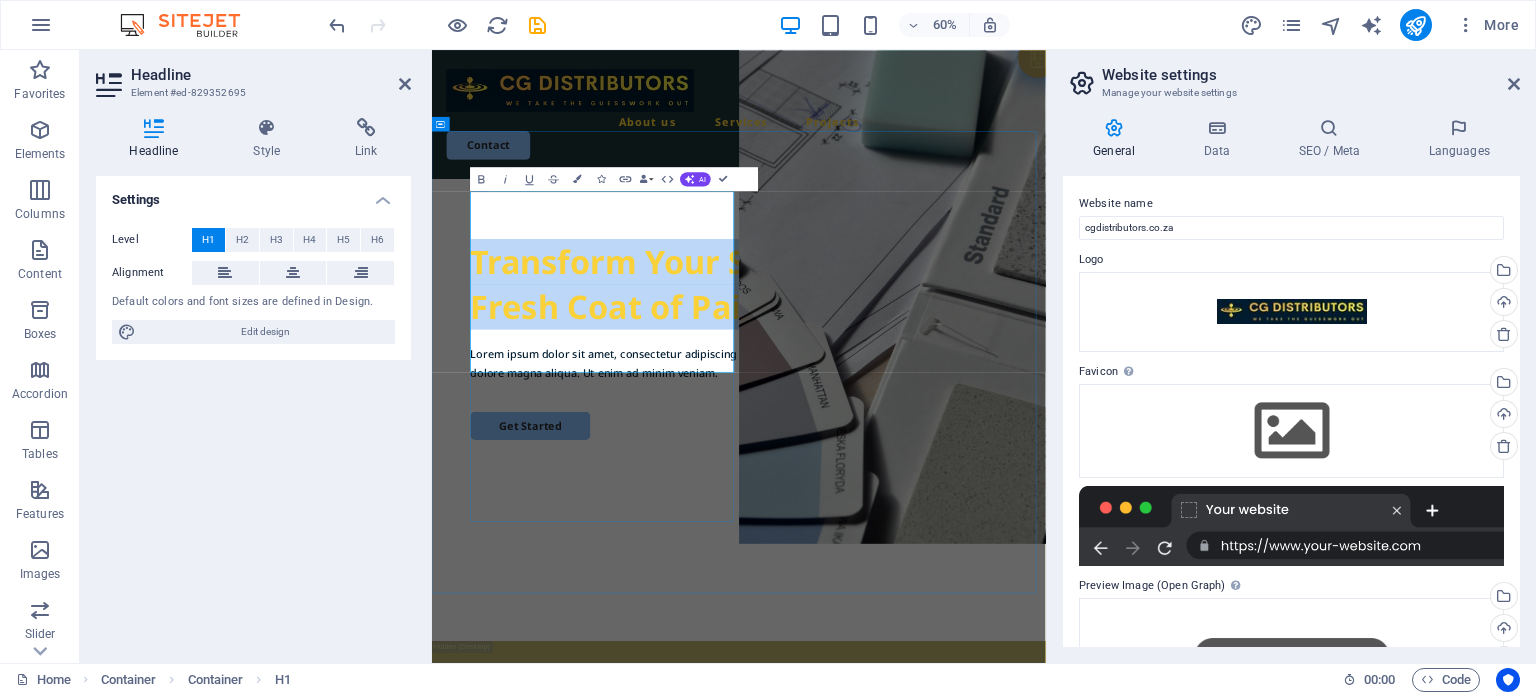 click on "Transform Your Space with a Fresh Coat of Paint" at bounding box center (943, 440) 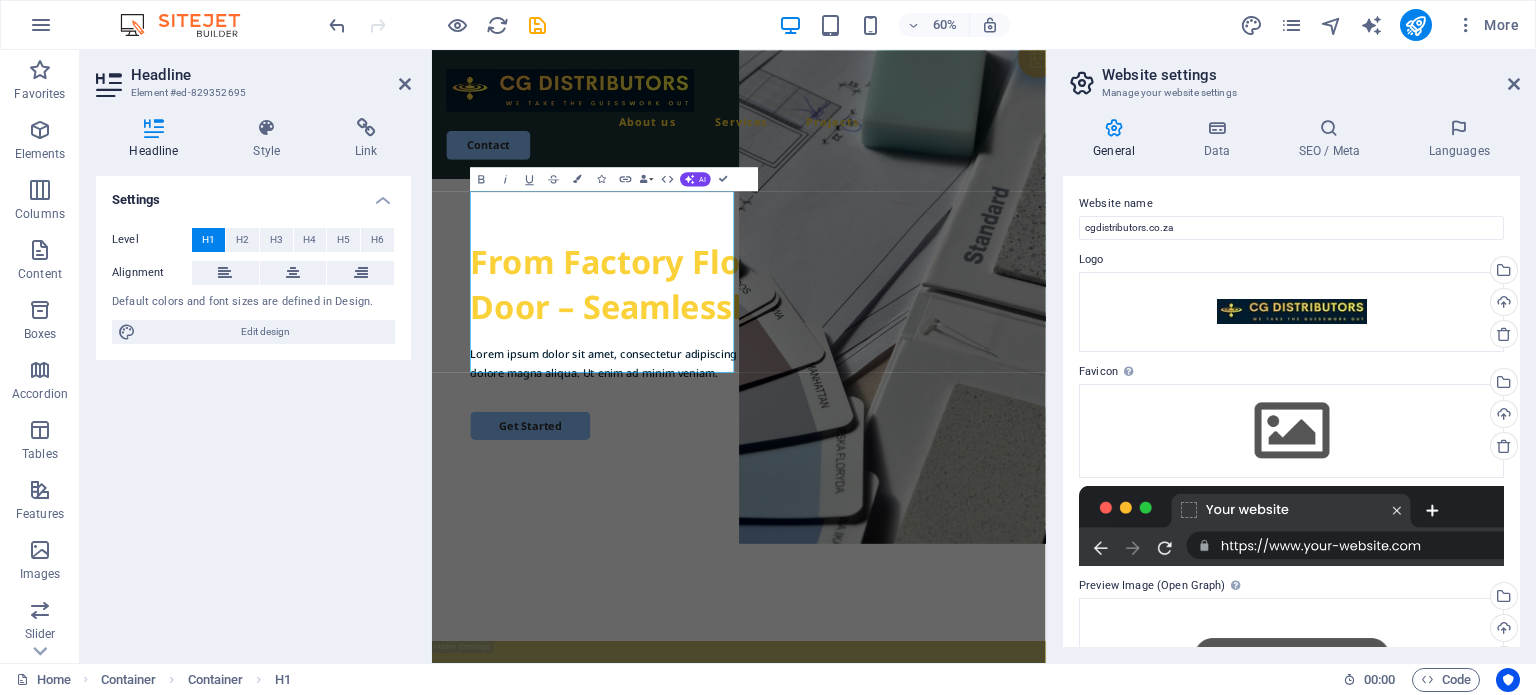 click on "Settings Level H1 H2 H3 H4 H5 H6 Alignment Default colors and font sizes are defined in Design. Edit design" at bounding box center (253, 411) 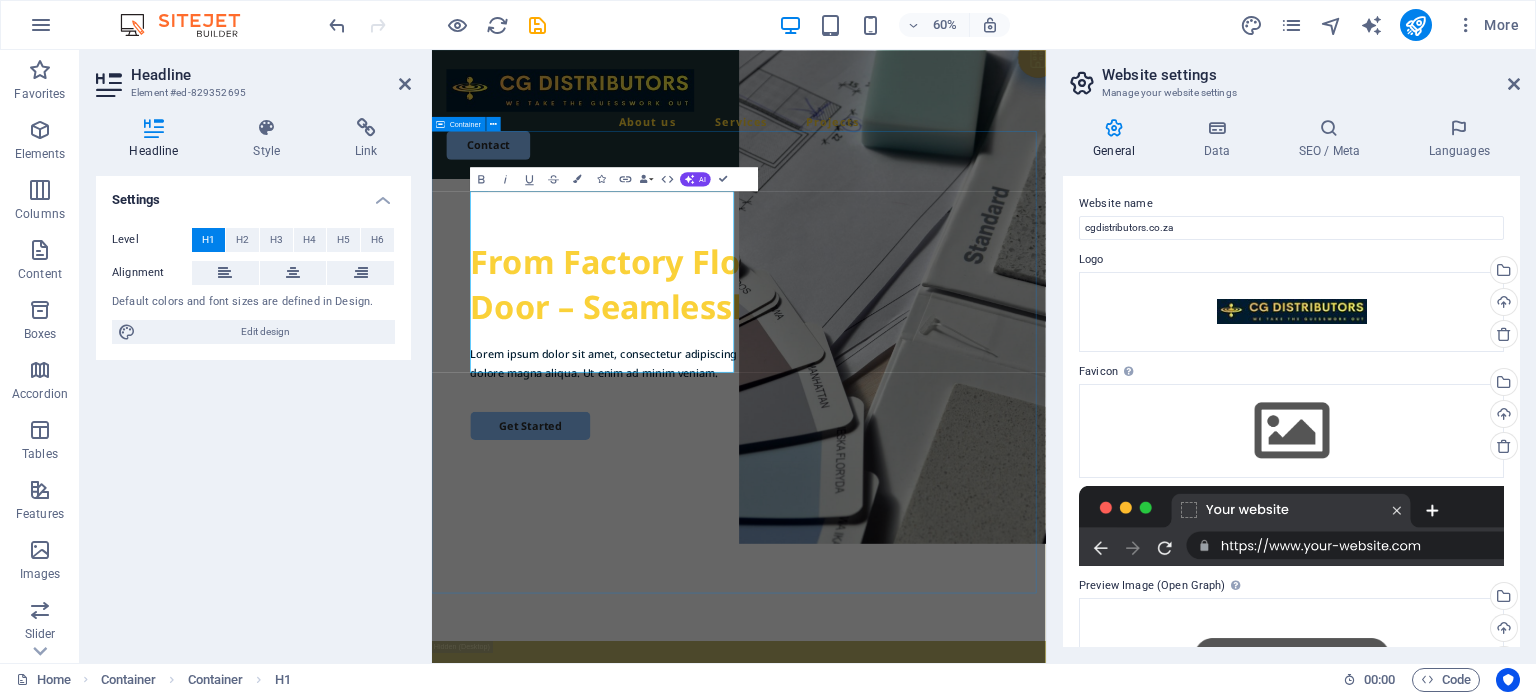 click on "​From Factory Floor to Your Front Door – Seamlessly. Lorem ipsum dolor sit amet, consectetur adipiscing elit, sed do eiusmod tempor incididunt ut labore et dolore magna aliqua. Ut enim ad minim veniam. Get Started" at bounding box center [943, 650] 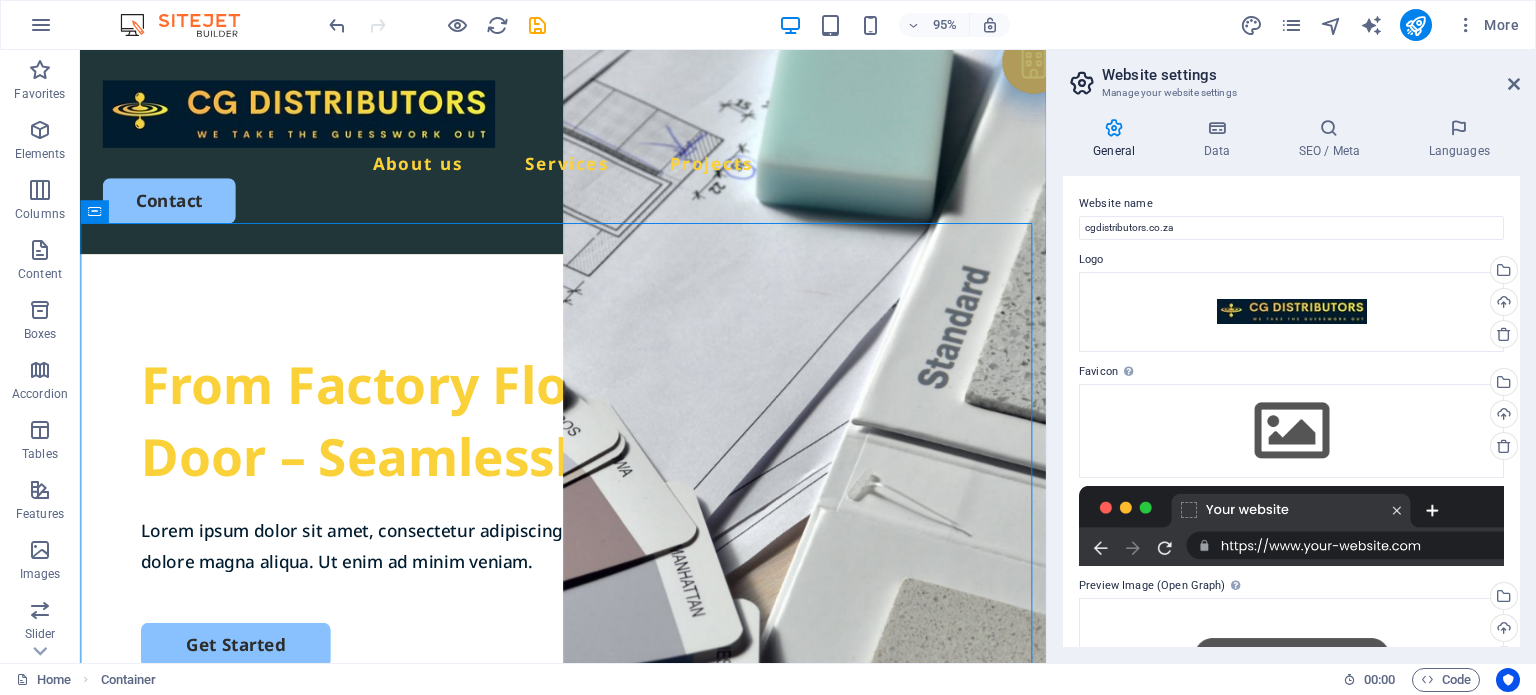 click on "Website settings" at bounding box center (1311, 75) 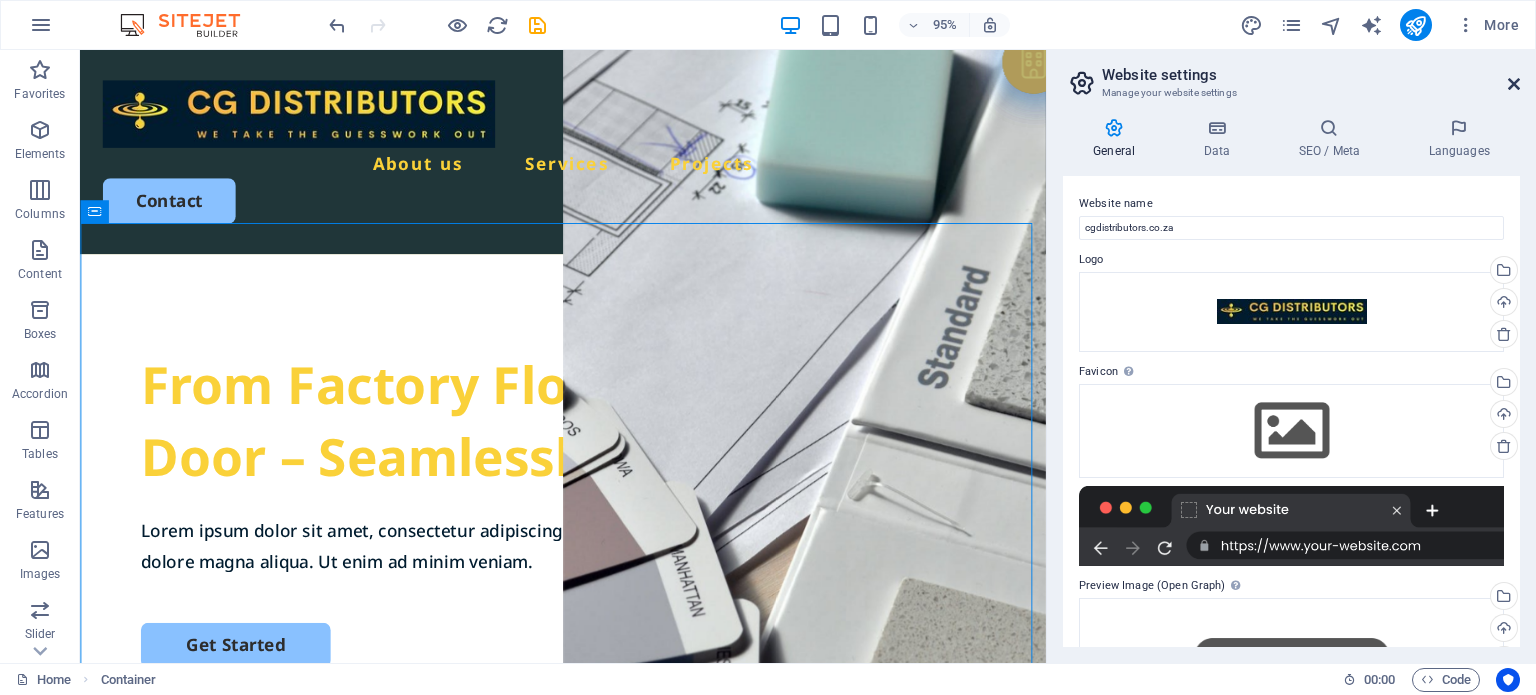 click at bounding box center [1514, 84] 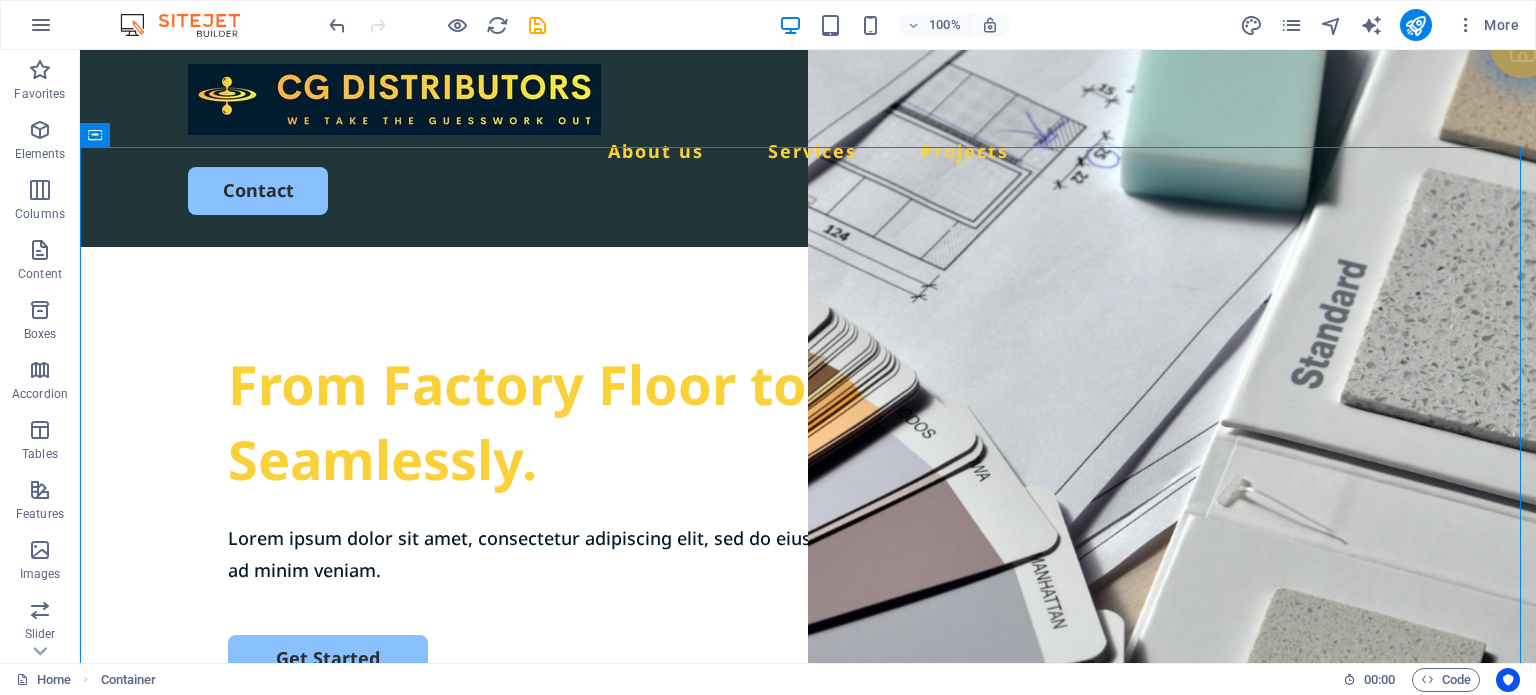 scroll, scrollTop: 37, scrollLeft: 0, axis: vertical 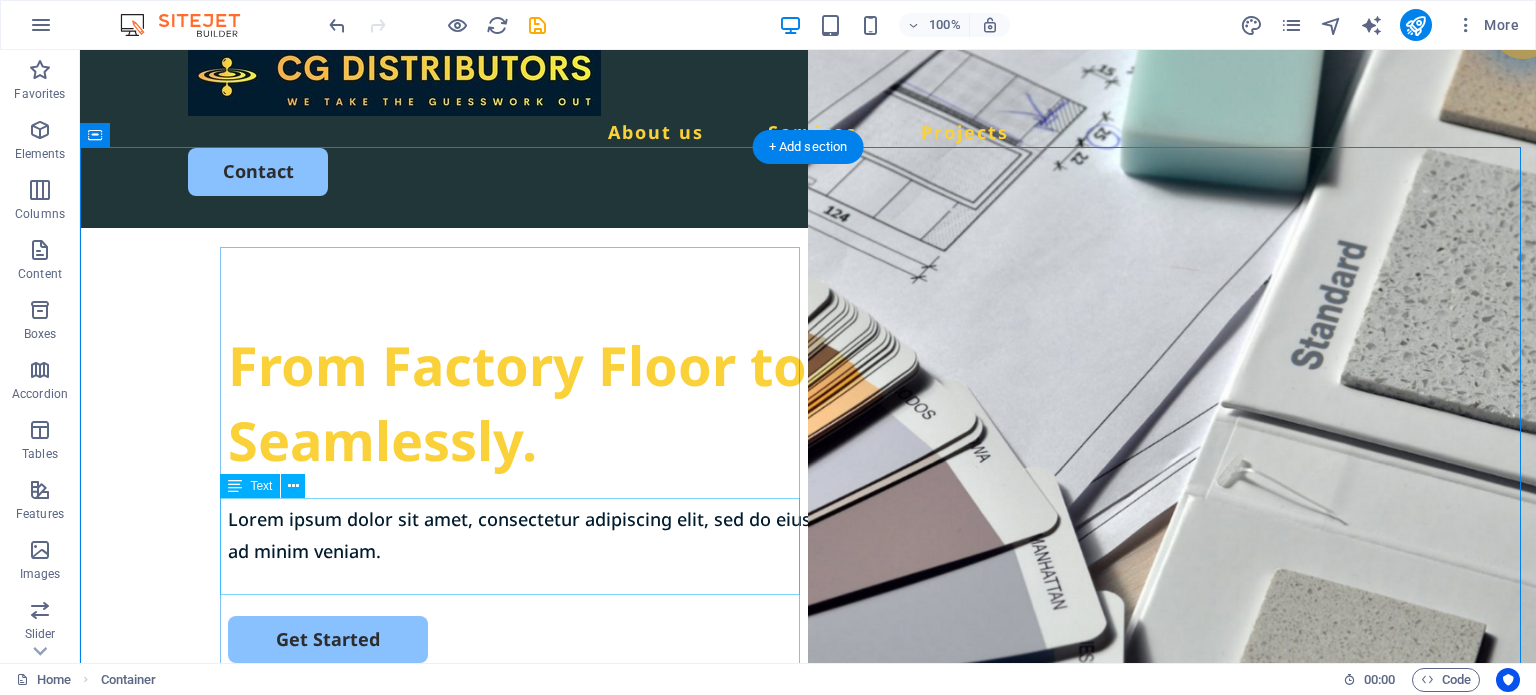 click on "Lorem ipsum dolor sit amet, consectetur adipiscing elit, sed do eiusmod tempor incididunt ut labore et dolore magna aliqua. Ut enim ad minim veniam." at bounding box center [808, 535] 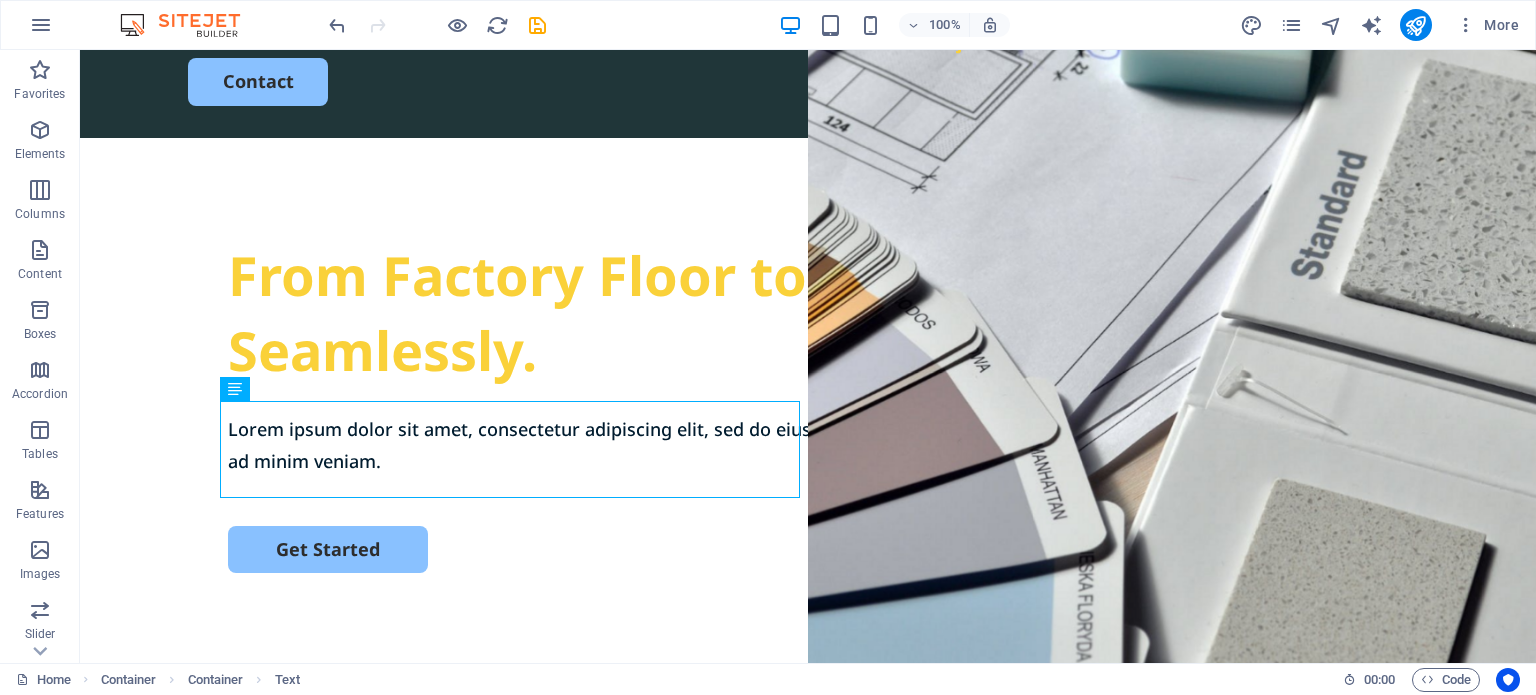 scroll, scrollTop: 111, scrollLeft: 0, axis: vertical 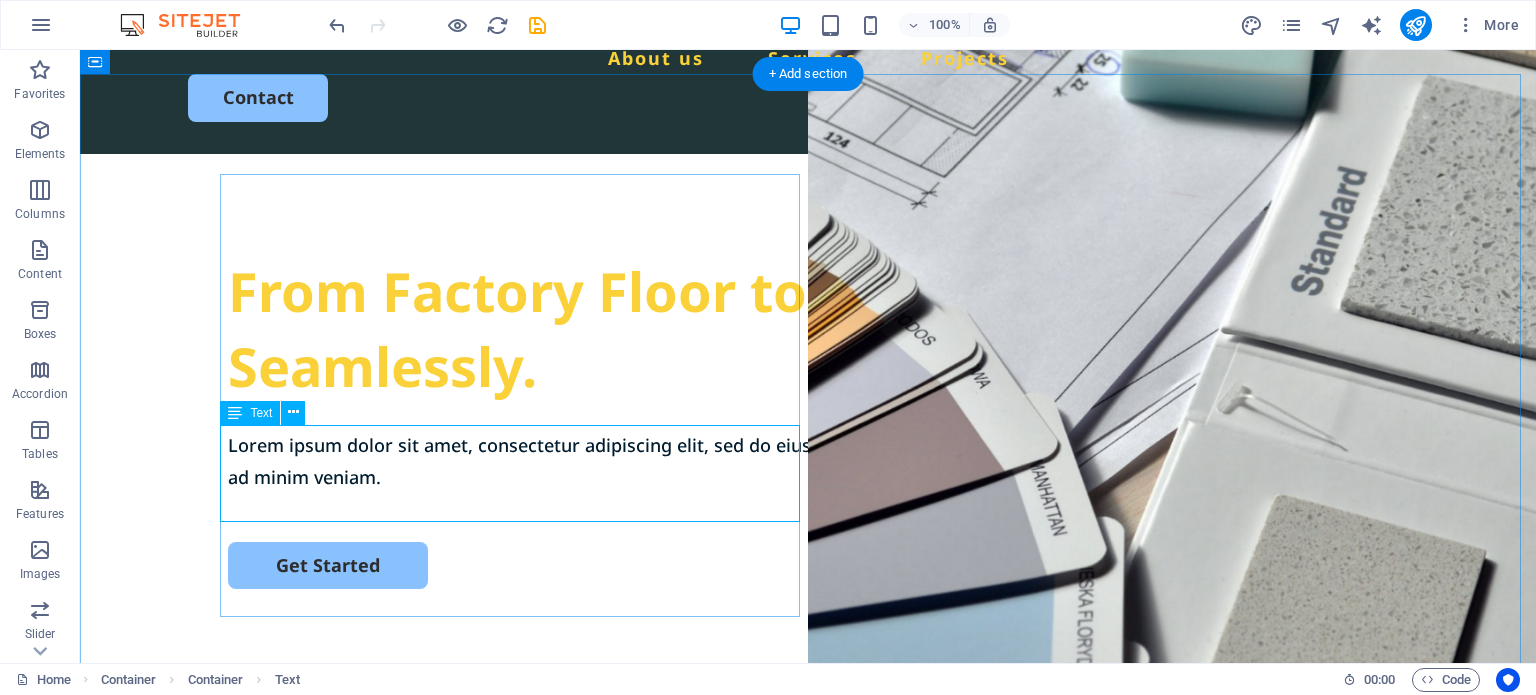 click on "Lorem ipsum dolor sit amet, consectetur adipiscing elit, sed do eiusmod tempor incididunt ut labore et dolore magna aliqua. Ut enim ad minim veniam." at bounding box center (808, 461) 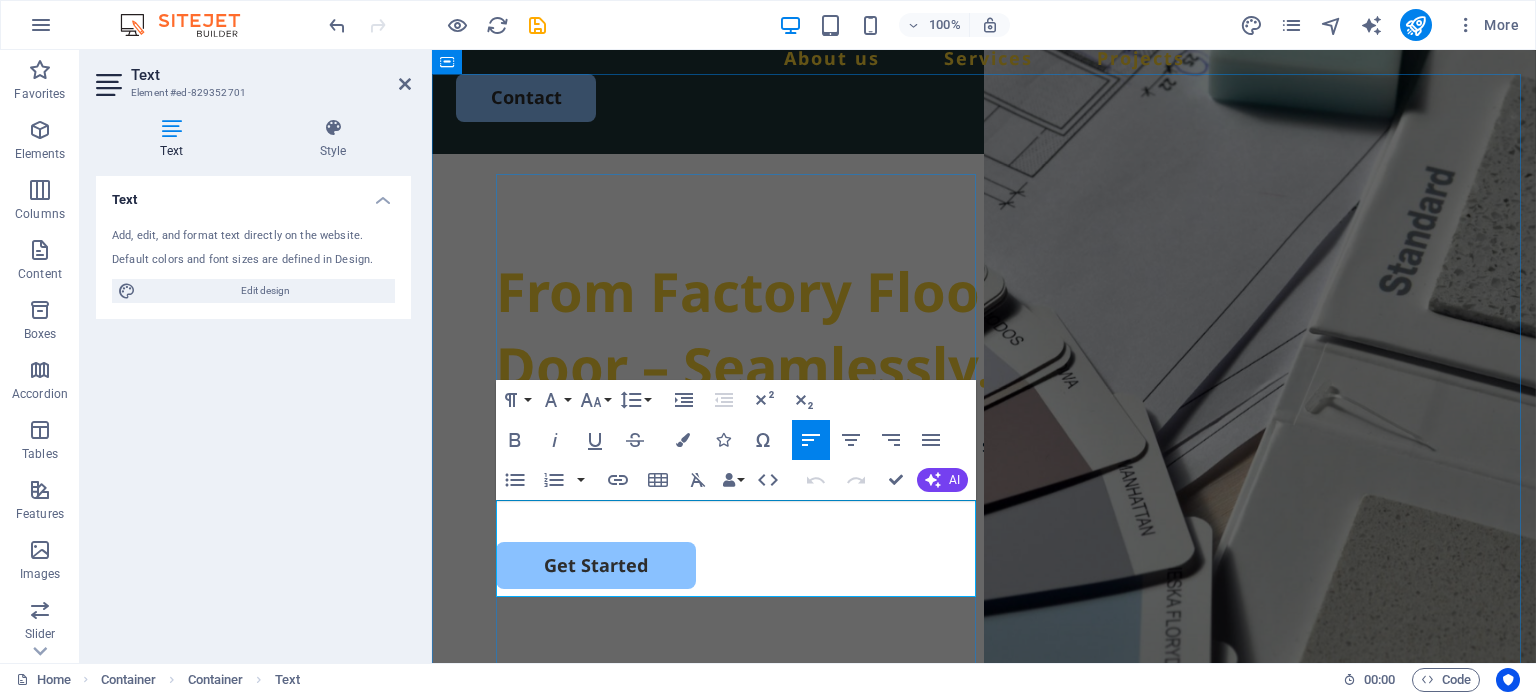 click on "Lorem ipsum dolor sit amet, consectetur adipiscing elit, sed do eiusmod tempor incididunt ut labore et dolore magna aliqua. Ut enim ad minim veniam." at bounding box center (984, 461) 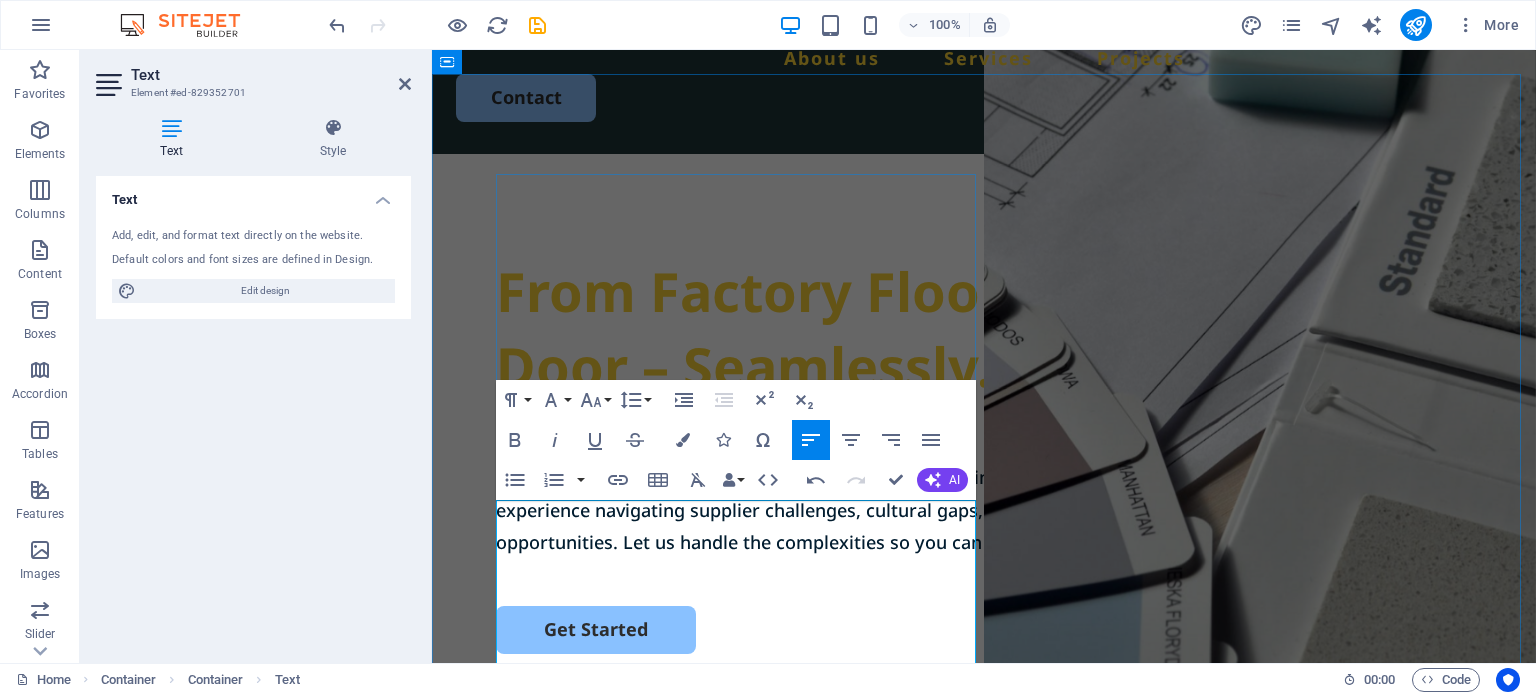 click on "​ Looking to import from China without the stress? We specialize in global sourcing — connecting your business with reliable, top-quality manufacturers. With deep experience navigating supplier challenges, cultural gaps, and hidden risks, we turn sourcing headaches into opportunities. Let us handle the complexities so you can focus on growing your business." at bounding box center [984, 494] 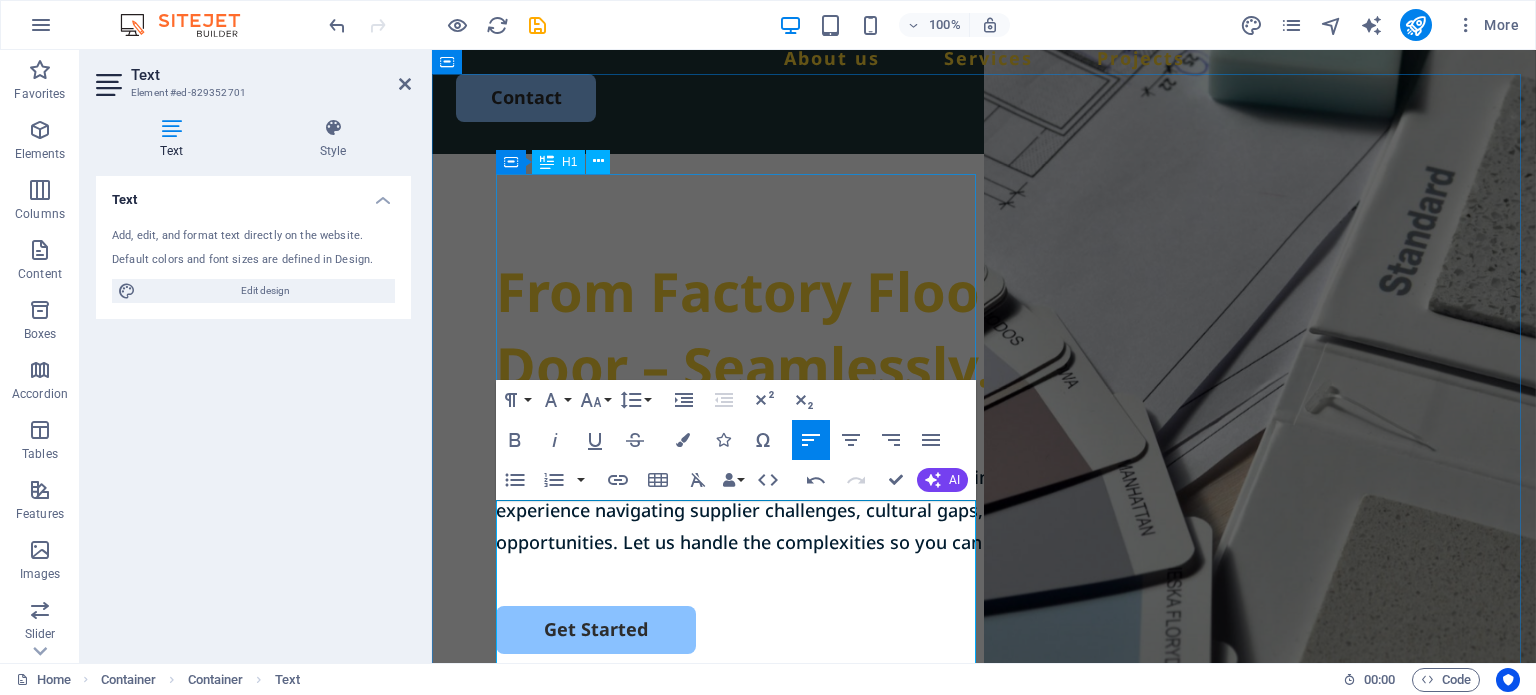 click on "From Factory Floor to Your Front Door – Seamlessly." at bounding box center [984, 329] 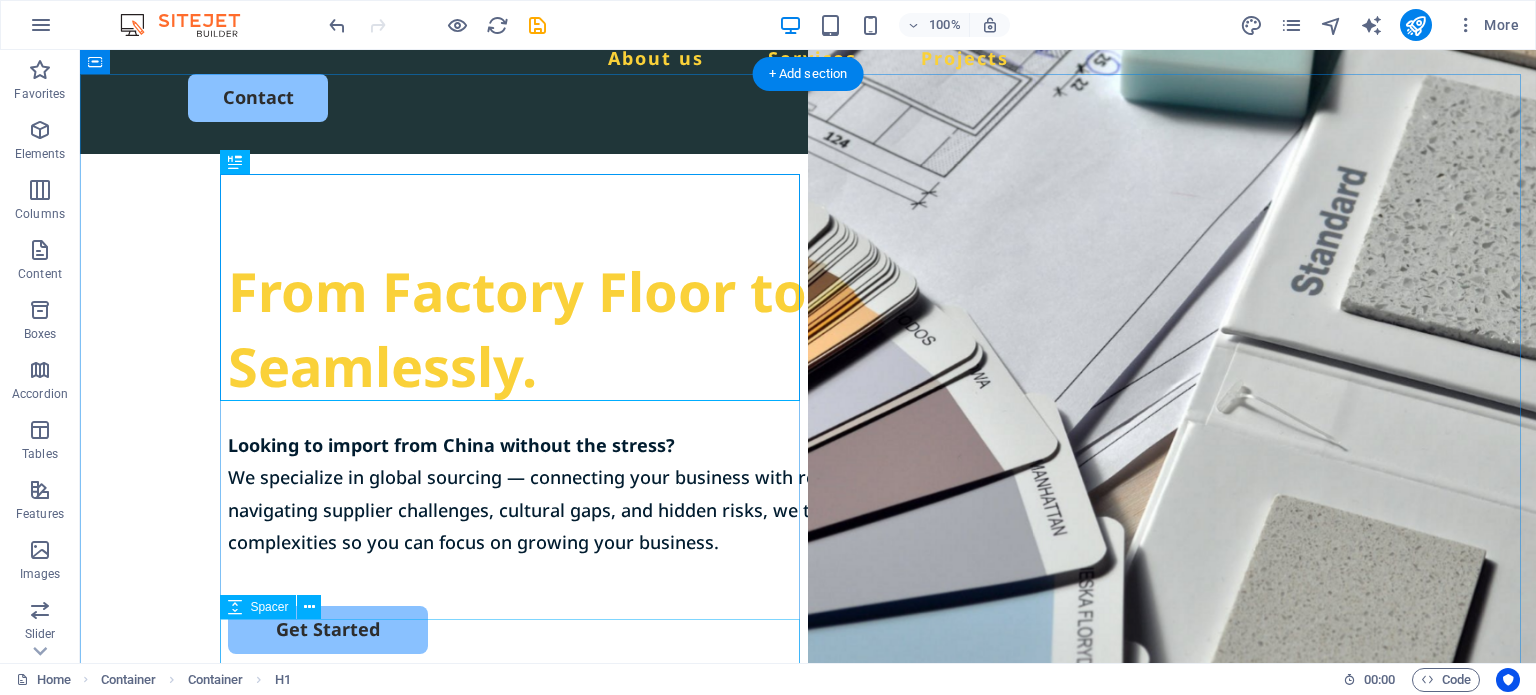 click at bounding box center [808, 582] 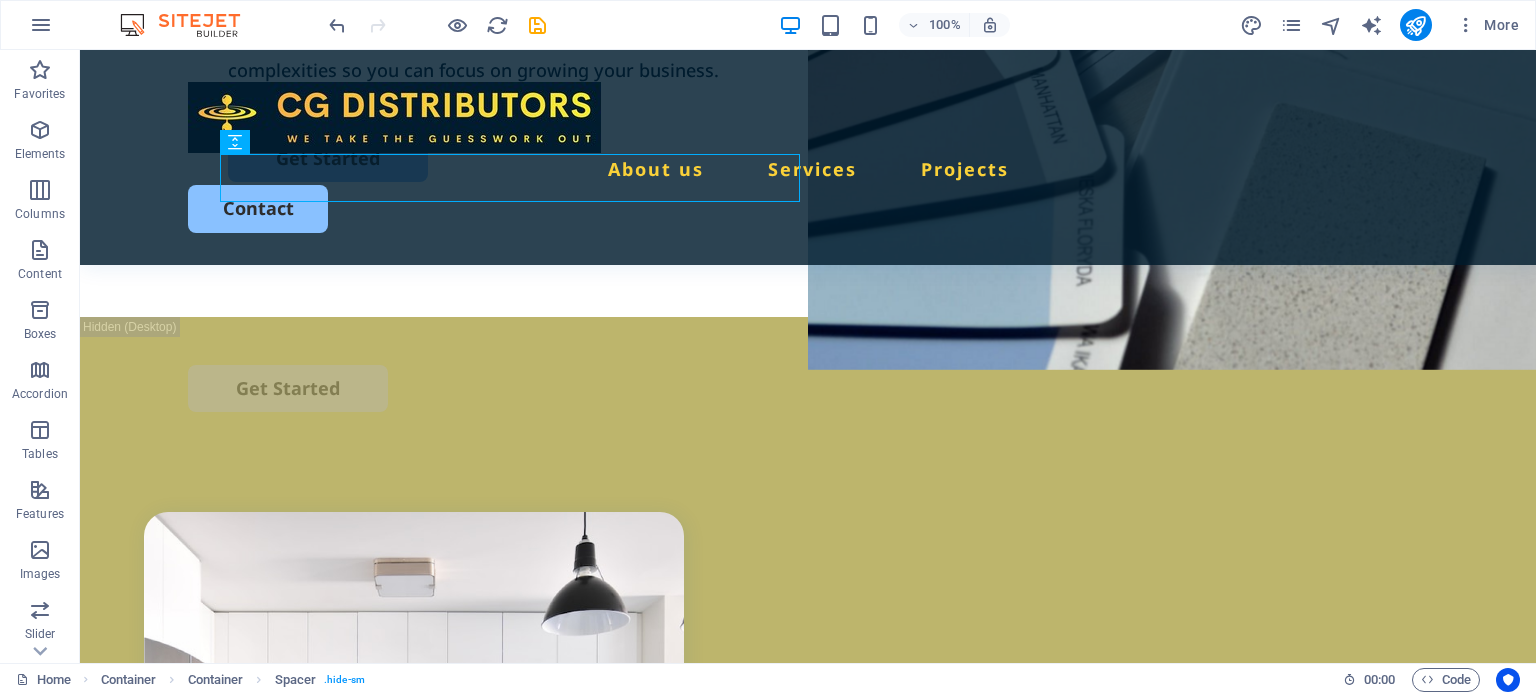scroll, scrollTop: 511, scrollLeft: 0, axis: vertical 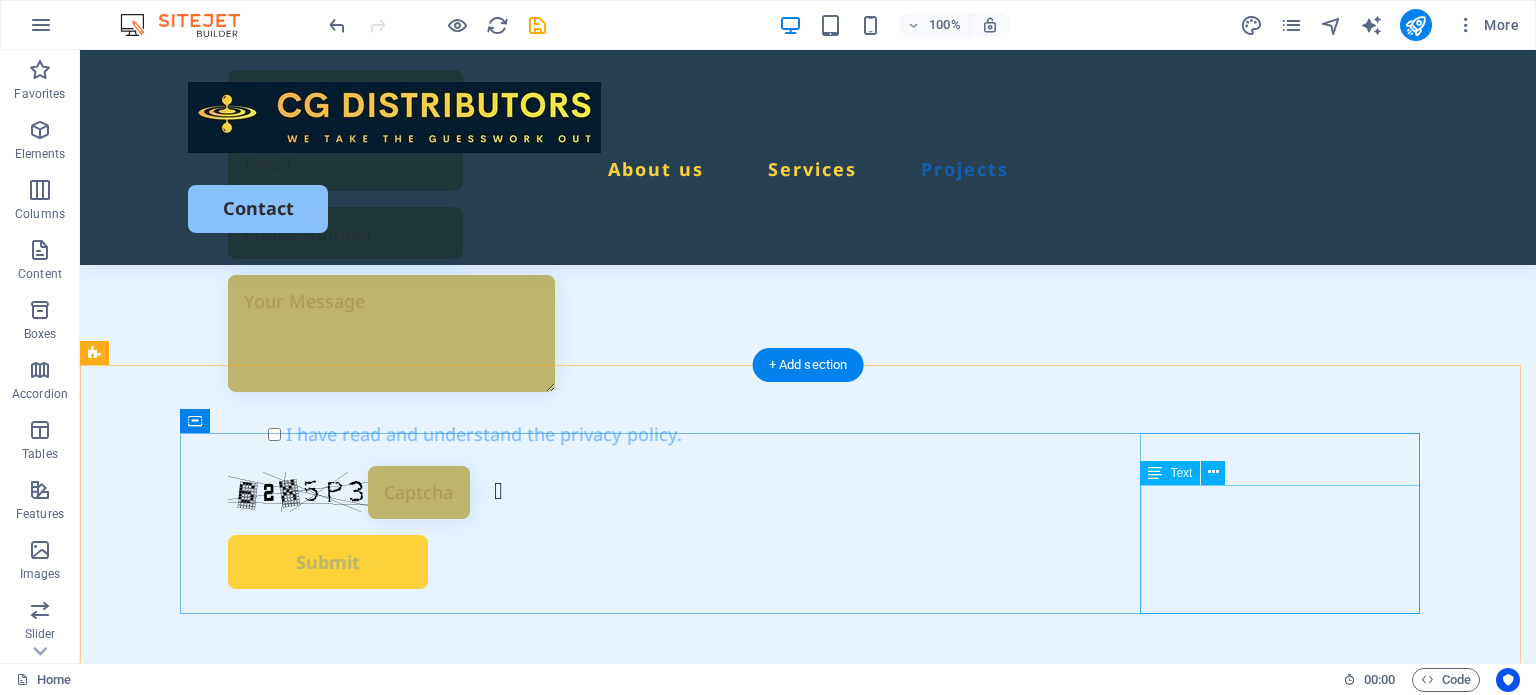 click on "[PHONE]
ca7a8f2f73844f9015ca979f2bdafc@[EMAIL]
Street [CITY]   [ZIP]" at bounding box center [328, 2071] 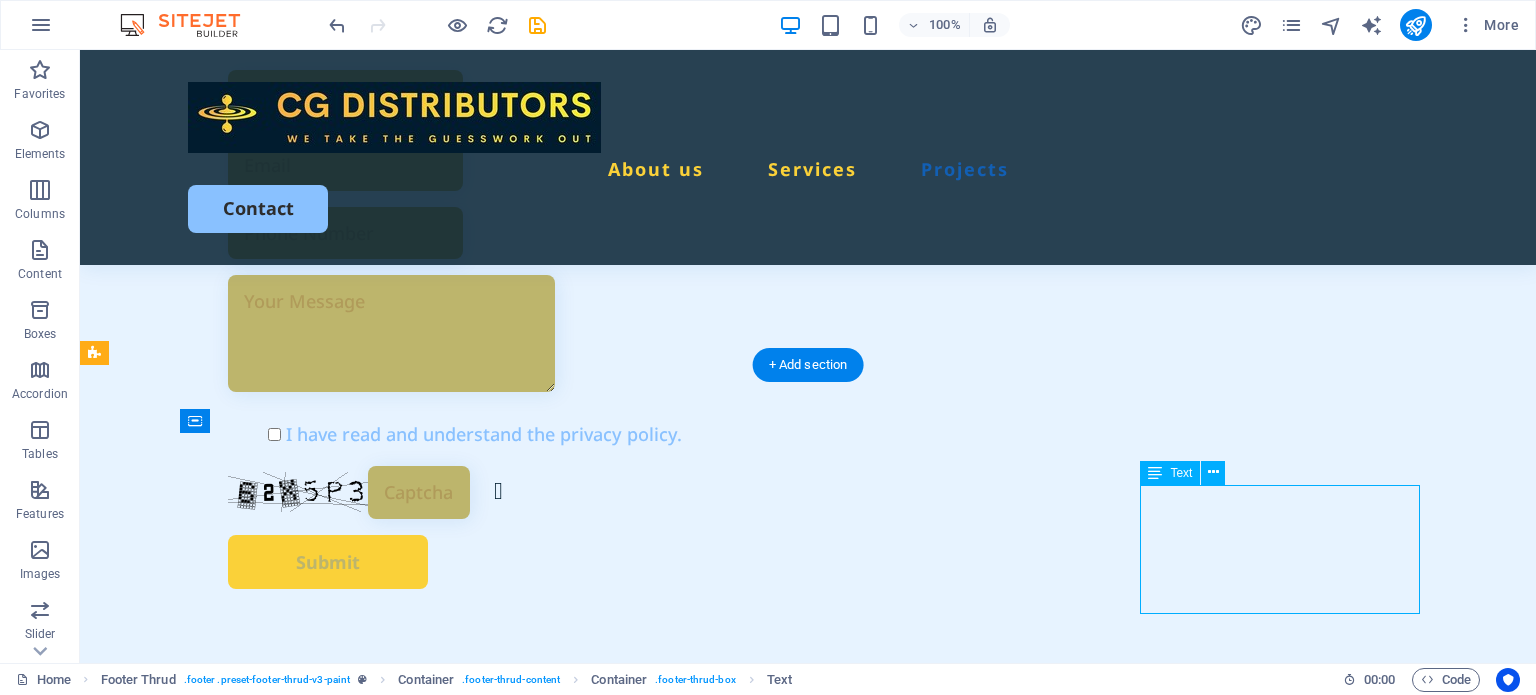 click on "[PHONE]
ca7a8f2f73844f9015ca979f2bdafc@[EMAIL]
Street [CITY]   [ZIP]" at bounding box center (328, 2071) 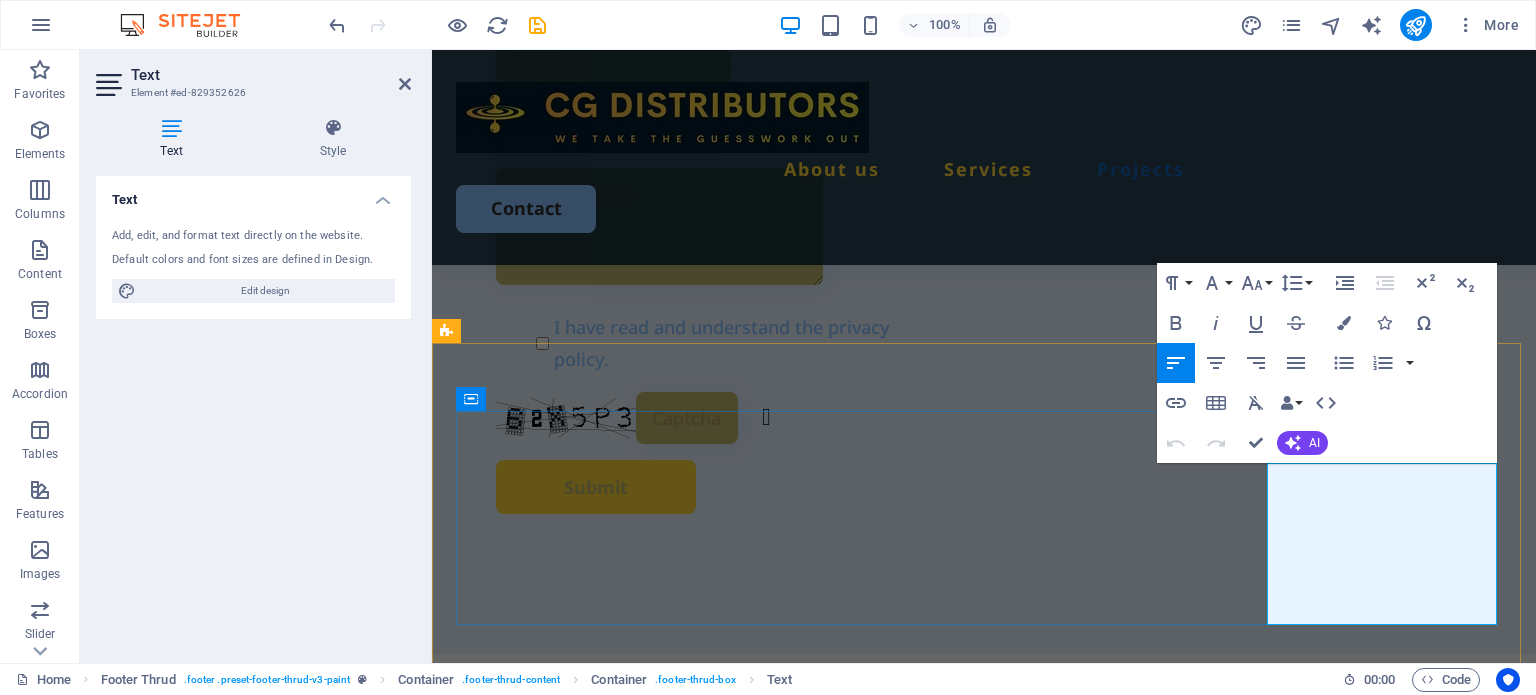 scroll, scrollTop: 5539, scrollLeft: 0, axis: vertical 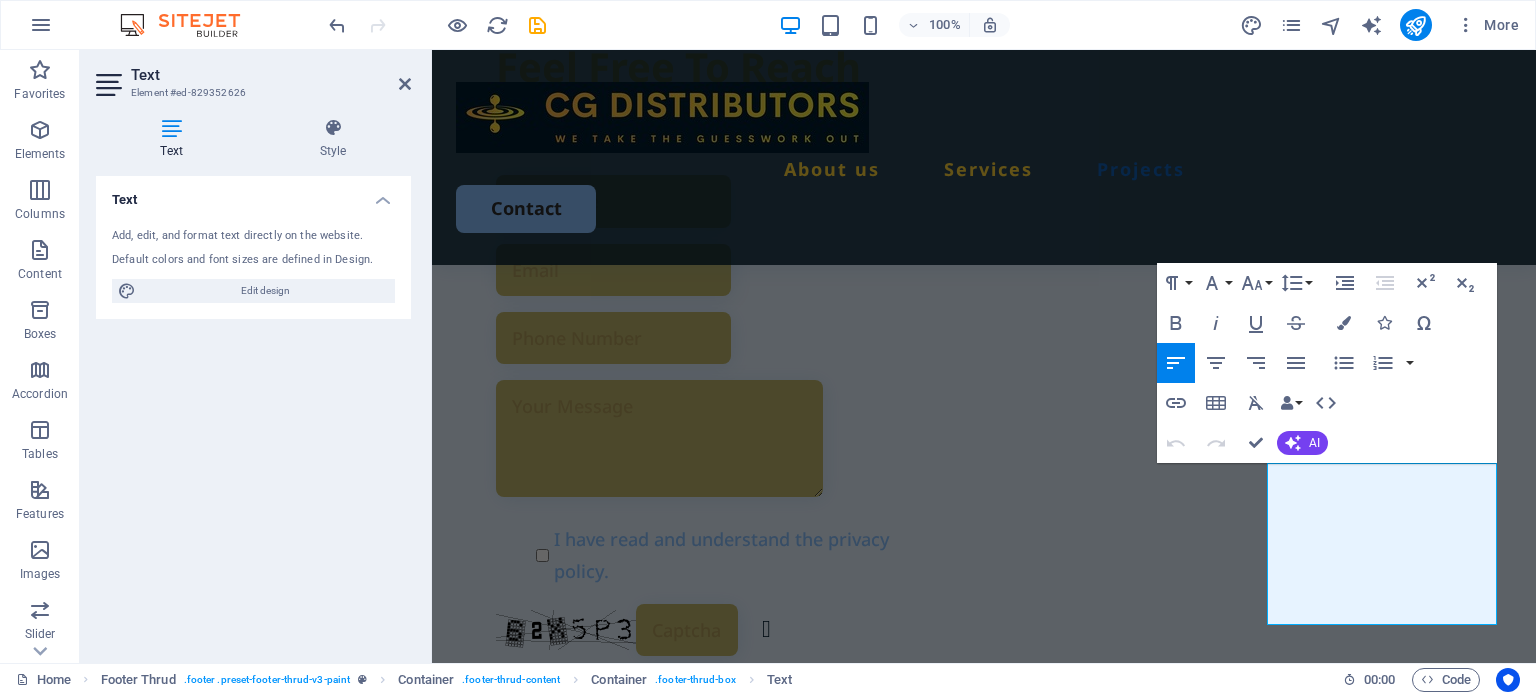 click at bounding box center [171, 128] 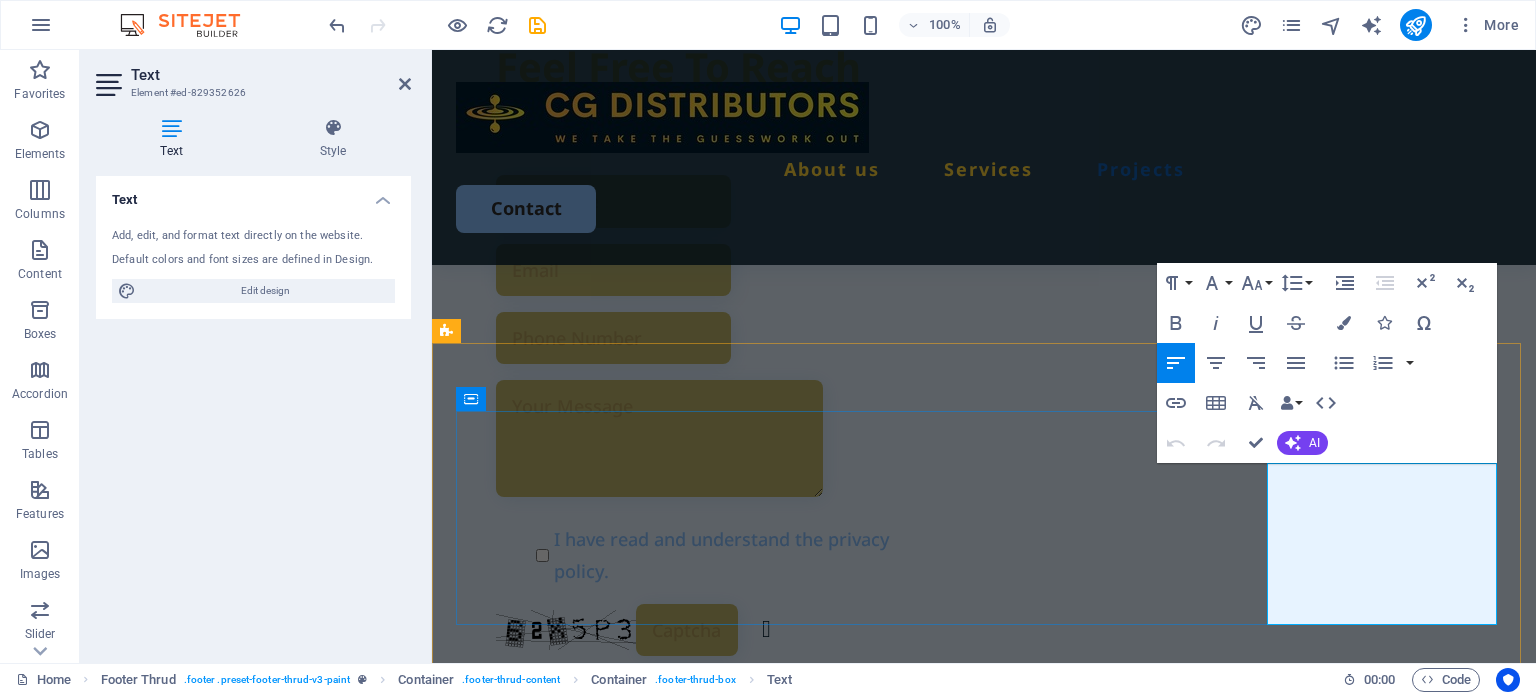 click on "0123 - 456789" at bounding box center (520, 1922) 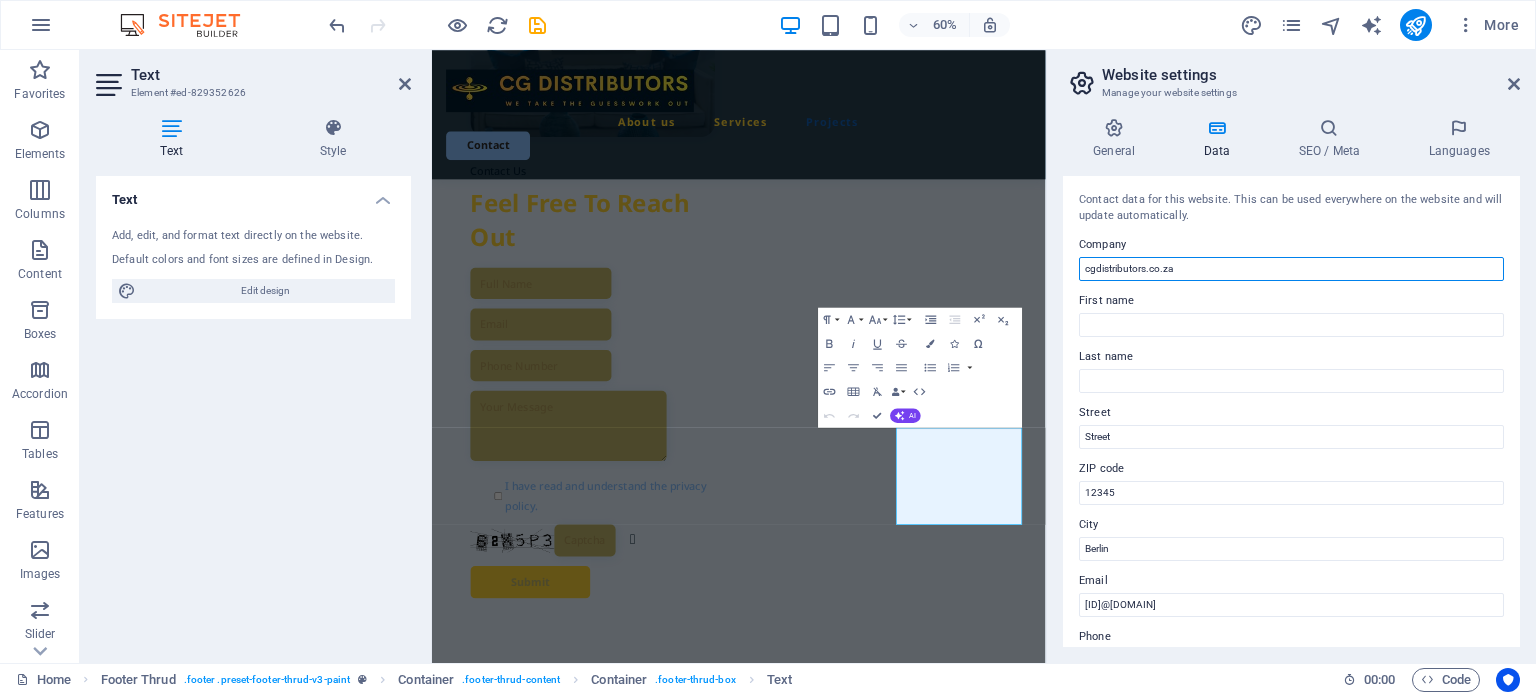 click on "cgdistributors.co.za" at bounding box center (1291, 269) 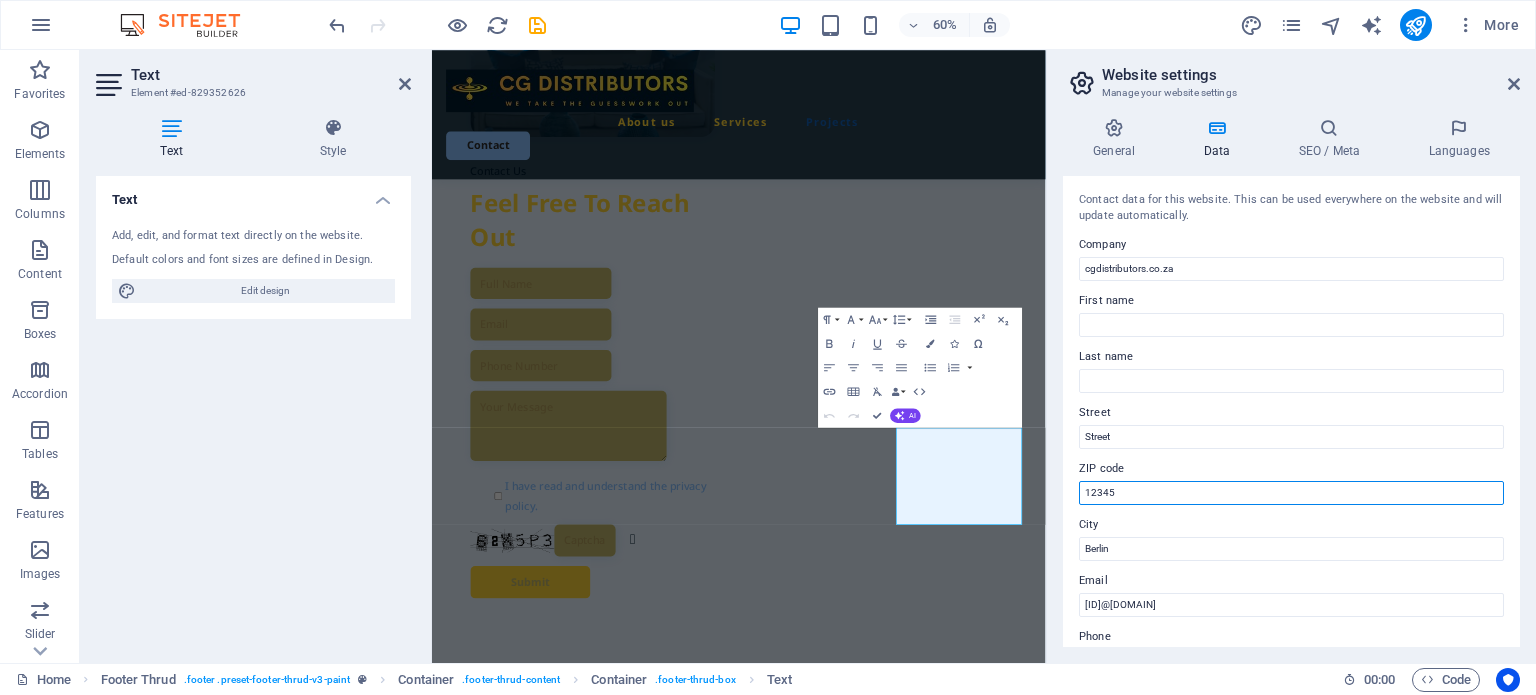 click on "12345" at bounding box center (1291, 493) 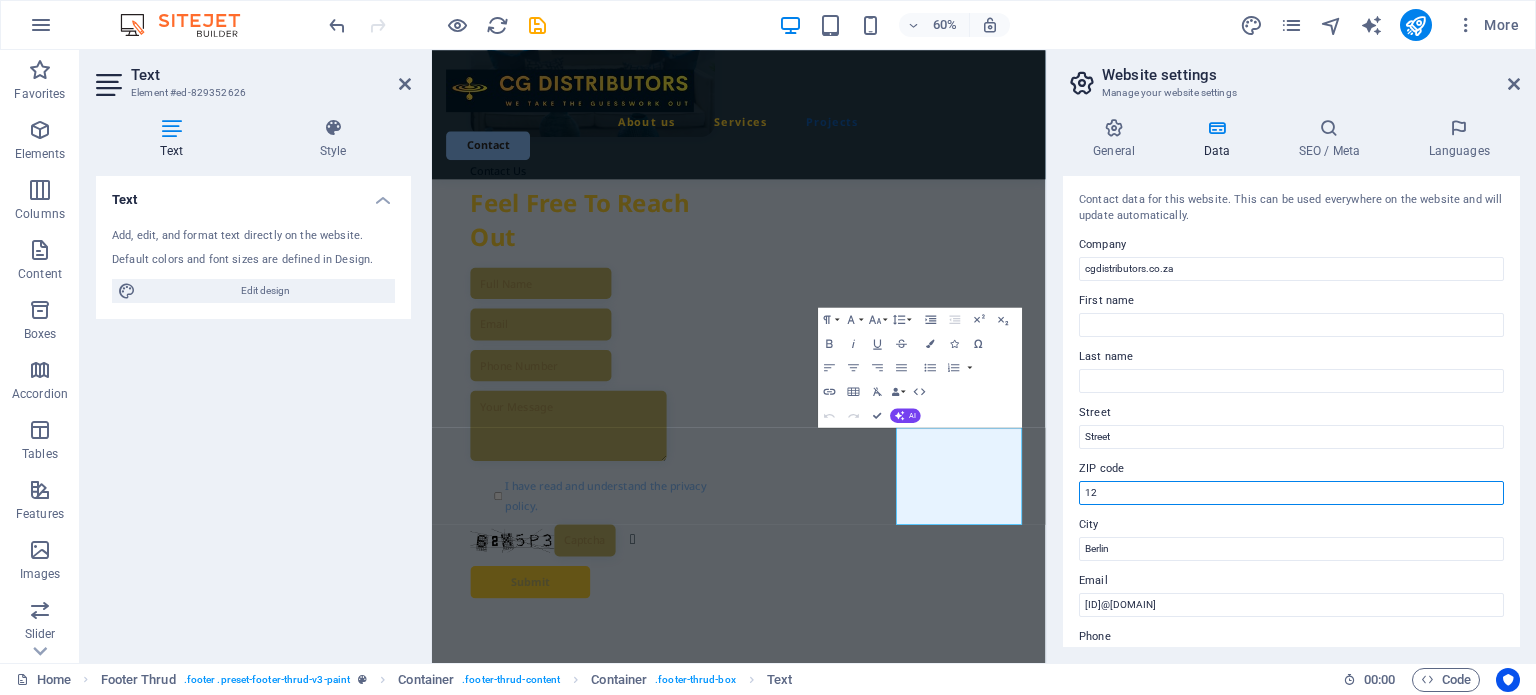 type on "1" 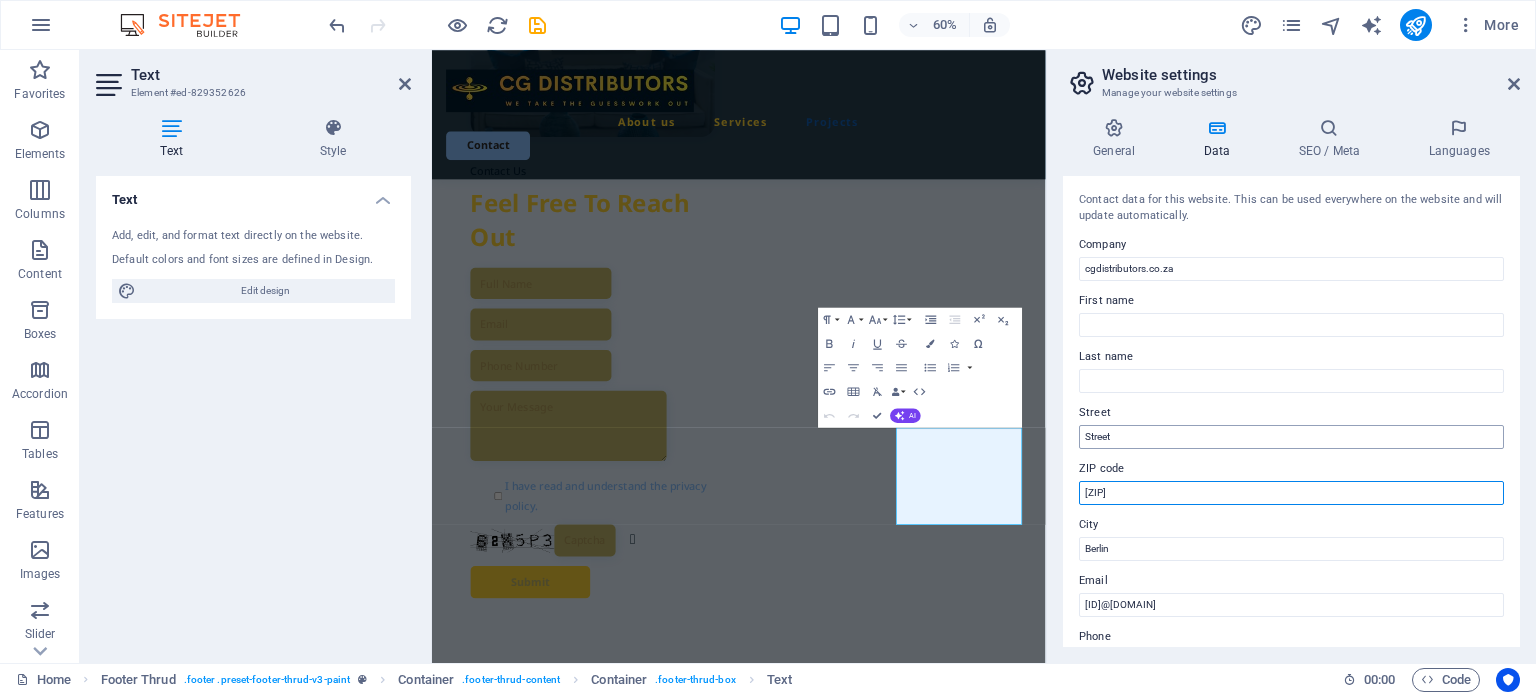 type on "[ZIP]" 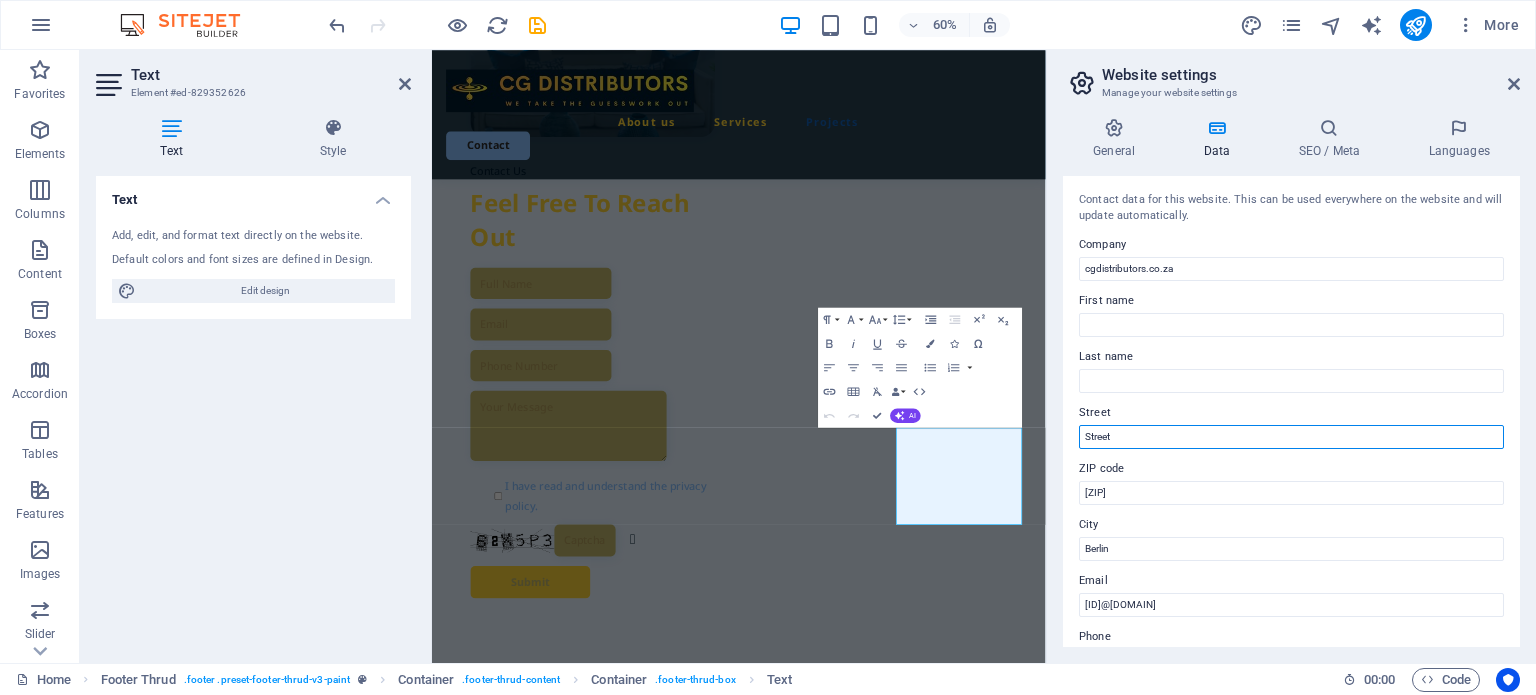 click on "Street" at bounding box center (1291, 437) 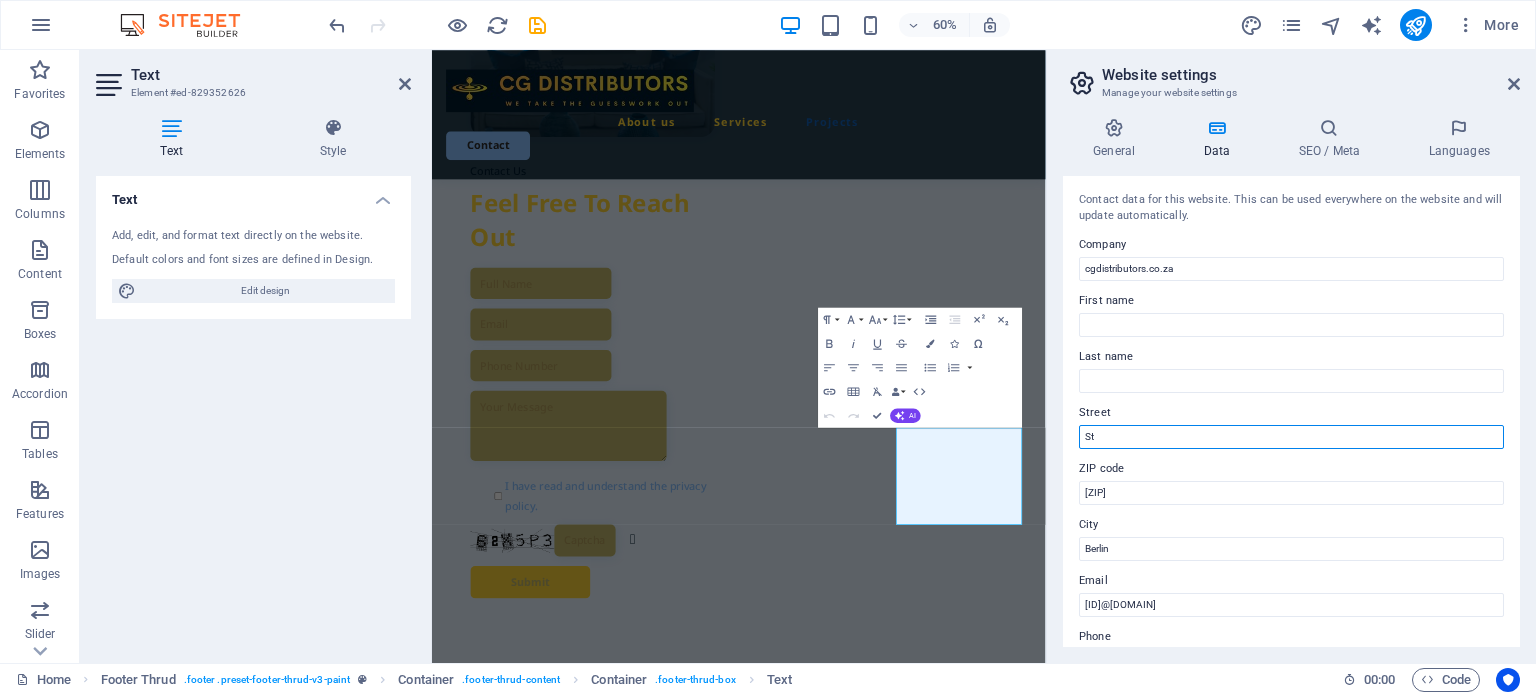 type on "S" 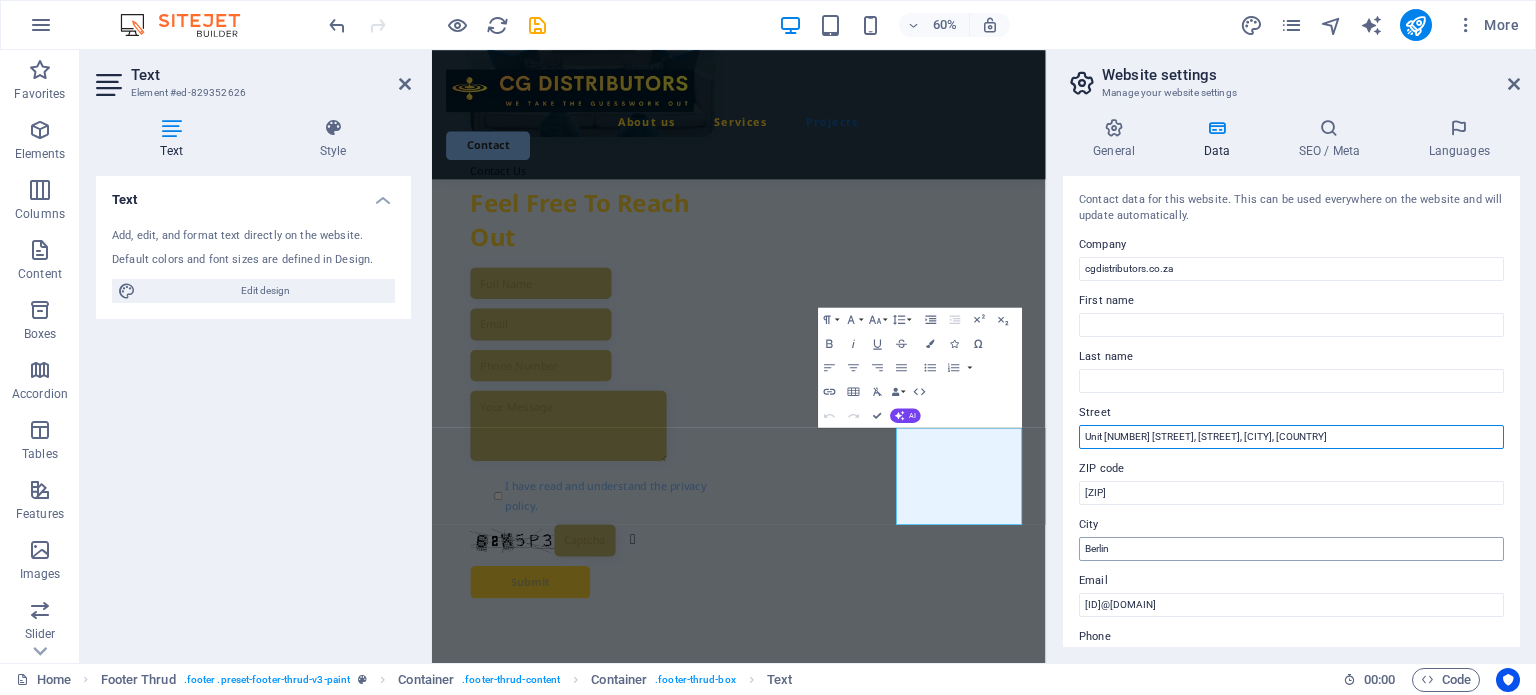 type on "Unit [NUMBER] [STREET], [STREET], [CITY], [COUNTRY]" 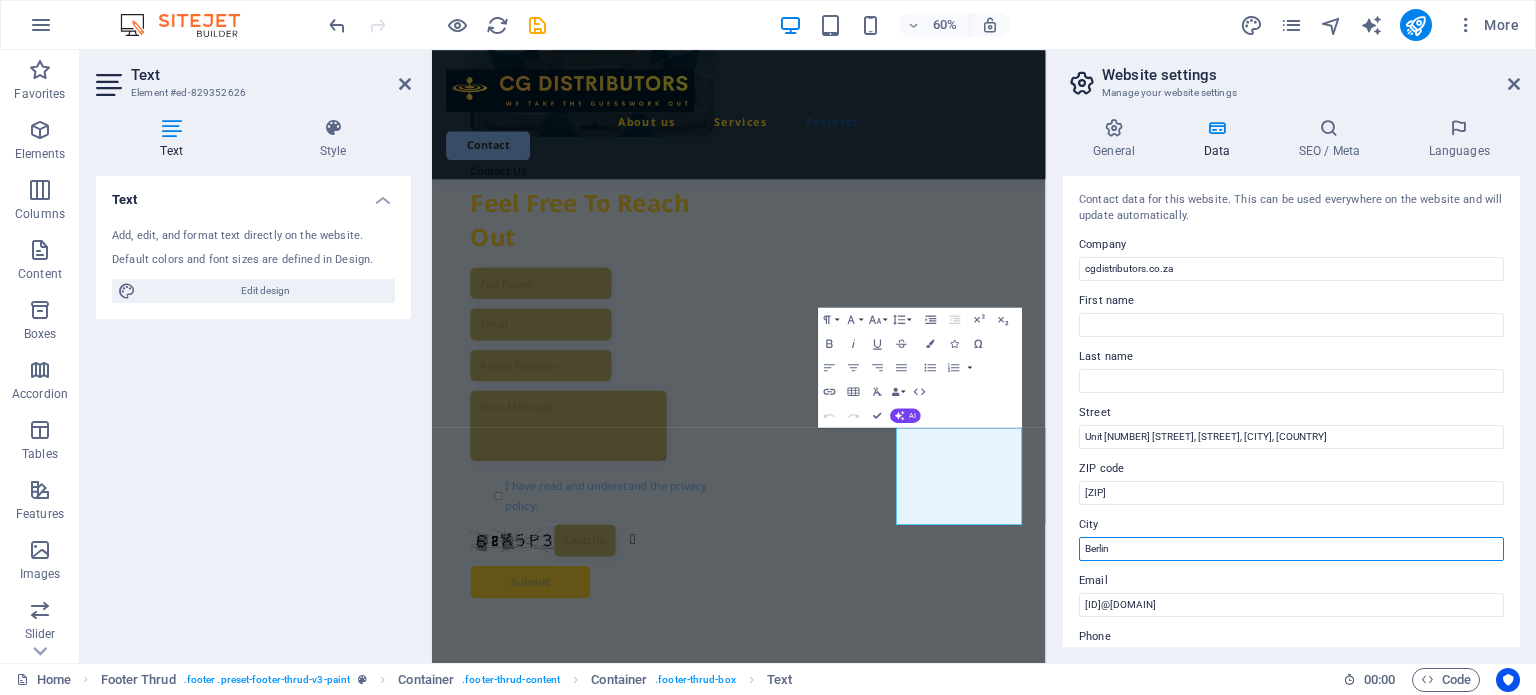 click on "Berlin" at bounding box center [1291, 549] 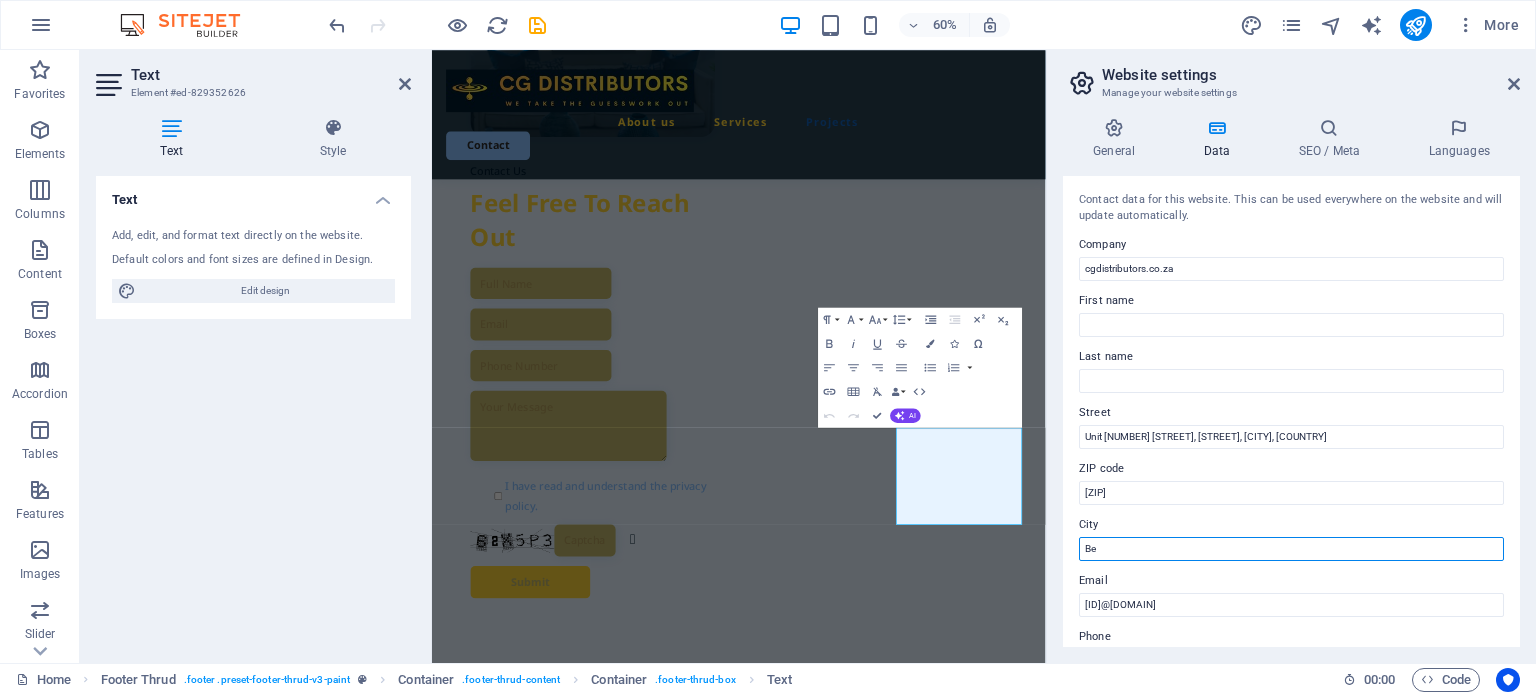 type on "B" 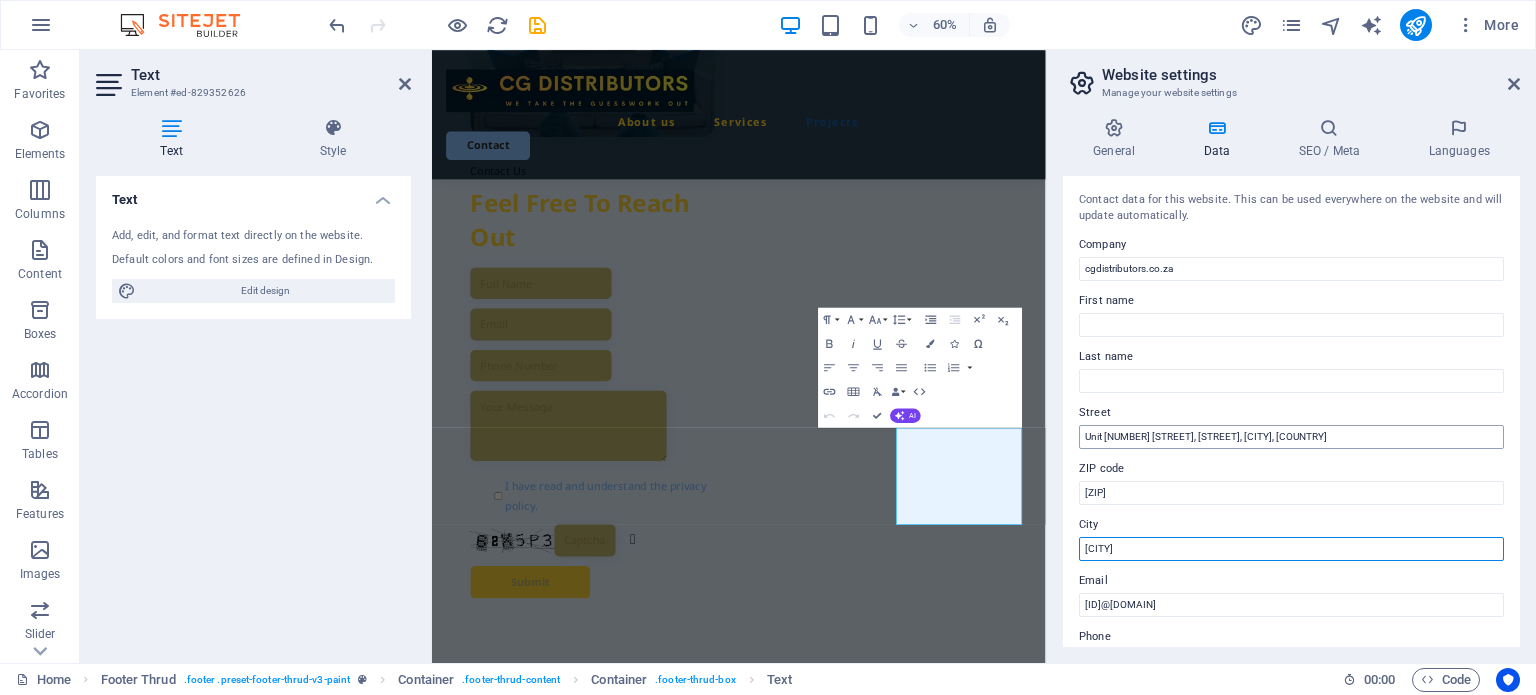 type on "[CITY]" 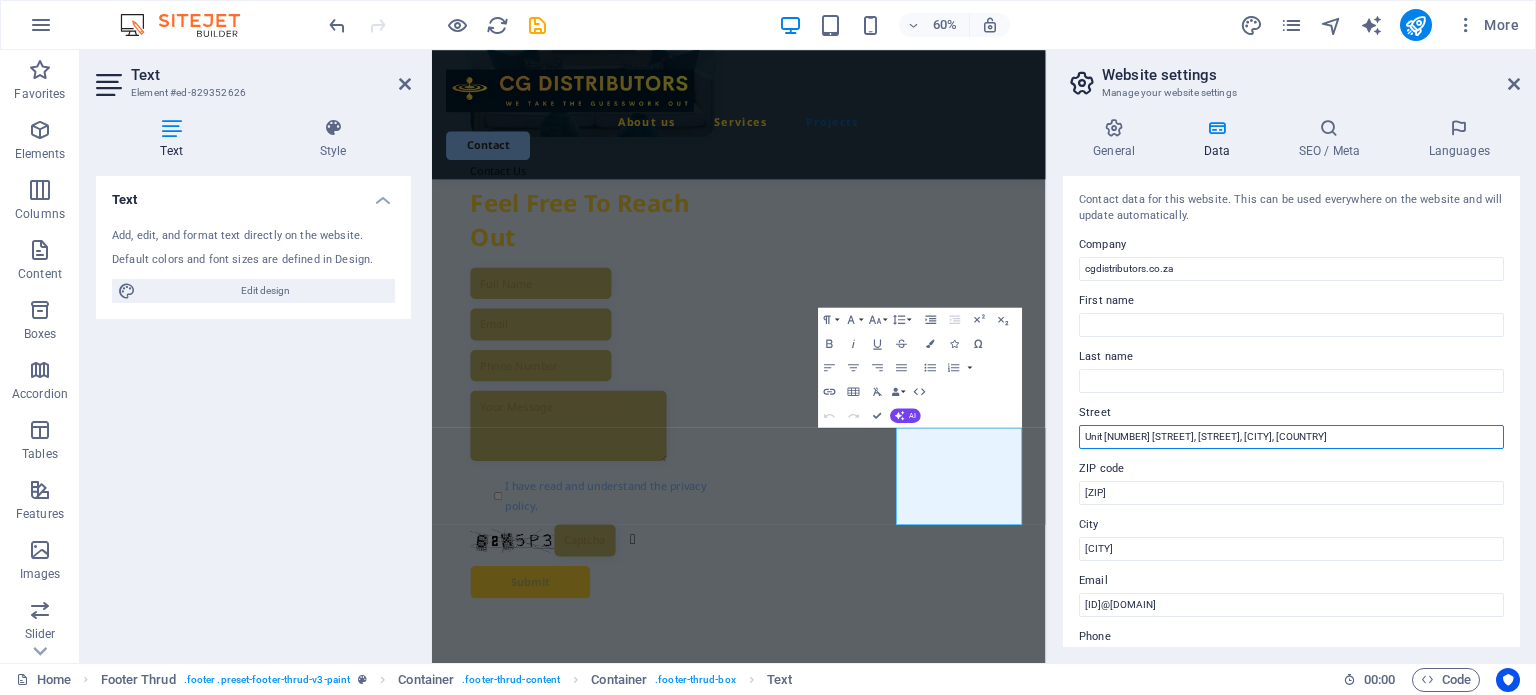 click on "Unit [NUMBER] [STREET], [STREET], [CITY], [COUNTRY]" at bounding box center [1291, 437] 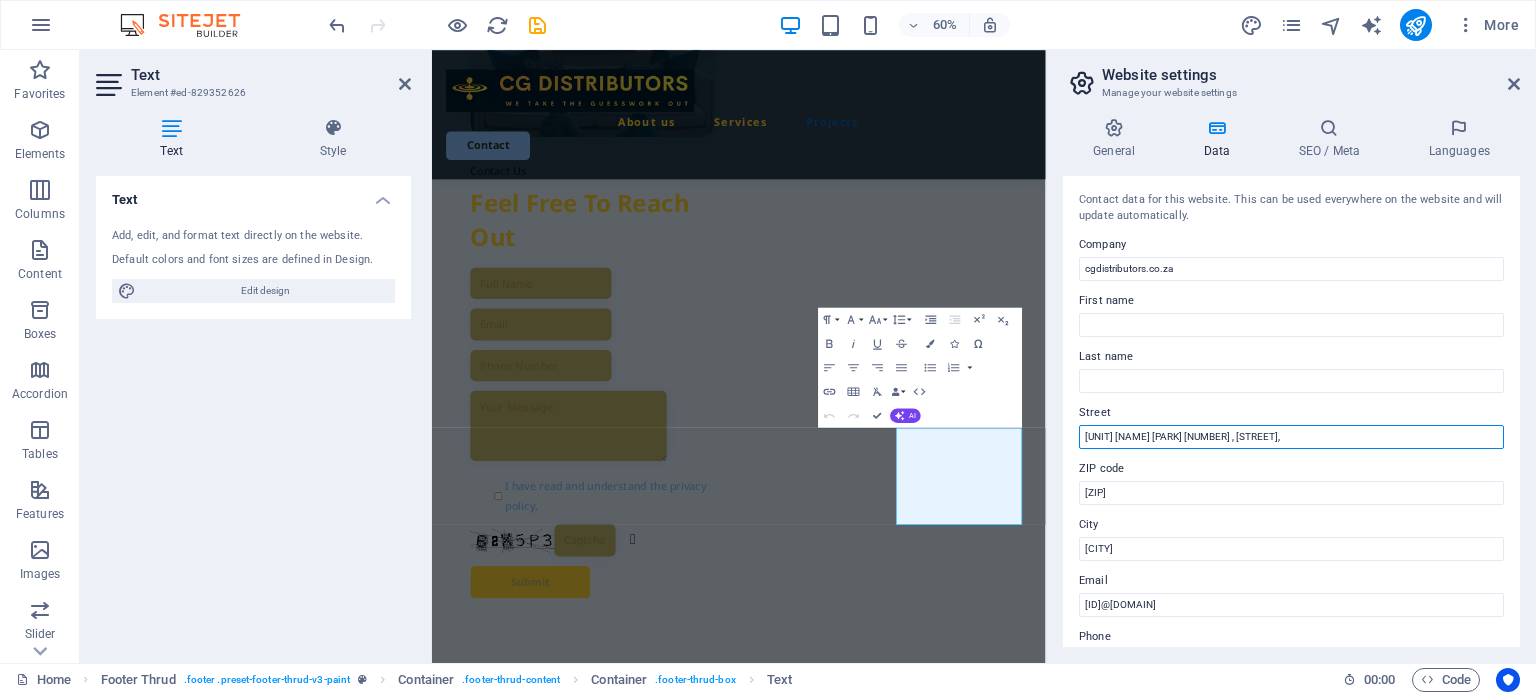 type on "[UNIT] [NAME] [PARK] [NUMBER] , [STREET]," 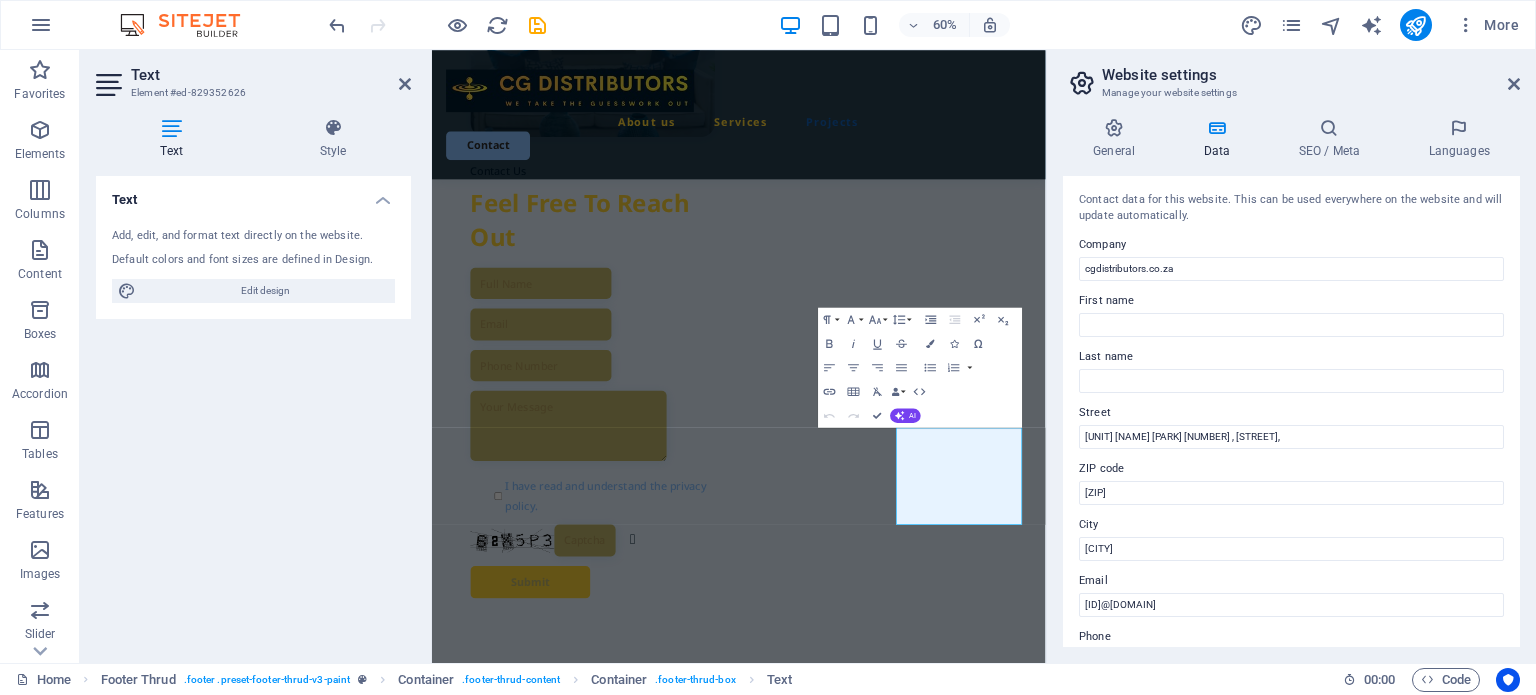 drag, startPoint x: 1514, startPoint y: 297, endPoint x: 1516, endPoint y: 327, distance: 30.066593 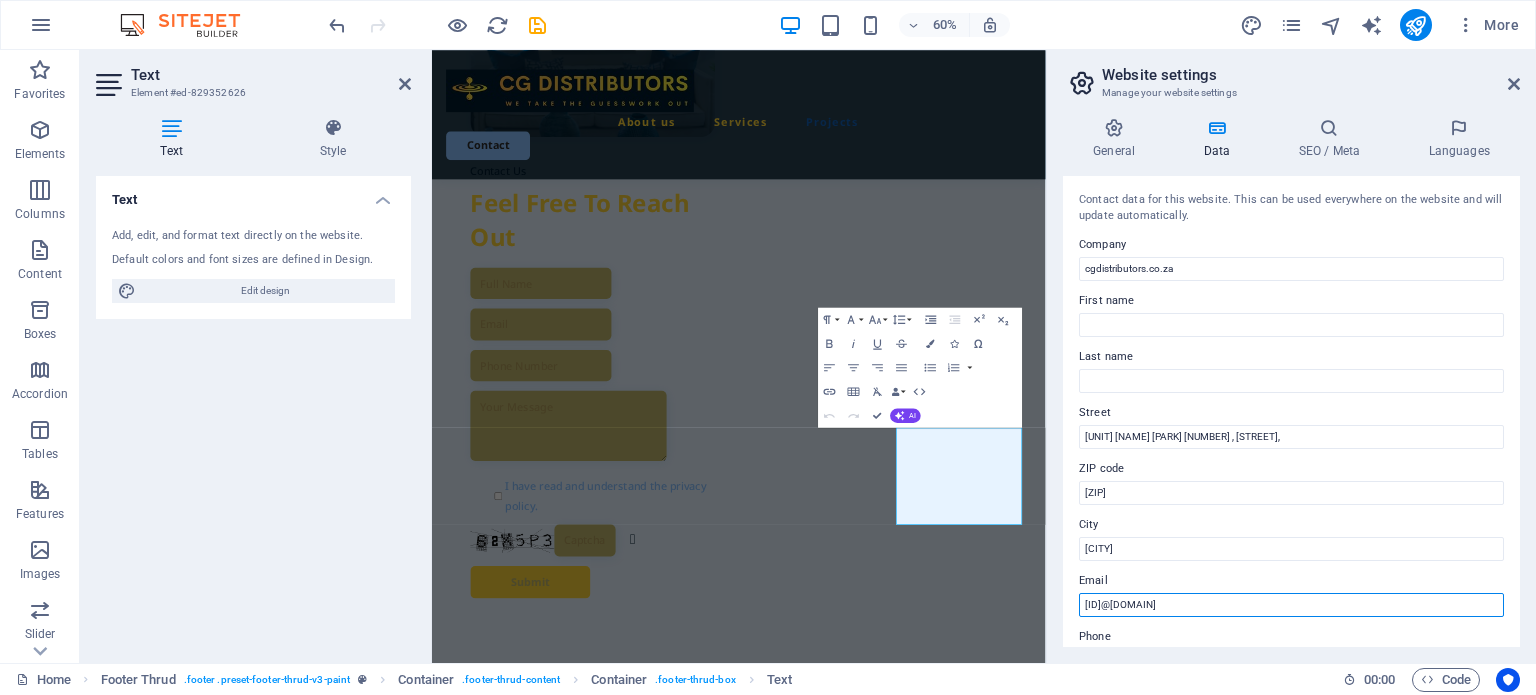 click on "[ID]@[DOMAIN]" at bounding box center [1291, 605] 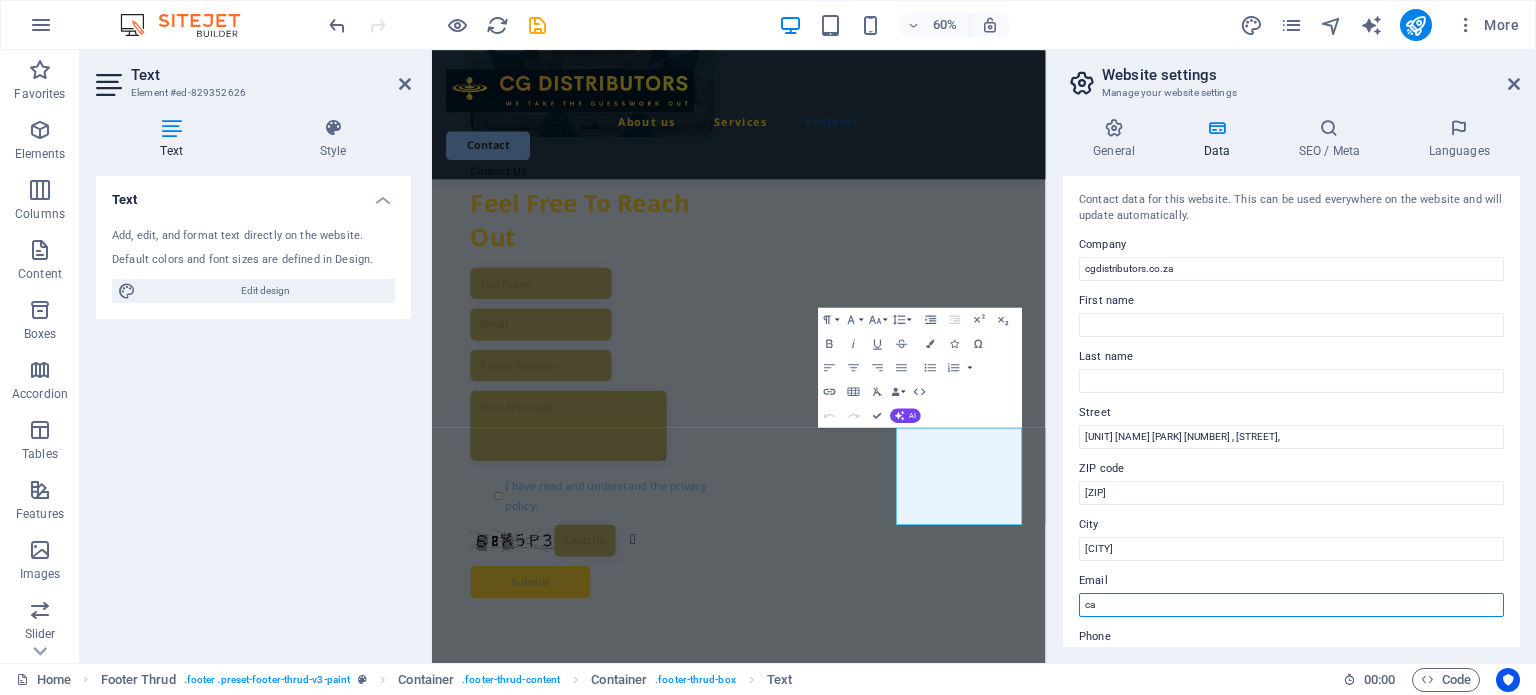 type on "c" 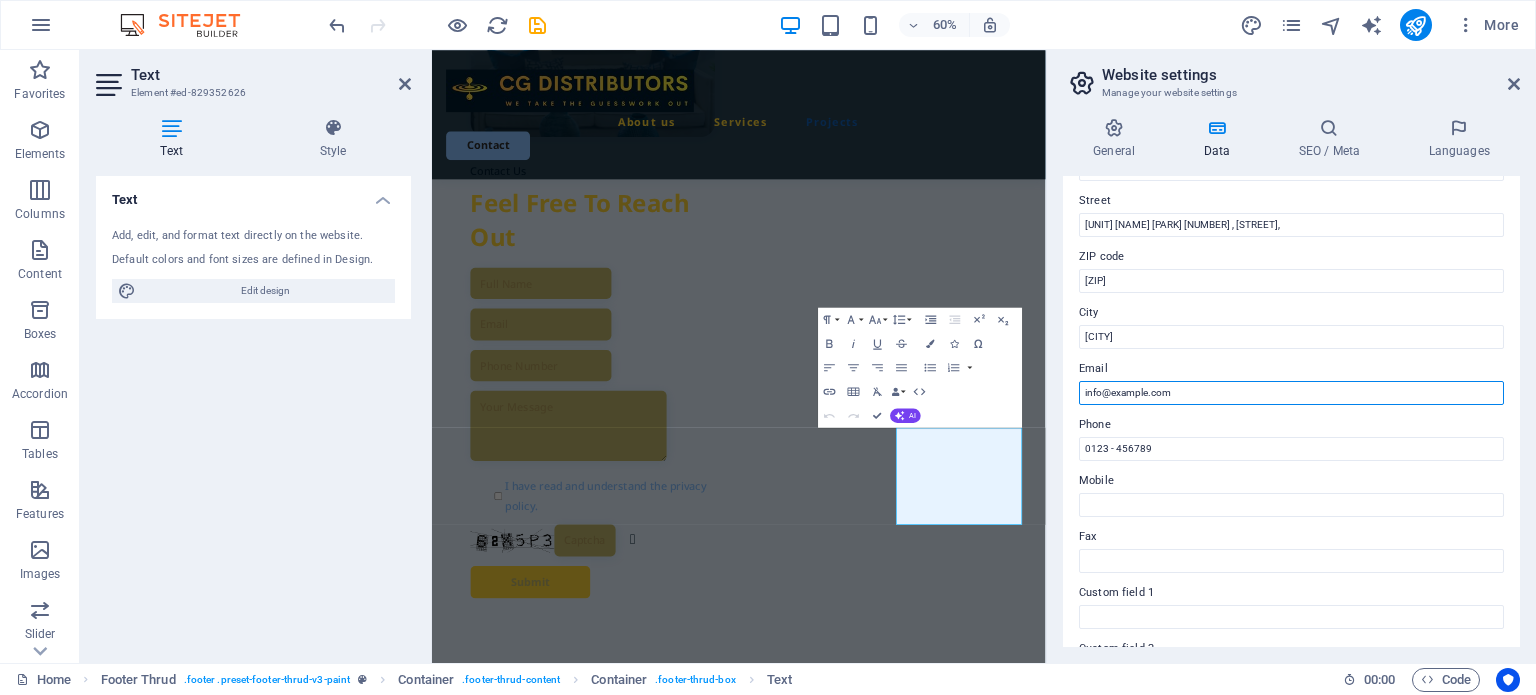 scroll, scrollTop: 216, scrollLeft: 0, axis: vertical 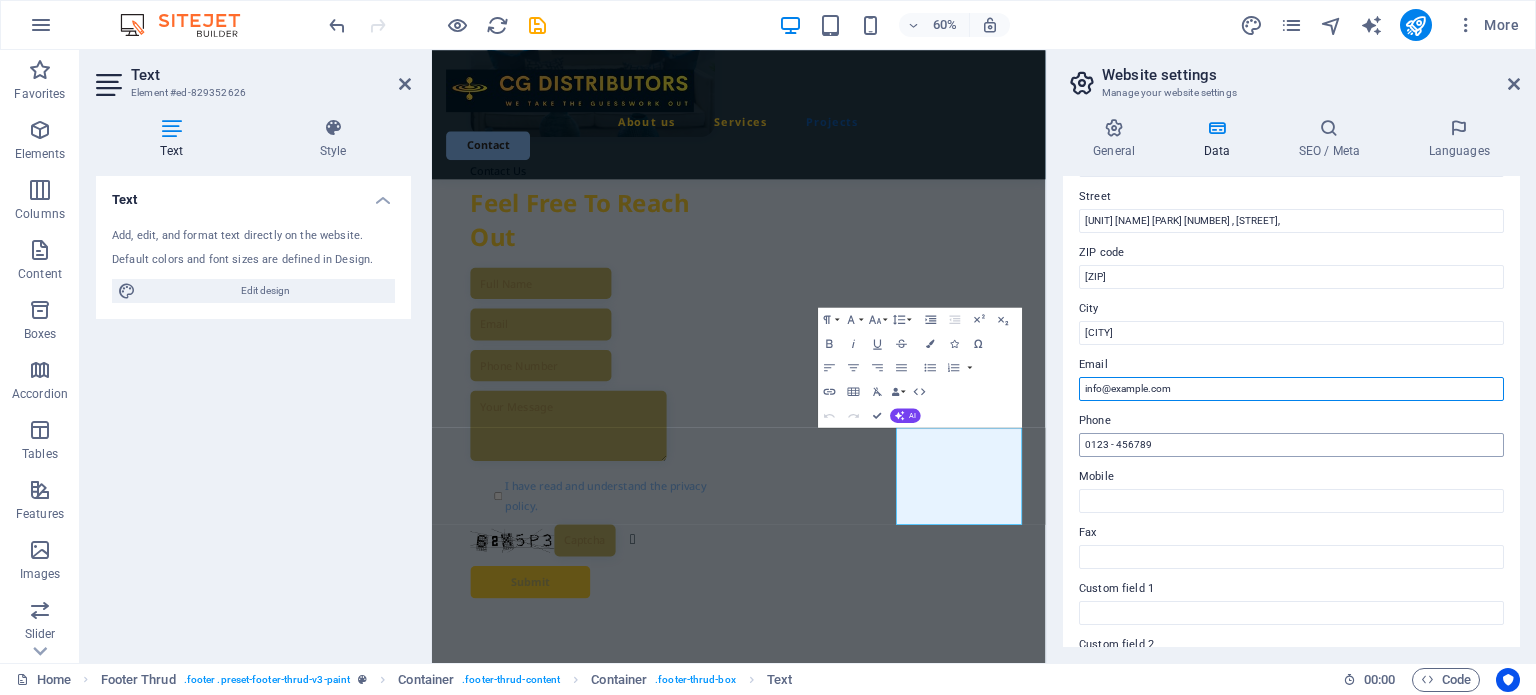 type on "info@example.com" 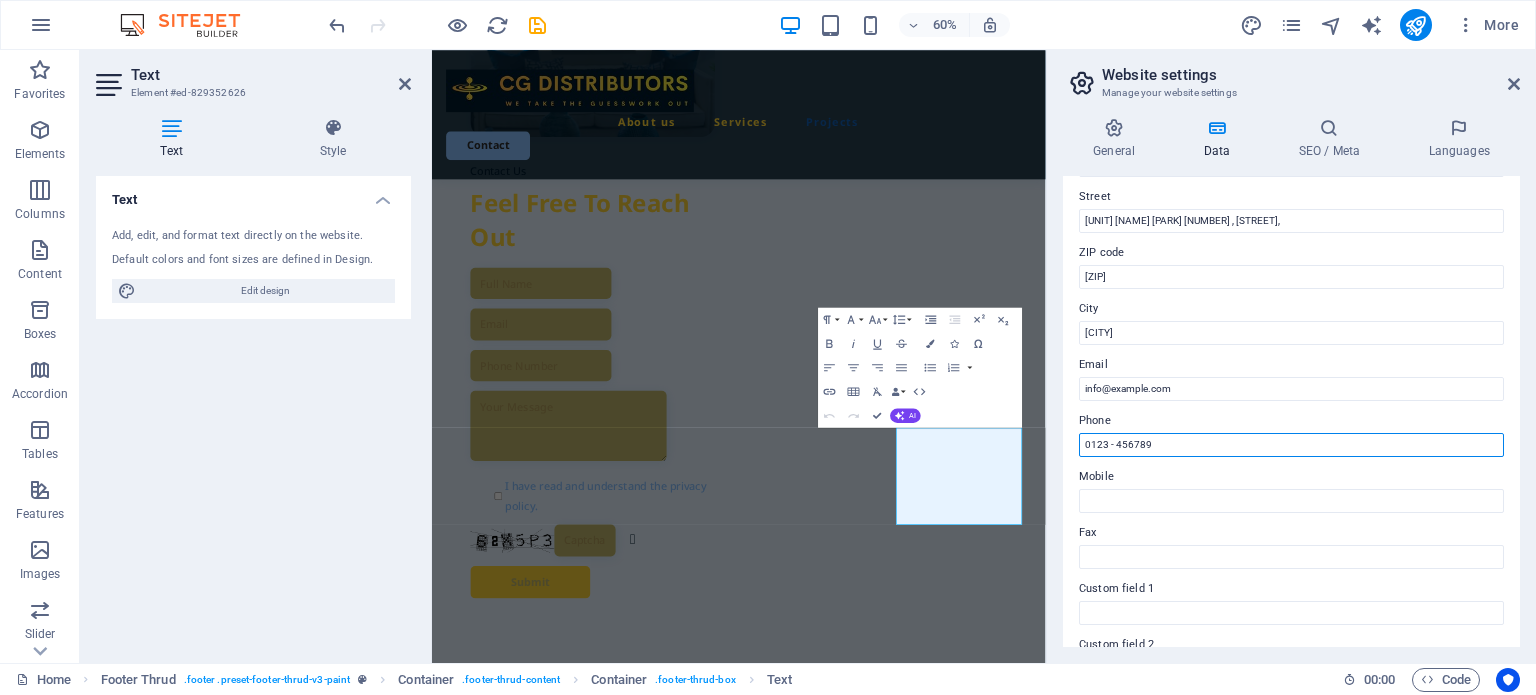 click on "0123 - 456789" at bounding box center [1291, 445] 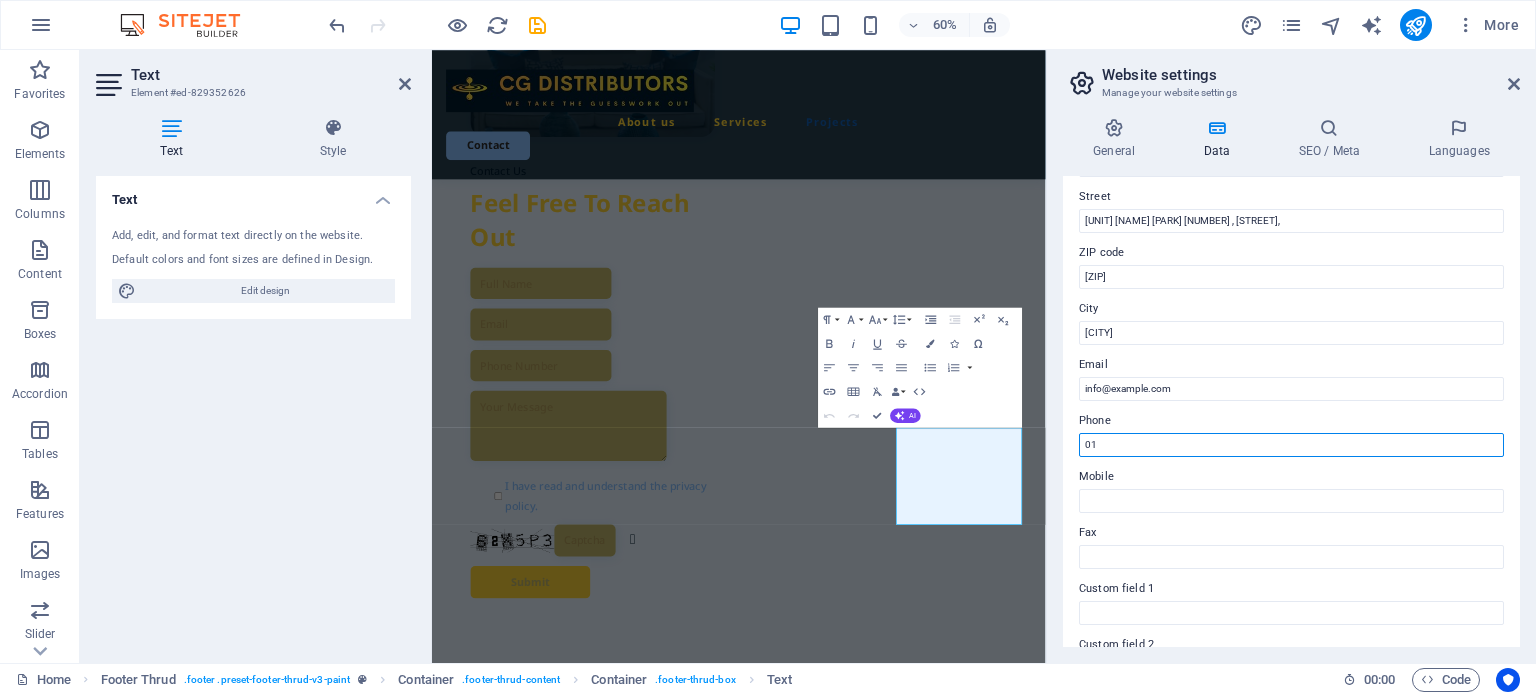 type on "0" 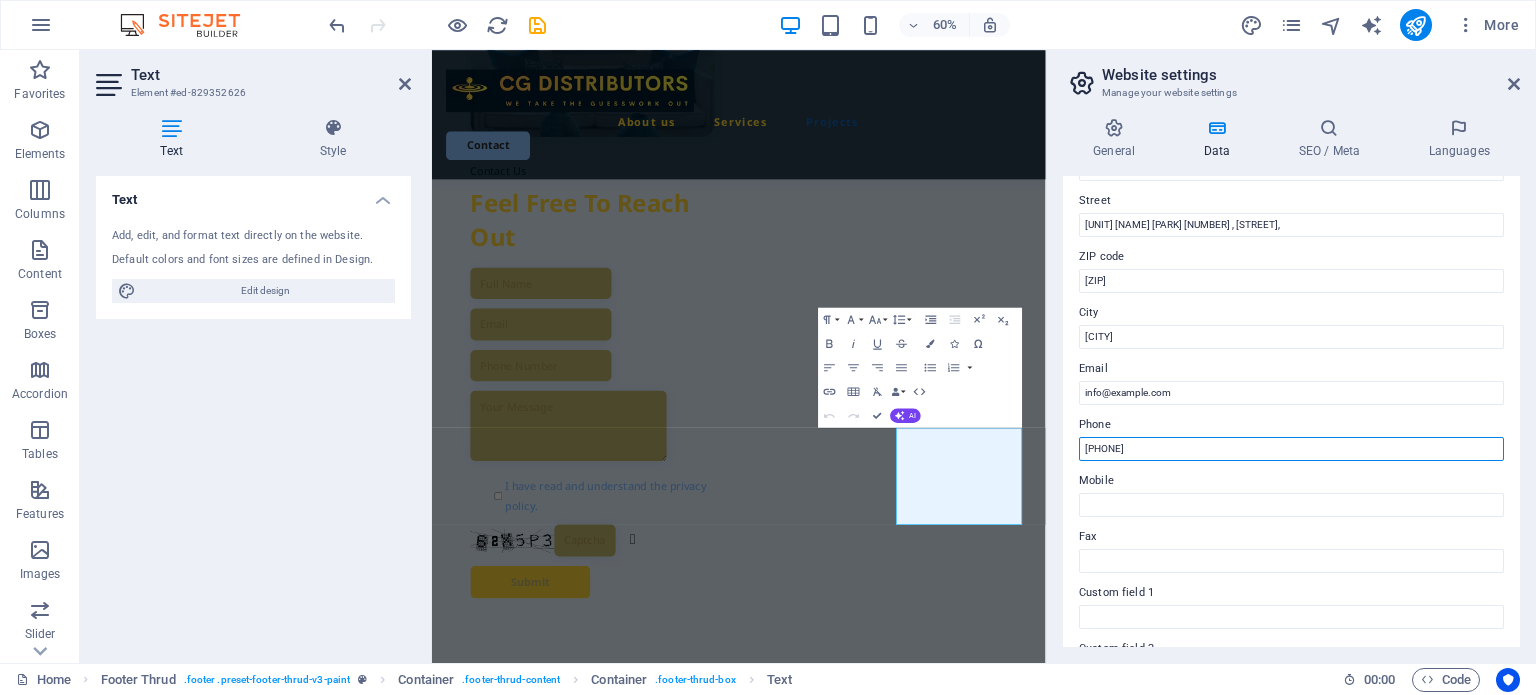 scroll, scrollTop: 204, scrollLeft: 0, axis: vertical 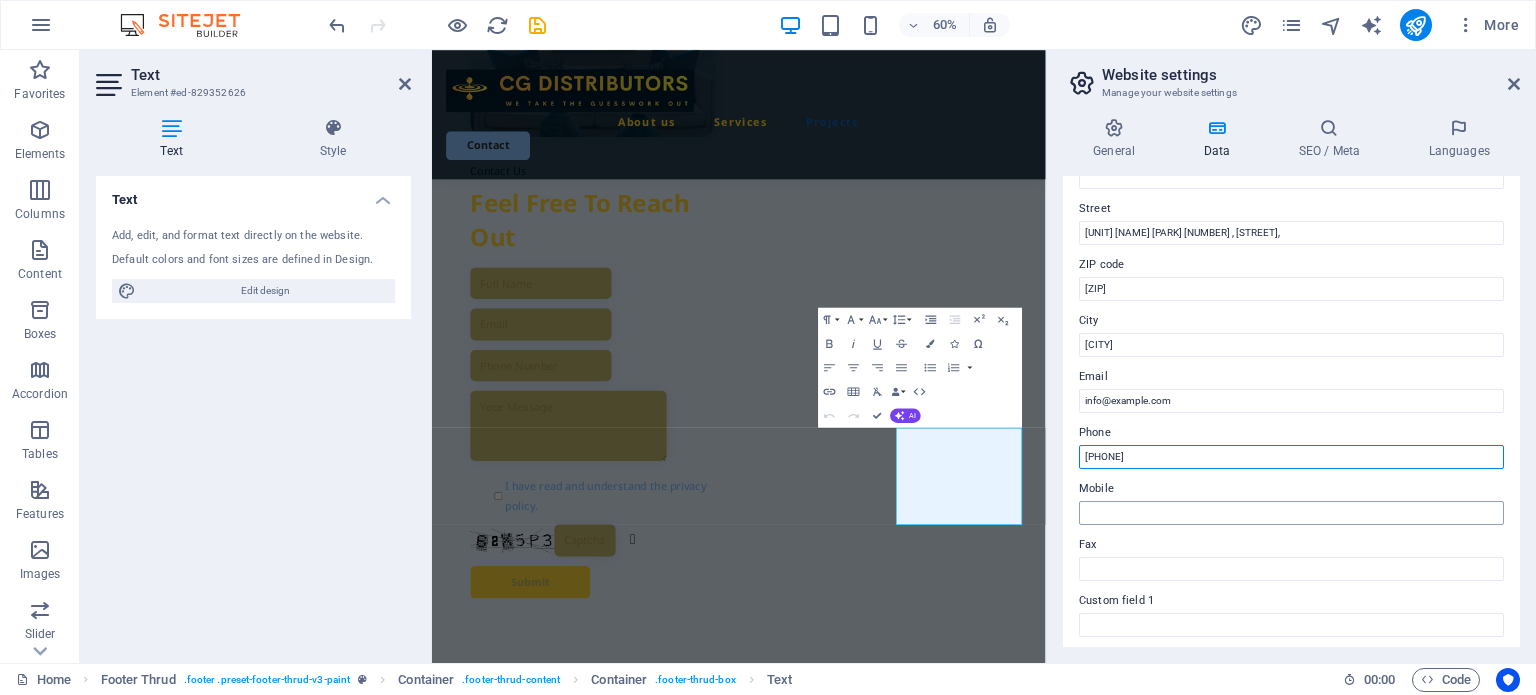 type on "[PHONE]" 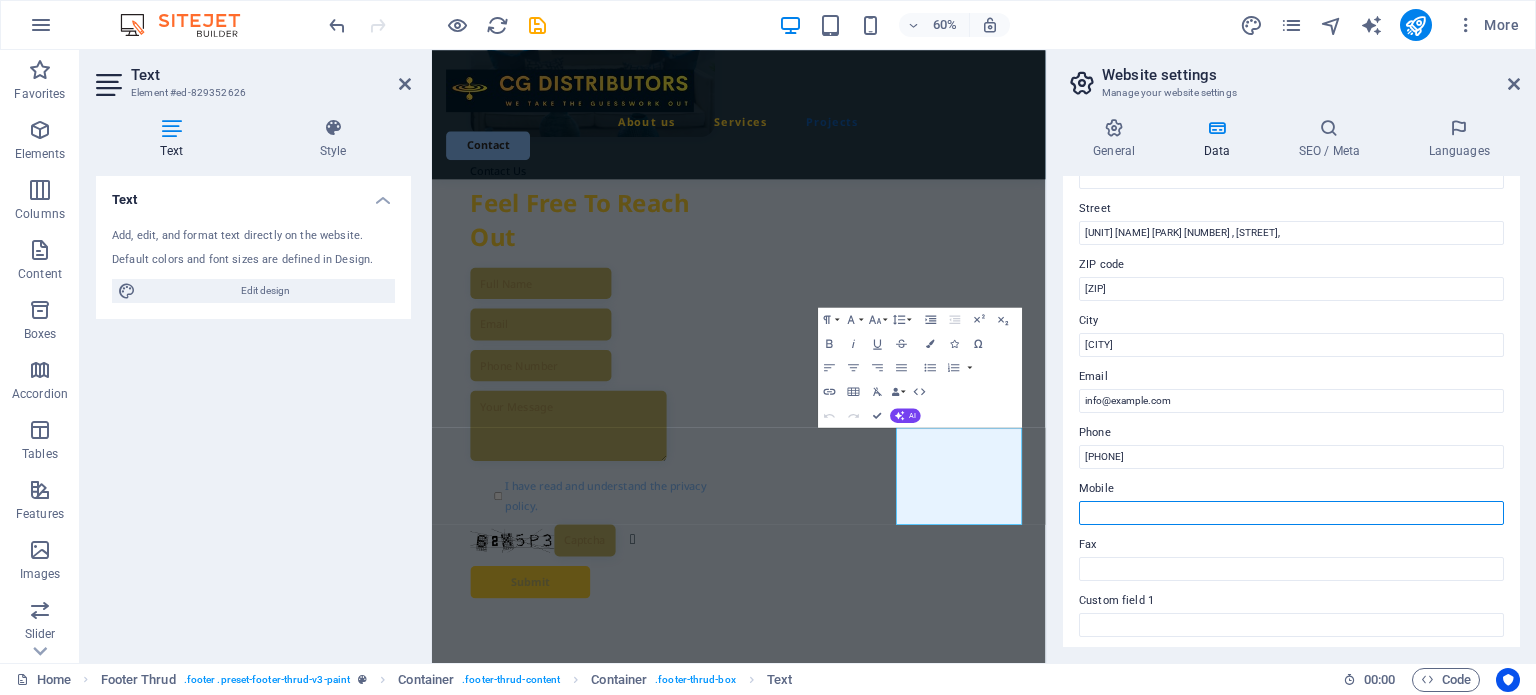 click on "Mobile" at bounding box center [1291, 513] 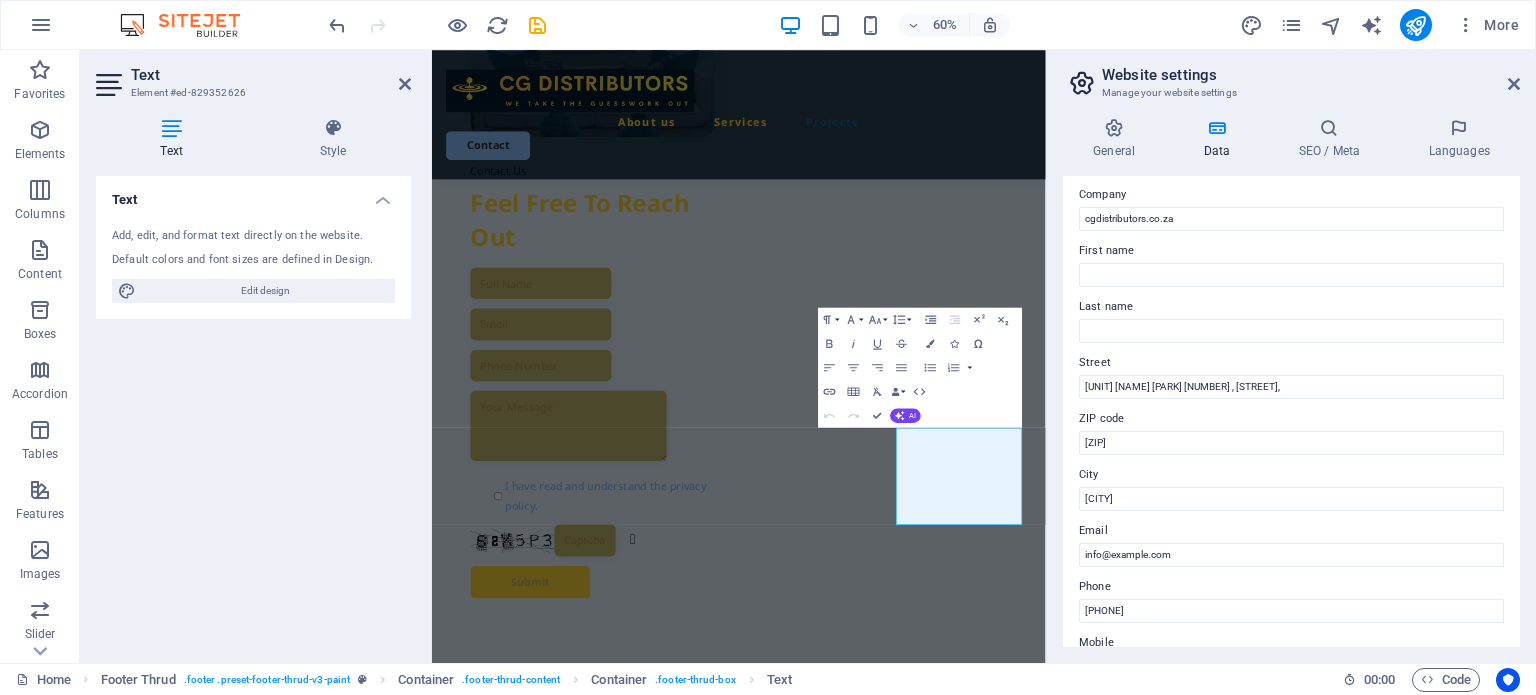 scroll, scrollTop: 0, scrollLeft: 0, axis: both 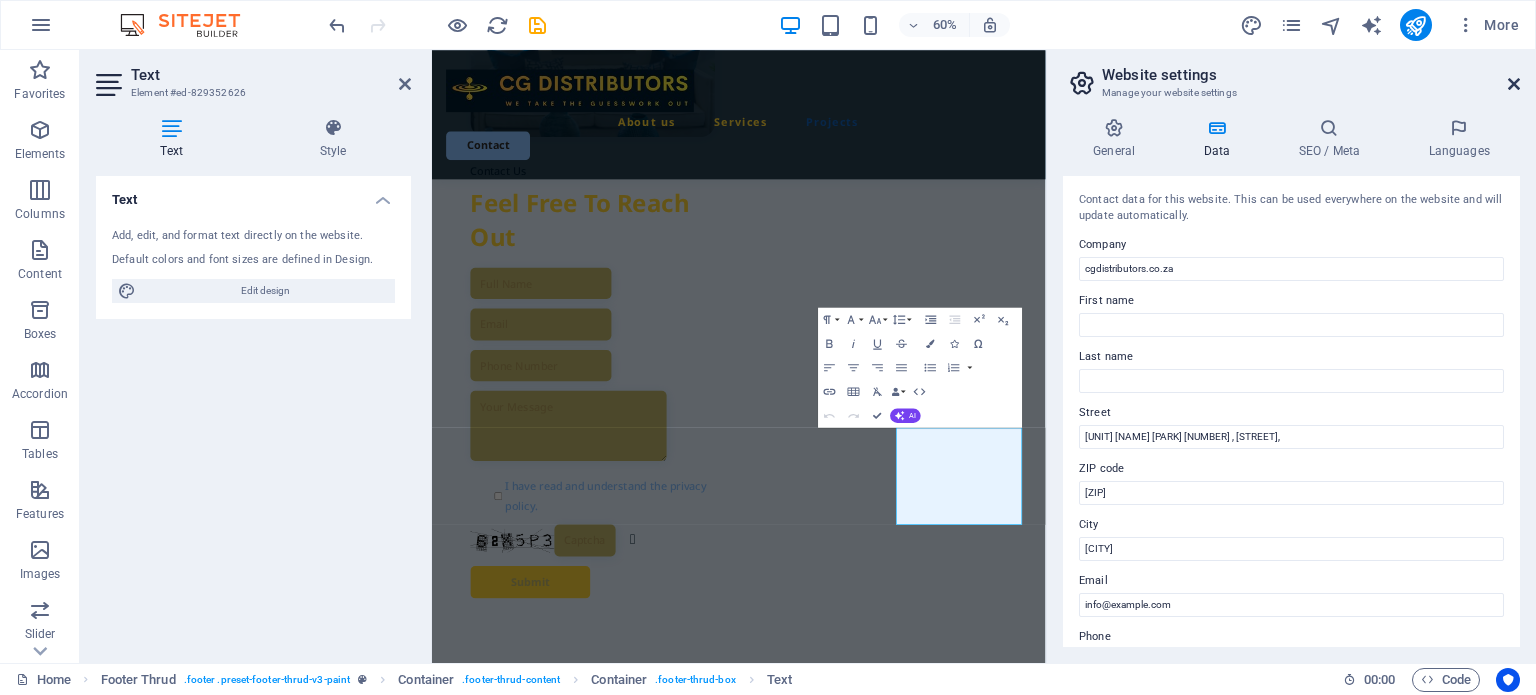 type on "[PHONE]" 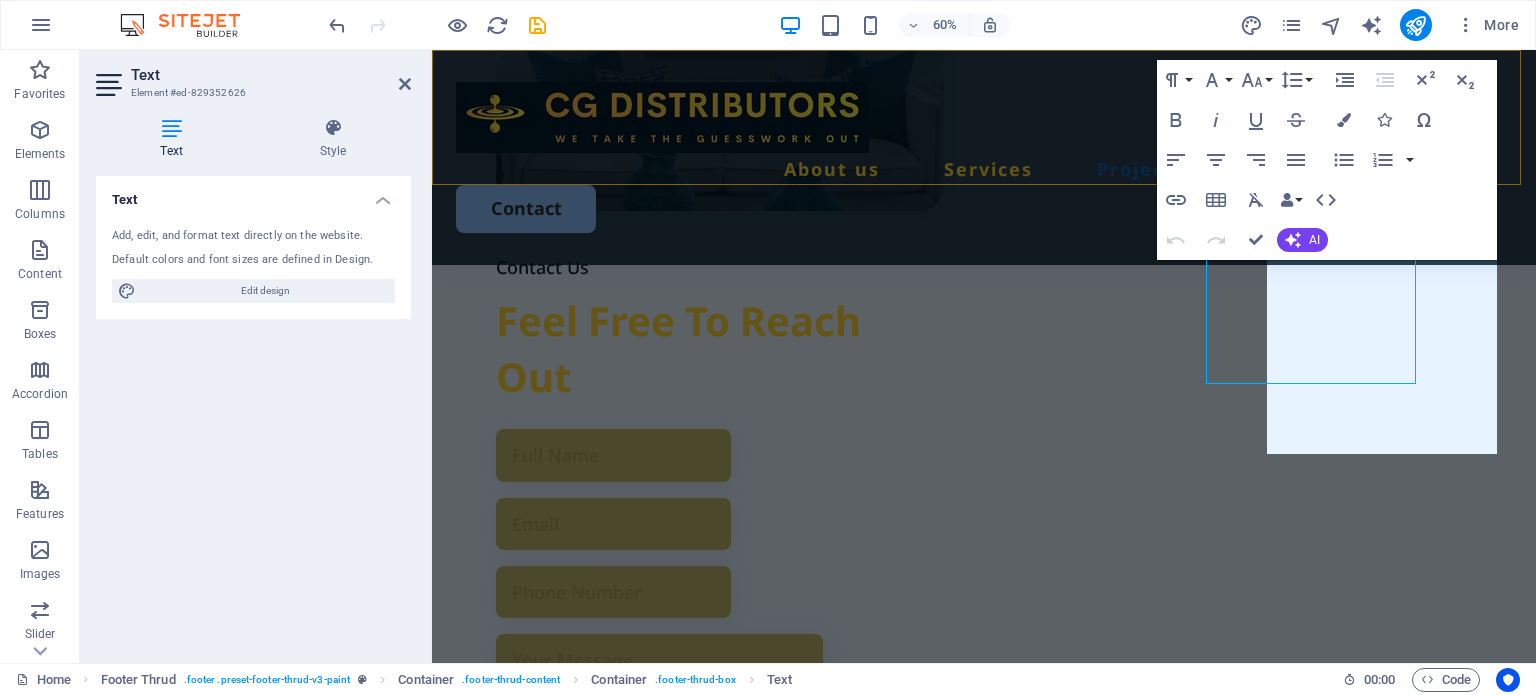 scroll, scrollTop: 5742, scrollLeft: 0, axis: vertical 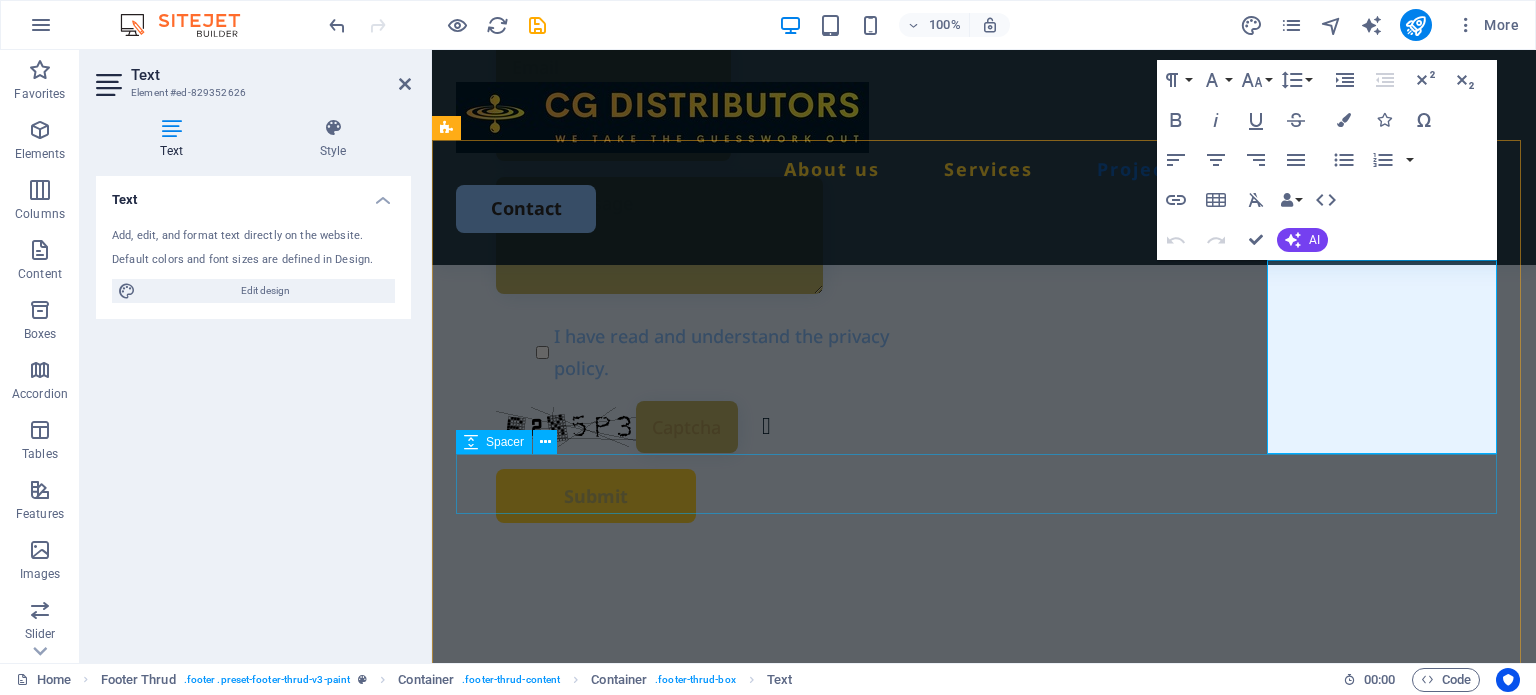 click at bounding box center [984, 2525] 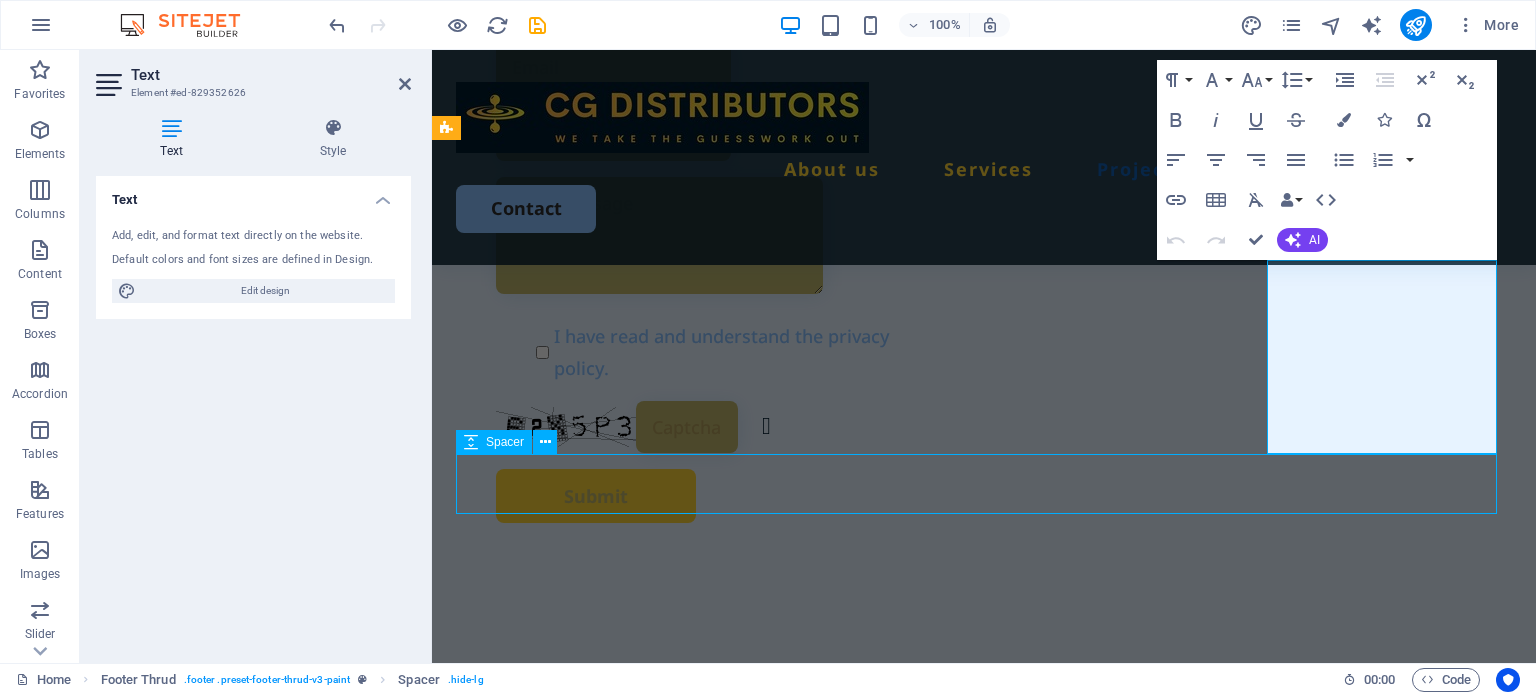 scroll, scrollTop: 5933, scrollLeft: 0, axis: vertical 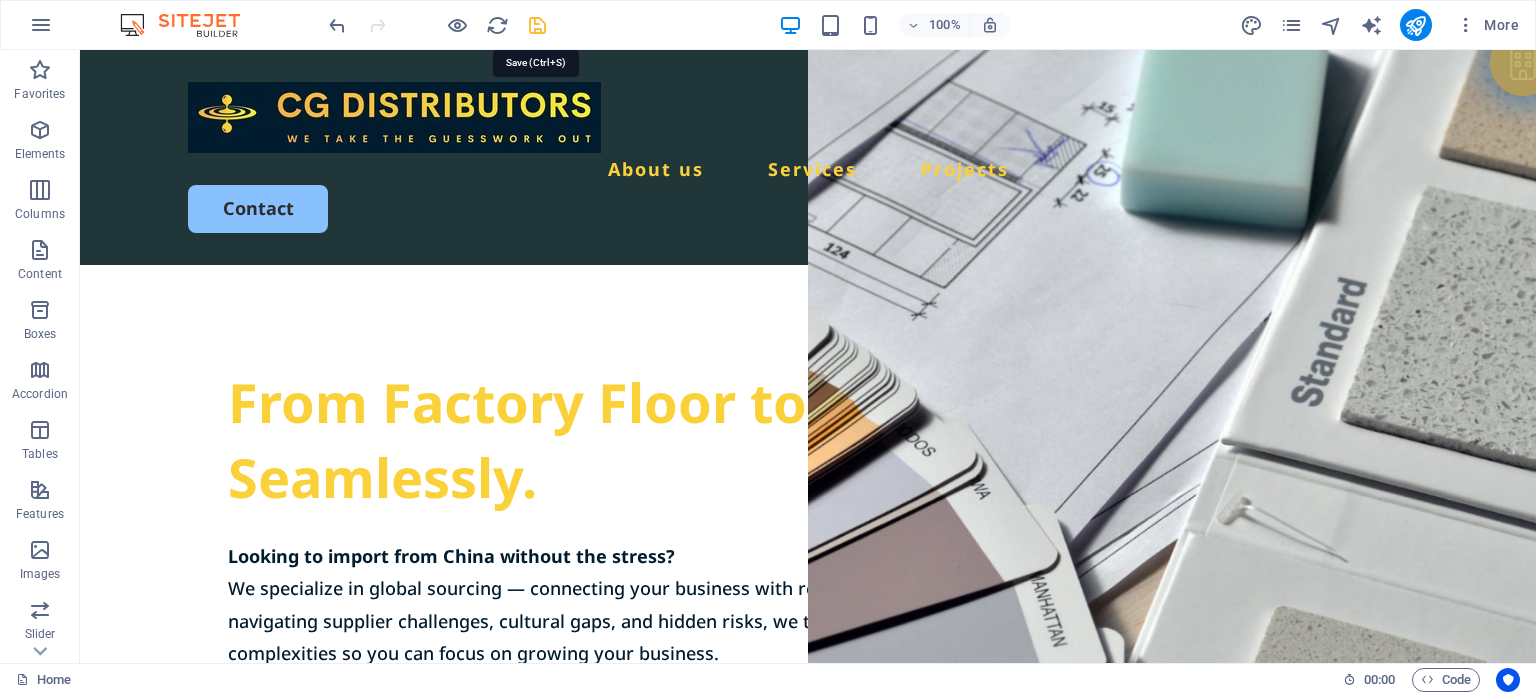 click at bounding box center (537, 25) 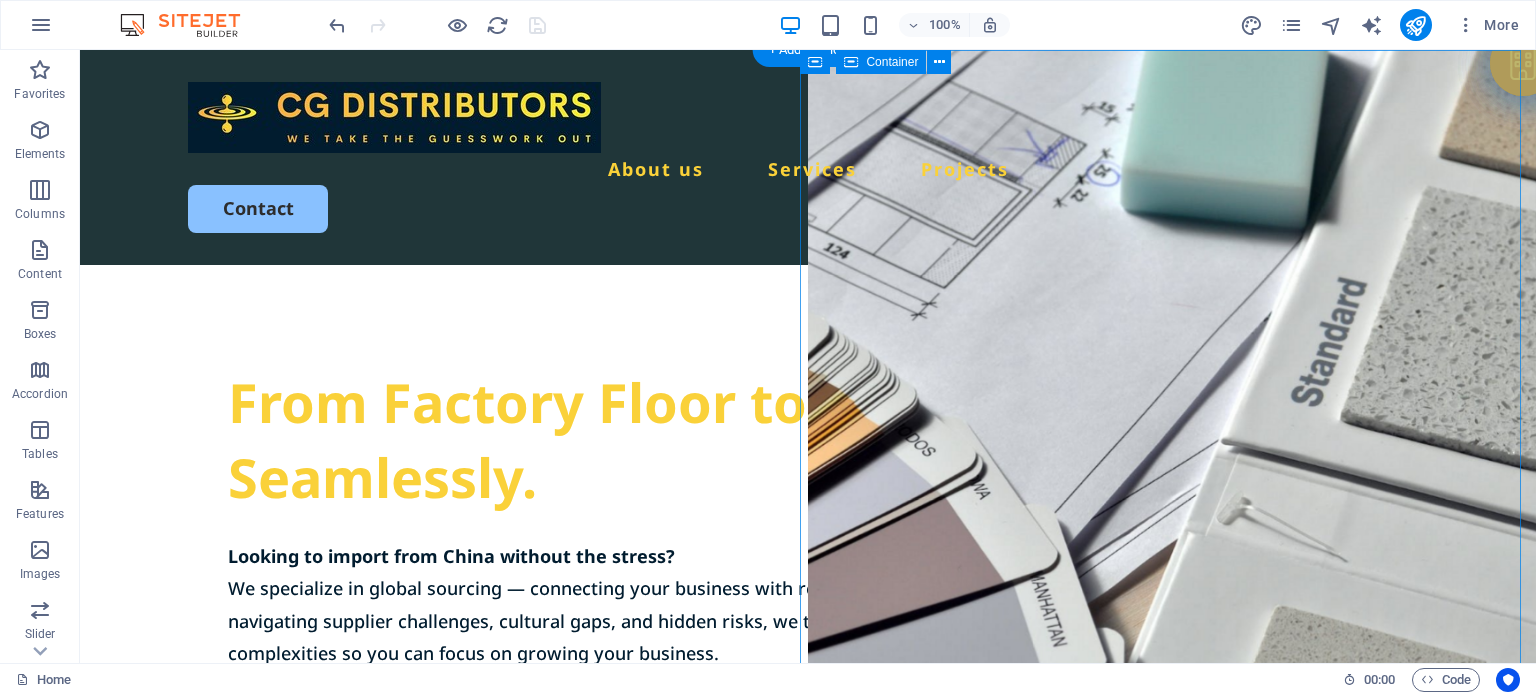 click on "Drop content here or  Add elements  Paste clipboard" at bounding box center (1172, 1179) 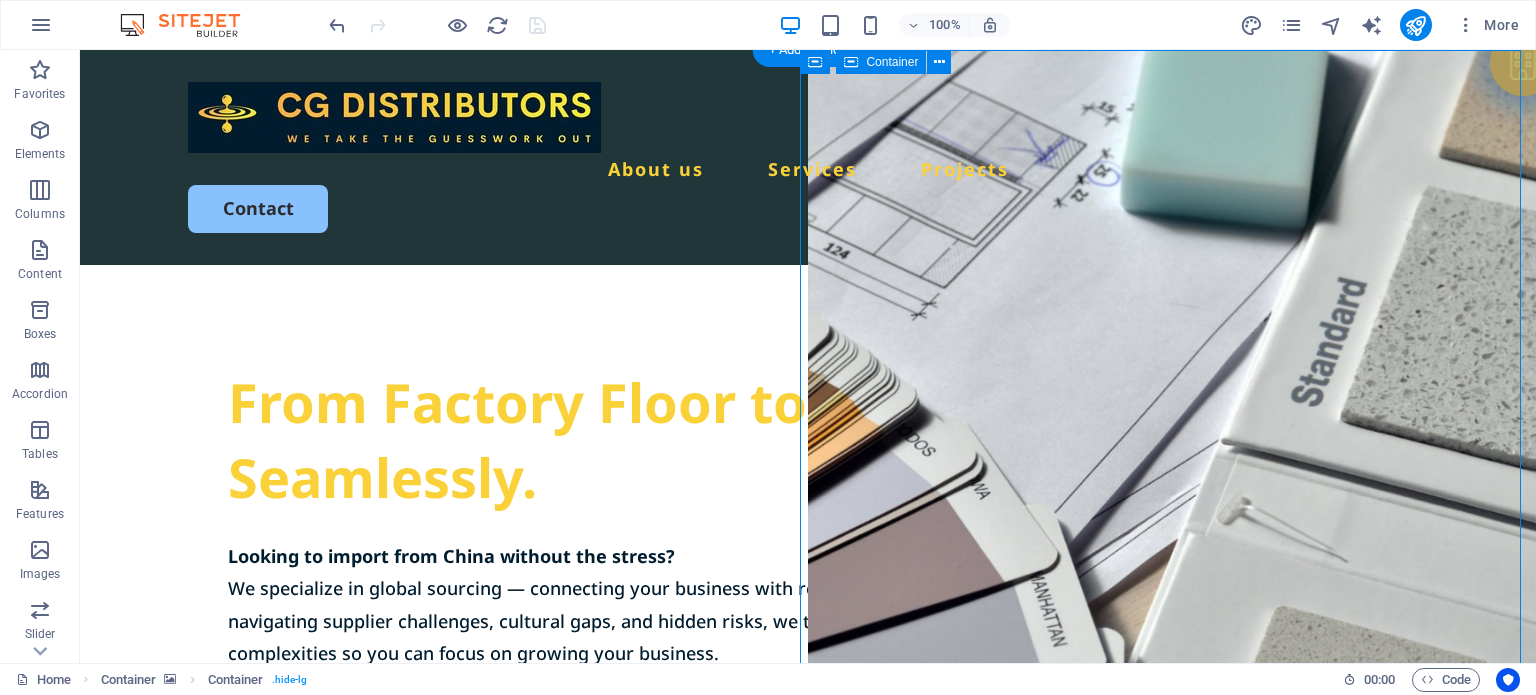 click on "Drop content here or  Add elements  Paste clipboard" at bounding box center (1172, 1179) 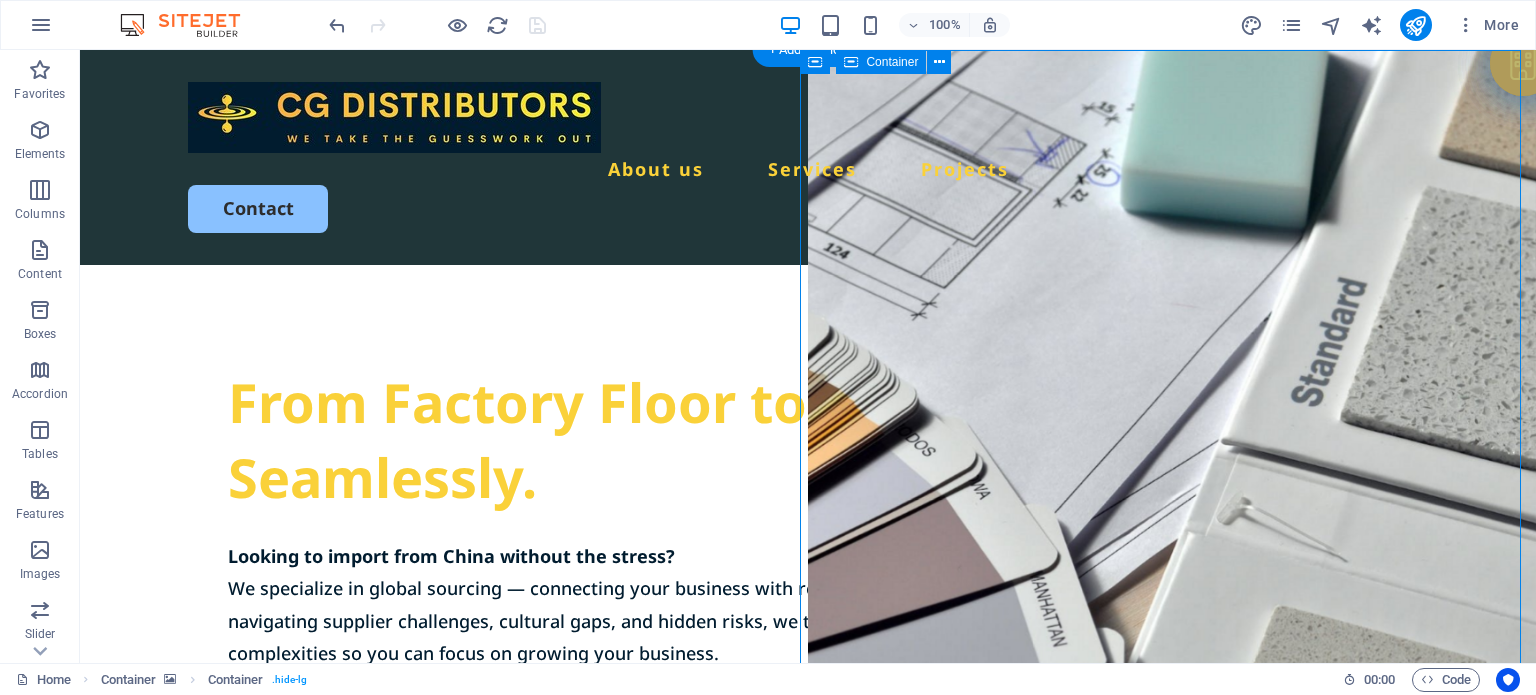 click on "Drop content here or  Add elements  Paste clipboard" at bounding box center (1172, 1179) 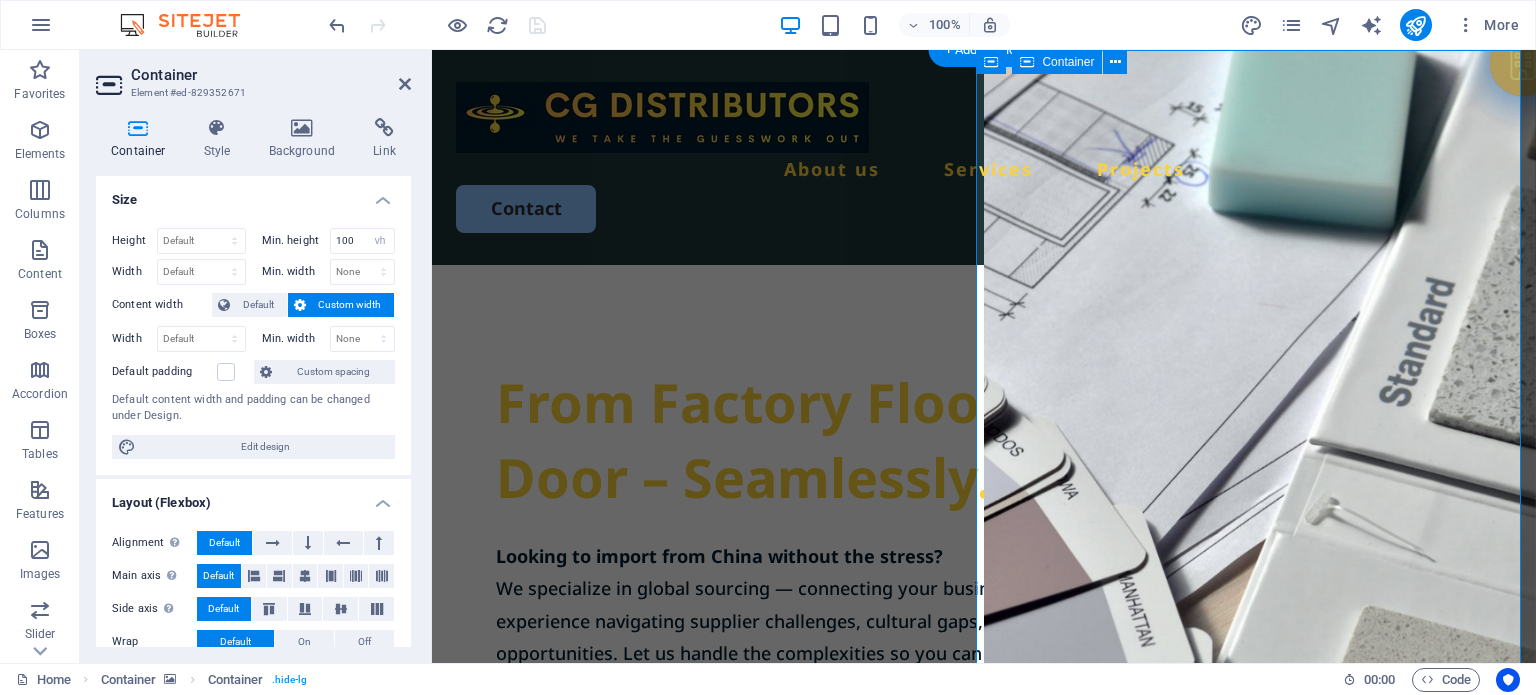 click on "Drop content here or  Add elements  Paste clipboard" at bounding box center (1260, 1179) 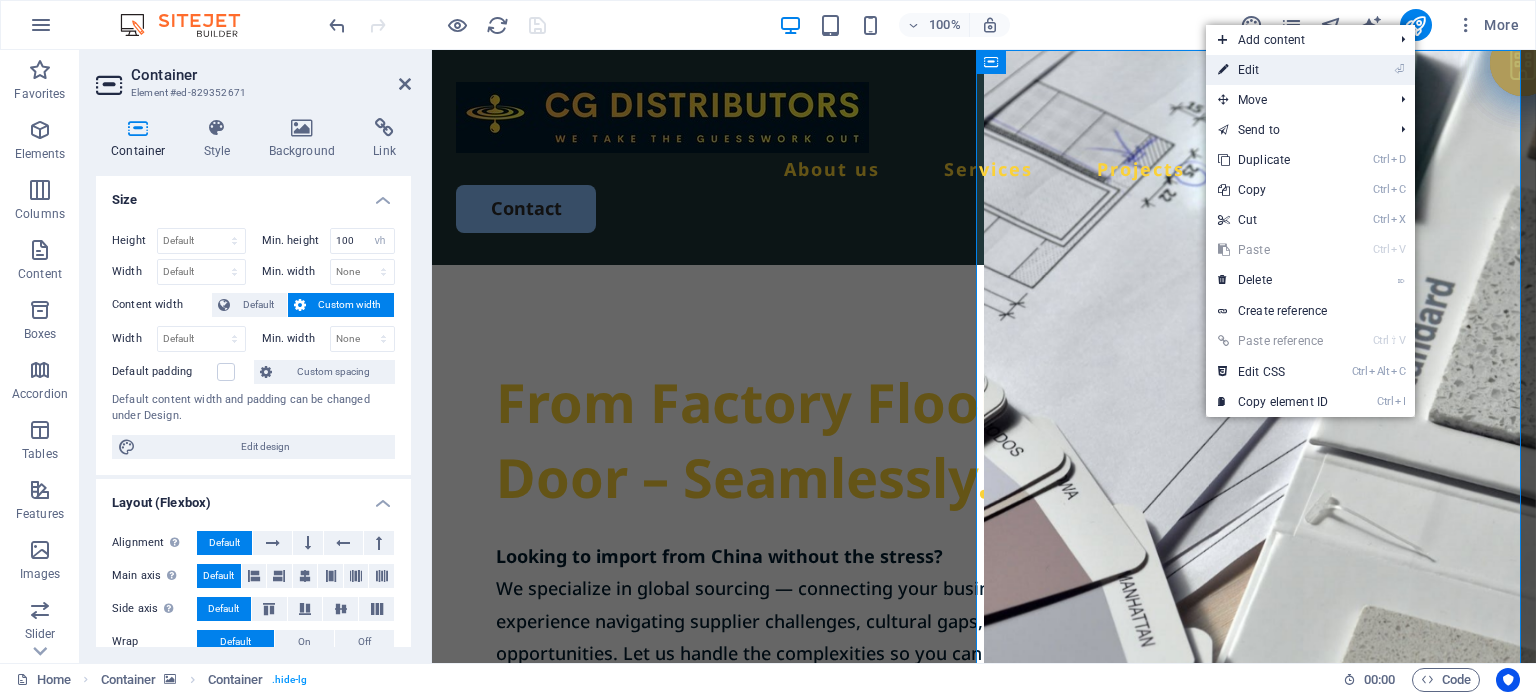 click on "⏎  Edit" at bounding box center [1273, 70] 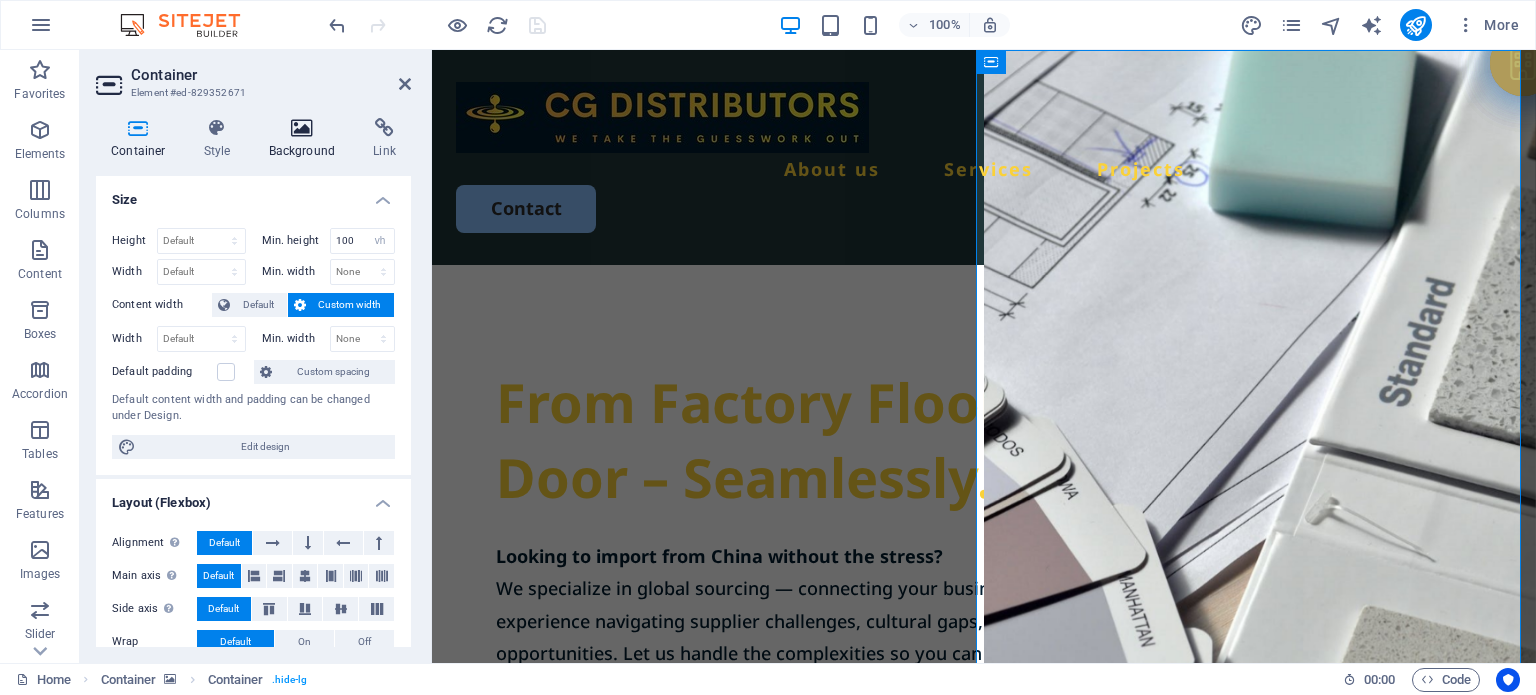click on "Background" at bounding box center [306, 139] 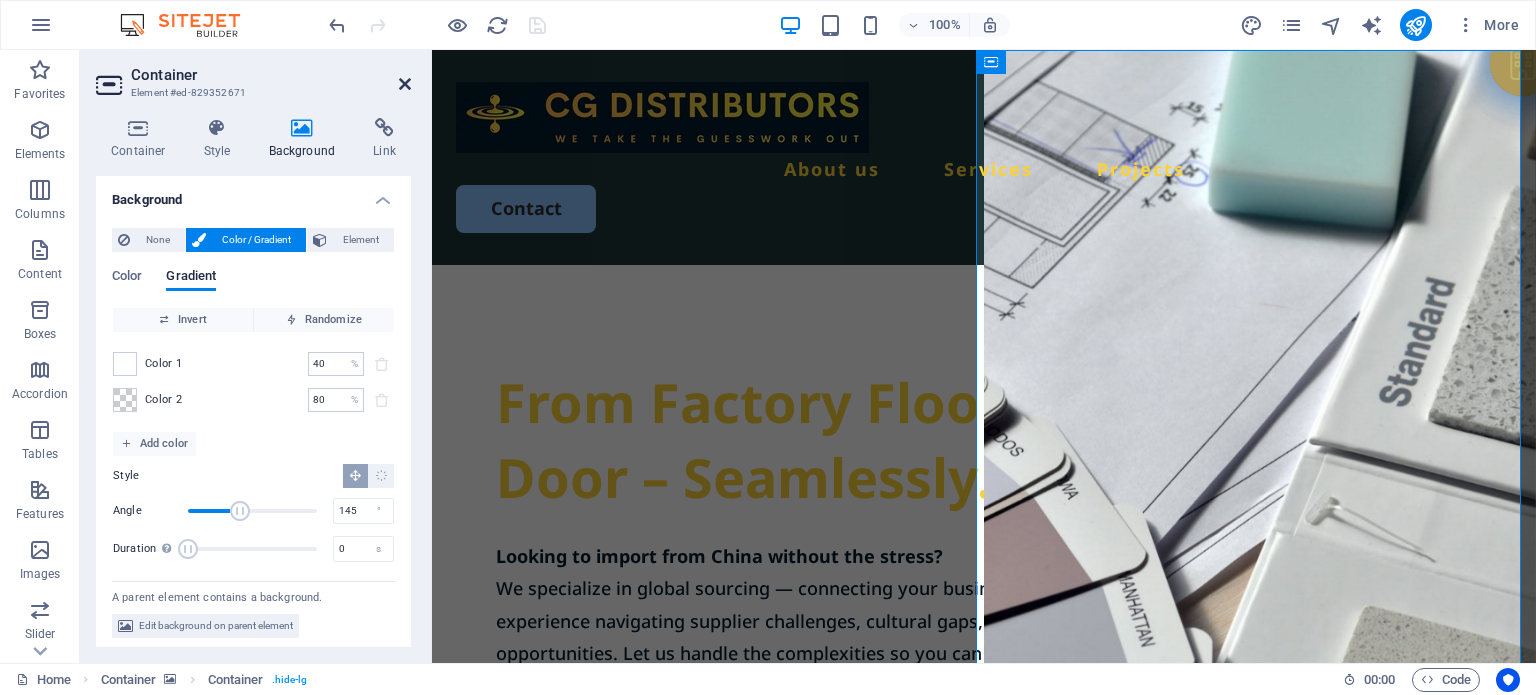 click at bounding box center (405, 84) 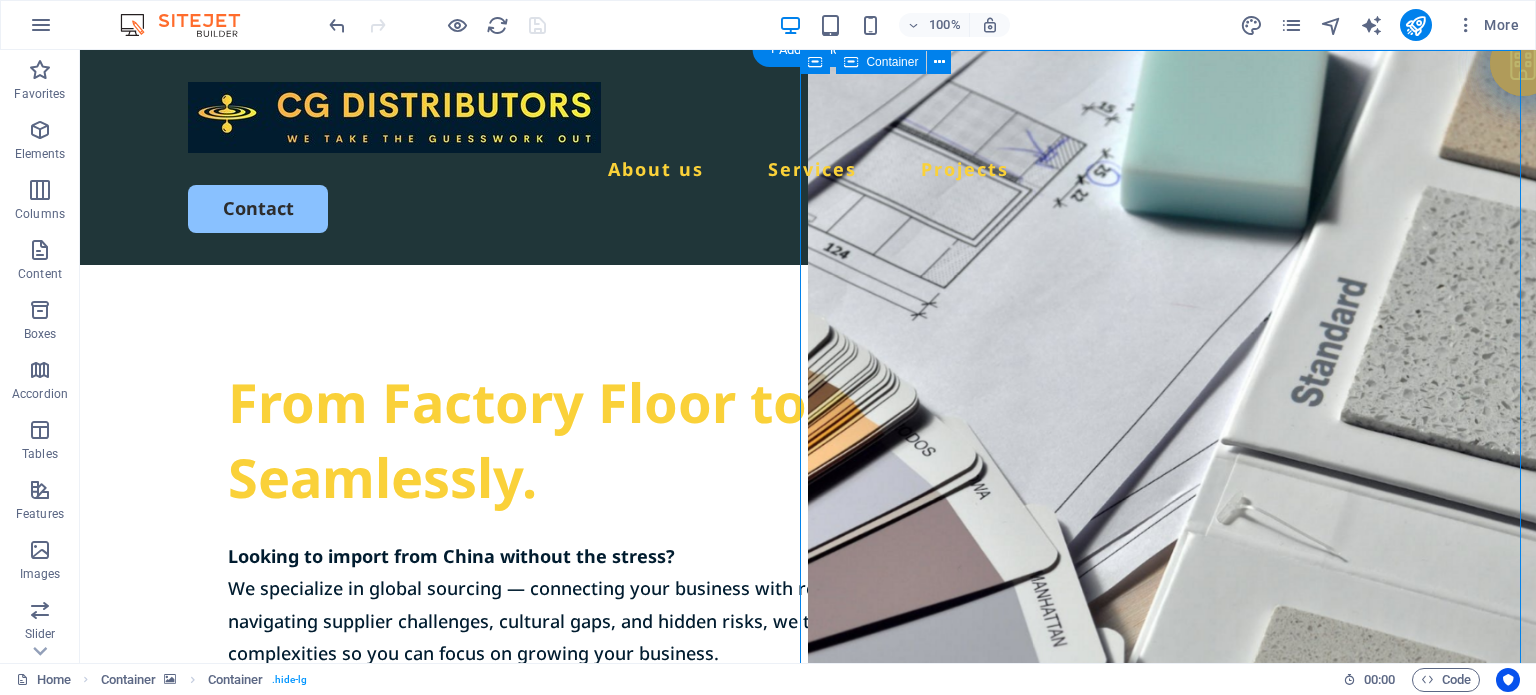 click on "Drop content here or  Add elements  Paste clipboard" at bounding box center (1172, 1179) 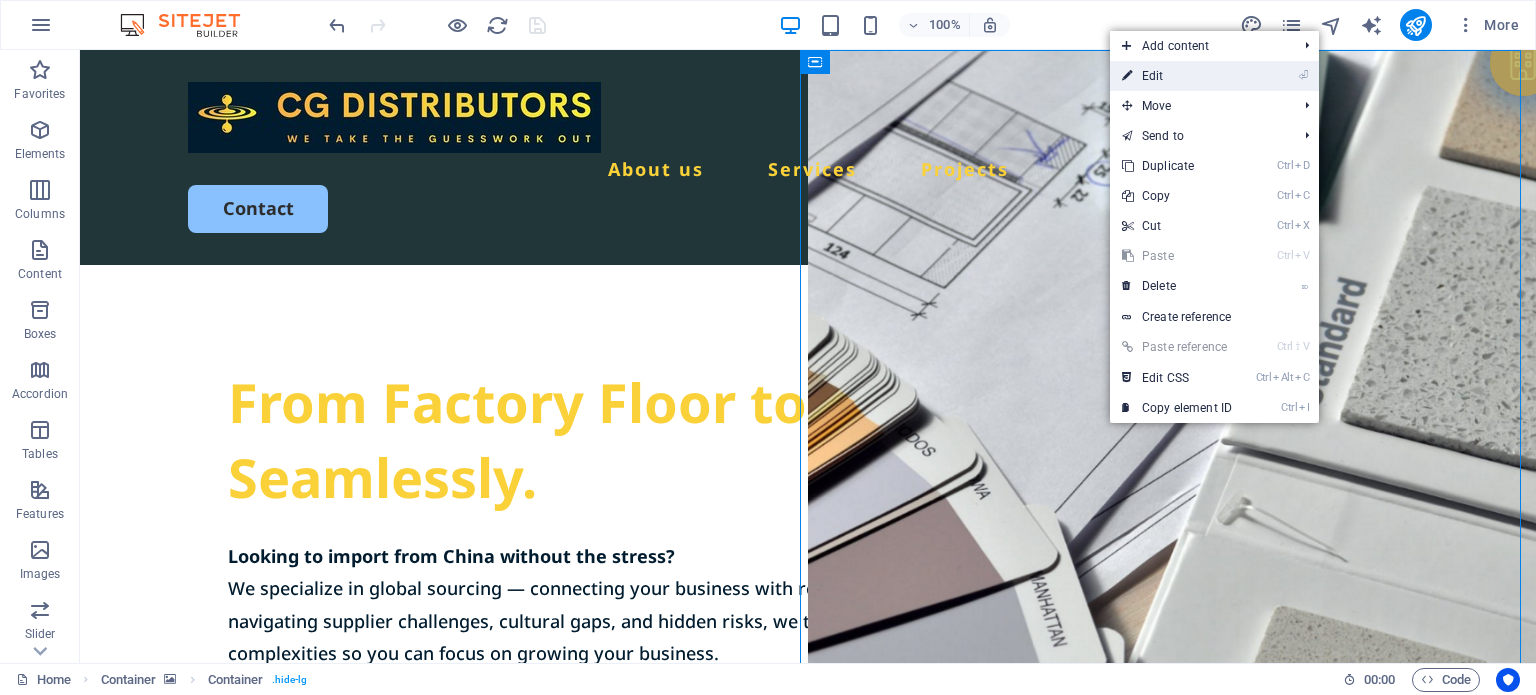 click on "⏎  Edit" at bounding box center (1177, 76) 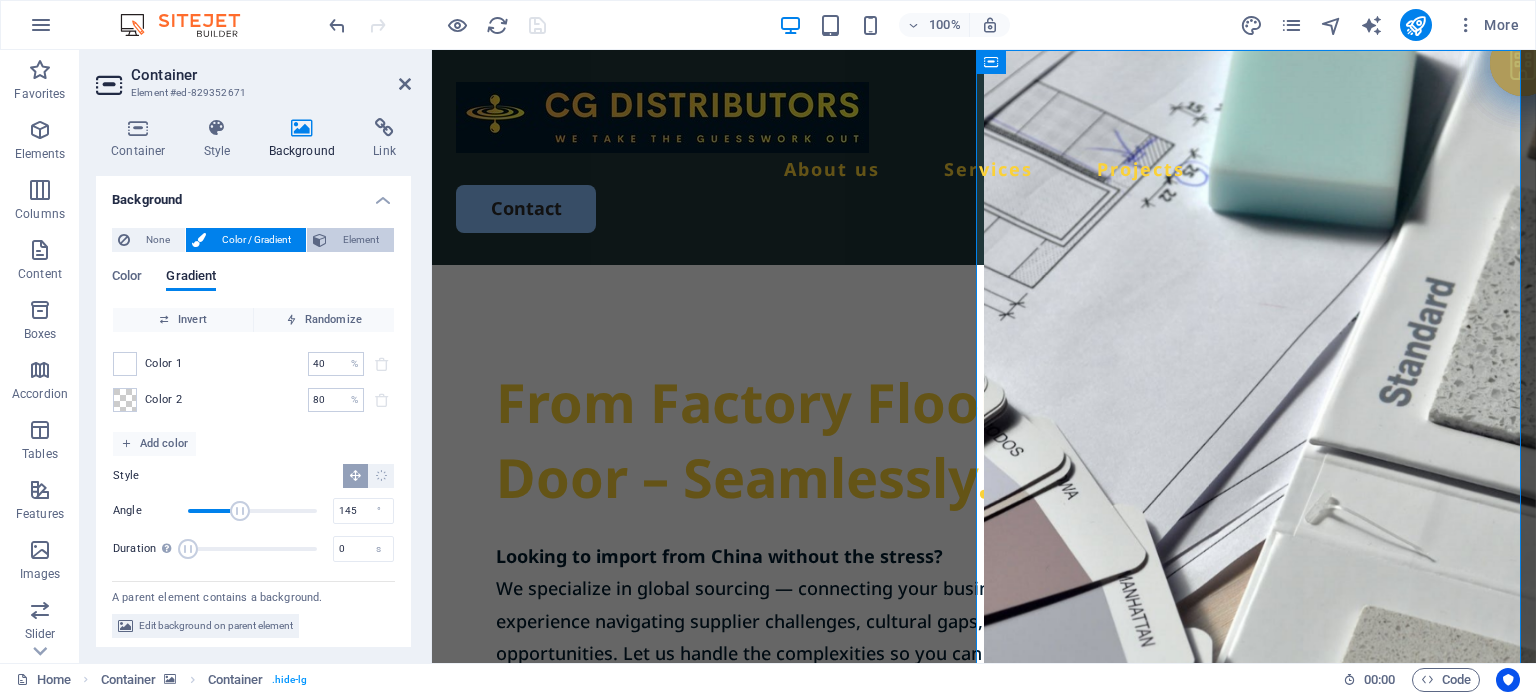 click on "Element" at bounding box center [360, 240] 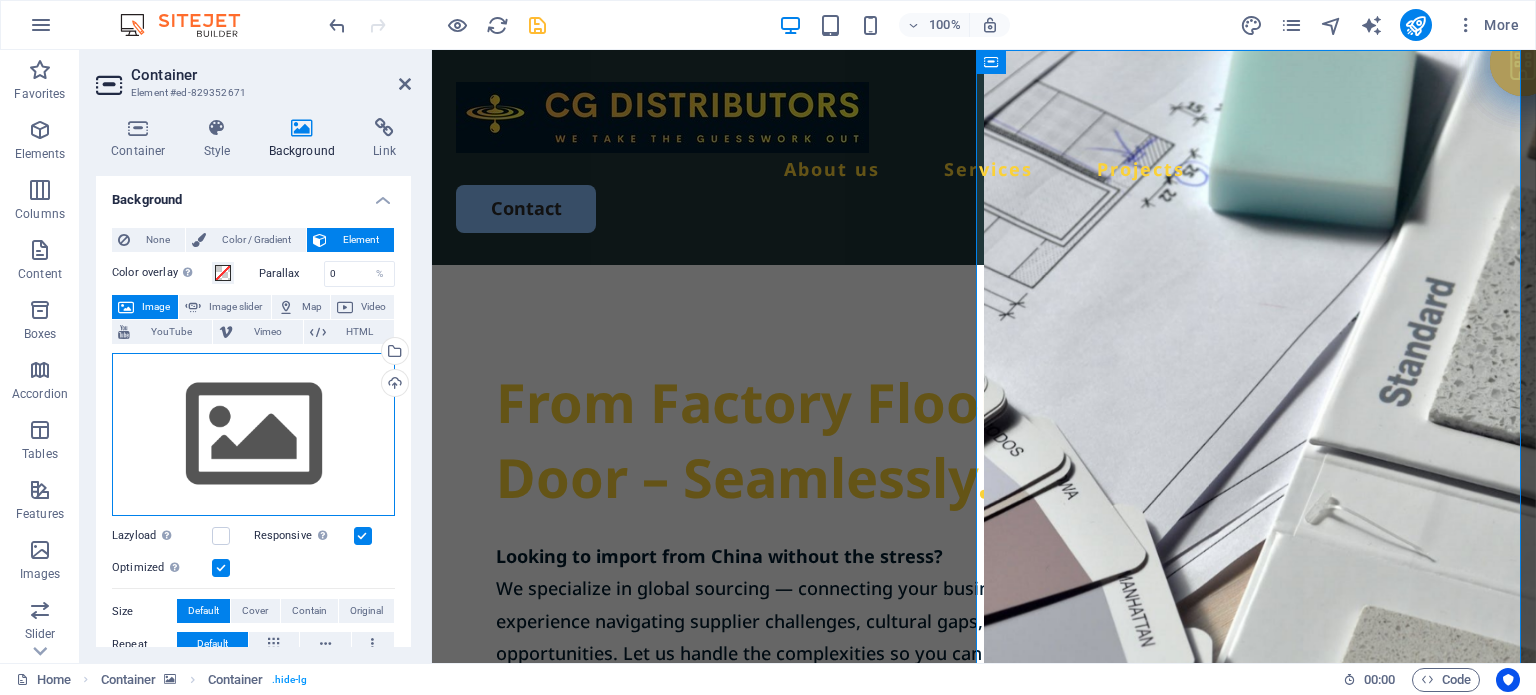 click on "Drag files here, click to choose files or select files from Files or our free stock photos & videos" at bounding box center [253, 435] 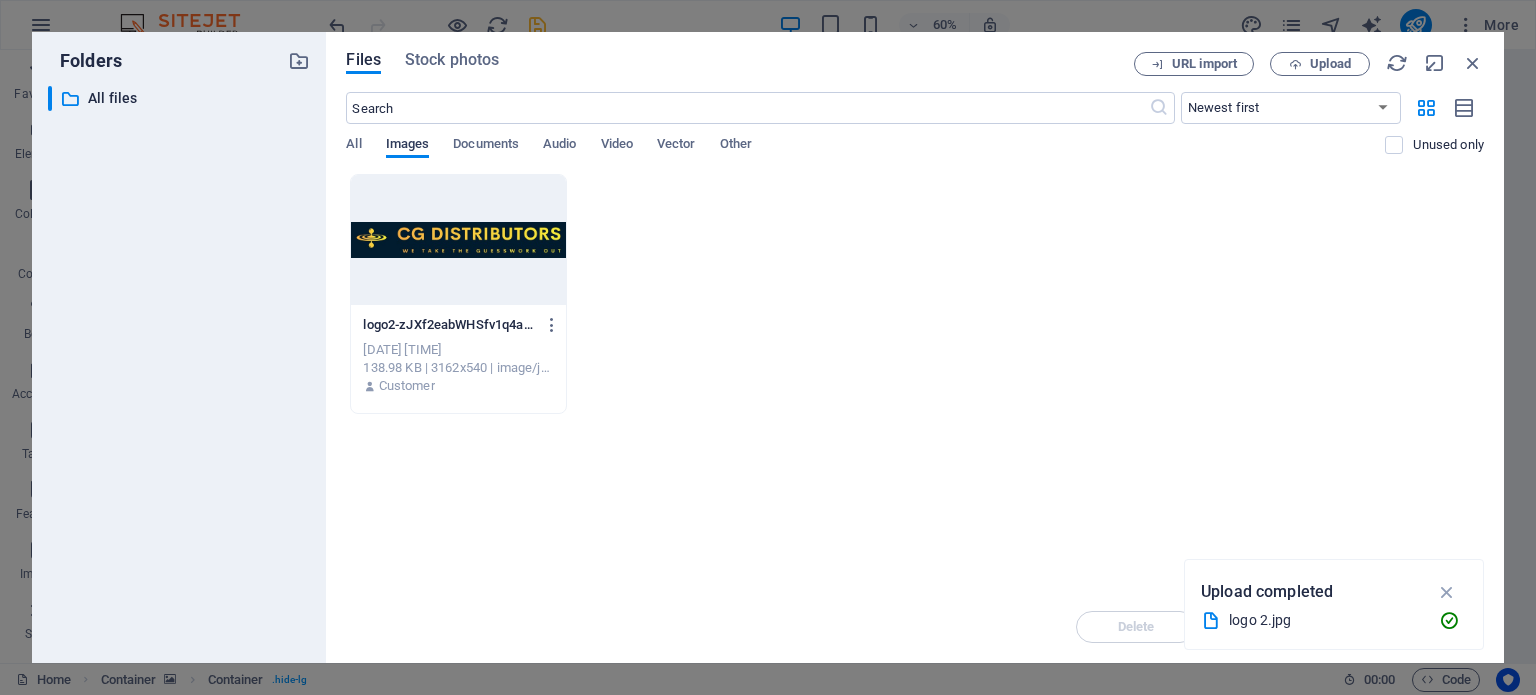 click on "Images" at bounding box center [408, 146] 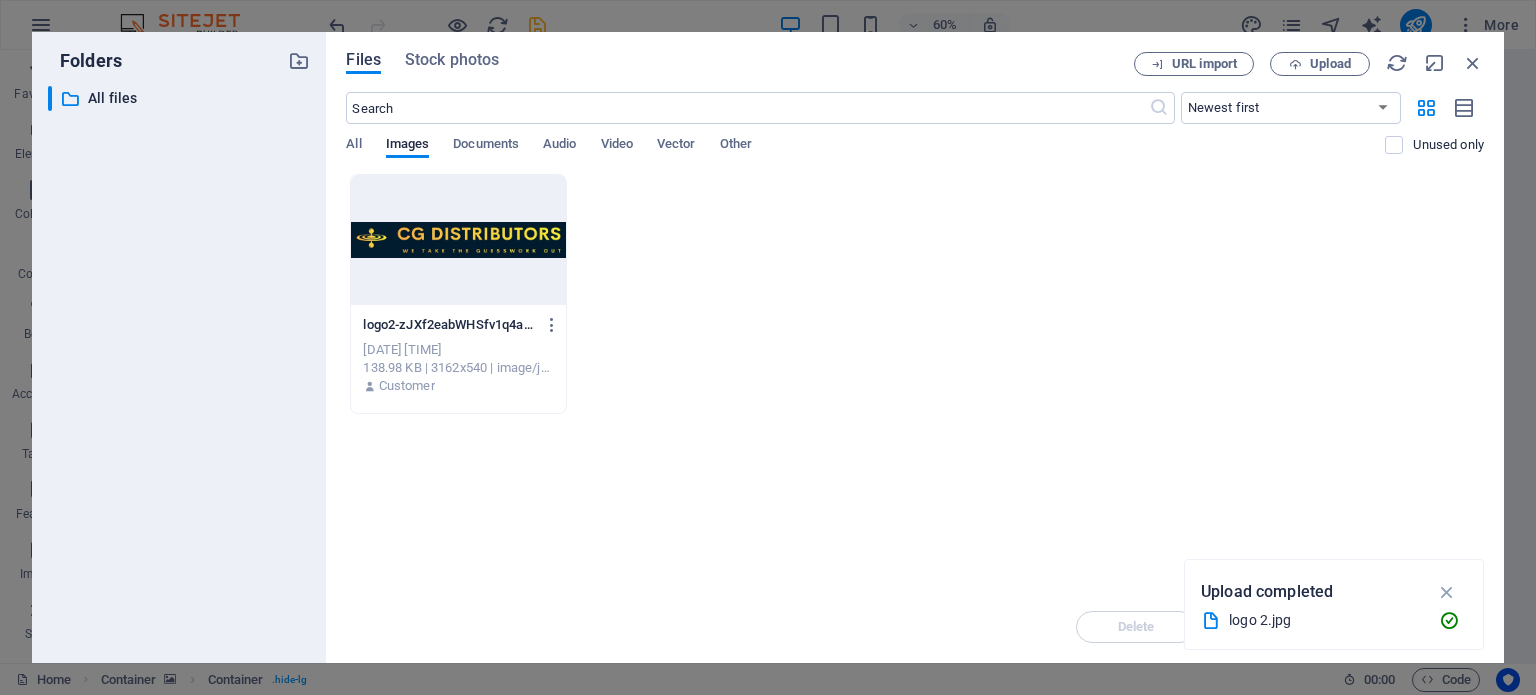 click on "Files" at bounding box center [363, 60] 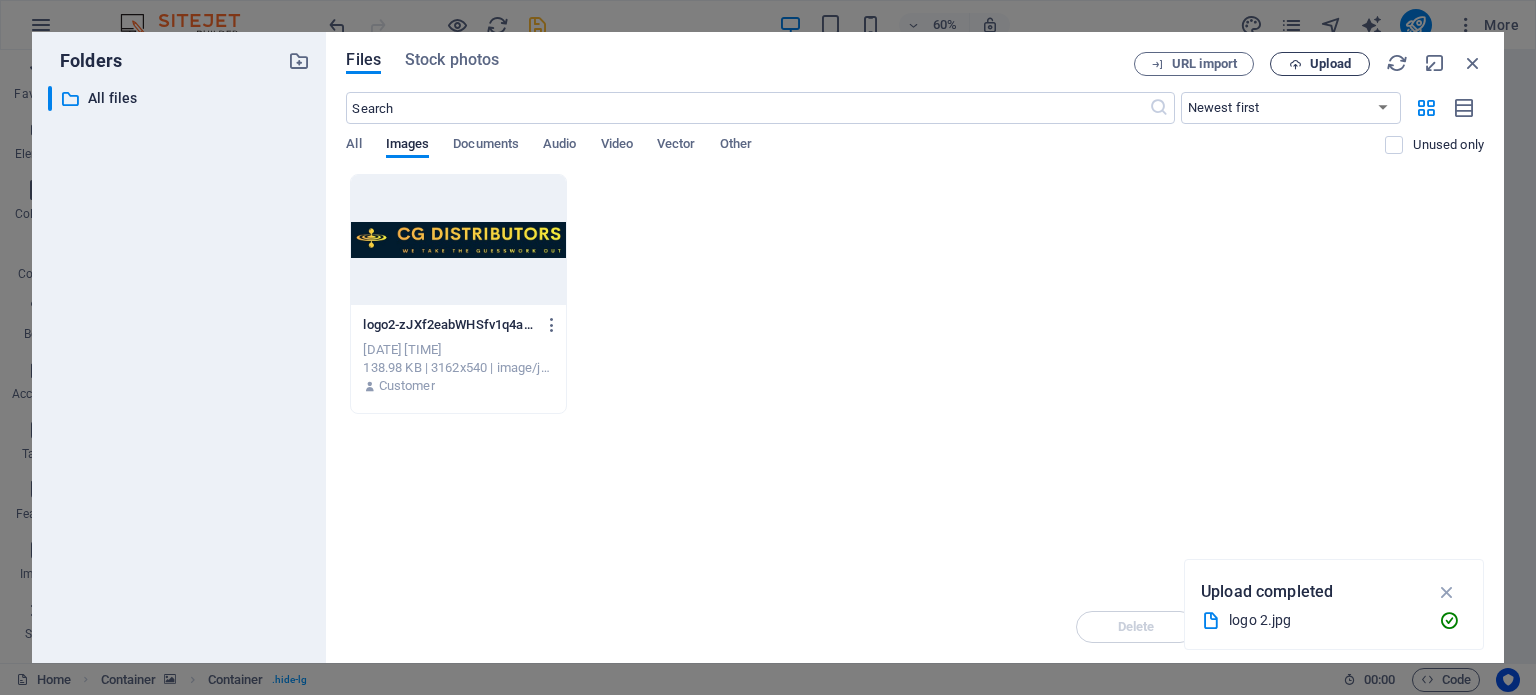 click on "Upload" at bounding box center [1330, 64] 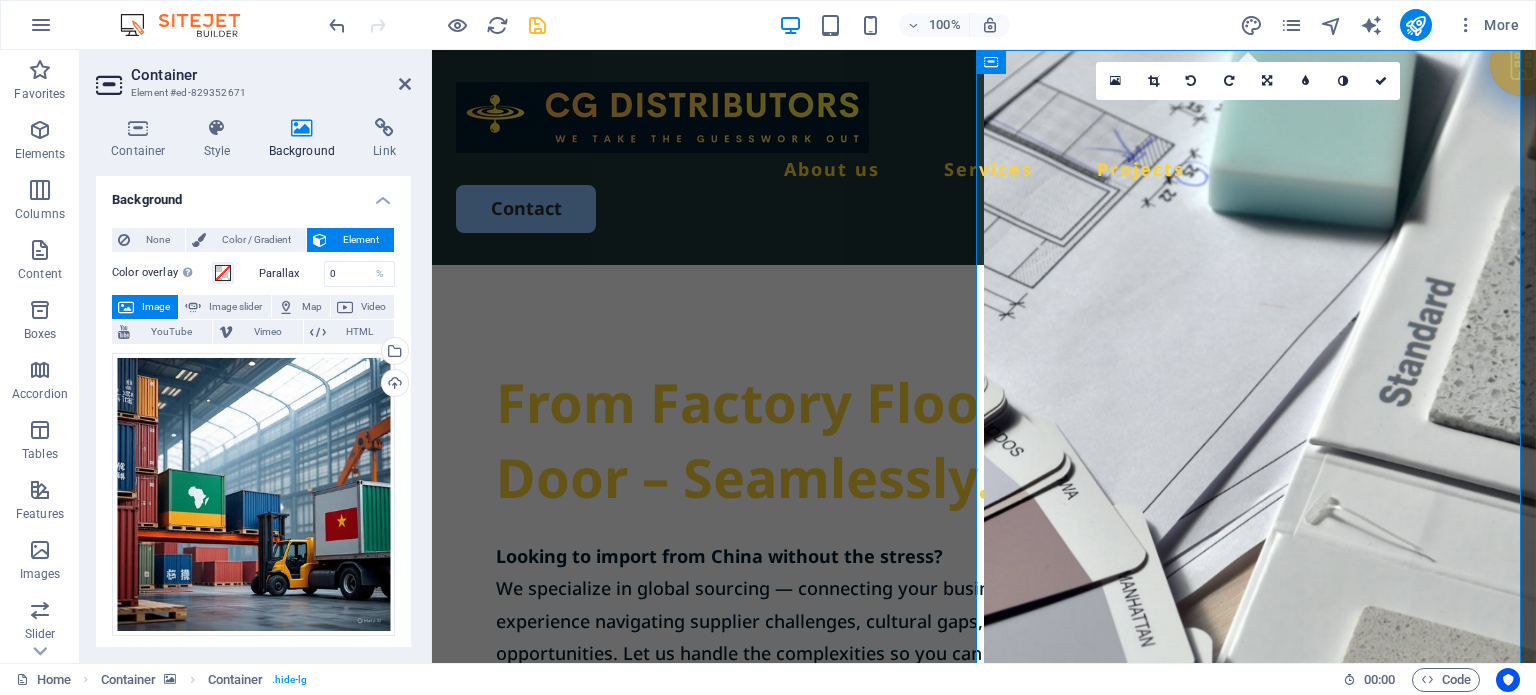 click at bounding box center (1260, 1180) 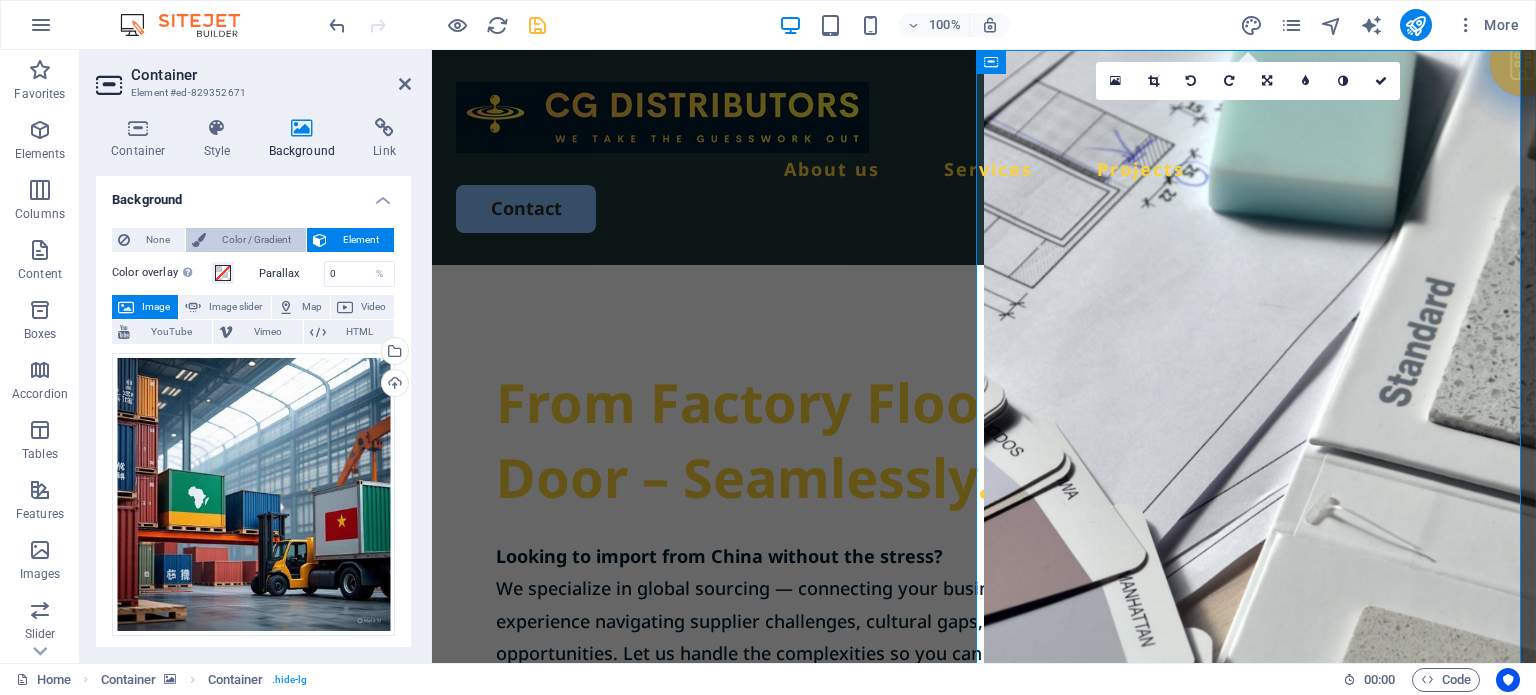 click on "Color / Gradient" at bounding box center [256, 240] 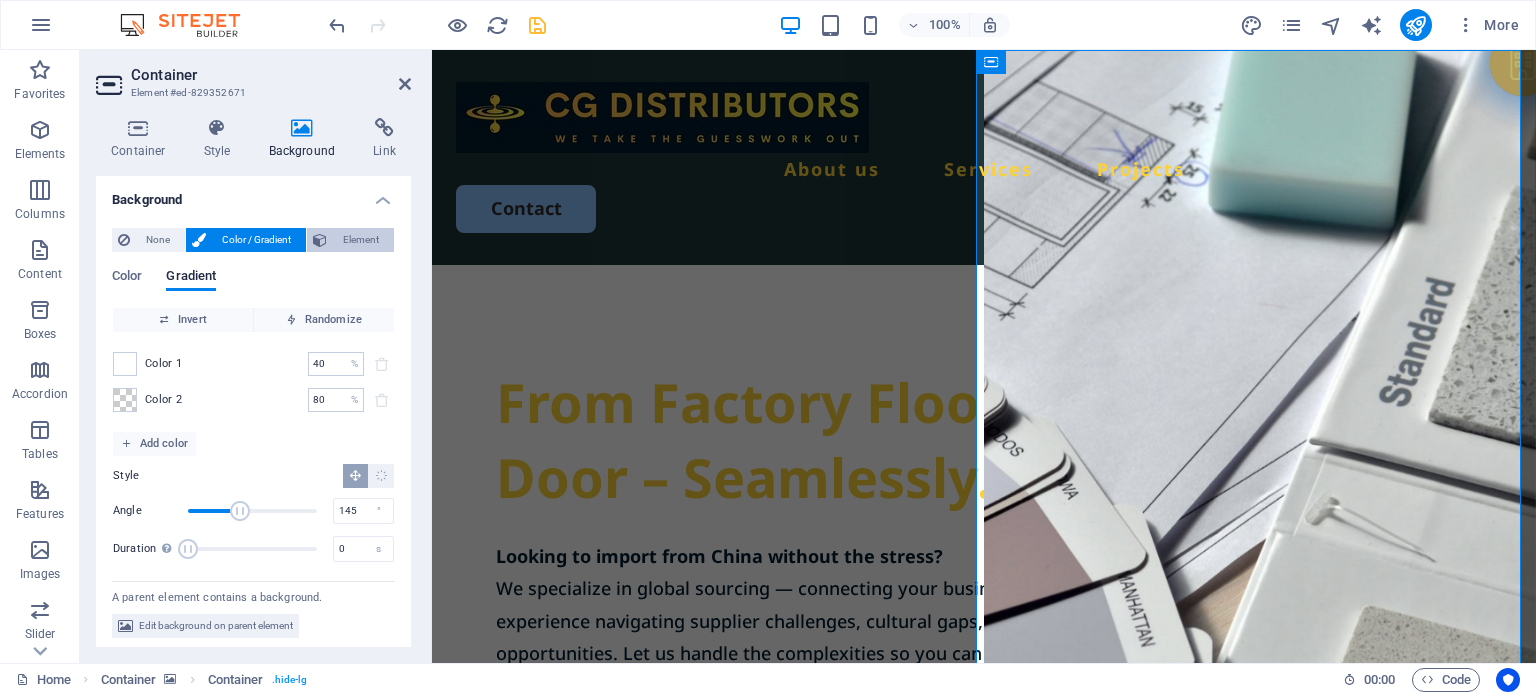 click at bounding box center (320, 240) 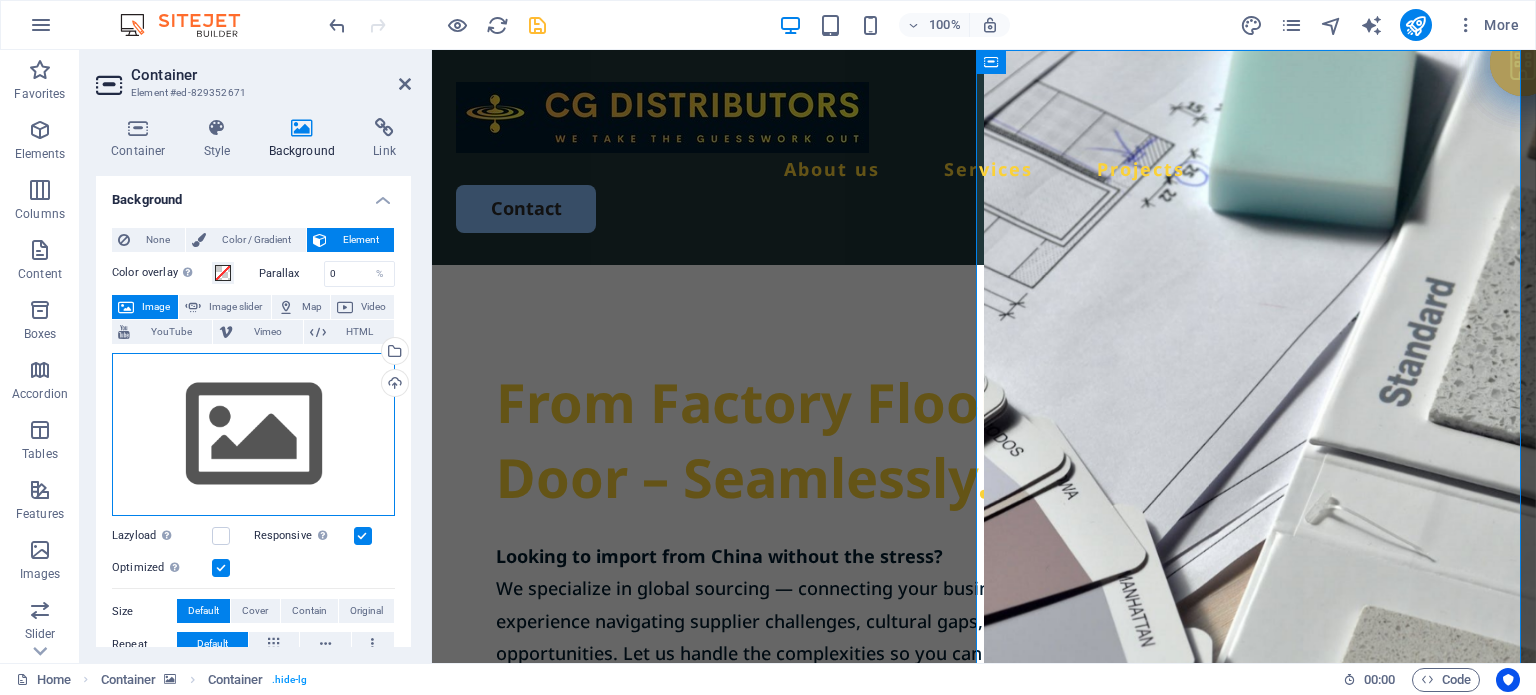 click on "Drag files here, click to choose files or select files from Files or our free stock photos & videos" at bounding box center (253, 435) 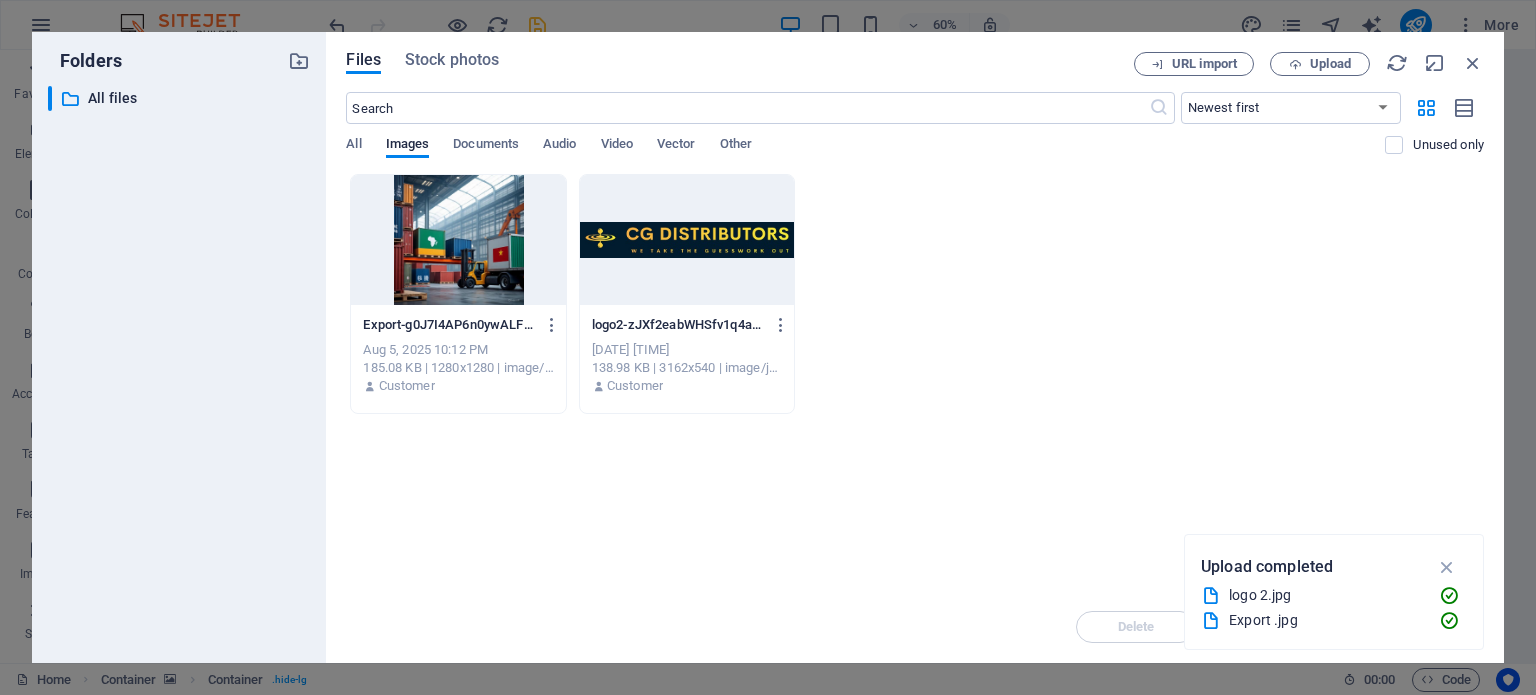 click at bounding box center [458, 240] 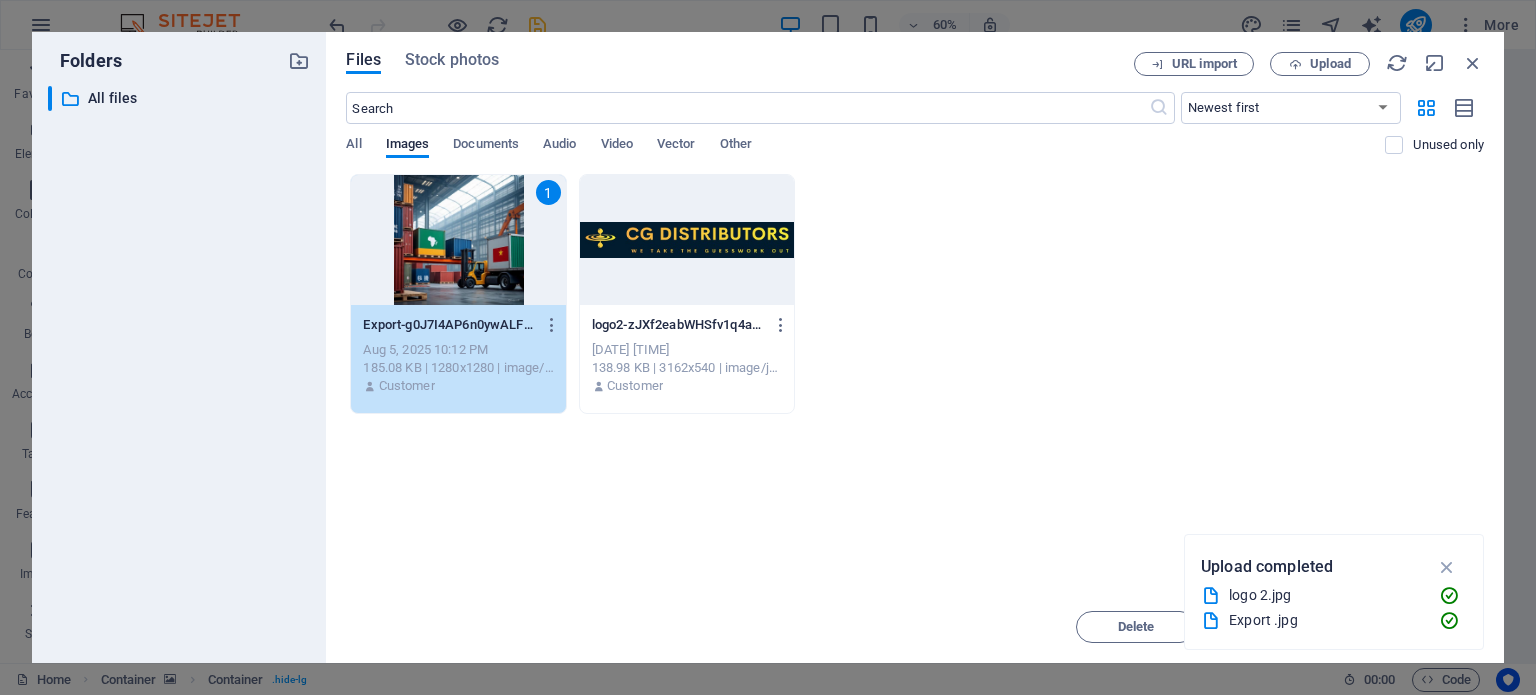 click on "1" at bounding box center (458, 240) 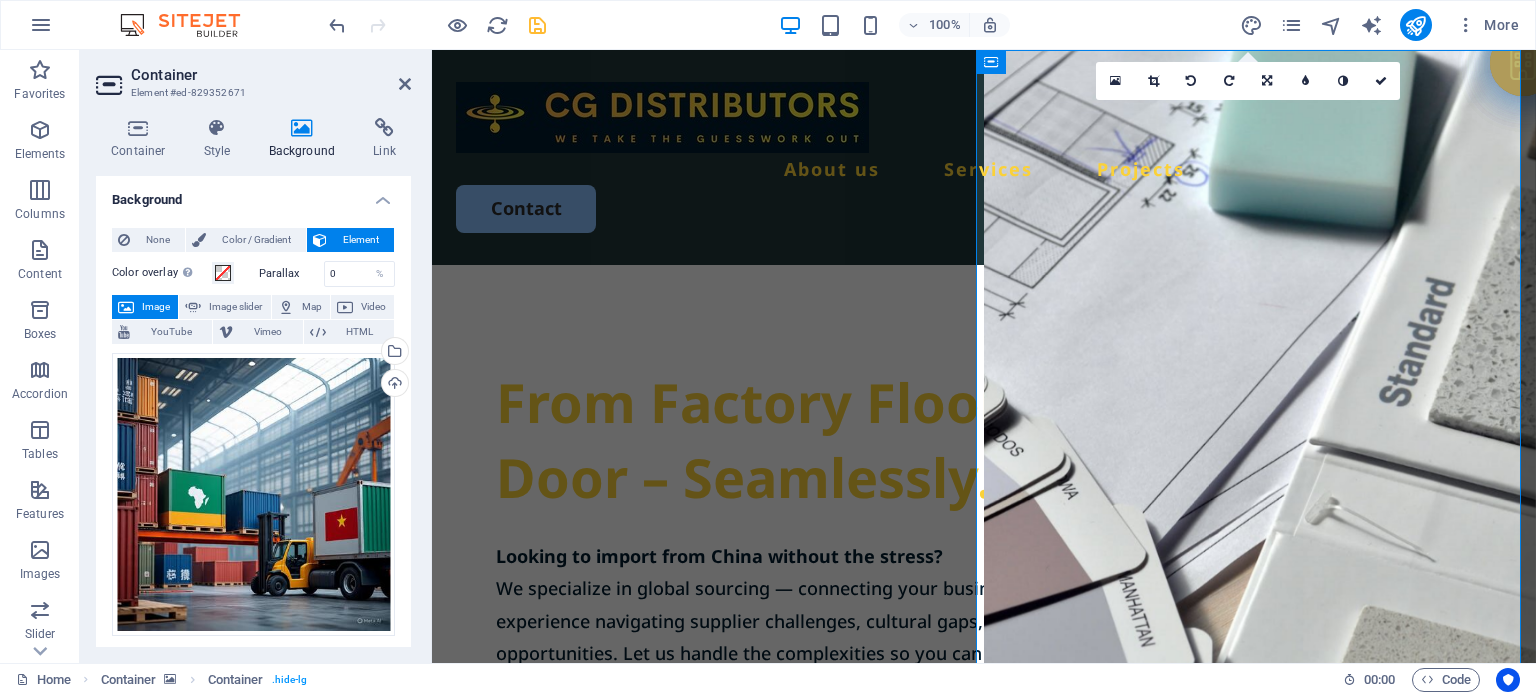 click on "Color overlay Places an overlay over the background to colorize it" at bounding box center (162, 273) 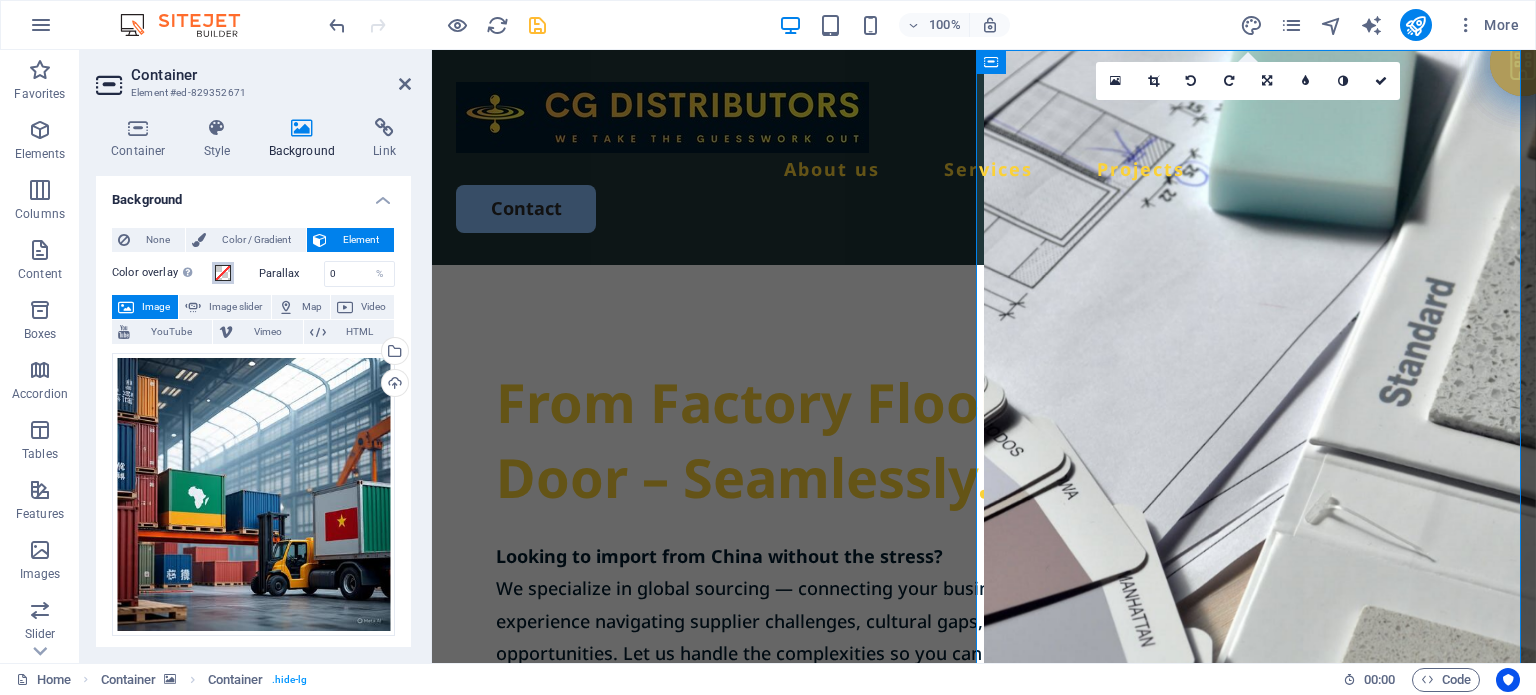 click on "Color overlay Places an overlay over the background to colorize it" at bounding box center [223, 273] 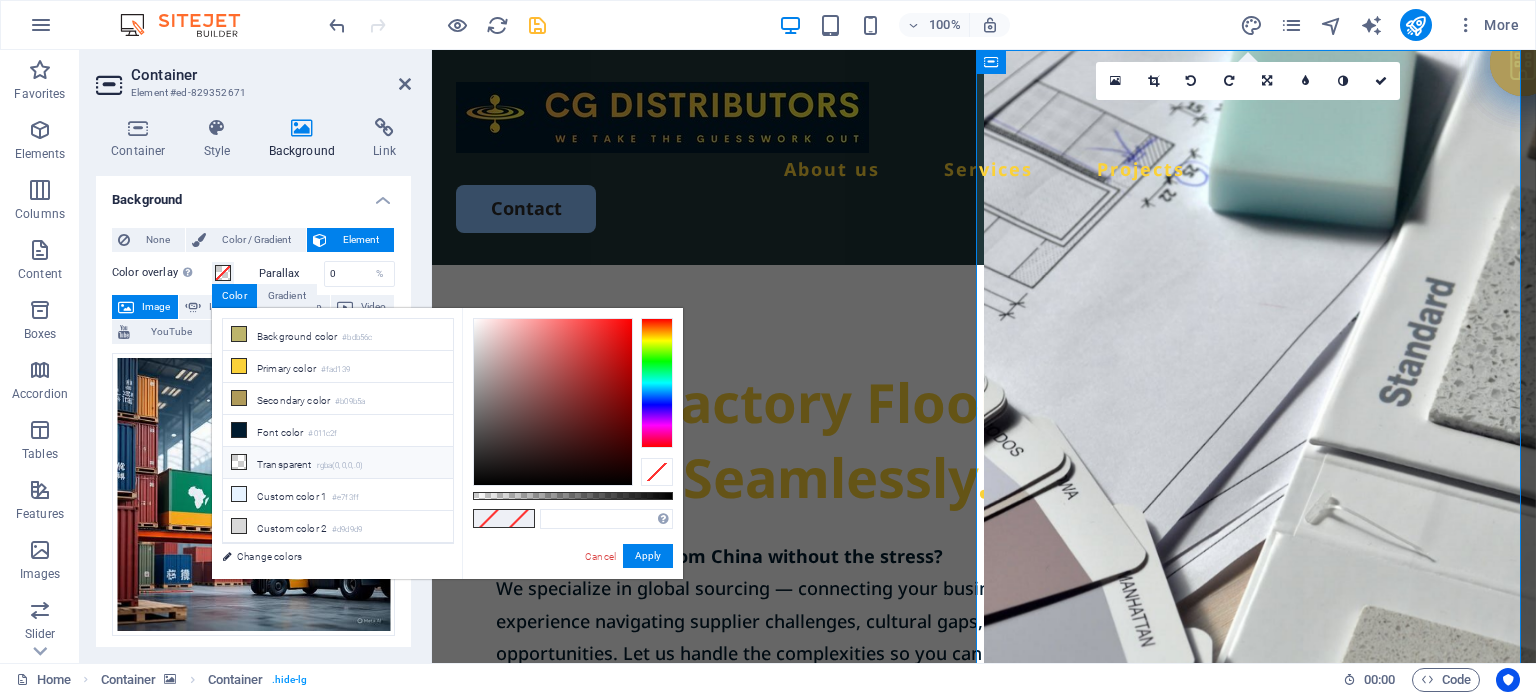 click on "Transparent
rgba(0,0,0,.0)" at bounding box center [338, 463] 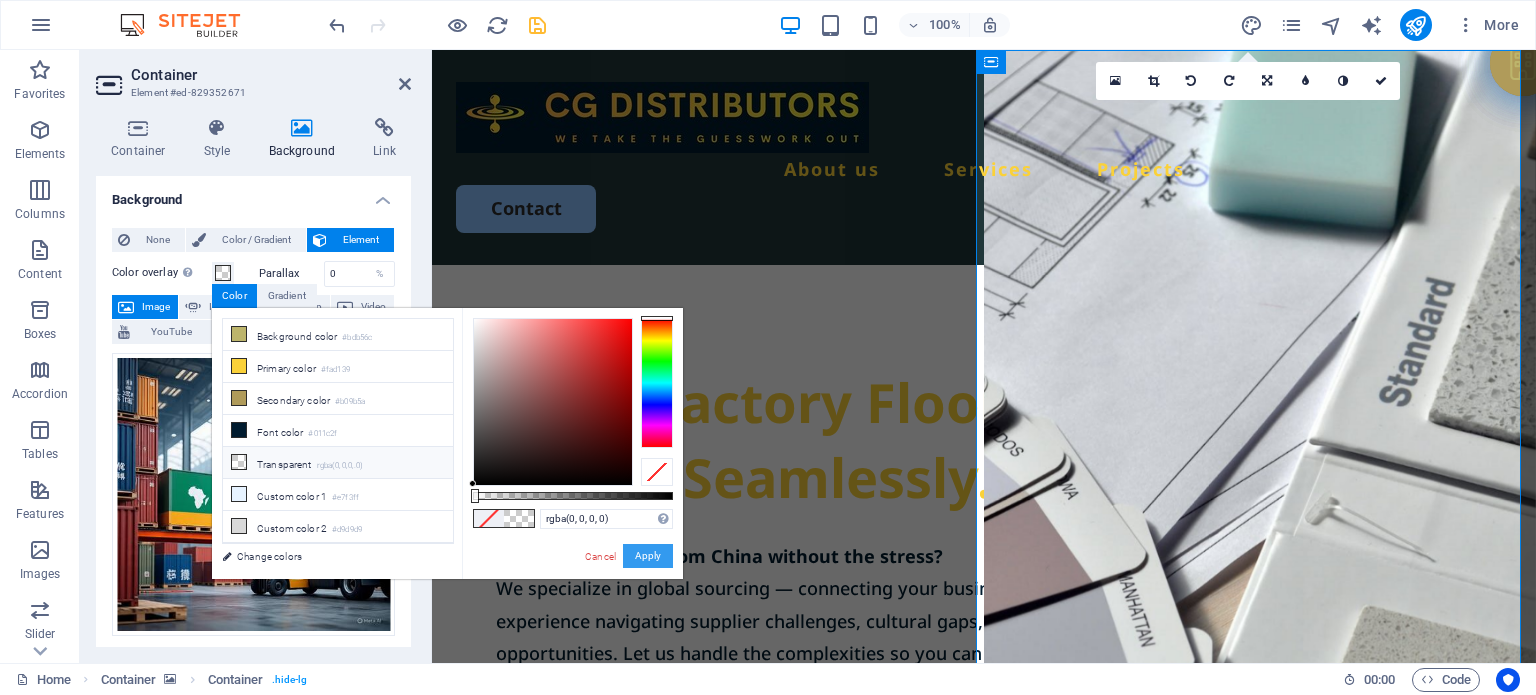 click on "Apply" at bounding box center (648, 556) 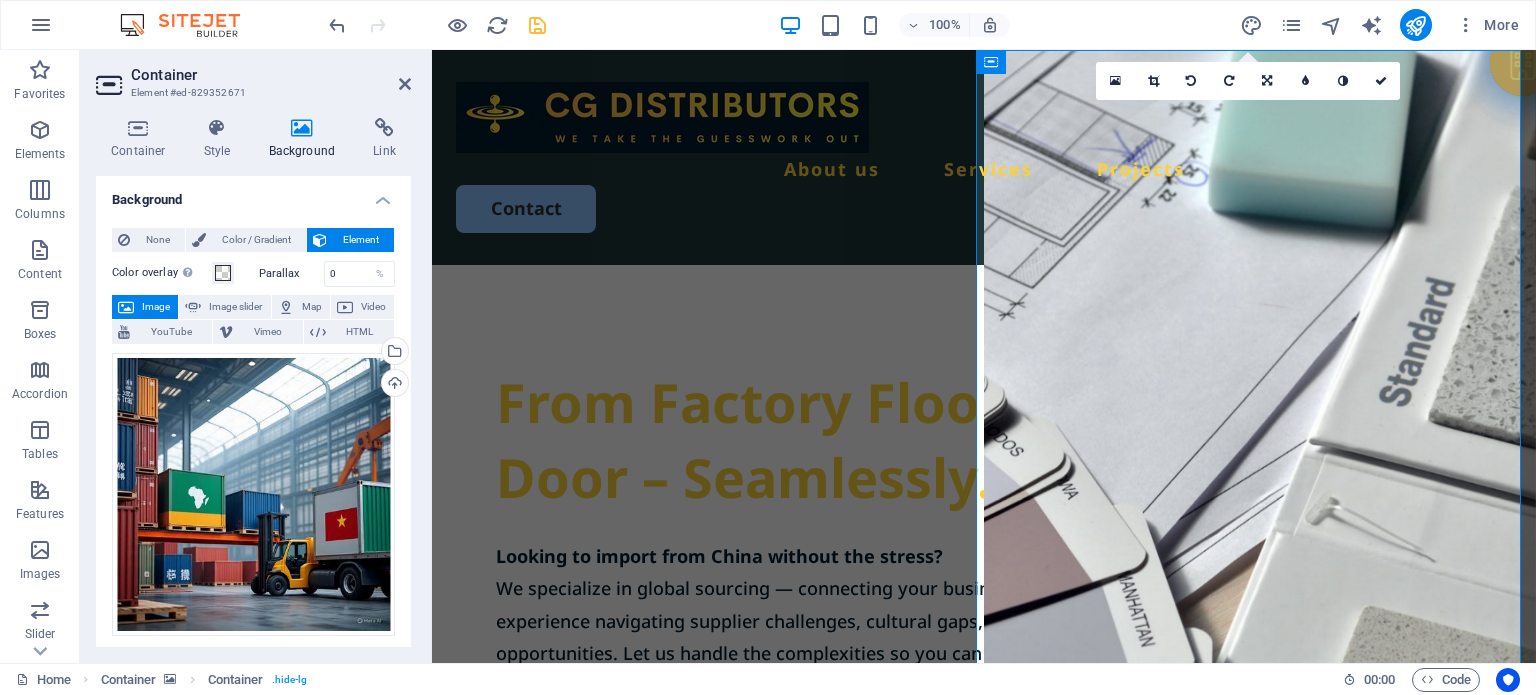 click at bounding box center (1260, 1180) 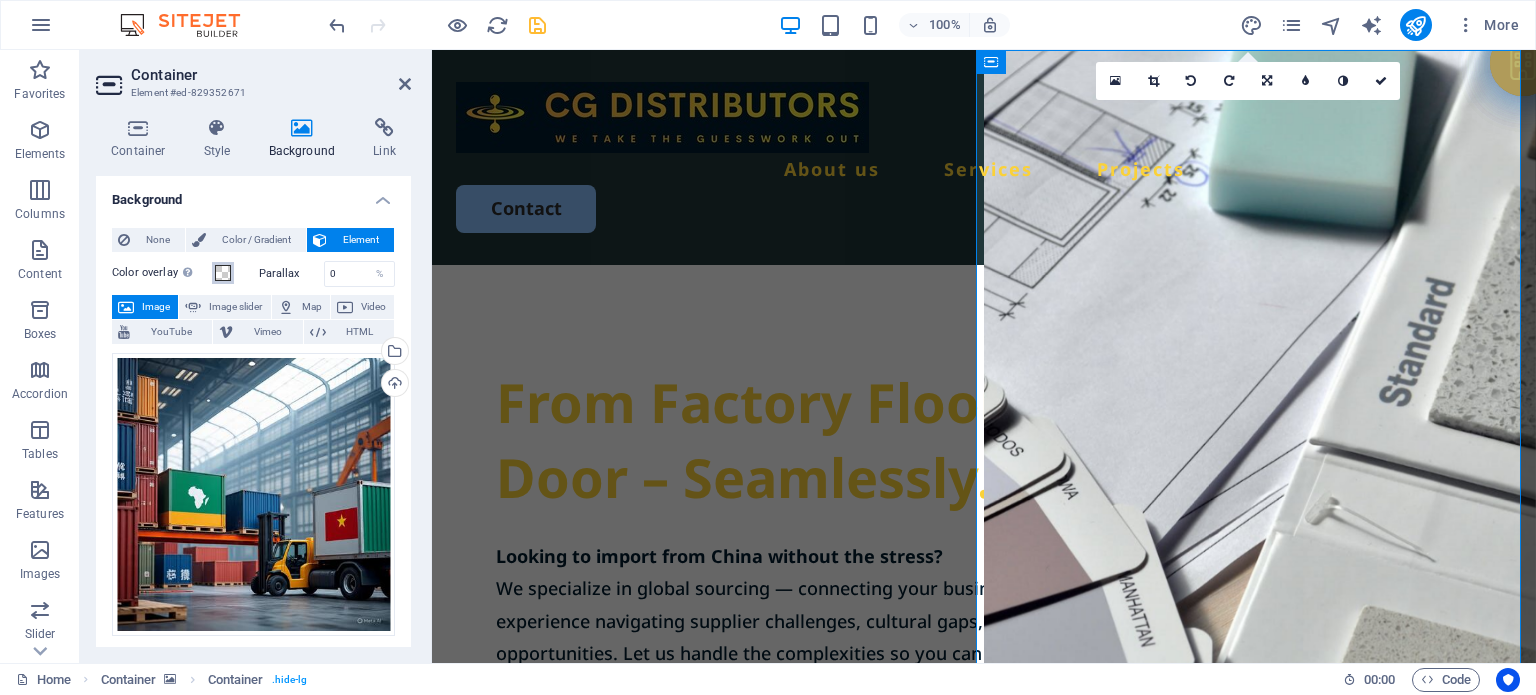 click on "Color overlay Places an overlay over the background to colorize it" at bounding box center (223, 273) 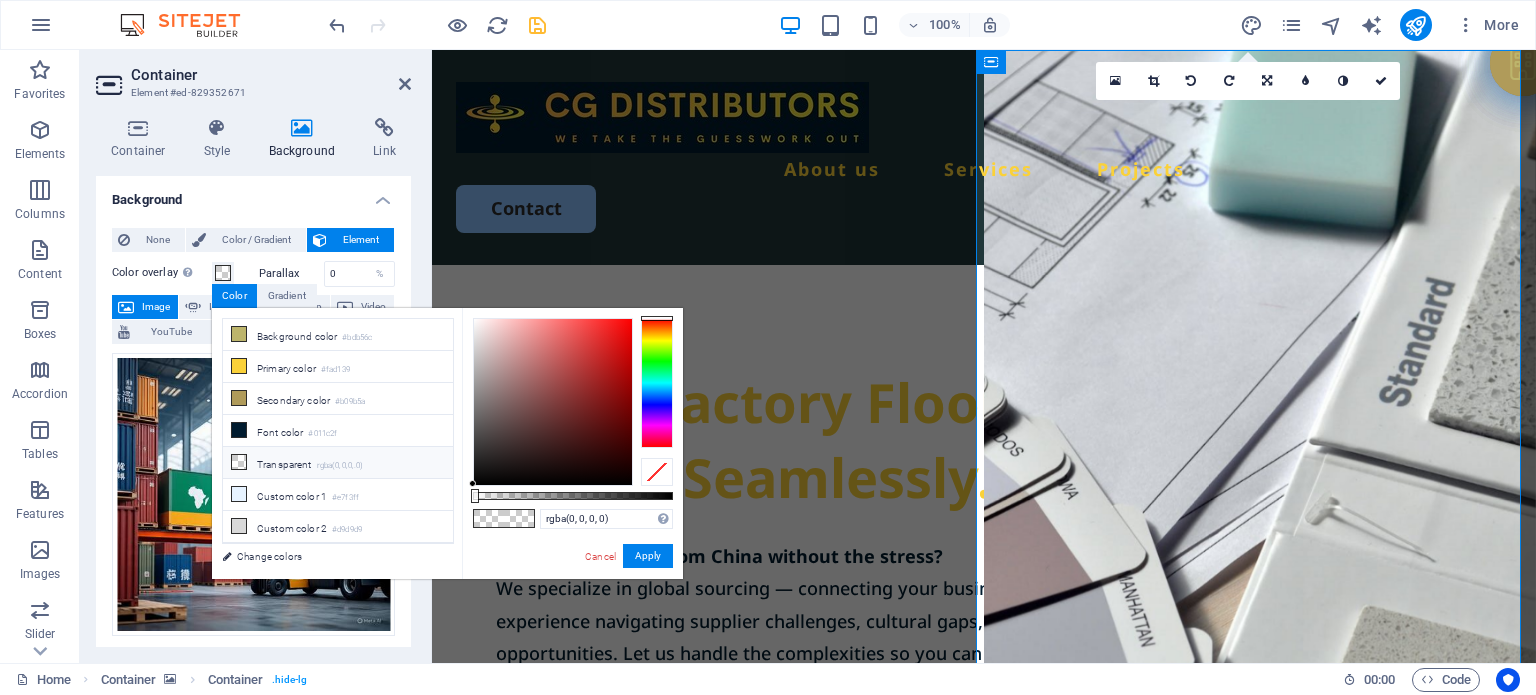 click on "Transparent
rgba(0,0,0,.0)" at bounding box center [338, 463] 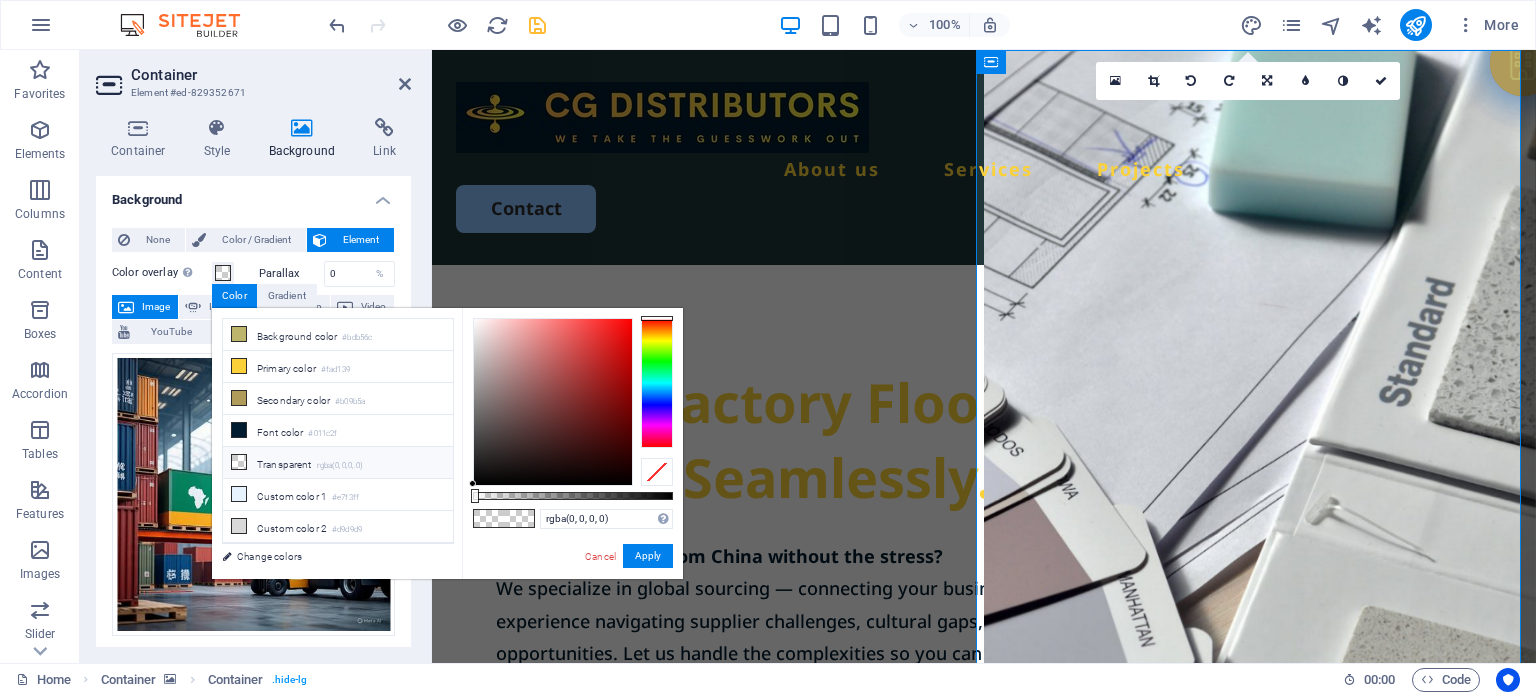 click on "Transparent
rgba(0,0,0,.0)" at bounding box center (338, 463) 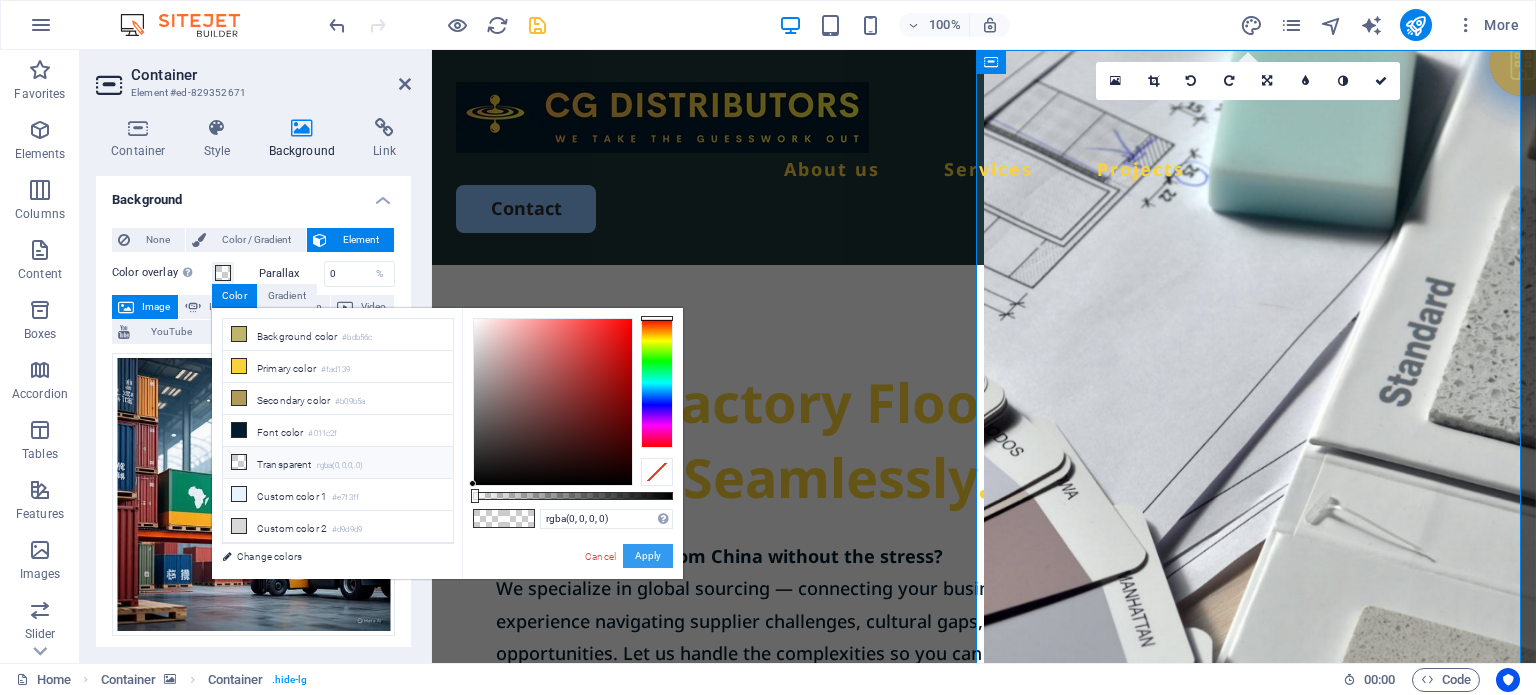 click on "Apply" at bounding box center [648, 556] 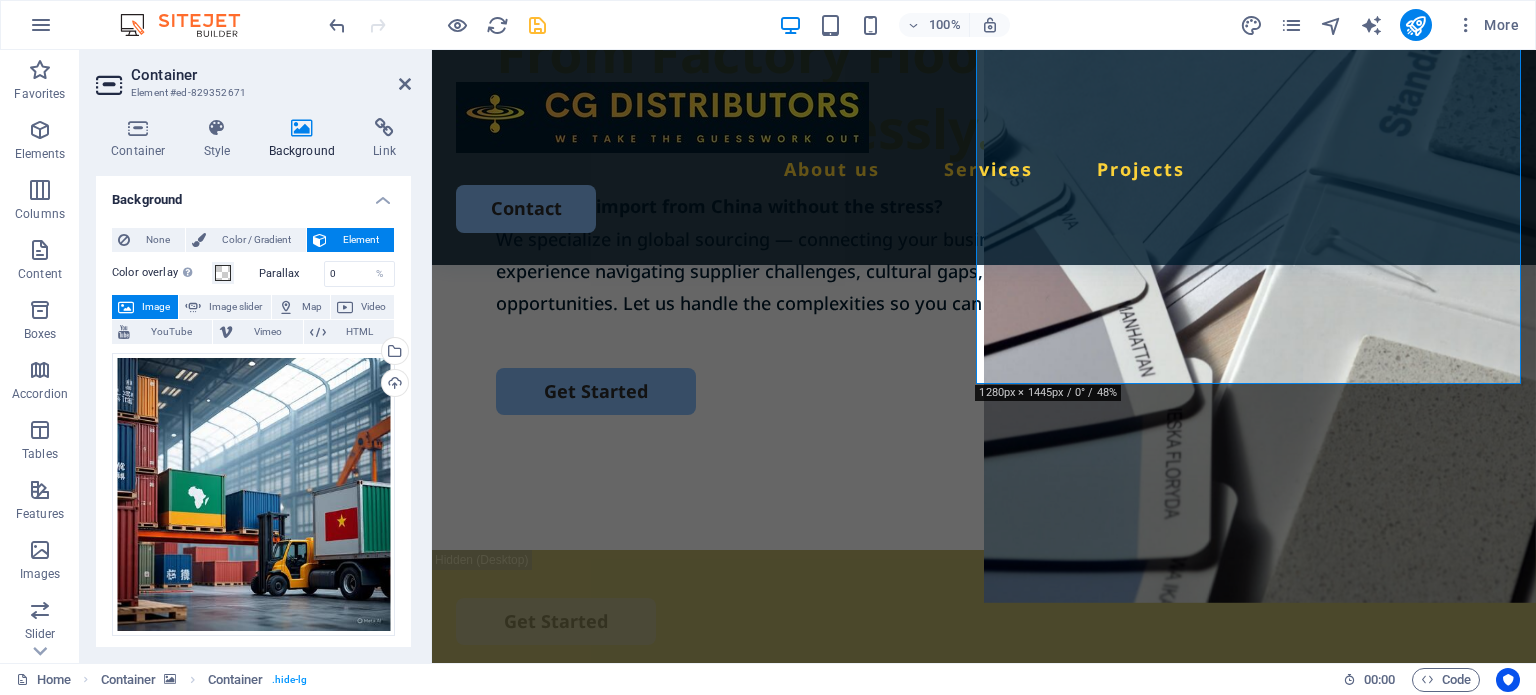 scroll, scrollTop: 280, scrollLeft: 0, axis: vertical 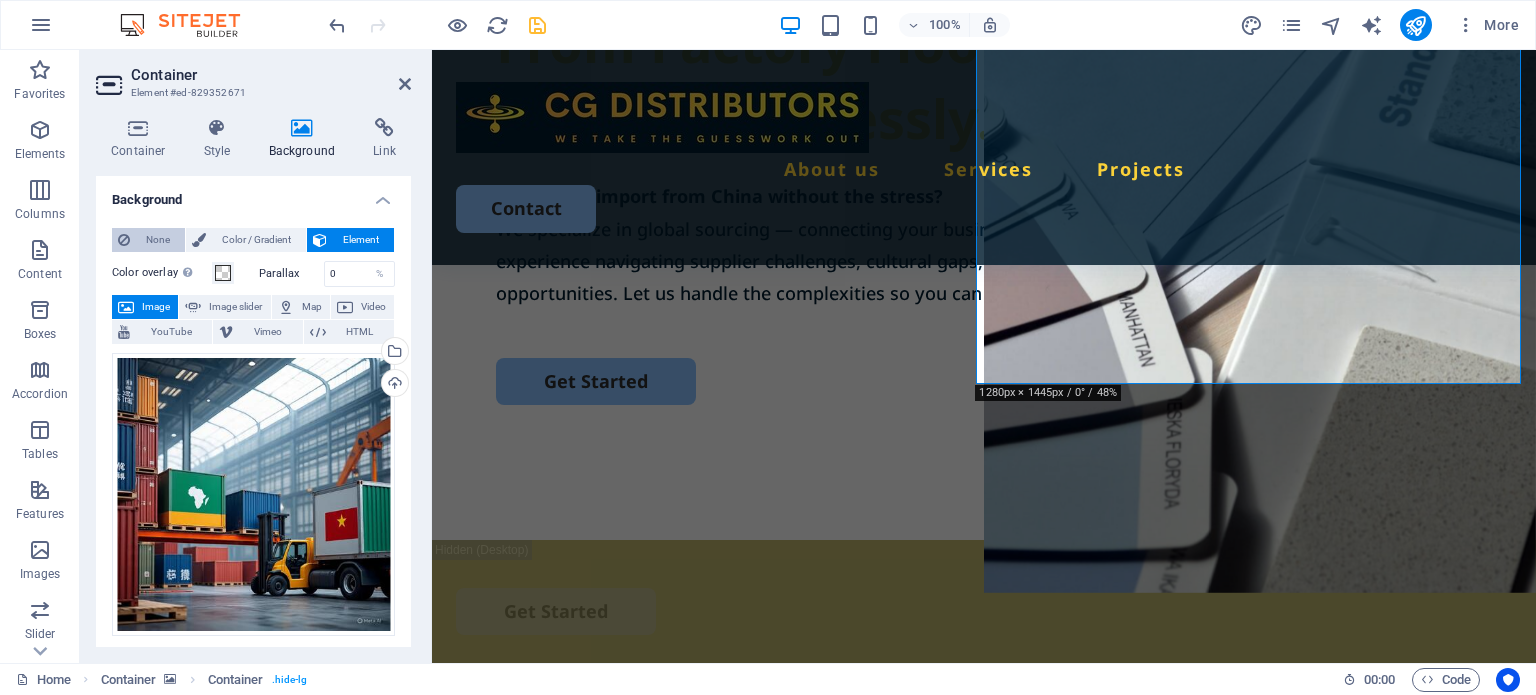 click on "None" at bounding box center (157, 240) 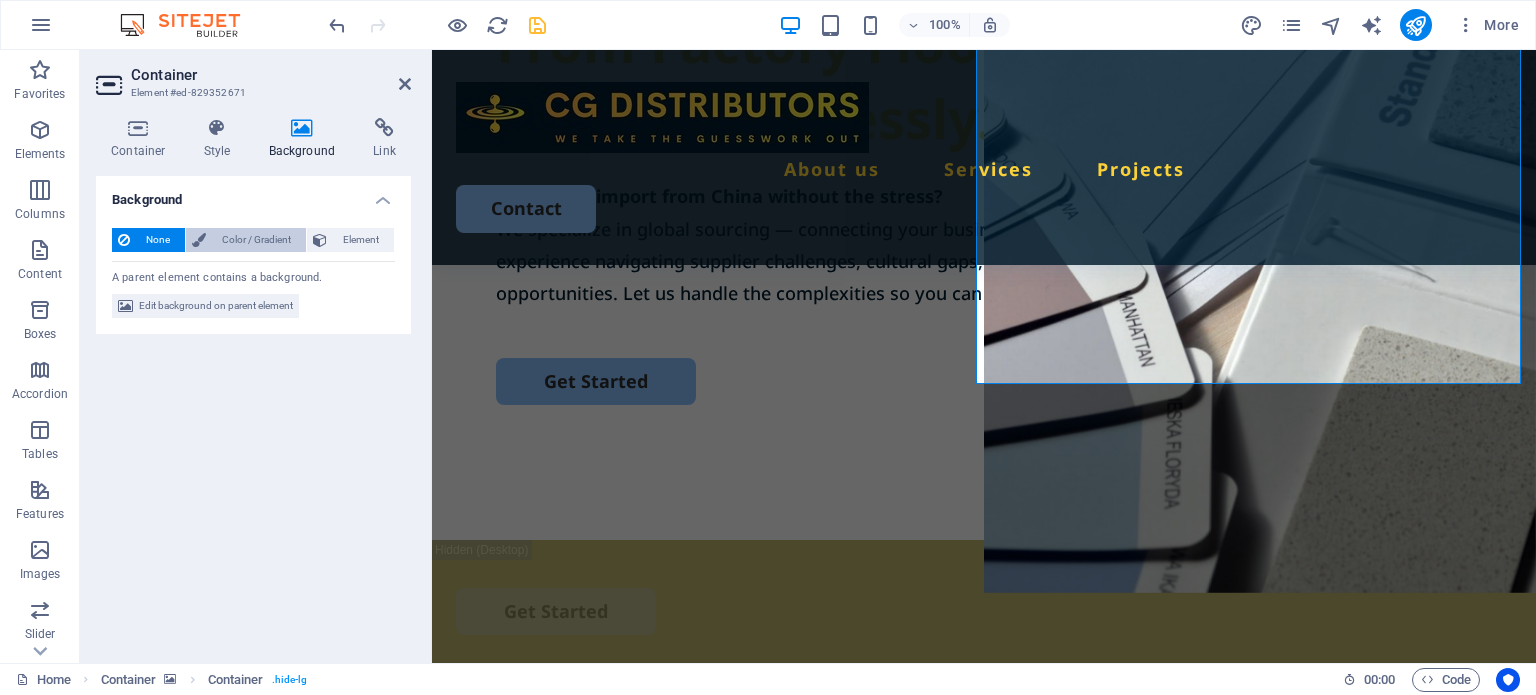 click on "Color / Gradient" at bounding box center (256, 240) 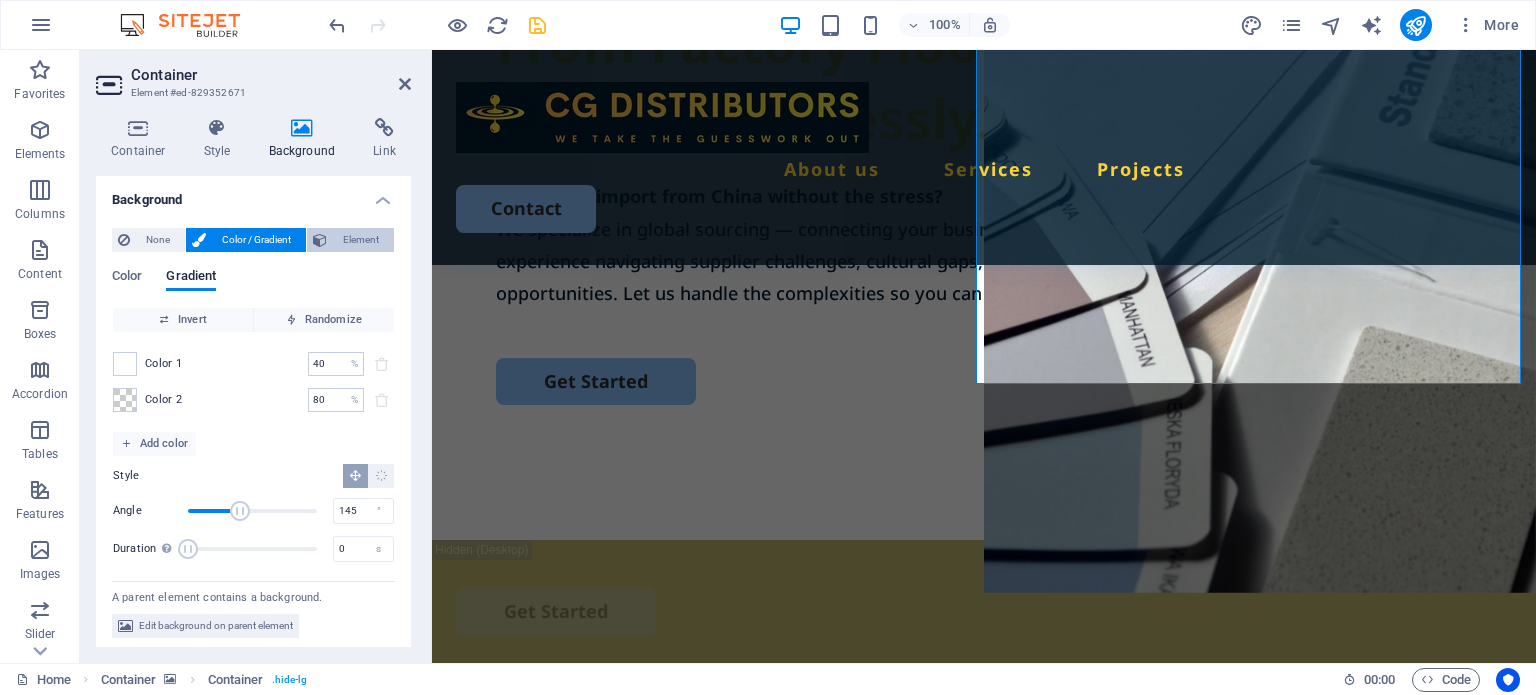 click on "Element" at bounding box center (360, 240) 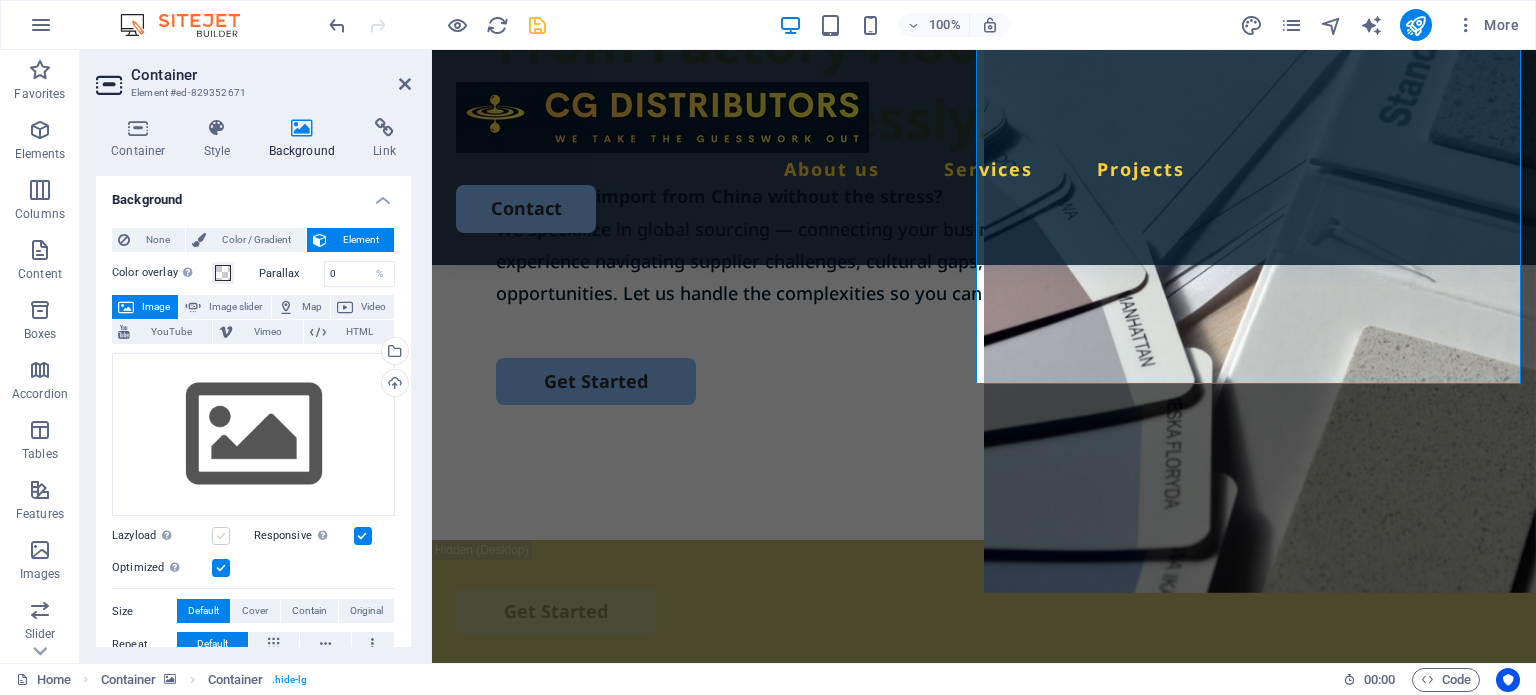 click at bounding box center [221, 536] 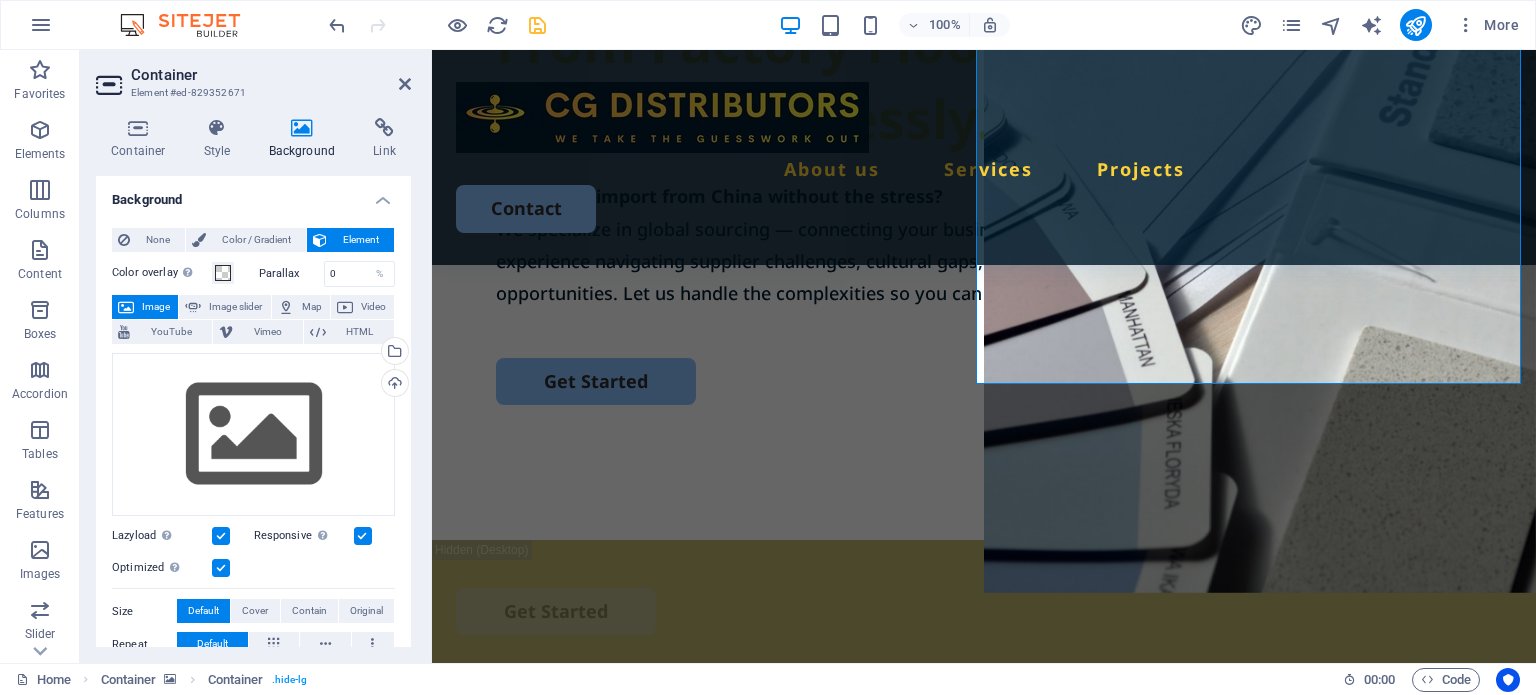 click at bounding box center (221, 536) 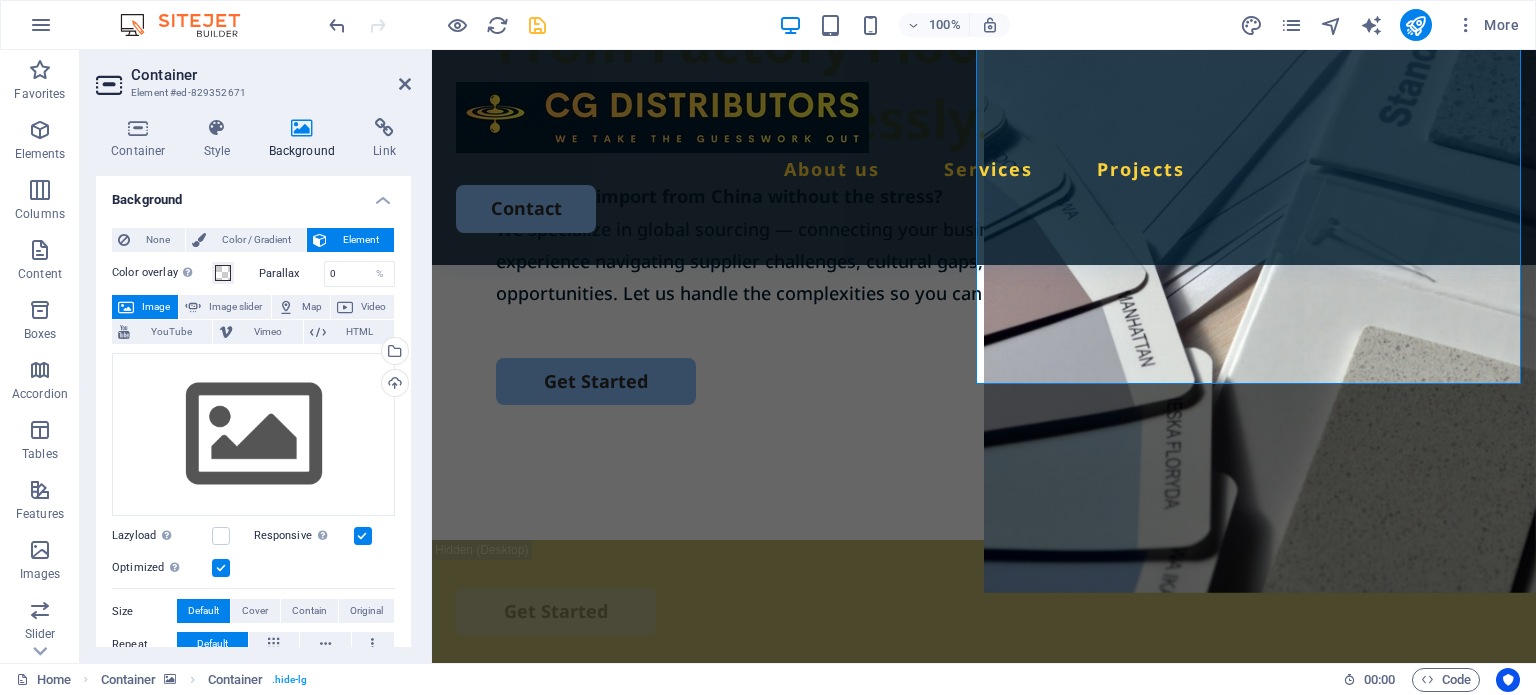 click on "Background" at bounding box center (306, 139) 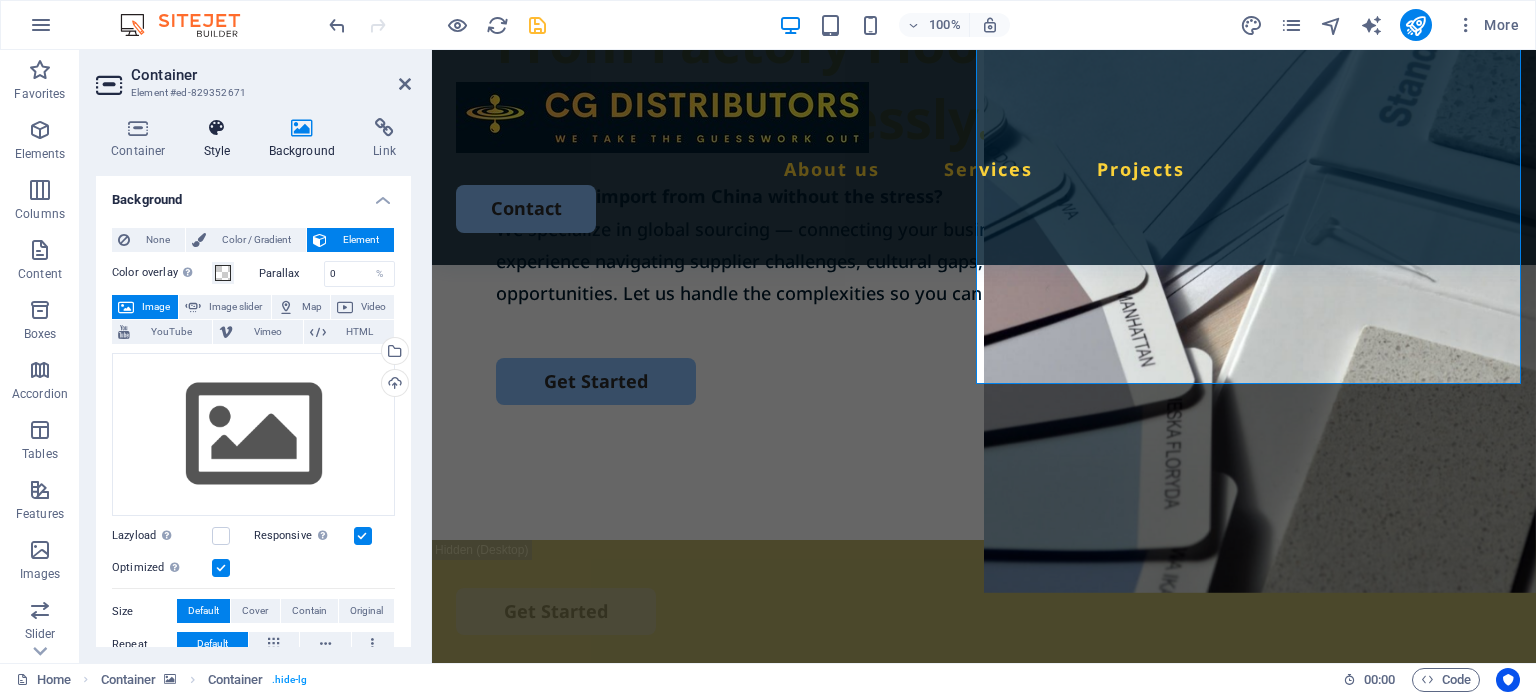 click on "Style" at bounding box center [221, 139] 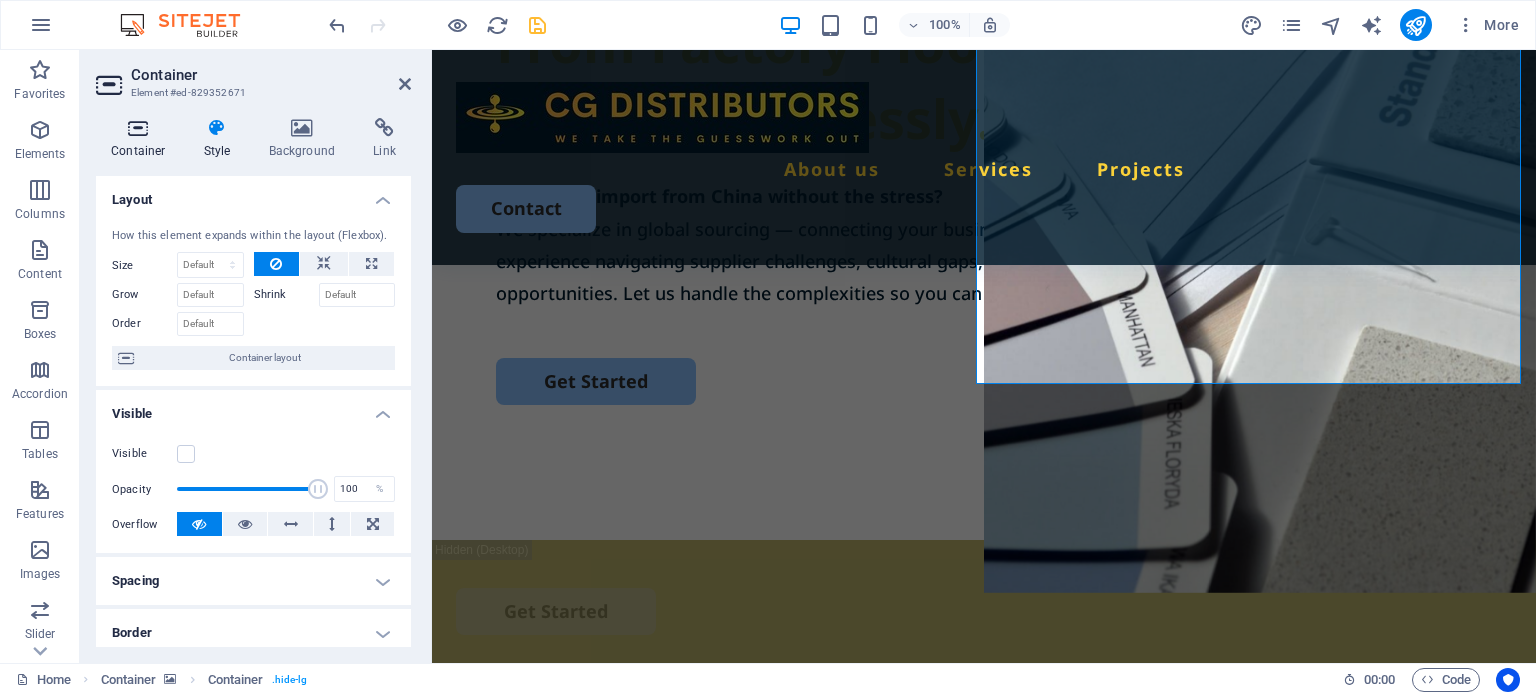 click on "Container" at bounding box center [142, 139] 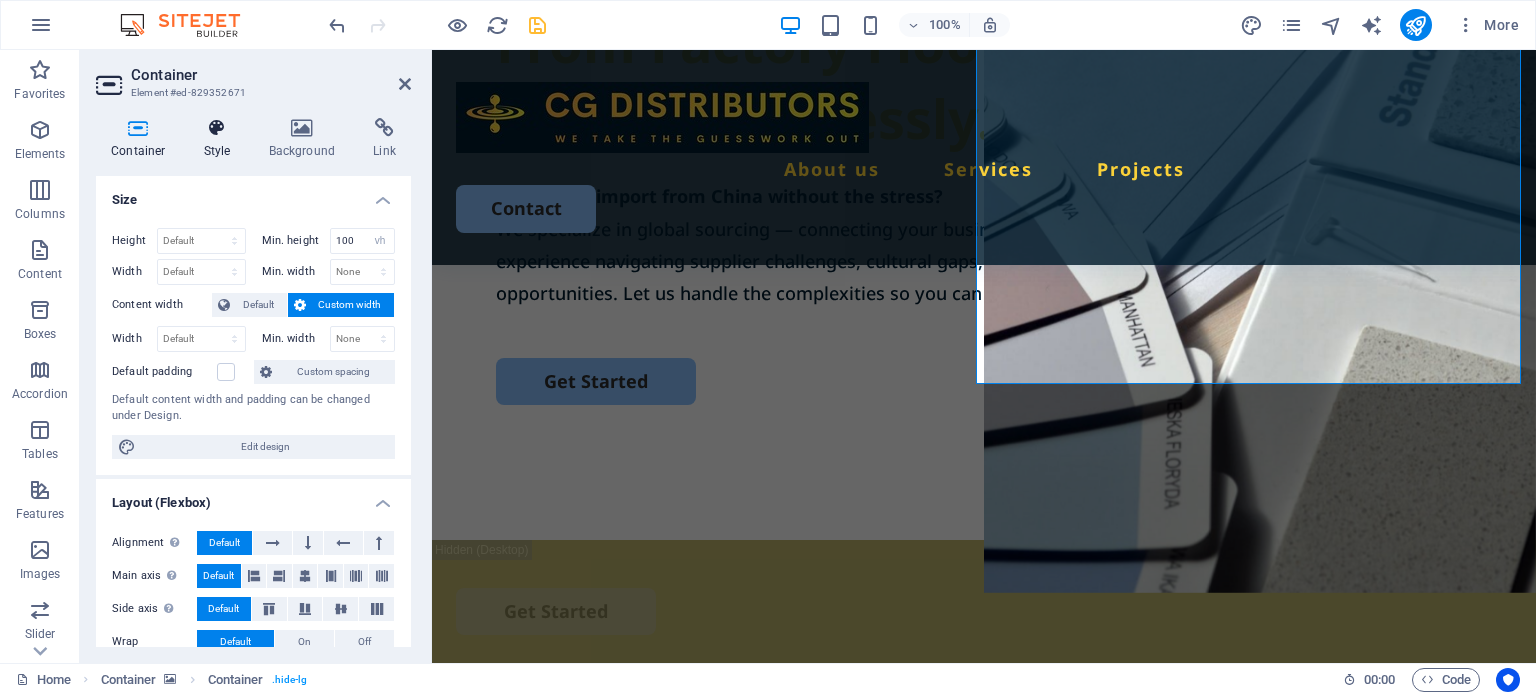 click on "Style" at bounding box center [221, 139] 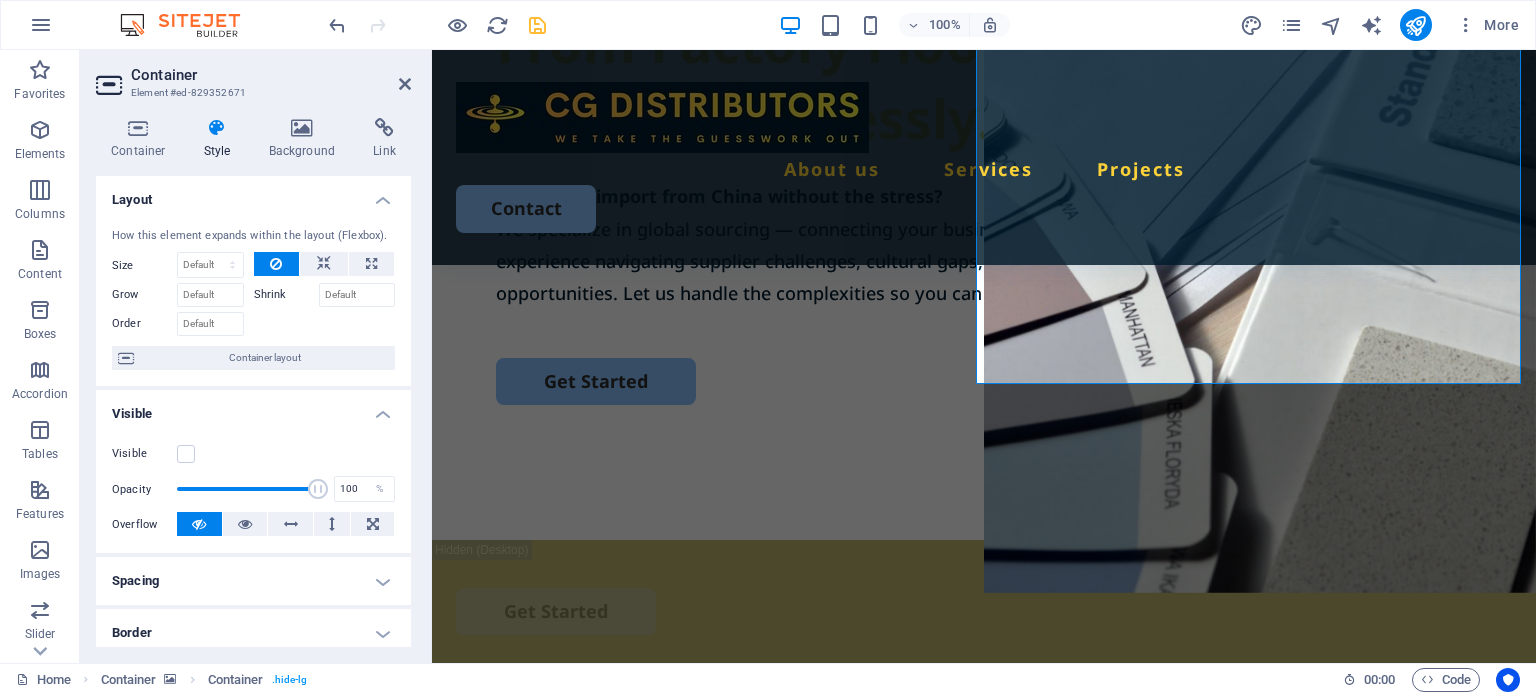 click on "Spacing" at bounding box center (253, 581) 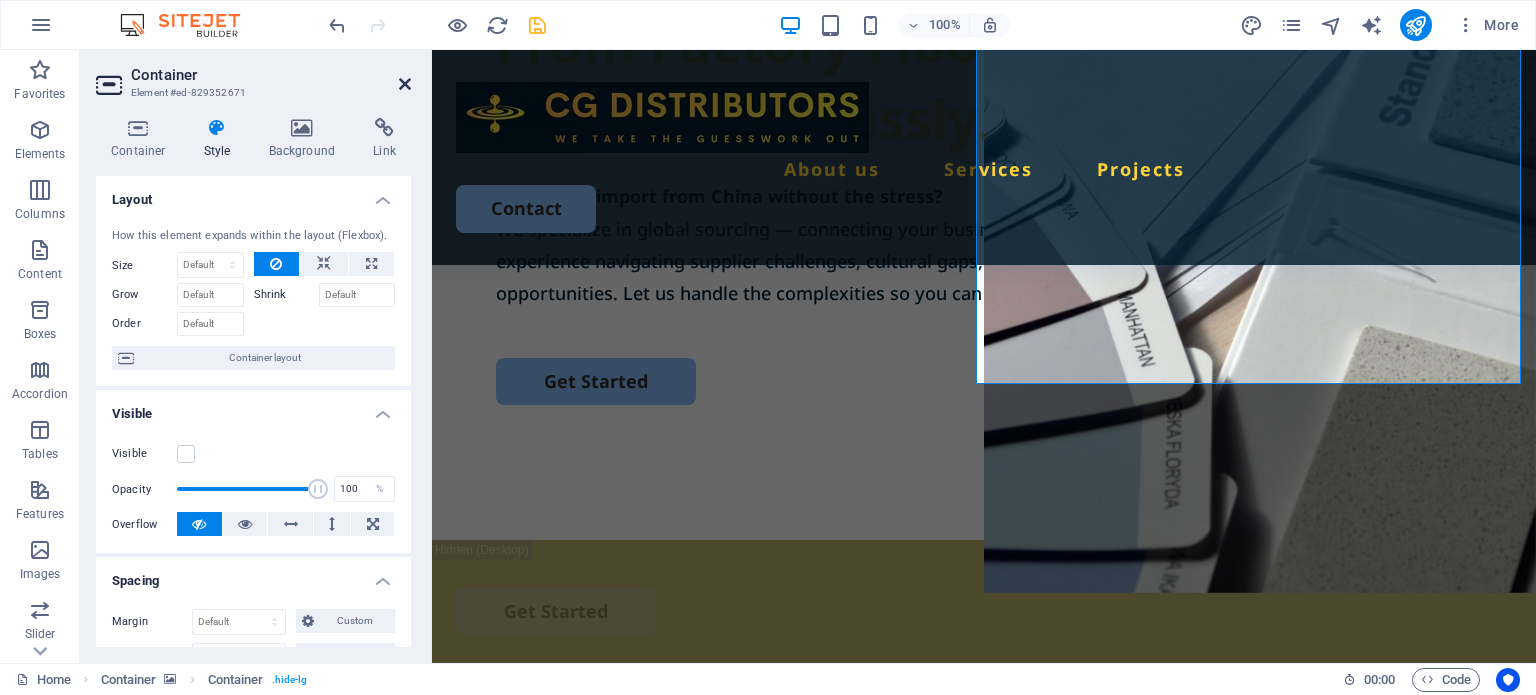 click at bounding box center (405, 84) 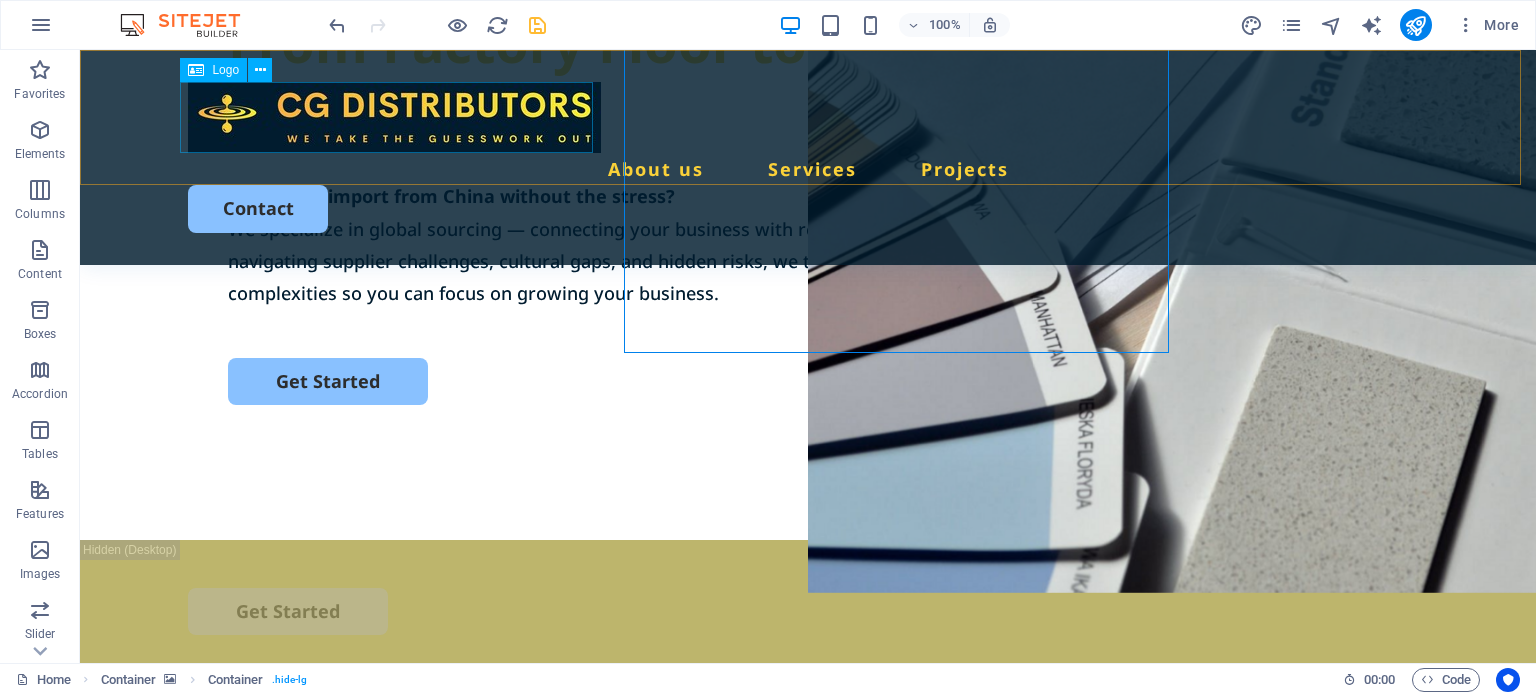 scroll, scrollTop: 310, scrollLeft: 0, axis: vertical 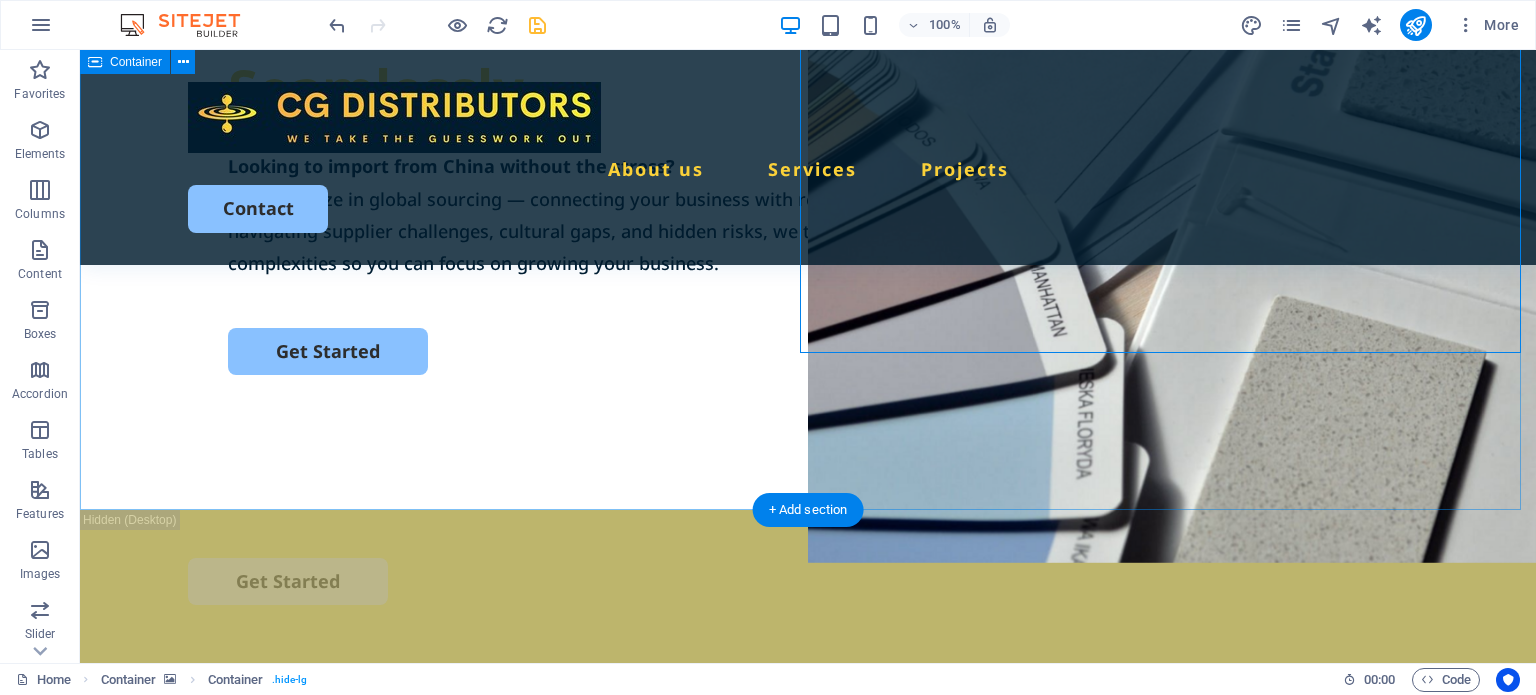 click on "From Factory Floor to Your Front Door – Seamlessly. Looking to import from China without the stress? We specialize in global sourcing — connecting your business with reliable, top-quality manufacturers. With deep experience navigating supplier challenges, cultural gaps, and hidden risks, we turn sourcing headaches into opportunities. Let us handle the complexities so you can focus on growing your business. Get Started" at bounding box center [808, 125] 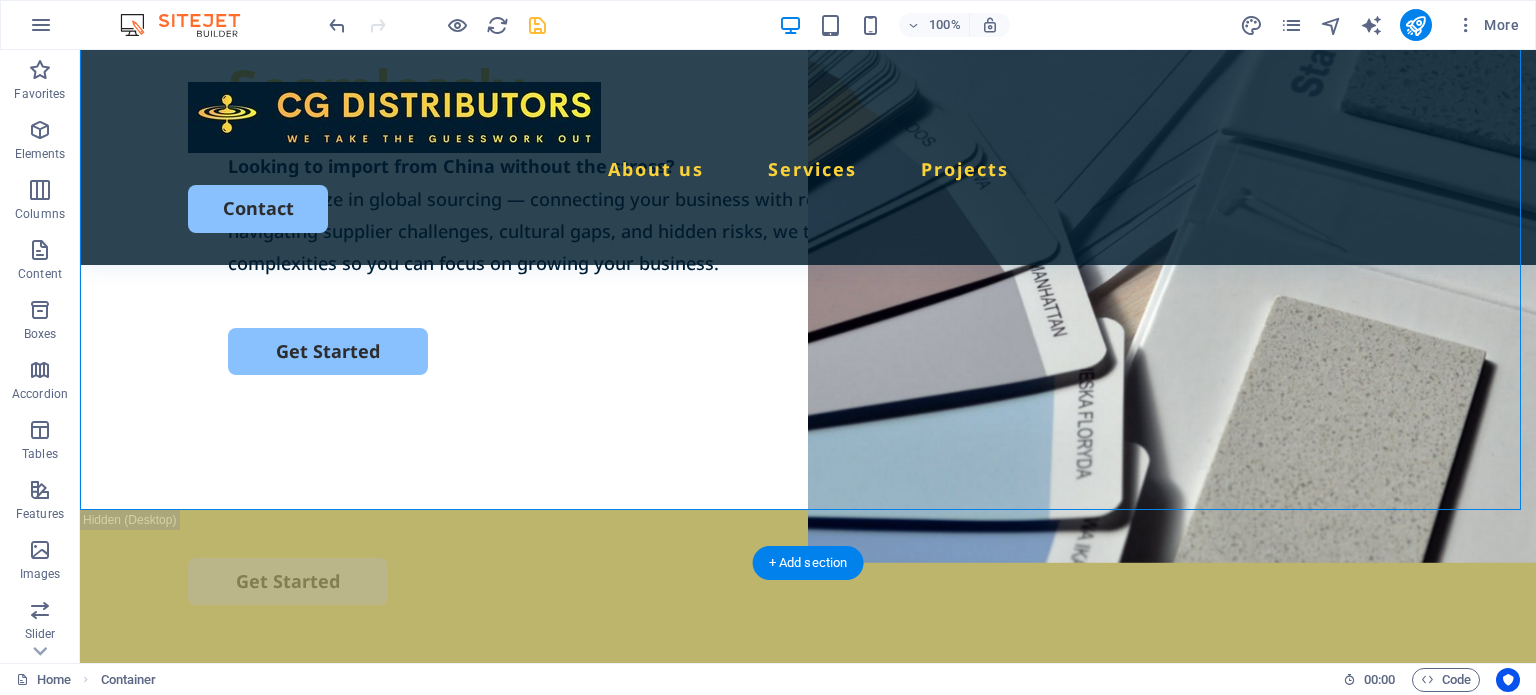click at bounding box center [1172, 870] 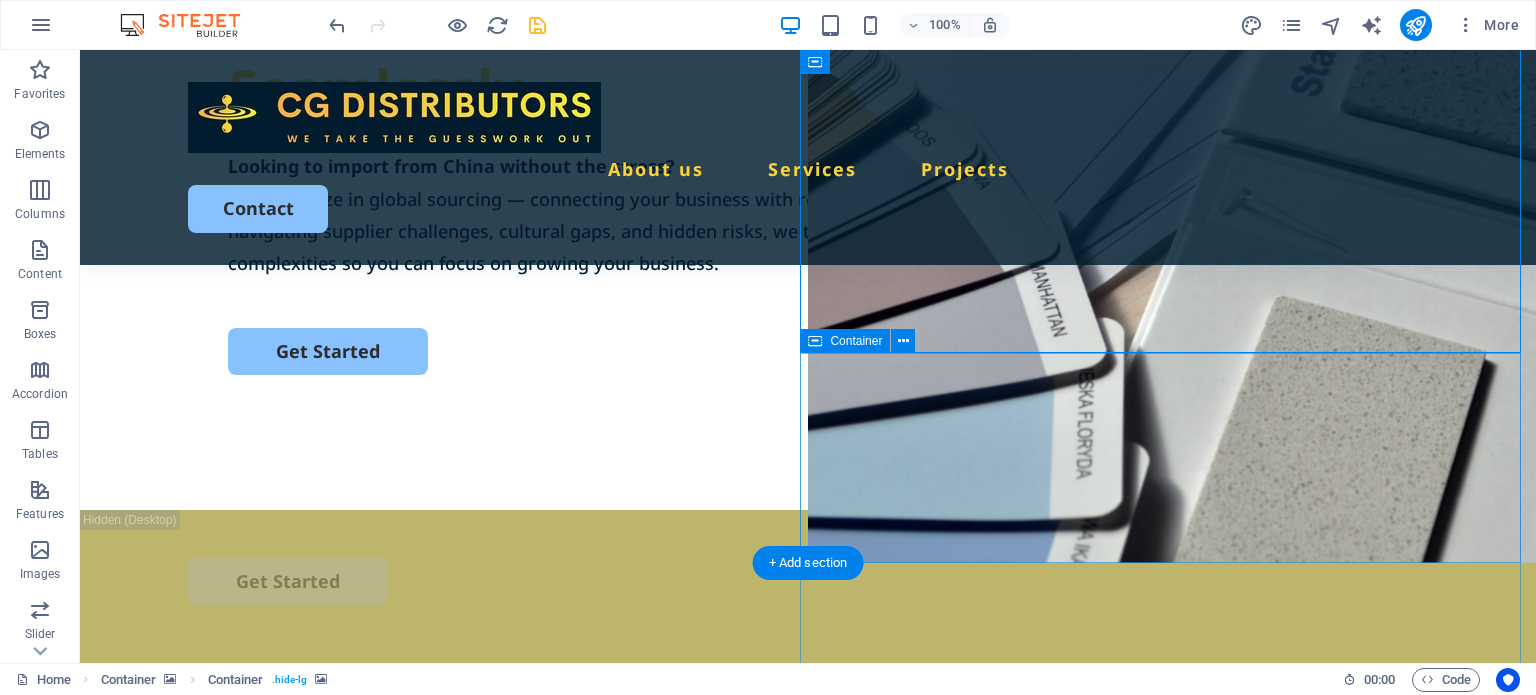 click on "Drop content here or  Add elements  Paste clipboard" at bounding box center (1172, 1390) 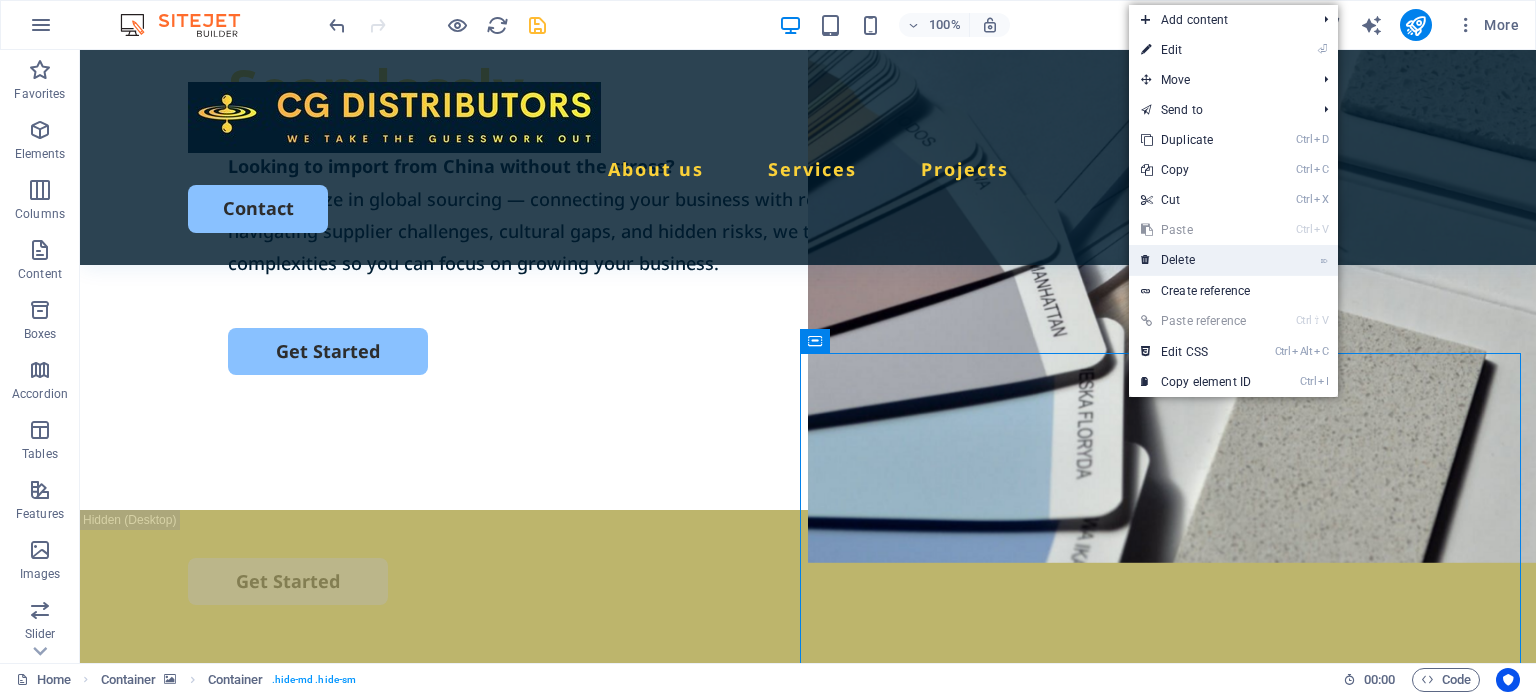 click on "⌦  Delete" at bounding box center (1196, 260) 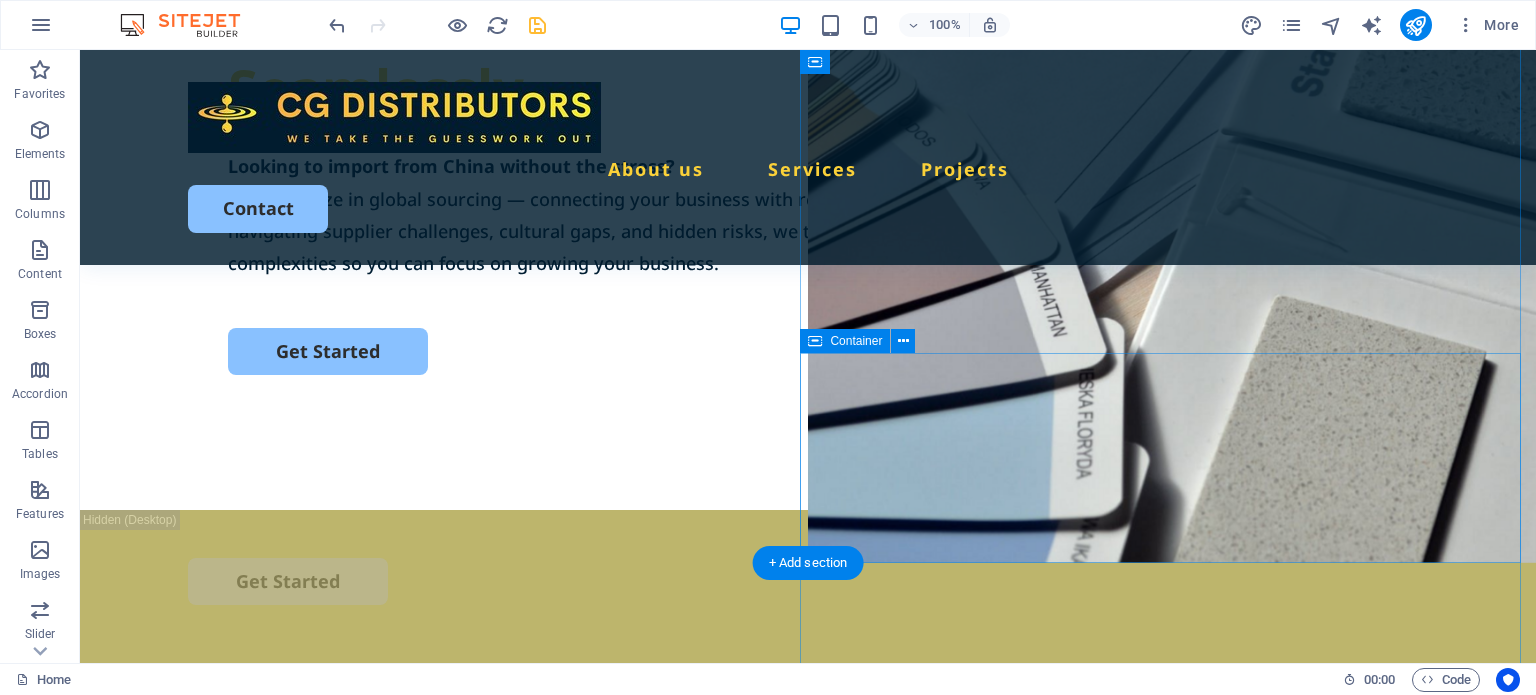 click on "Drop content here or  Add elements  Paste clipboard" at bounding box center [1172, 1390] 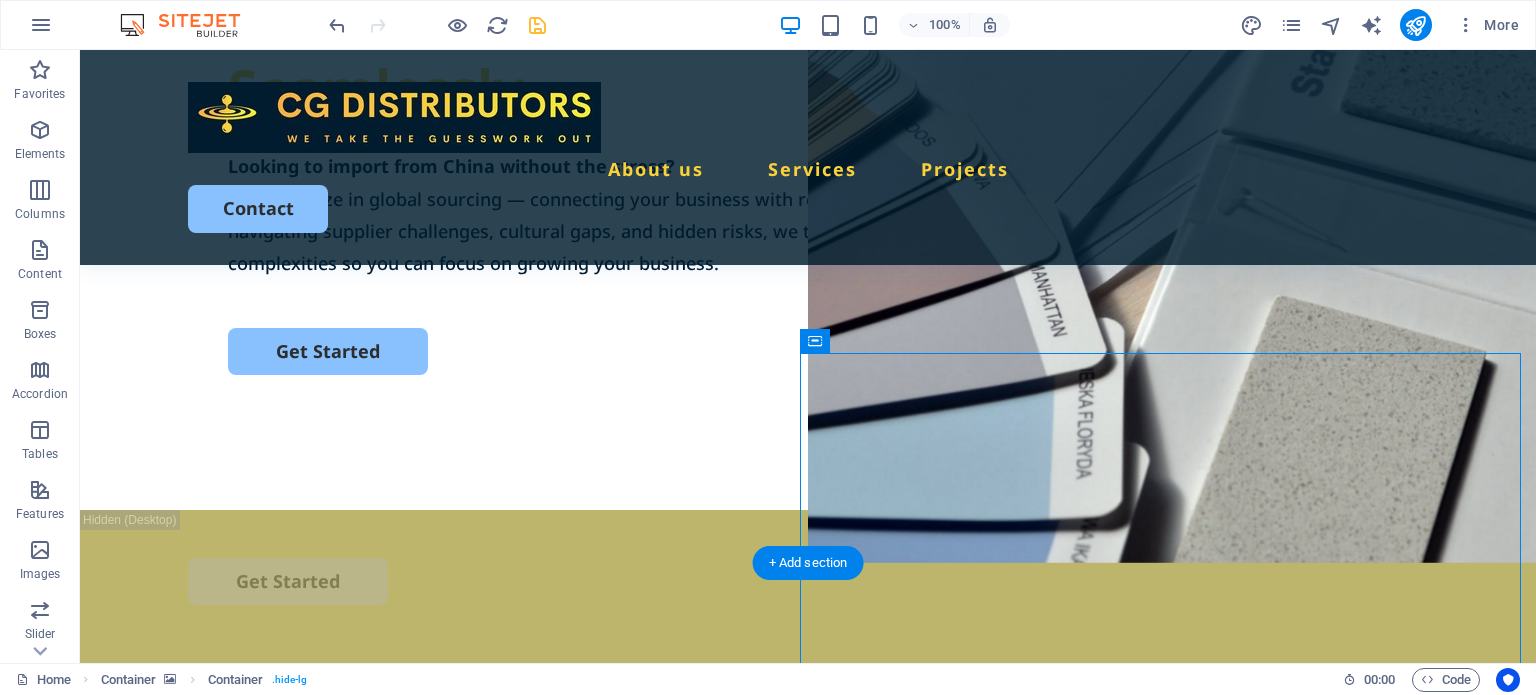 click at bounding box center [1172, 870] 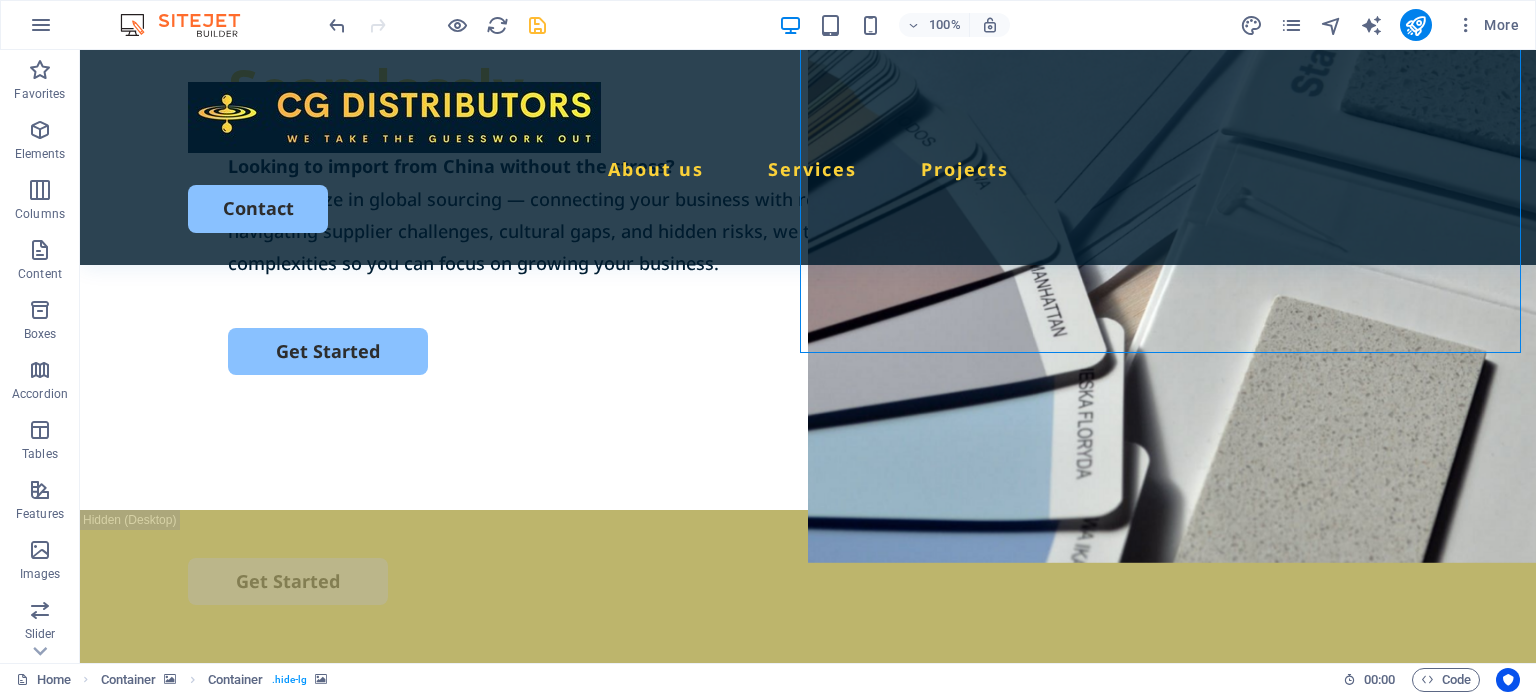 scroll, scrollTop: 0, scrollLeft: 0, axis: both 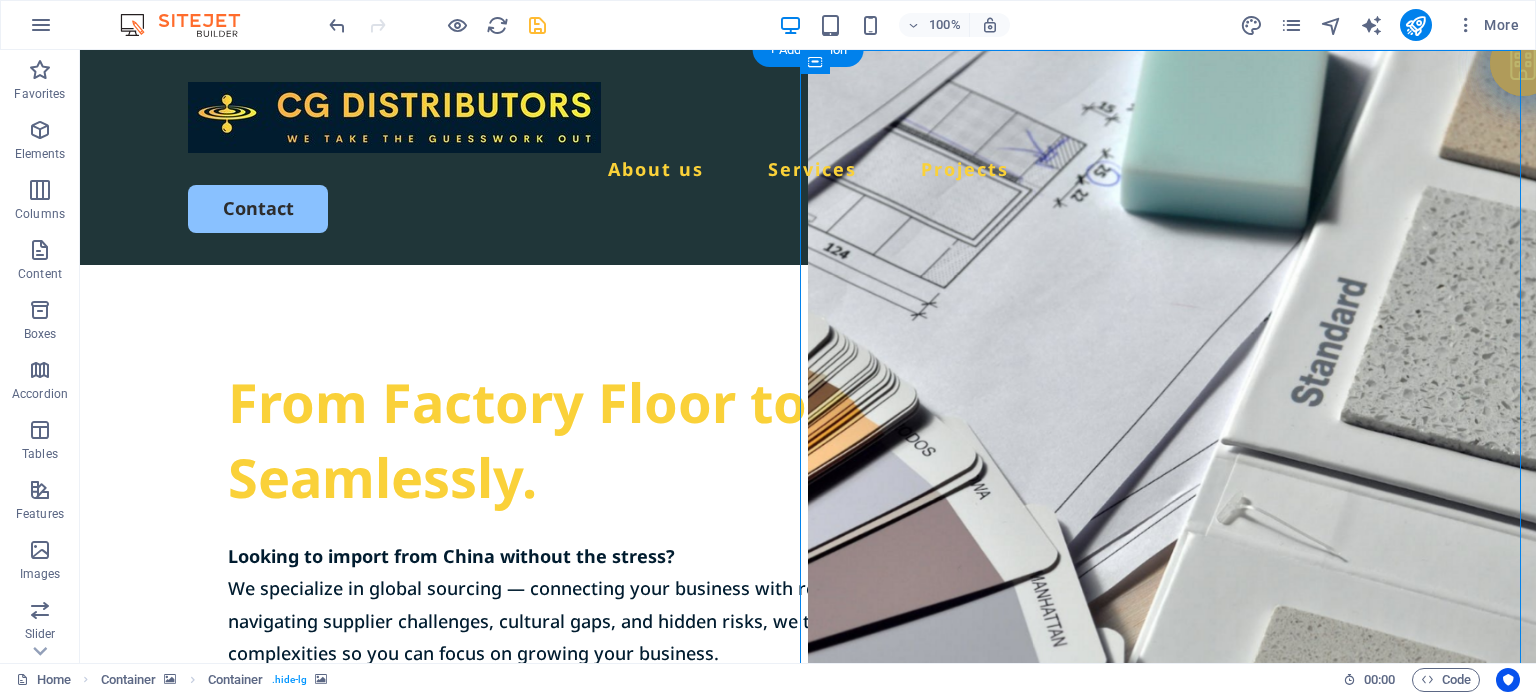 click at bounding box center [1172, 1180] 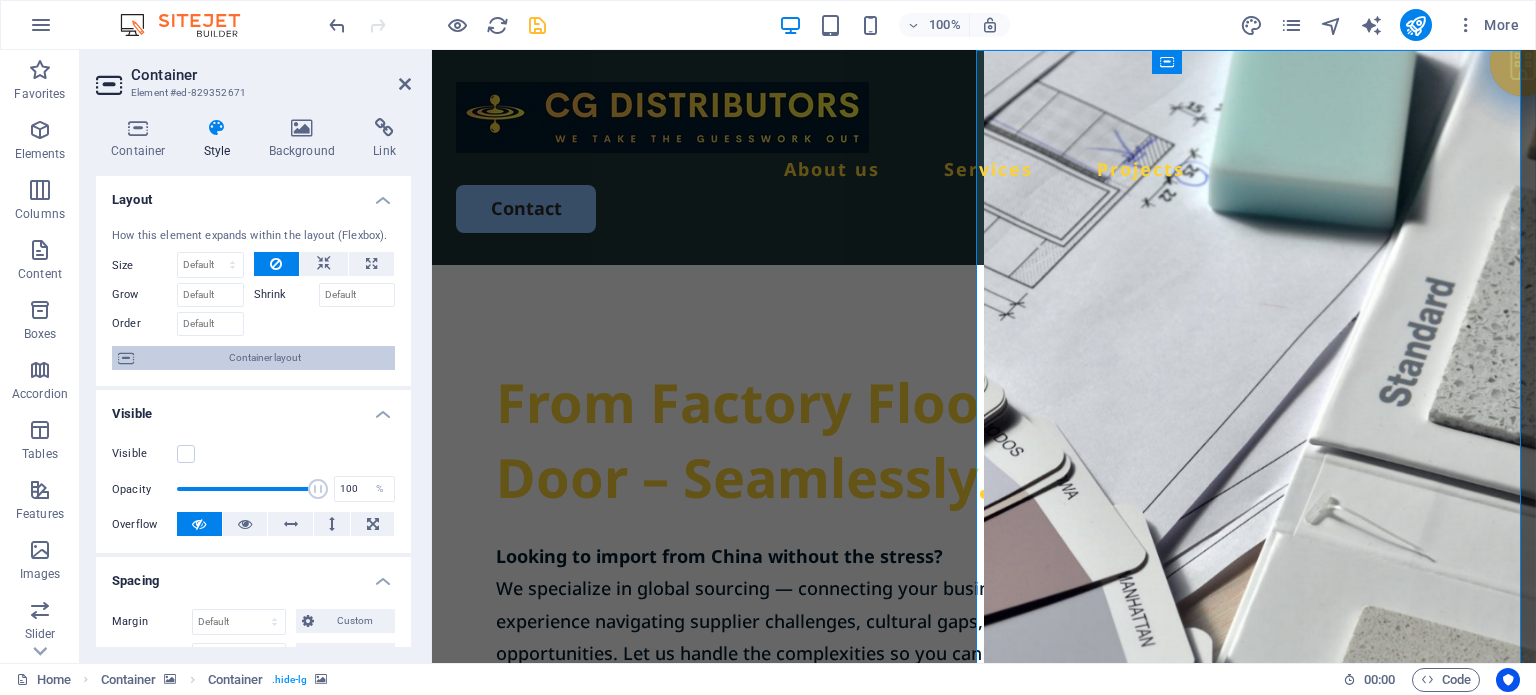 click on "Container layout" at bounding box center (264, 358) 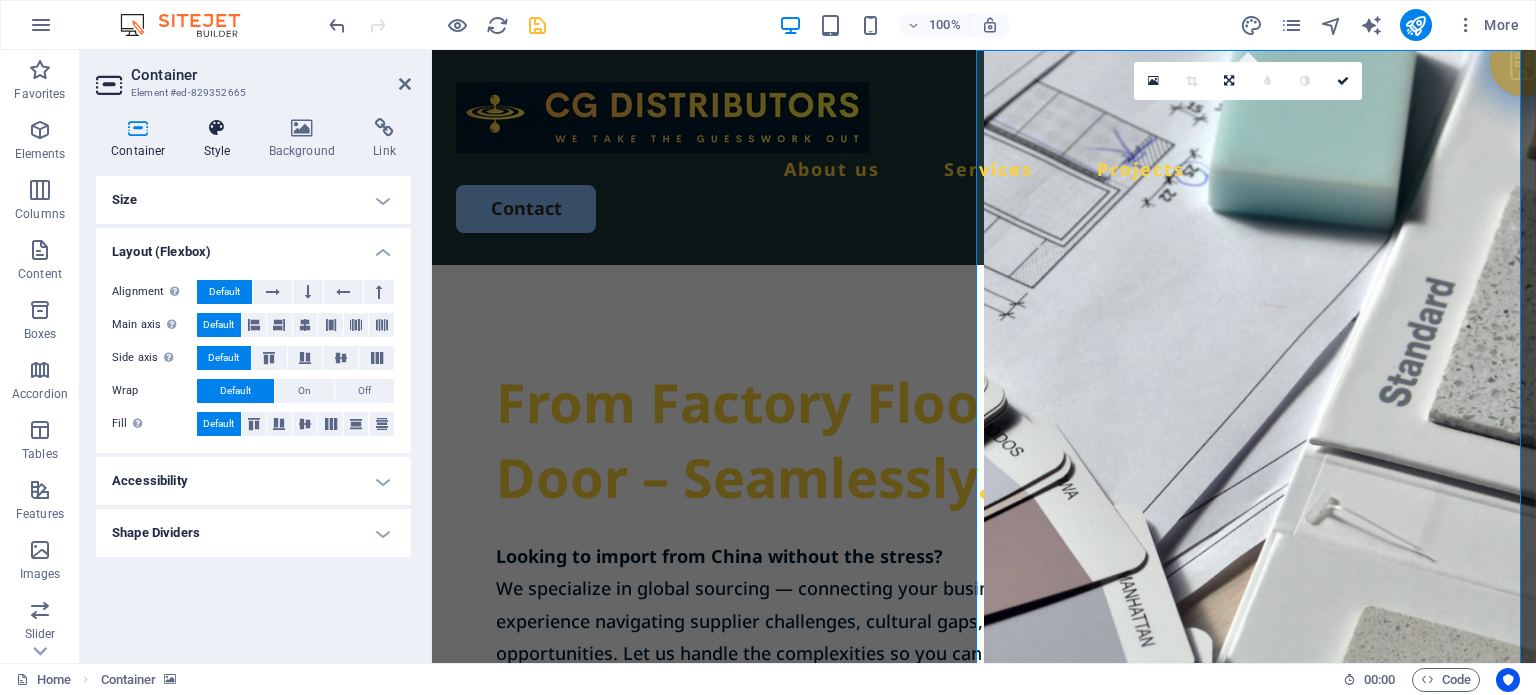 click on "Style" at bounding box center [221, 139] 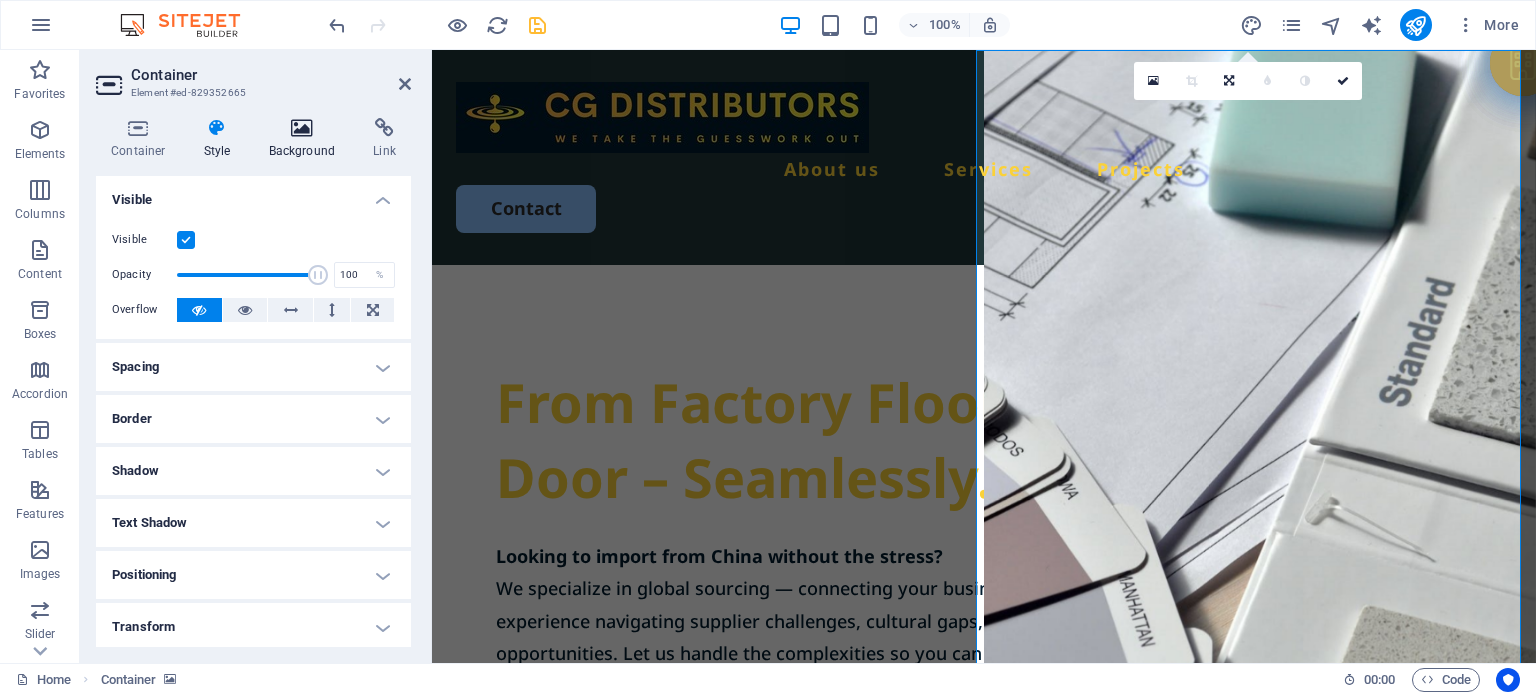 click on "Background" at bounding box center (306, 139) 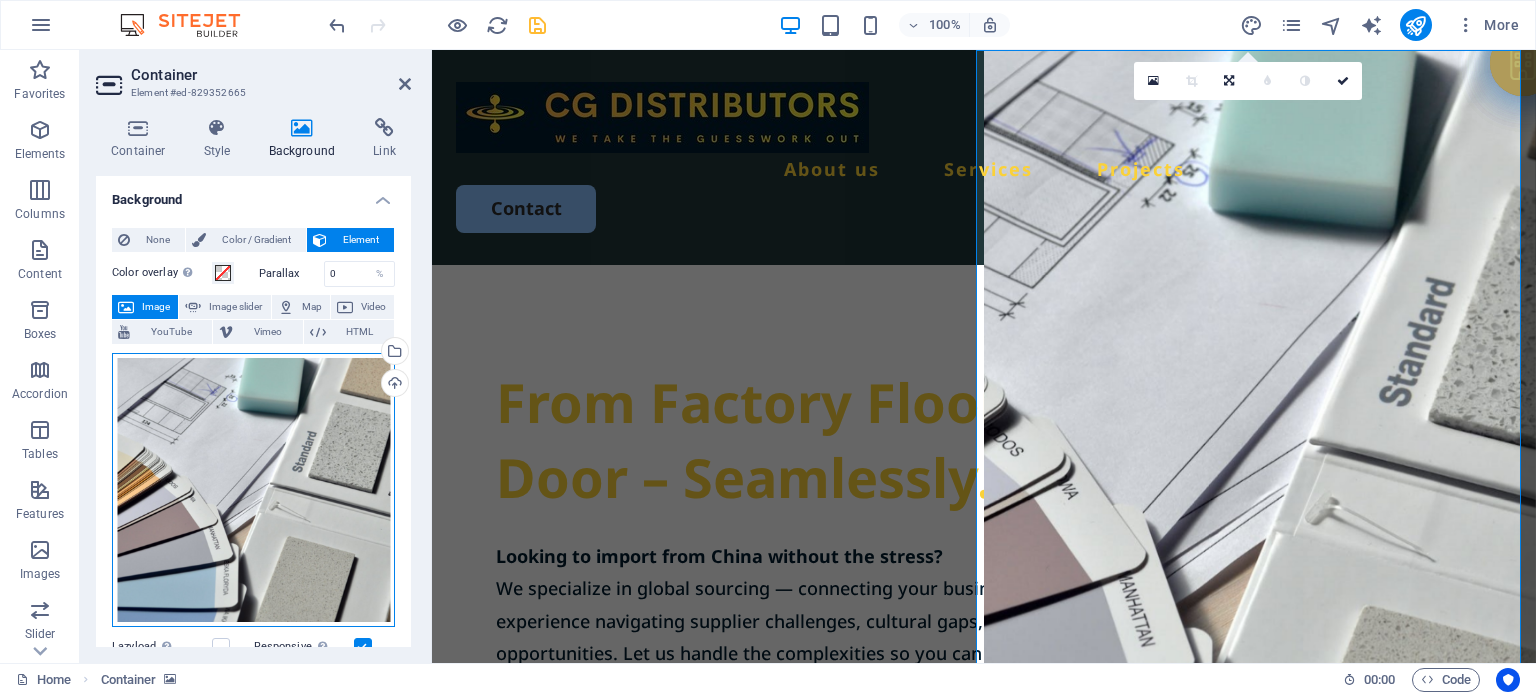 click on "Drag files here, click to choose files or select files from Files or our free stock photos & videos" at bounding box center (253, 490) 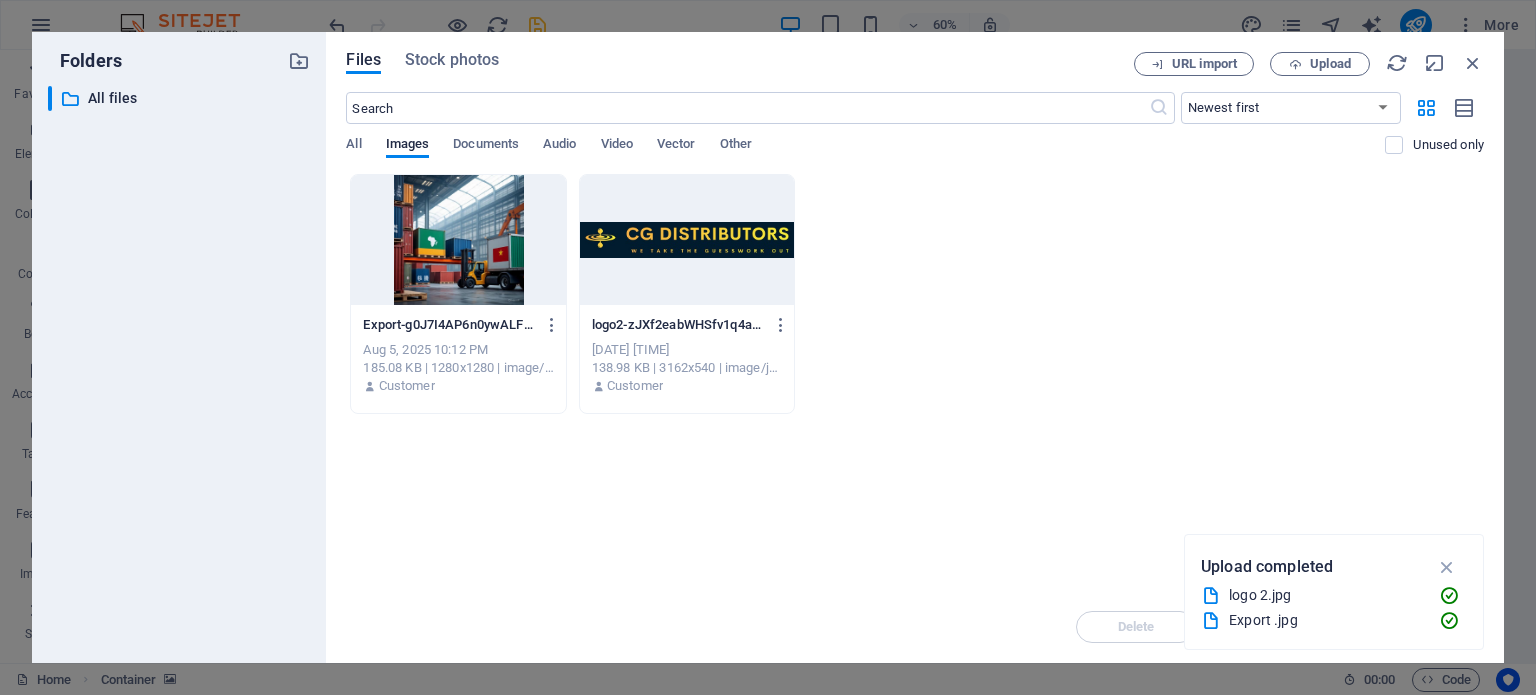 click at bounding box center [458, 240] 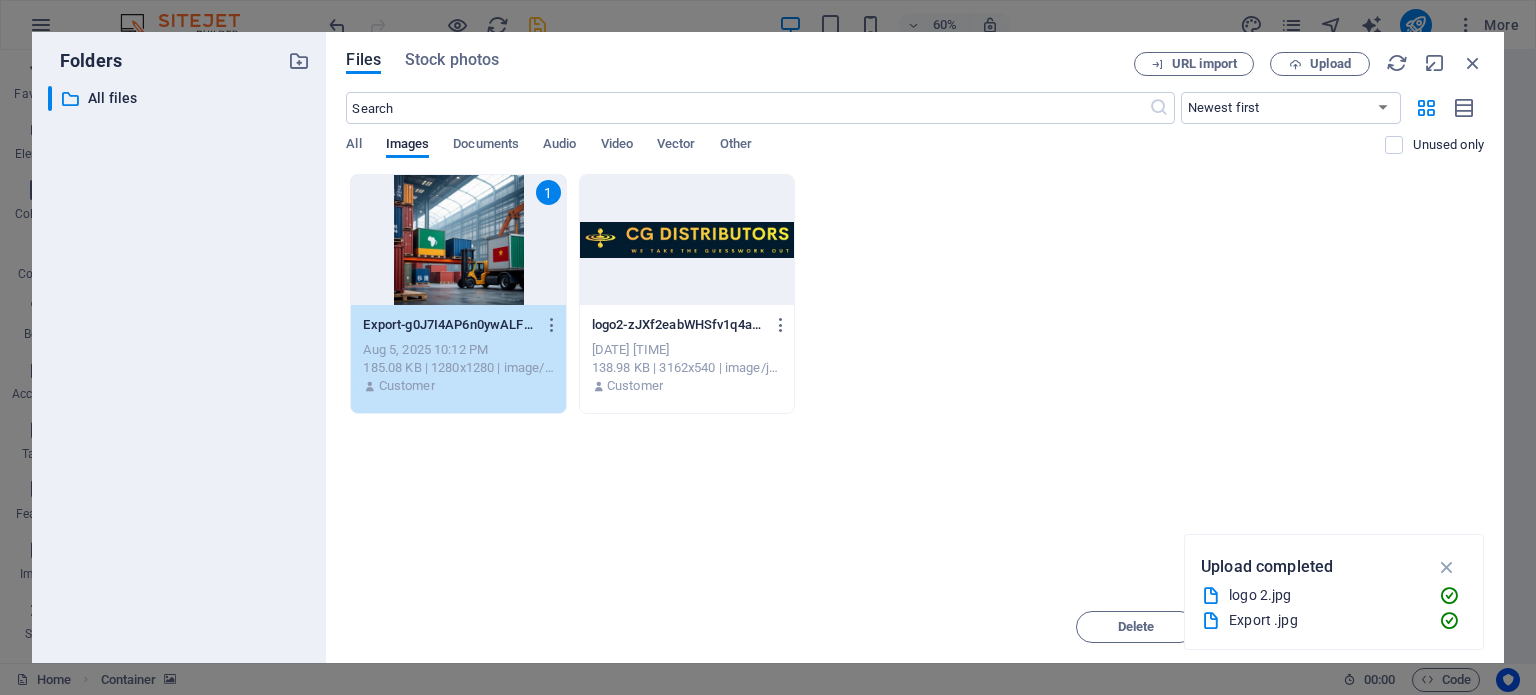 click on "1" at bounding box center [458, 240] 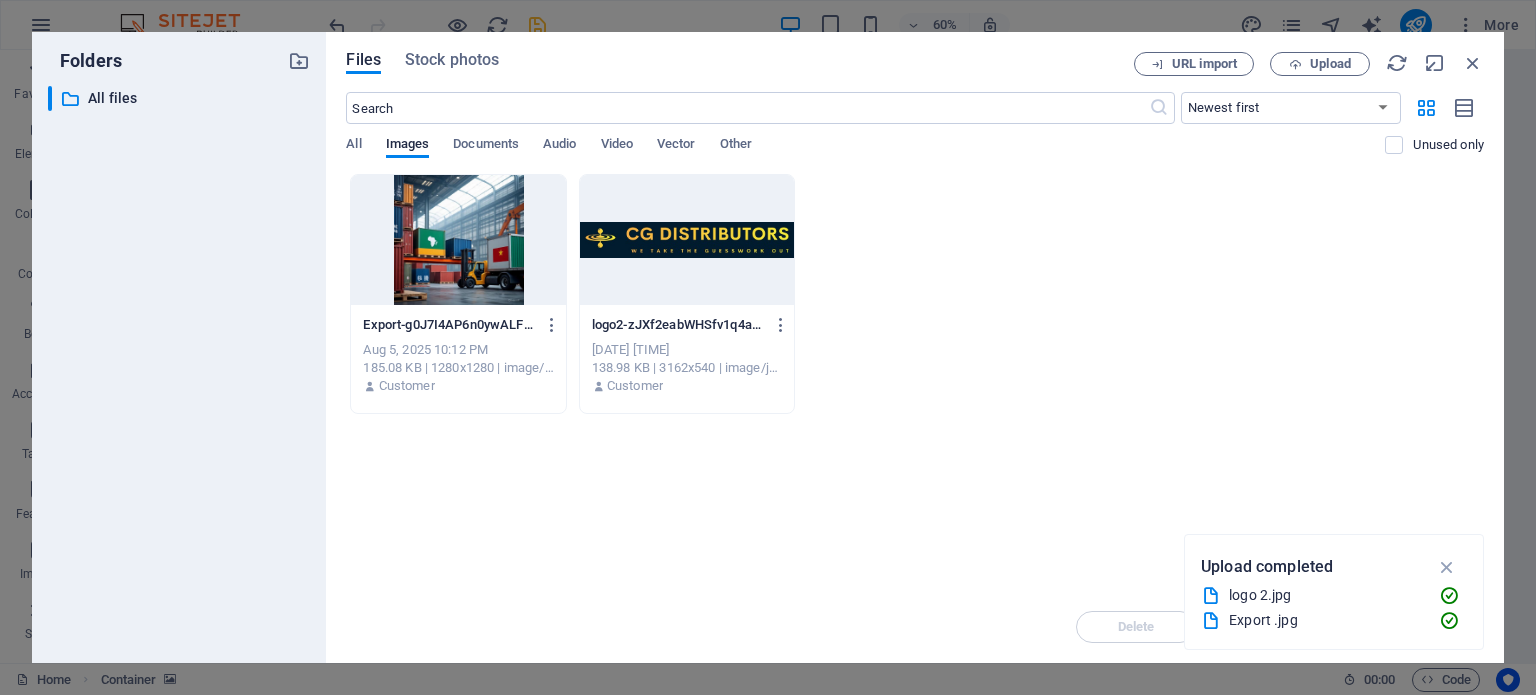 click at bounding box center (458, 240) 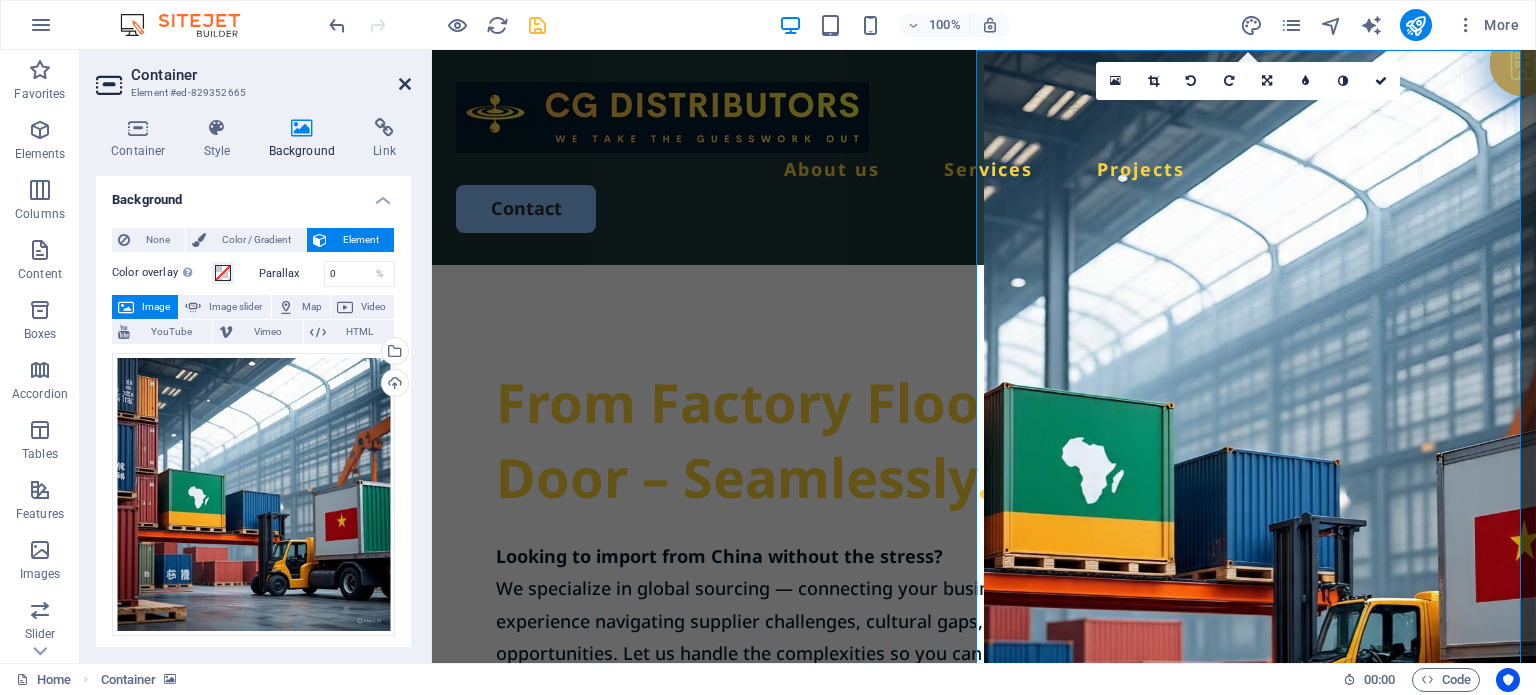 click at bounding box center (405, 84) 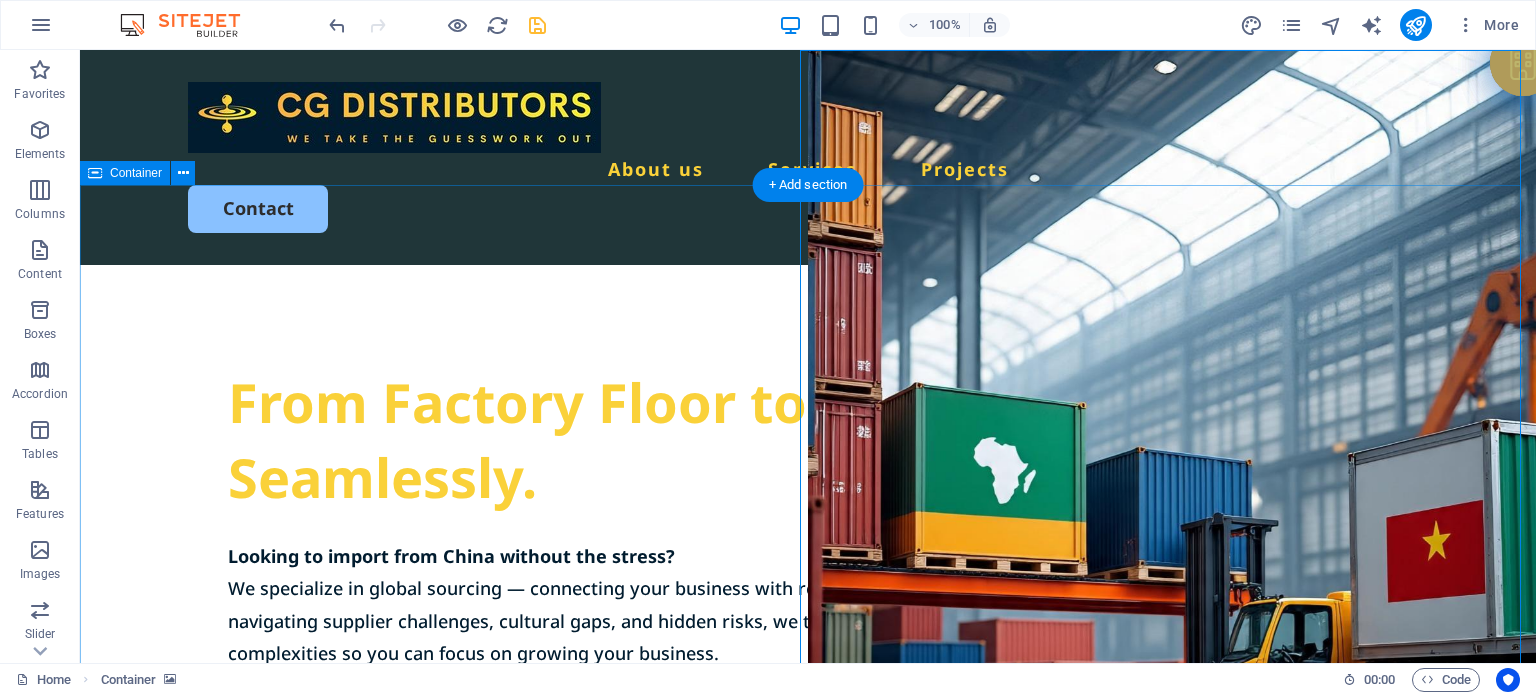 click on "From Factory Floor to Your Front Door – Seamlessly. Looking to import from China without the stress? We specialize in global sourcing — connecting your business with reliable, top-quality manufacturers. With deep experience navigating supplier challenges, cultural gaps, and hidden risks, we turn sourcing headaches into opportunities. Let us handle the complexities so you can focus on growing your business. Get Started" at bounding box center [808, 650] 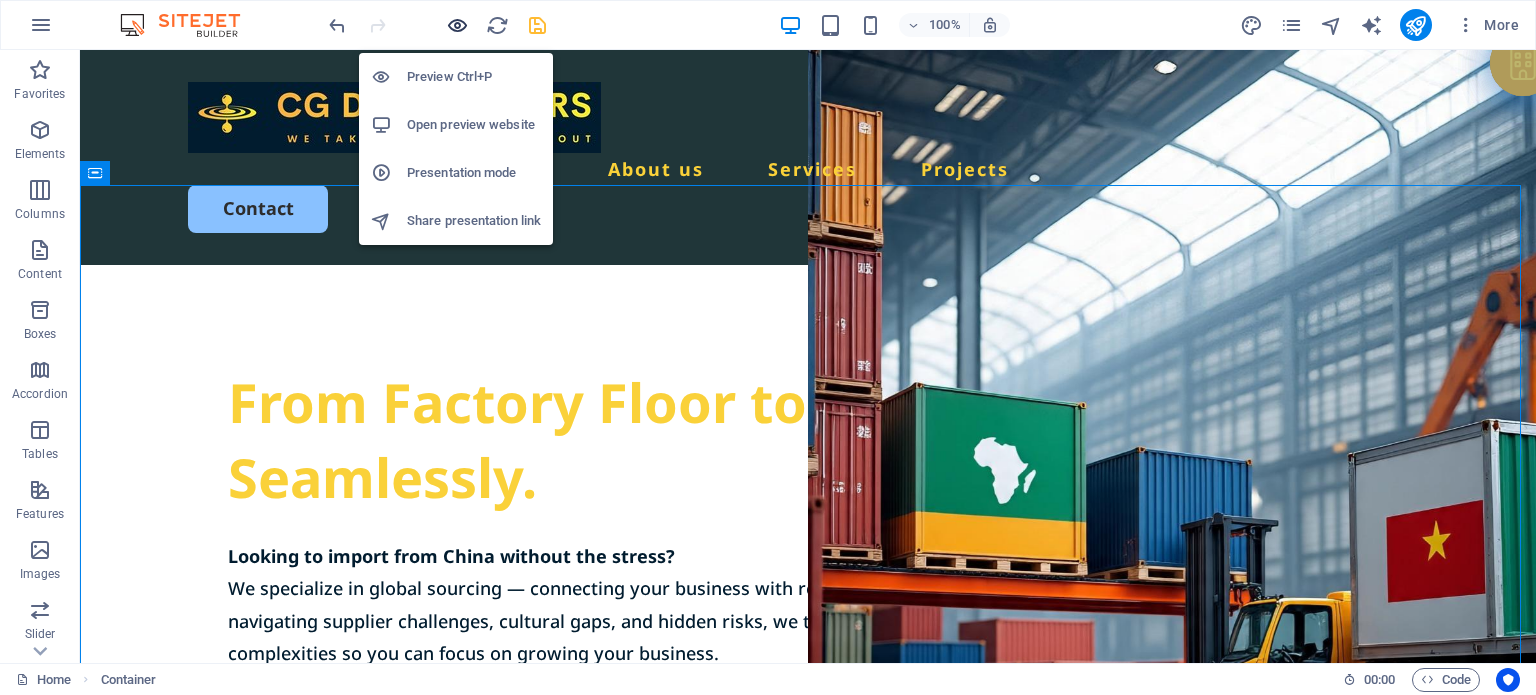 click at bounding box center [457, 25] 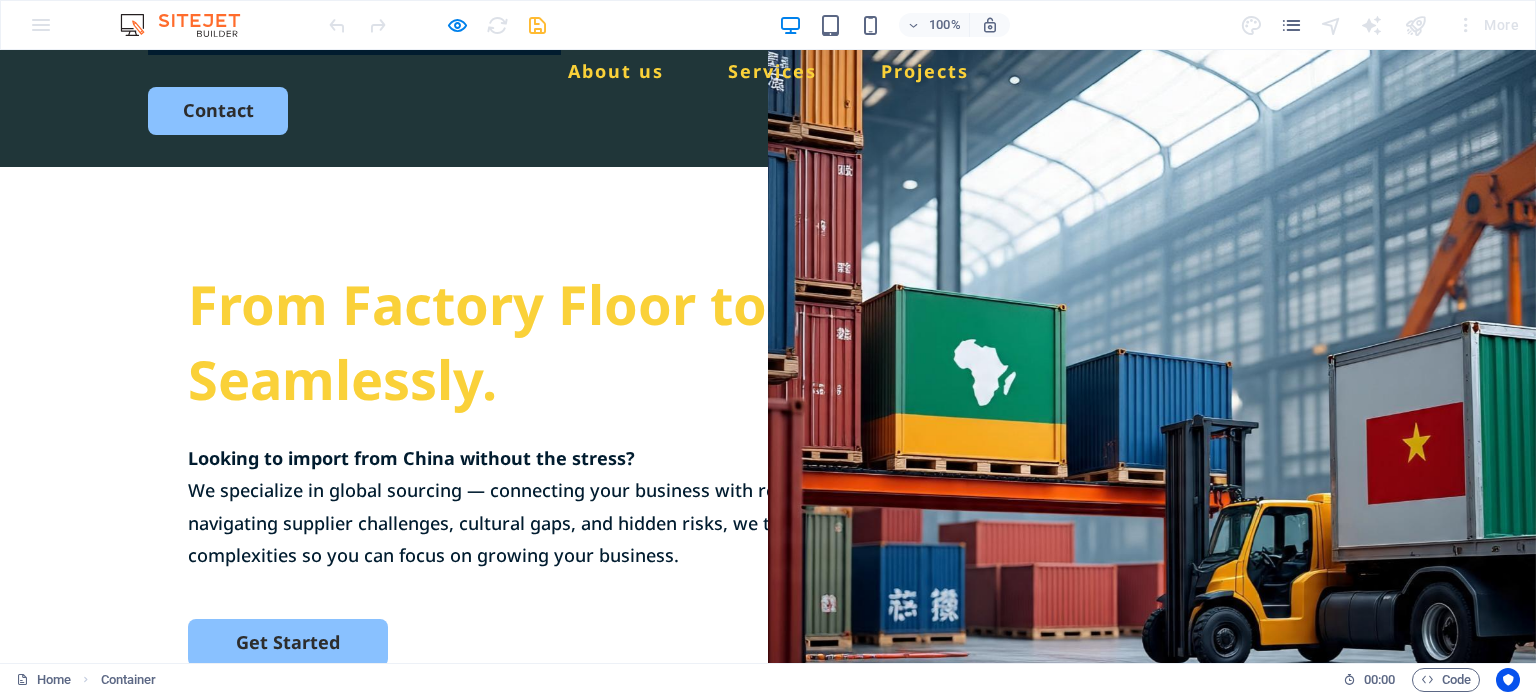 scroll, scrollTop: 113, scrollLeft: 0, axis: vertical 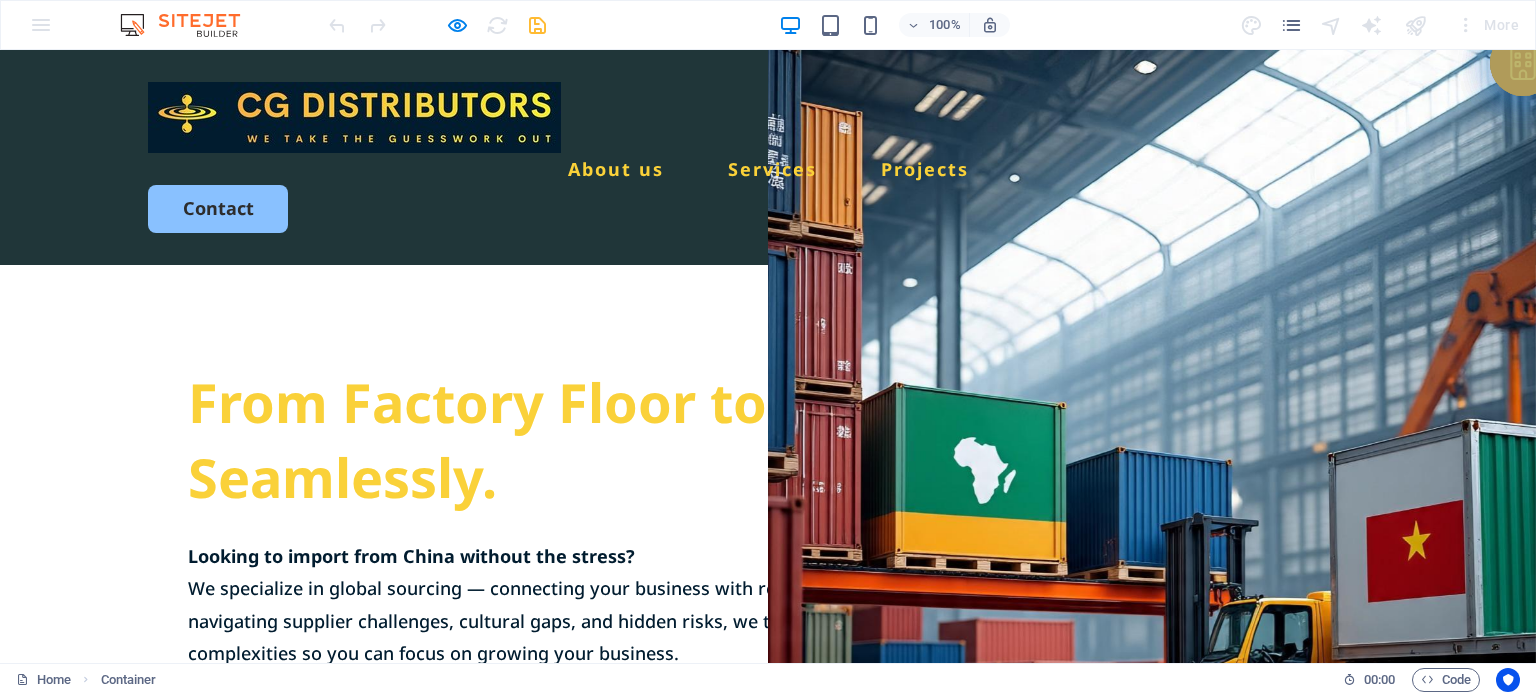 click on "From Factory Floor to Your Front Door – Seamlessly. Looking to import from China without the stress? We specialize in global sourcing — connecting your business with reliable, top-quality manufacturers. With deep experience navigating supplier challenges, cultural gaps, and hidden risks, we turn sourcing headaches into opportunities. Let us handle the complexities so you can focus on growing your business. Get Started" at bounding box center [768, 650] 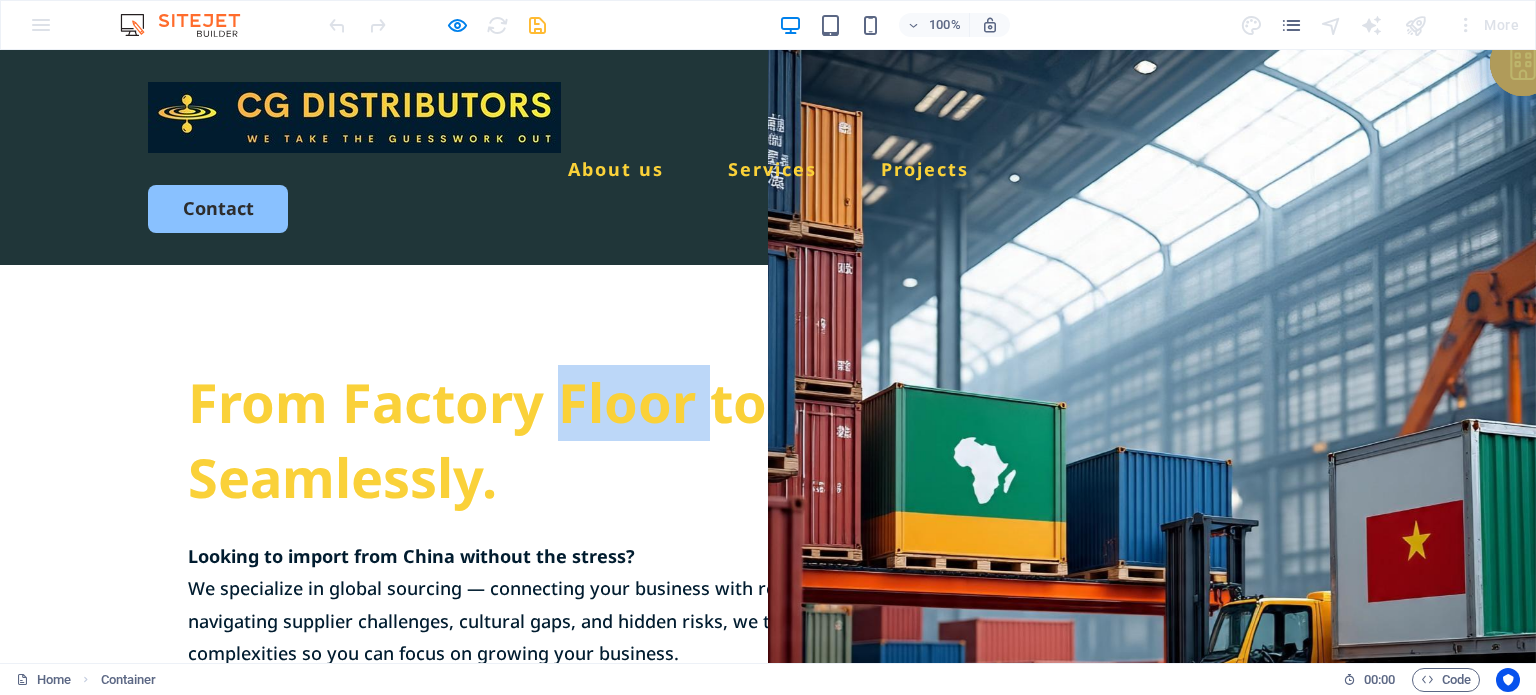 click on "From Factory Floor to Your Front Door – Seamlessly. Looking to import from China without the stress? We specialize in global sourcing — connecting your business with reliable, top-quality manufacturers. With deep experience navigating supplier challenges, cultural gaps, and hidden risks, we turn sourcing headaches into opportunities. Let us handle the complexities so you can focus on growing your business. Get Started" at bounding box center [768, 650] 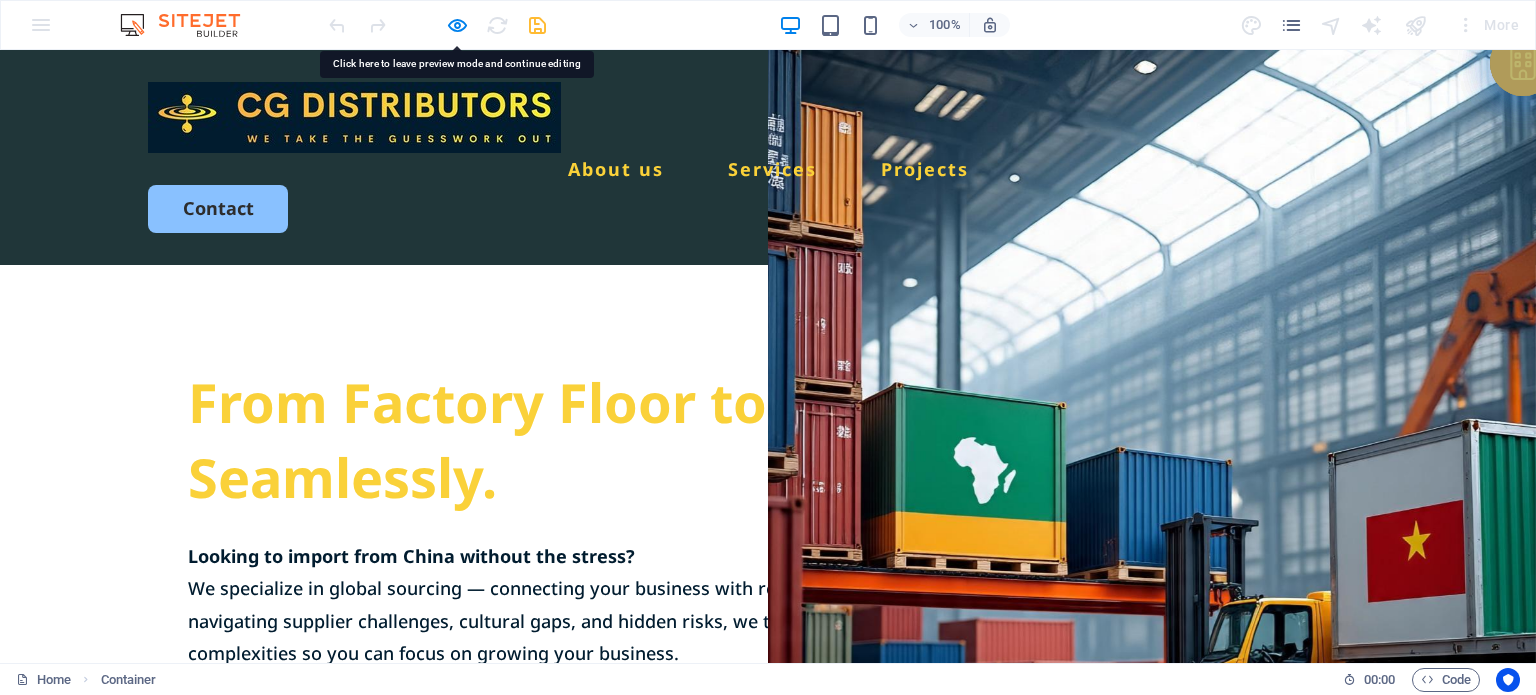 click at bounding box center (1152, 461) 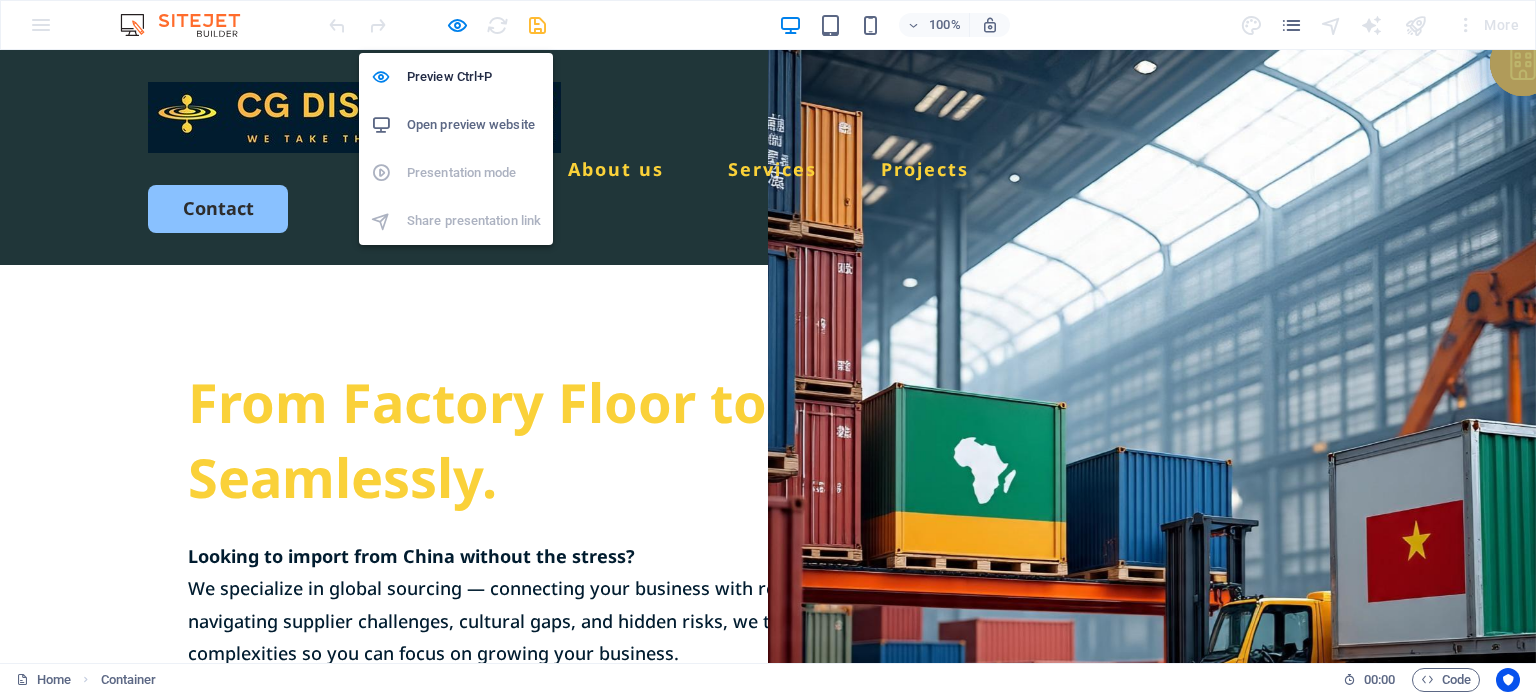 click on "Open preview website" at bounding box center [474, 125] 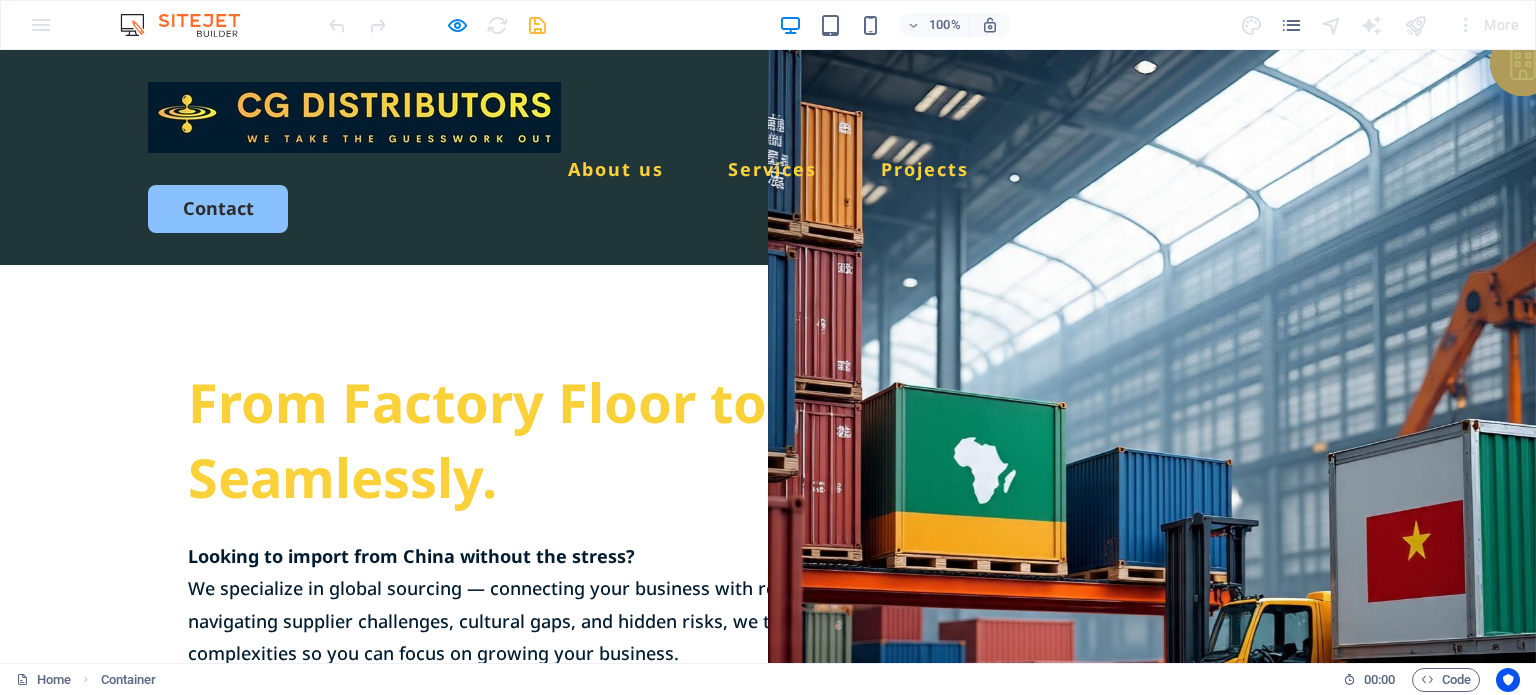 click at bounding box center (354, 117) 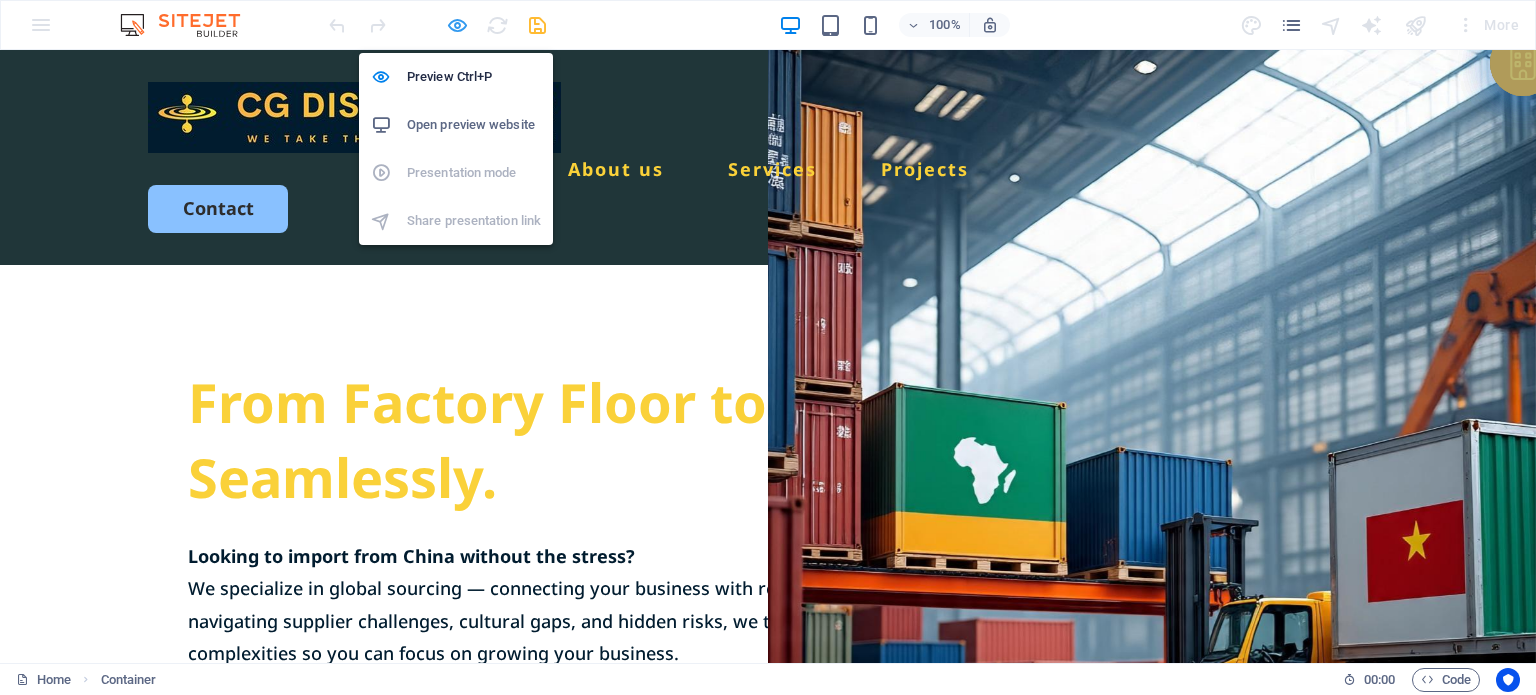 click at bounding box center (457, 25) 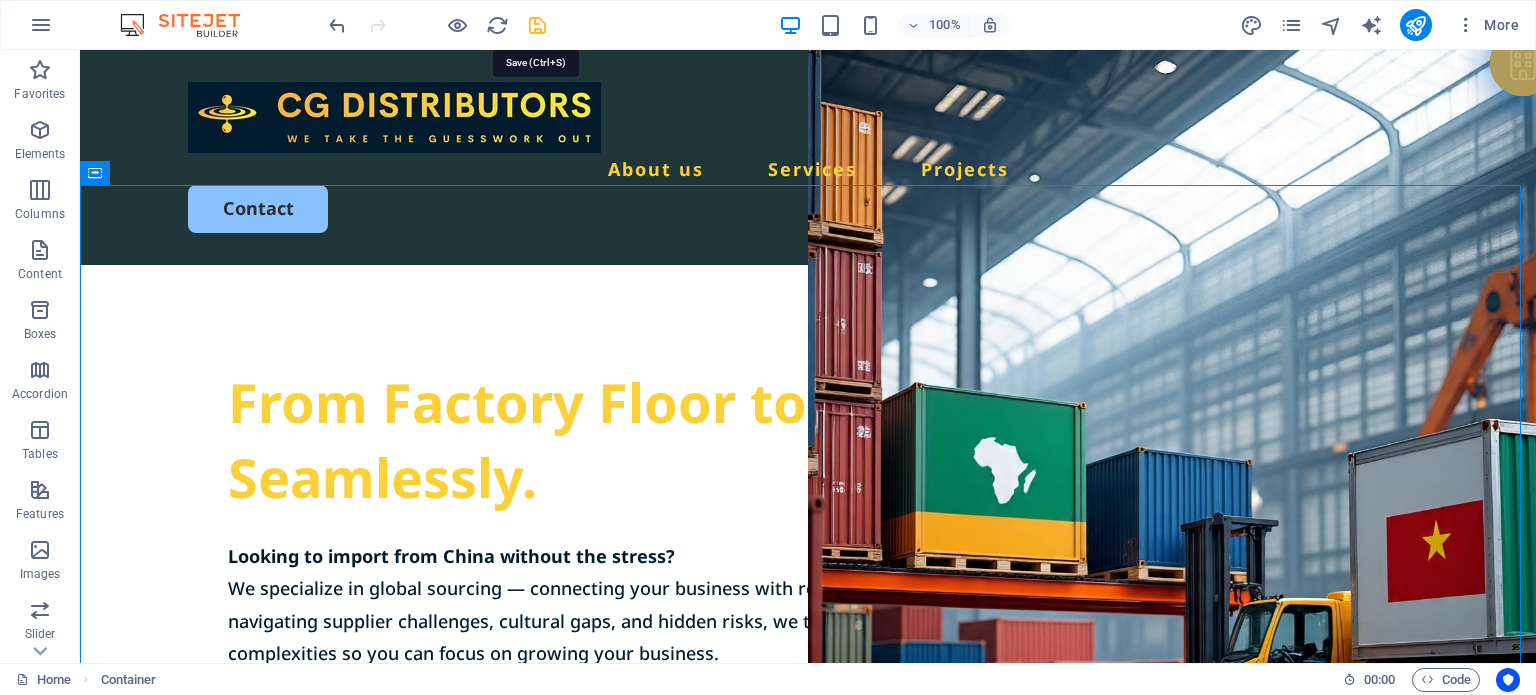 click at bounding box center [537, 25] 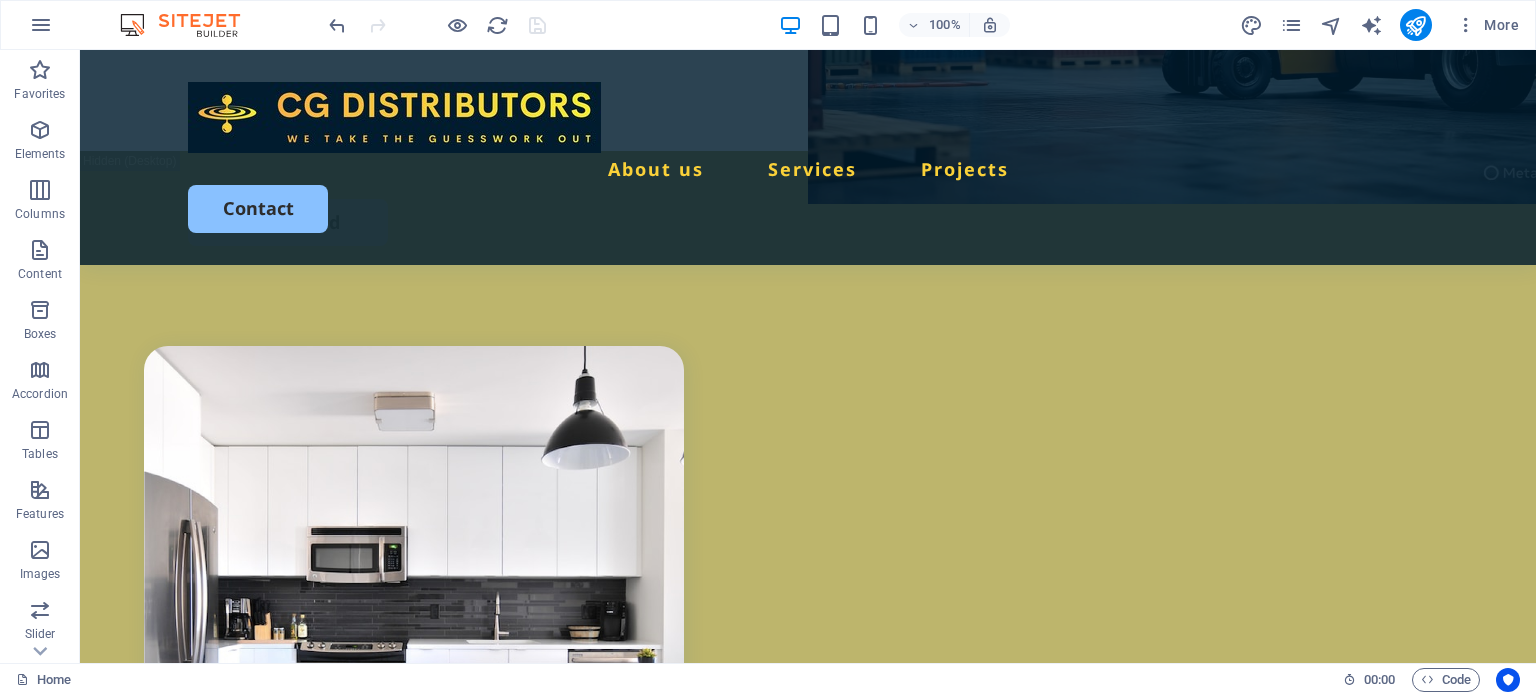 scroll, scrollTop: 624, scrollLeft: 0, axis: vertical 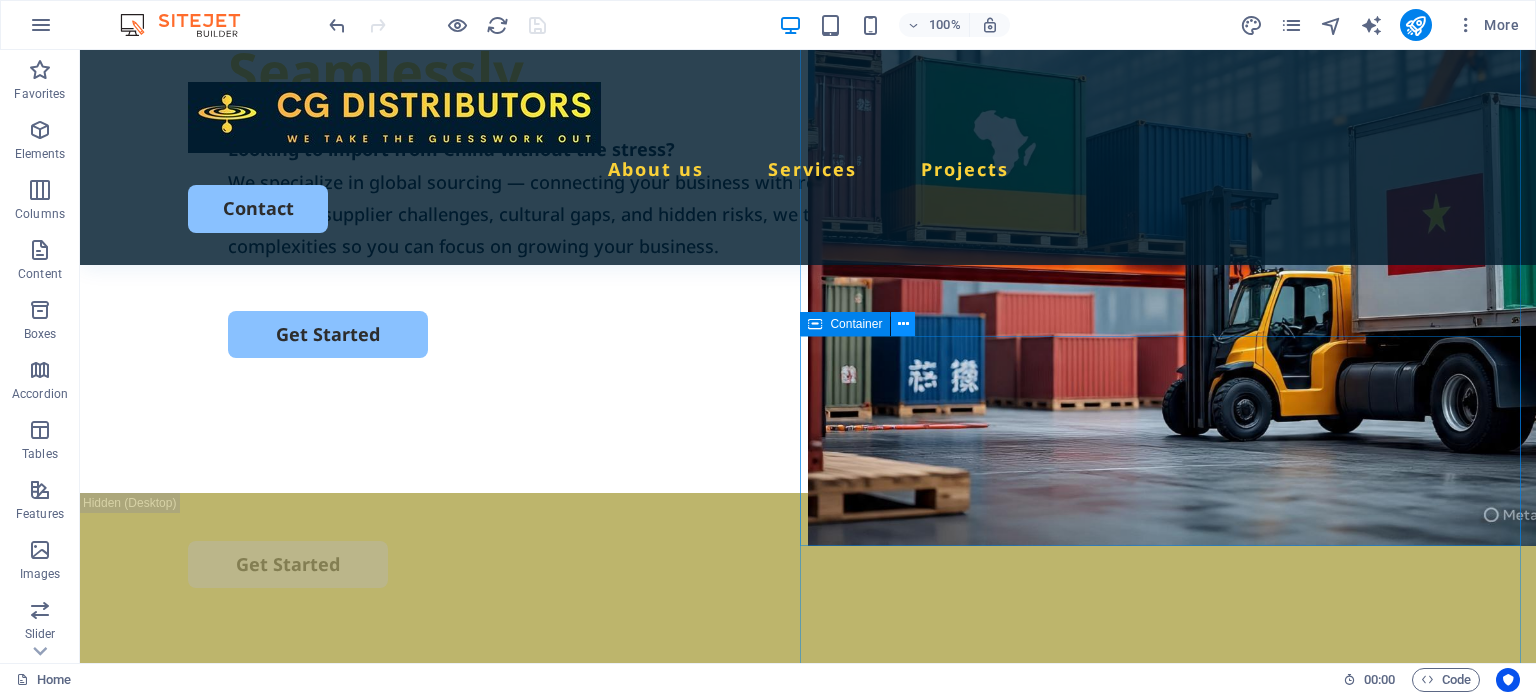 click at bounding box center (903, 324) 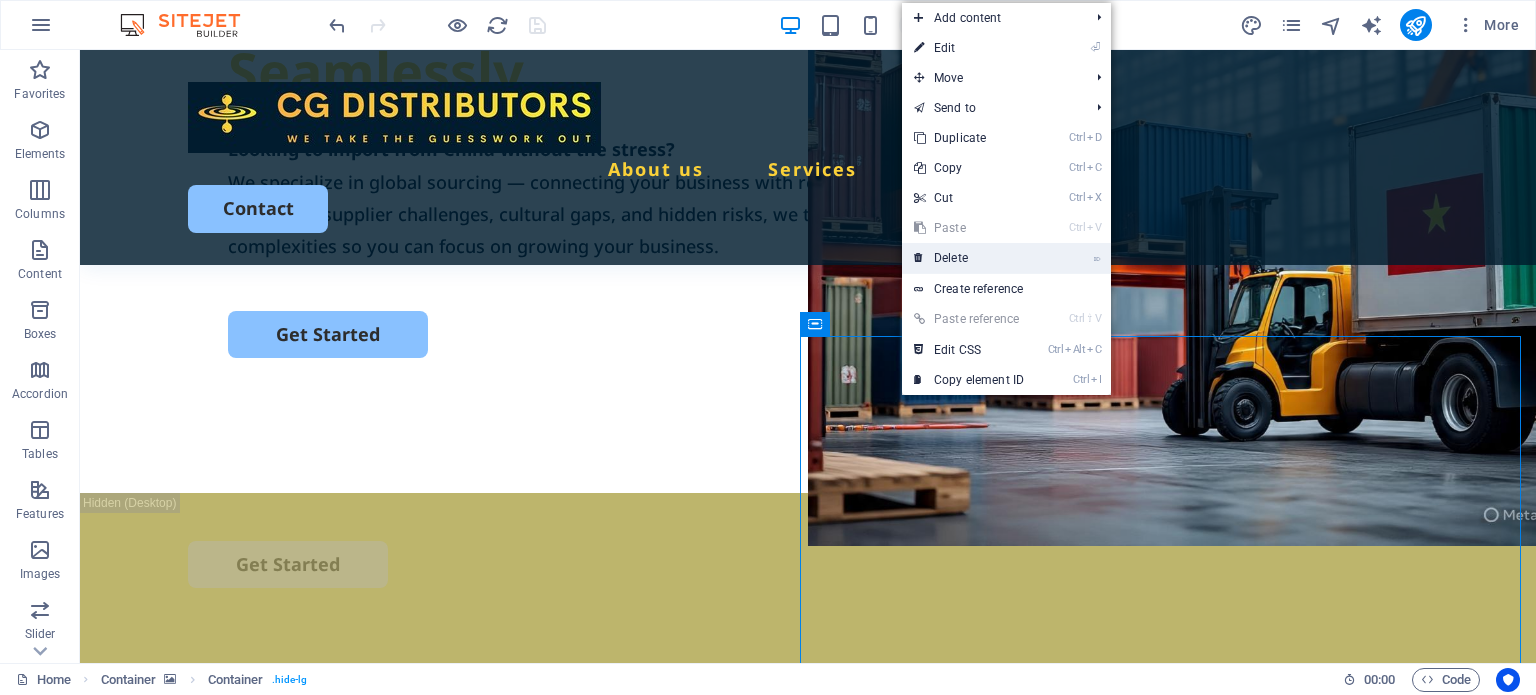 click on "⌦  Delete" at bounding box center [969, 258] 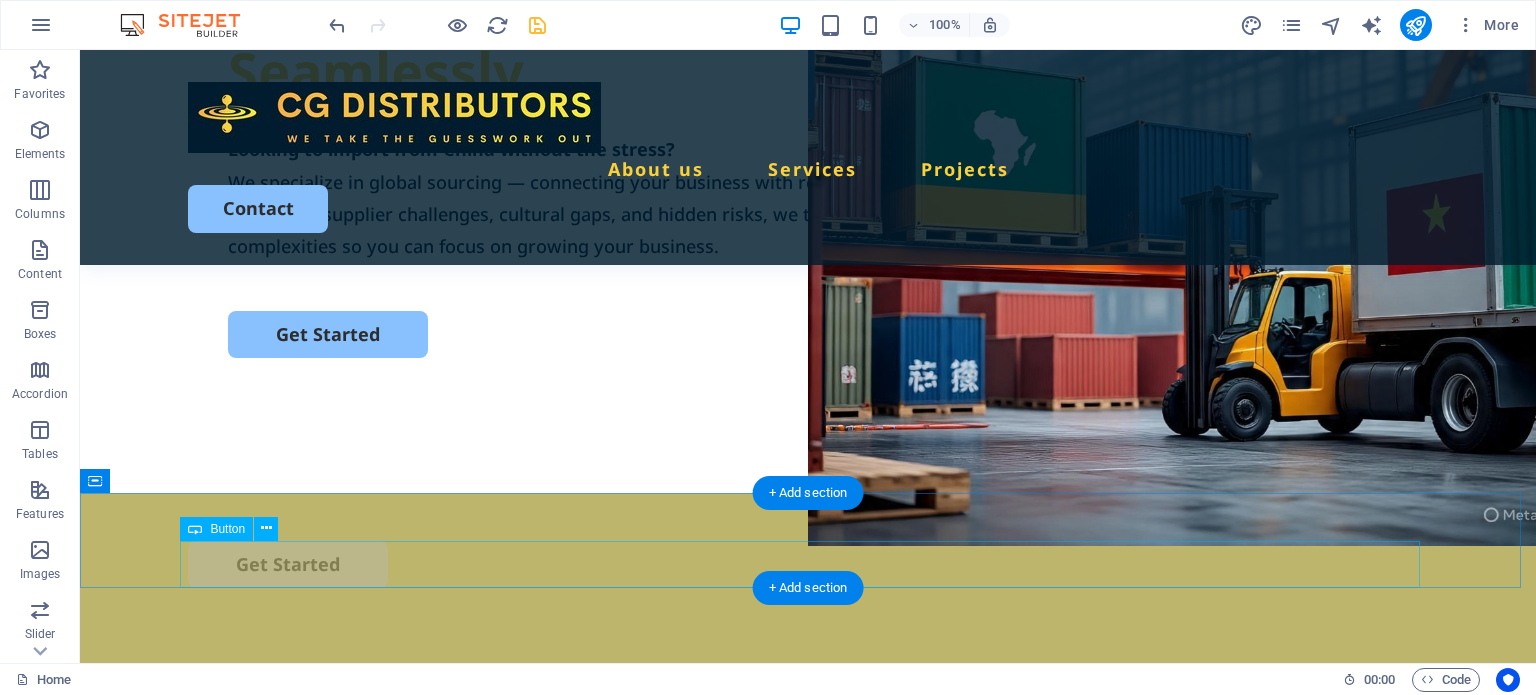 click on "Get Started" at bounding box center [808, 564] 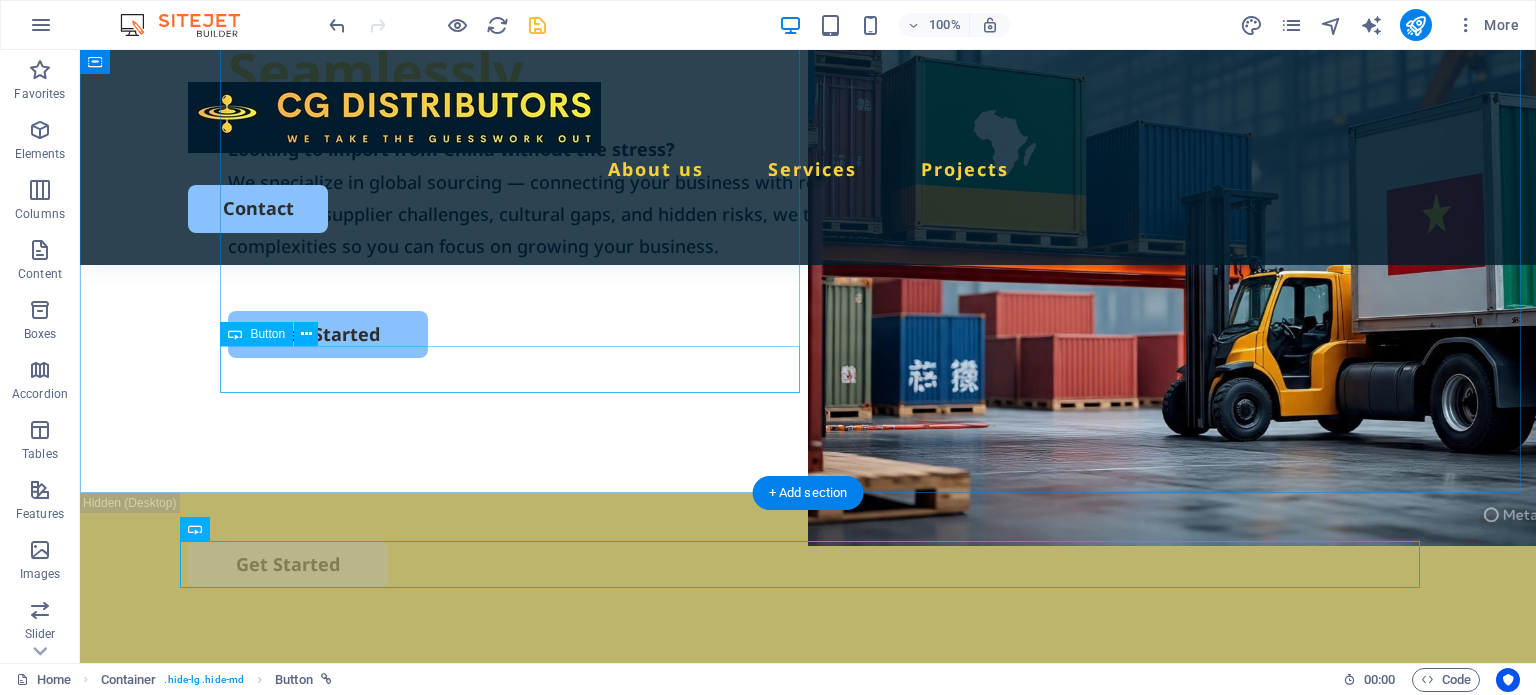 click on "Get Started" at bounding box center (808, 334) 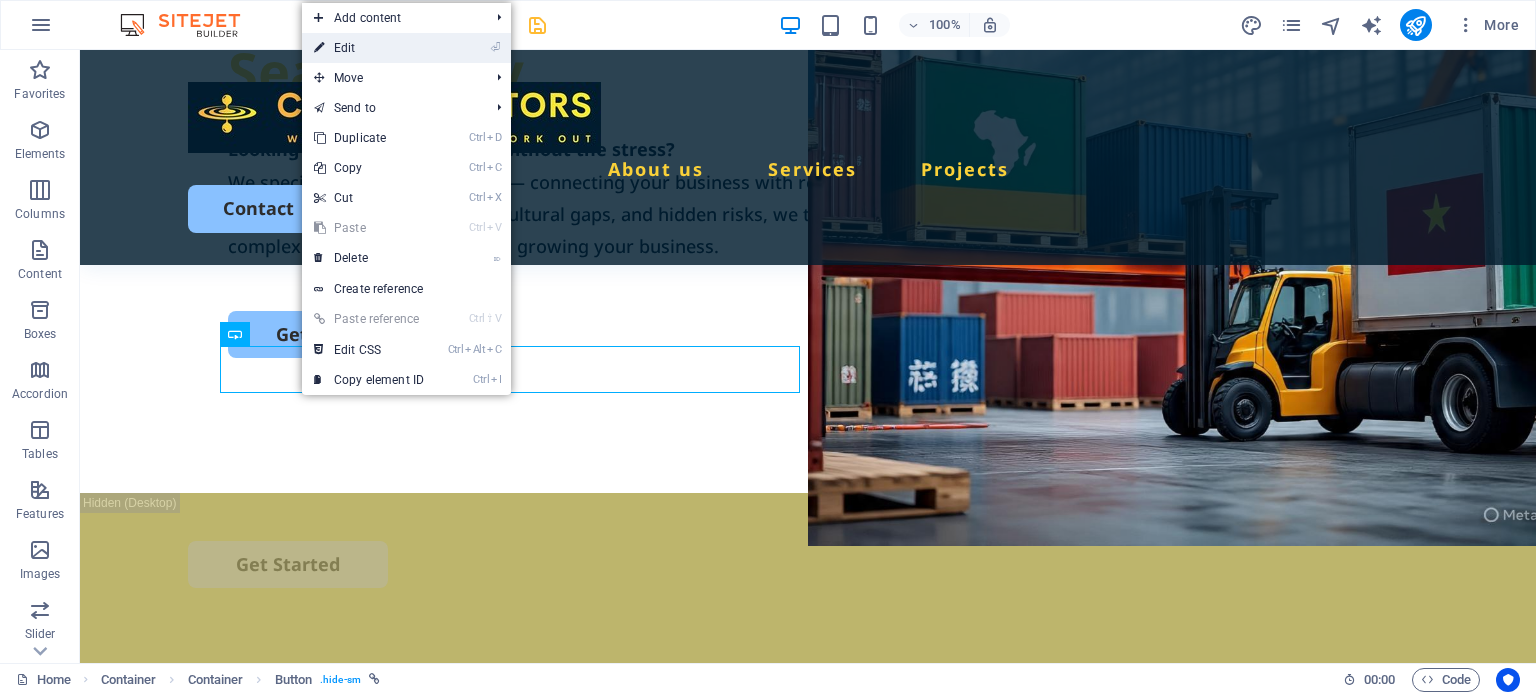 click on "⏎  Edit" at bounding box center [369, 48] 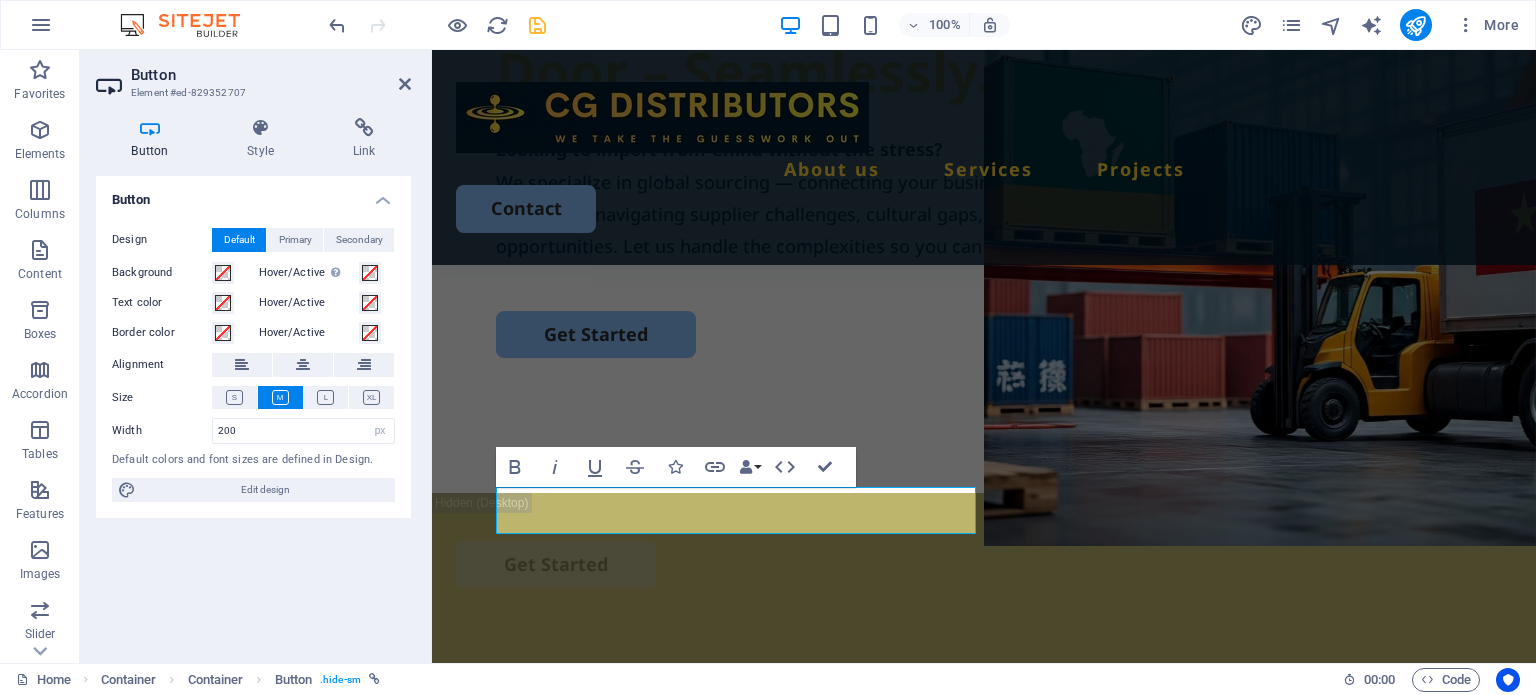 scroll, scrollTop: 296, scrollLeft: 0, axis: vertical 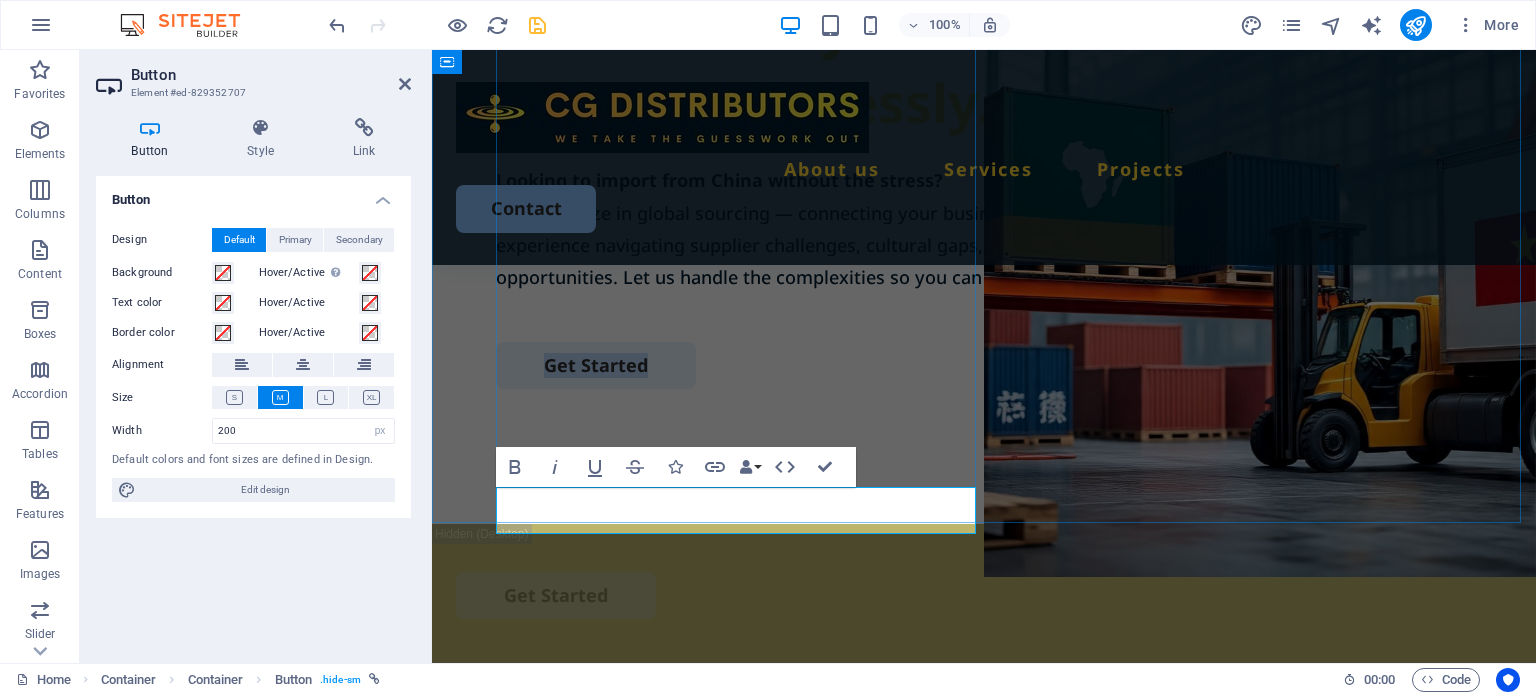 click on "Get Started" at bounding box center (596, 365) 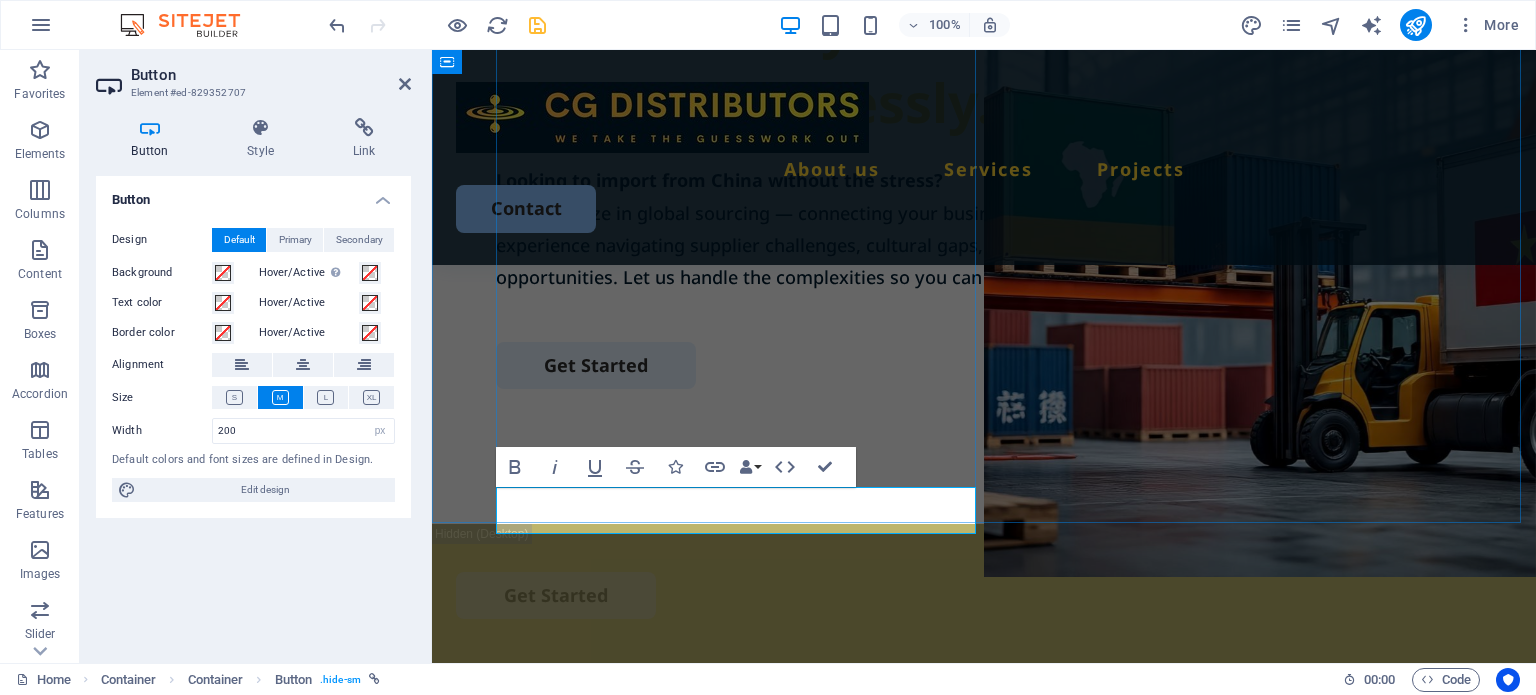 click on "Get Started" at bounding box center (596, 365) 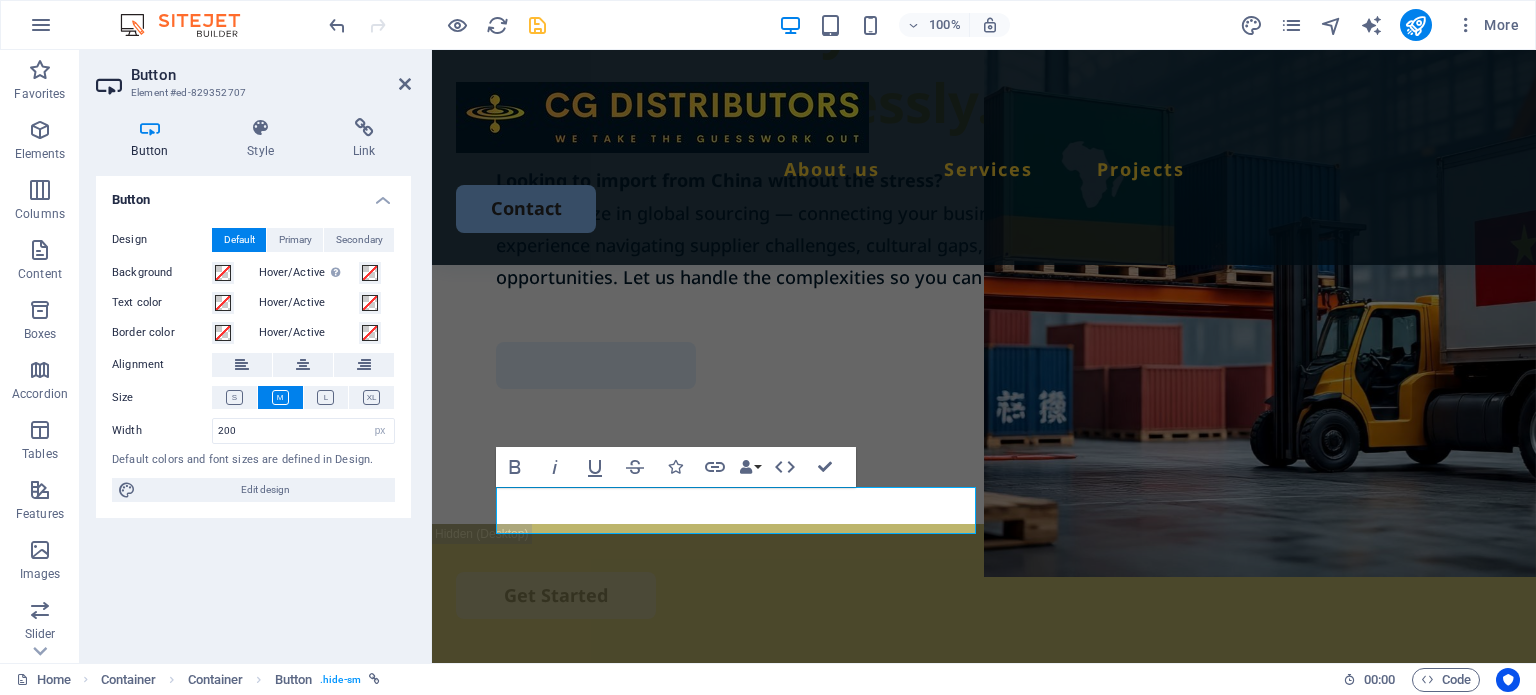 type 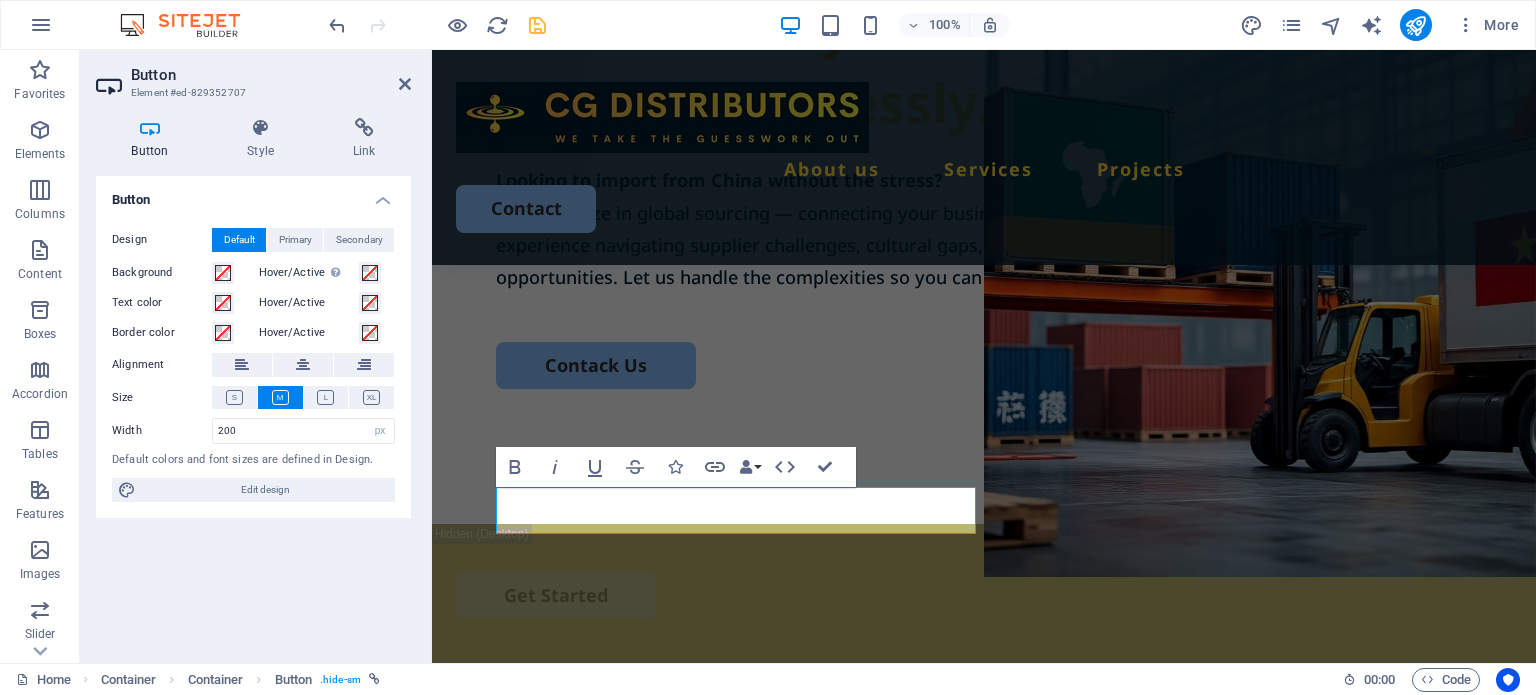 click on "Button Design Default Primary Secondary Background Hover/Active Switch to preview mode to test the active/hover state Text color Hover/Active Border color Hover/Active Alignment Size Width 200 Default px rem % em vh vw Default colors and font sizes are defined in Design. Edit design" at bounding box center [253, 411] 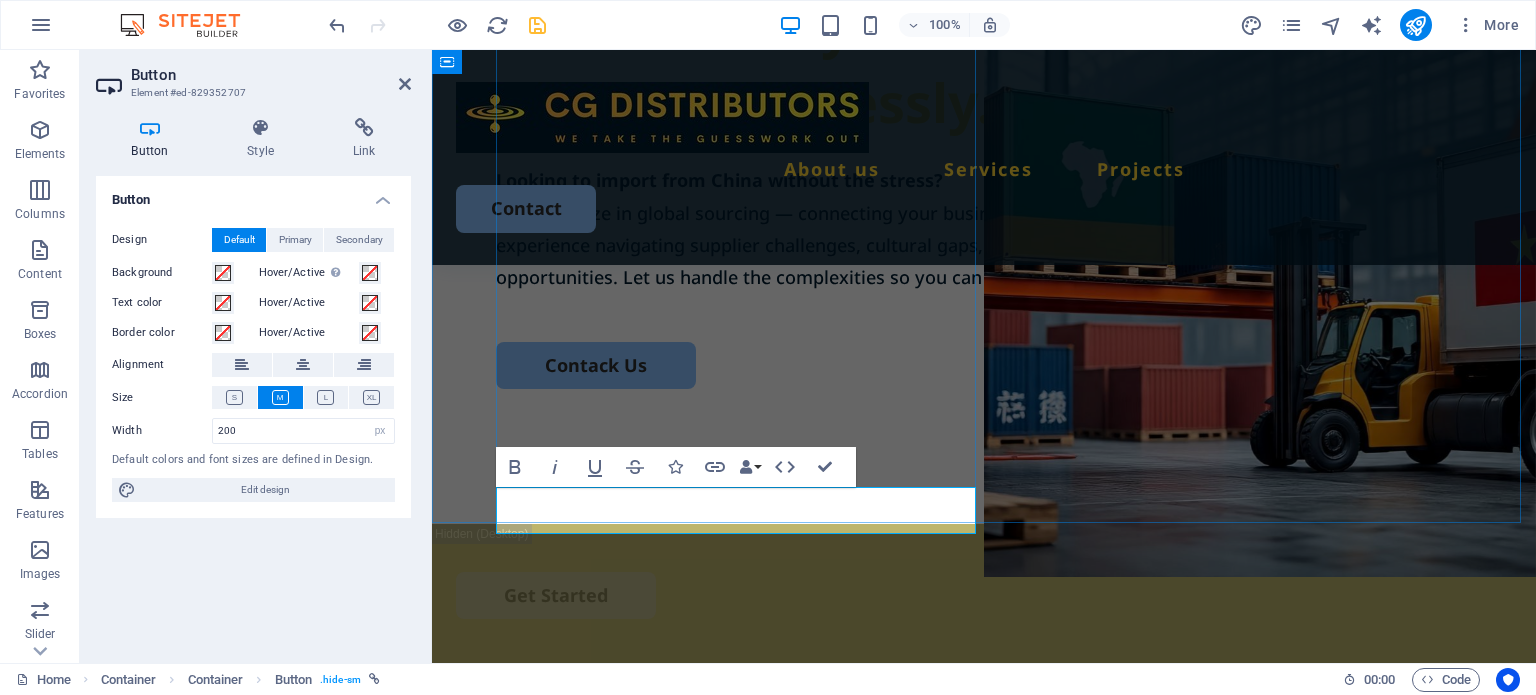 click on "Contack Us" at bounding box center (984, 365) 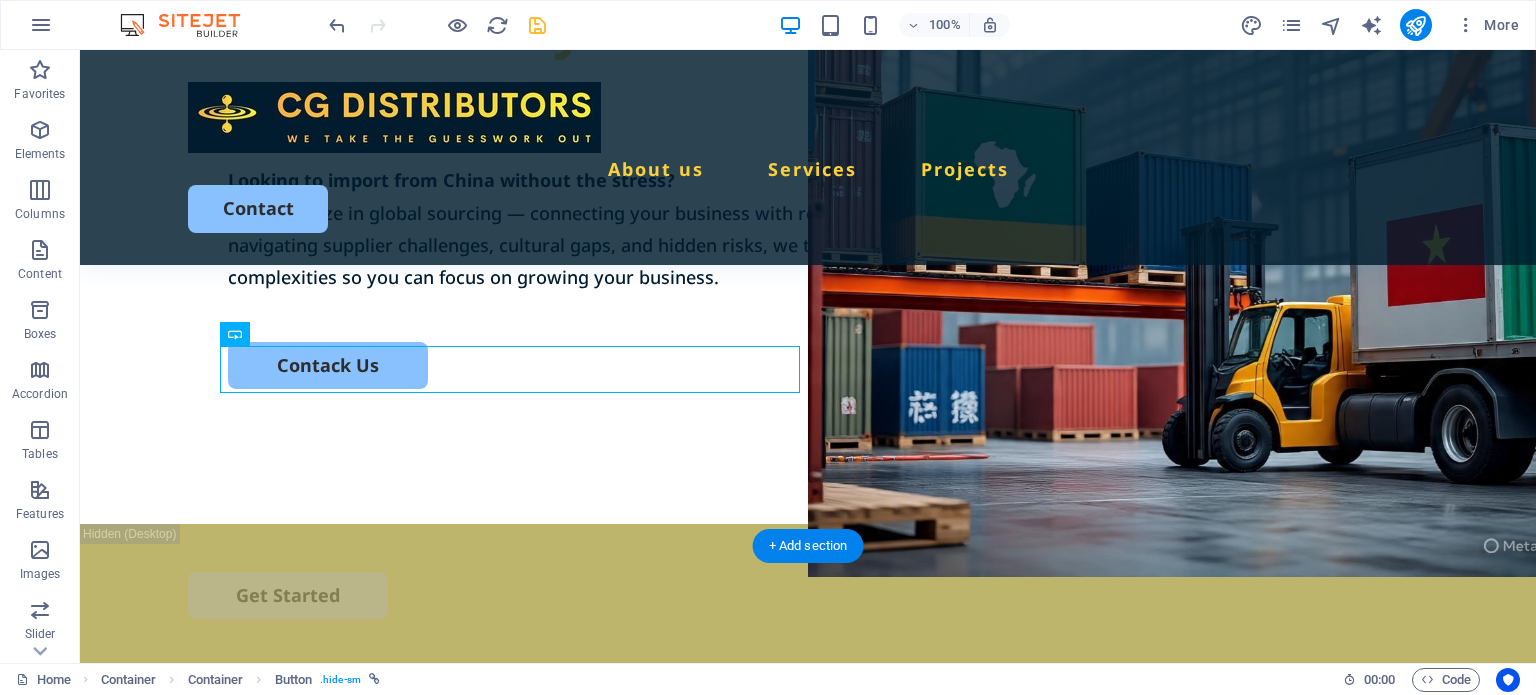 scroll, scrollTop: 327, scrollLeft: 0, axis: vertical 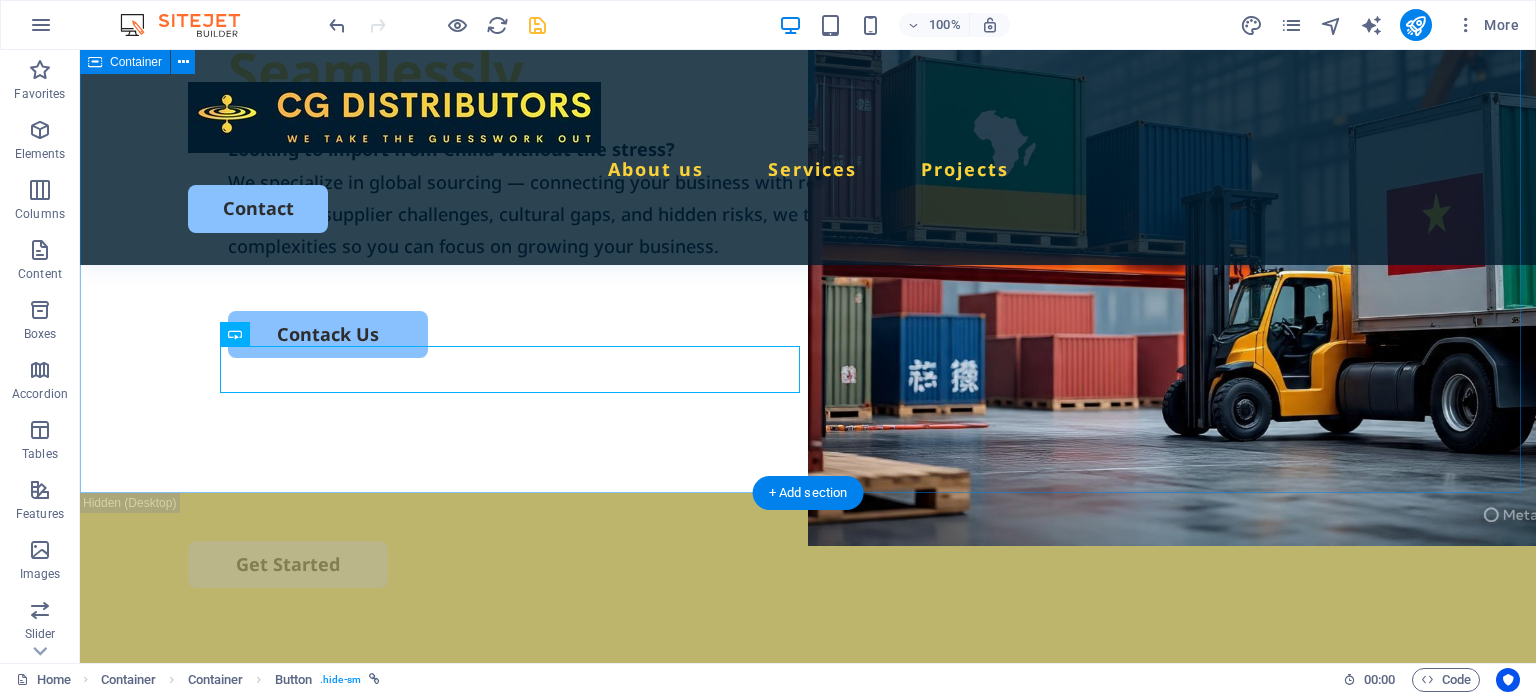 click on "From Factory Floor to Your Front Door – Seamlessly. Looking to import from China without the stress? We specialize in global sourcing — connecting your business with reliable, top-quality manufacturers. With deep experience navigating supplier challenges, cultural gaps, and hidden risks, we turn sourcing headaches into opportunities. Let us handle the complexities so you can focus on growing your business. Contack Us" at bounding box center [808, 108] 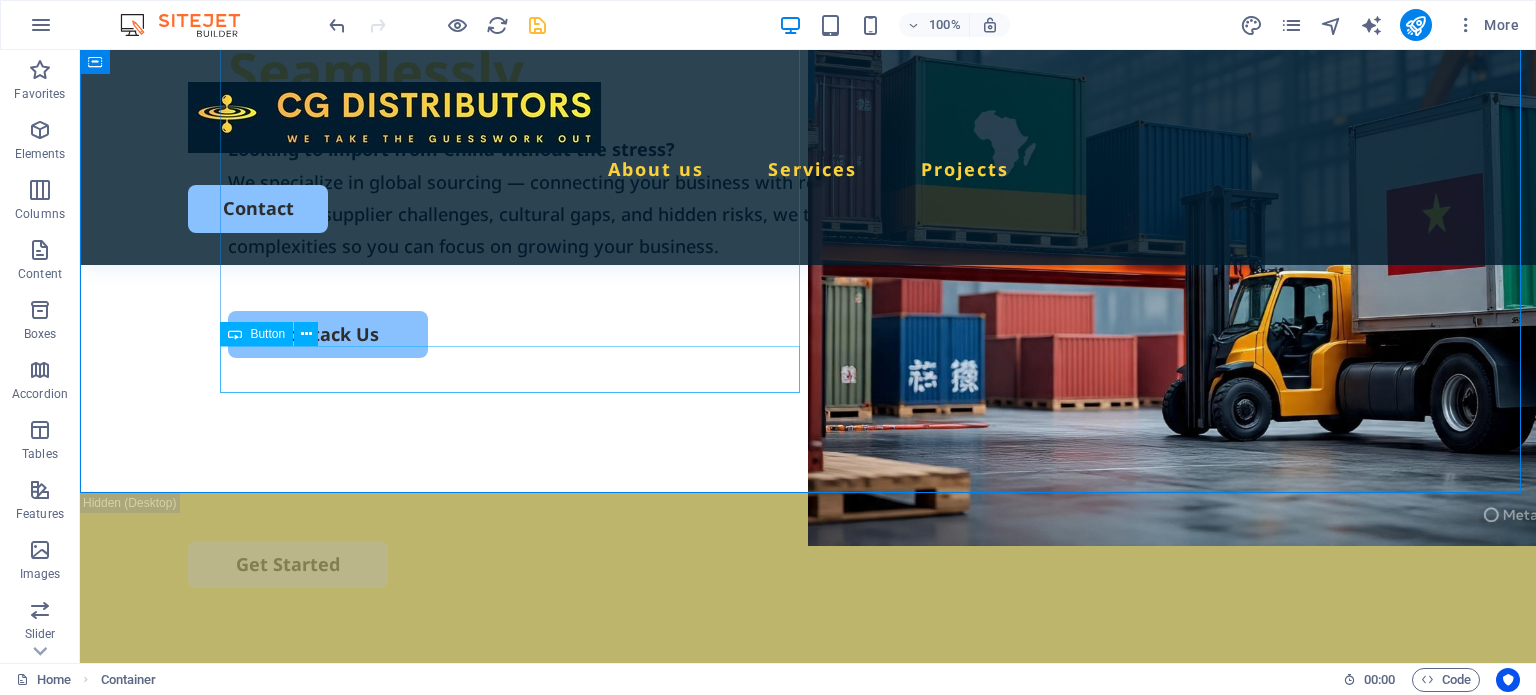 click on "Button" at bounding box center (256, 334) 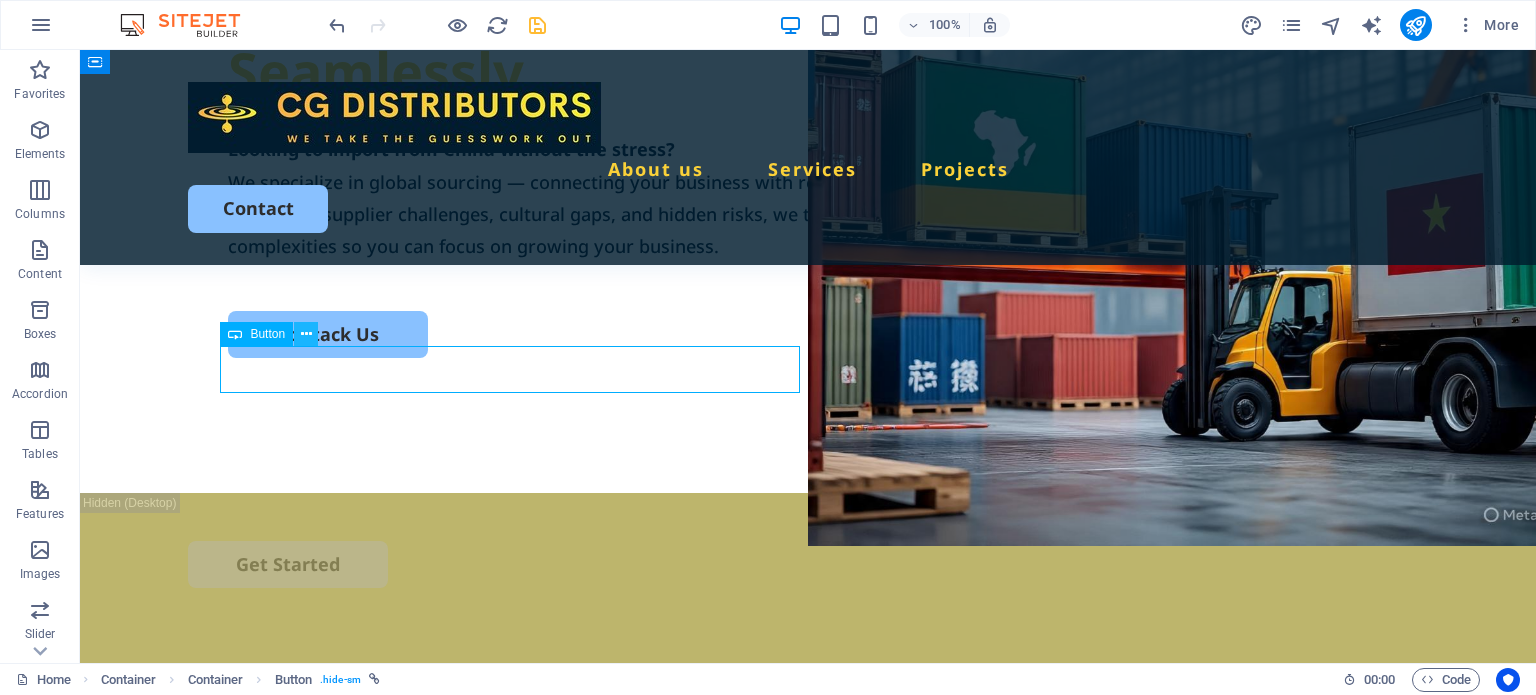 click at bounding box center (306, 334) 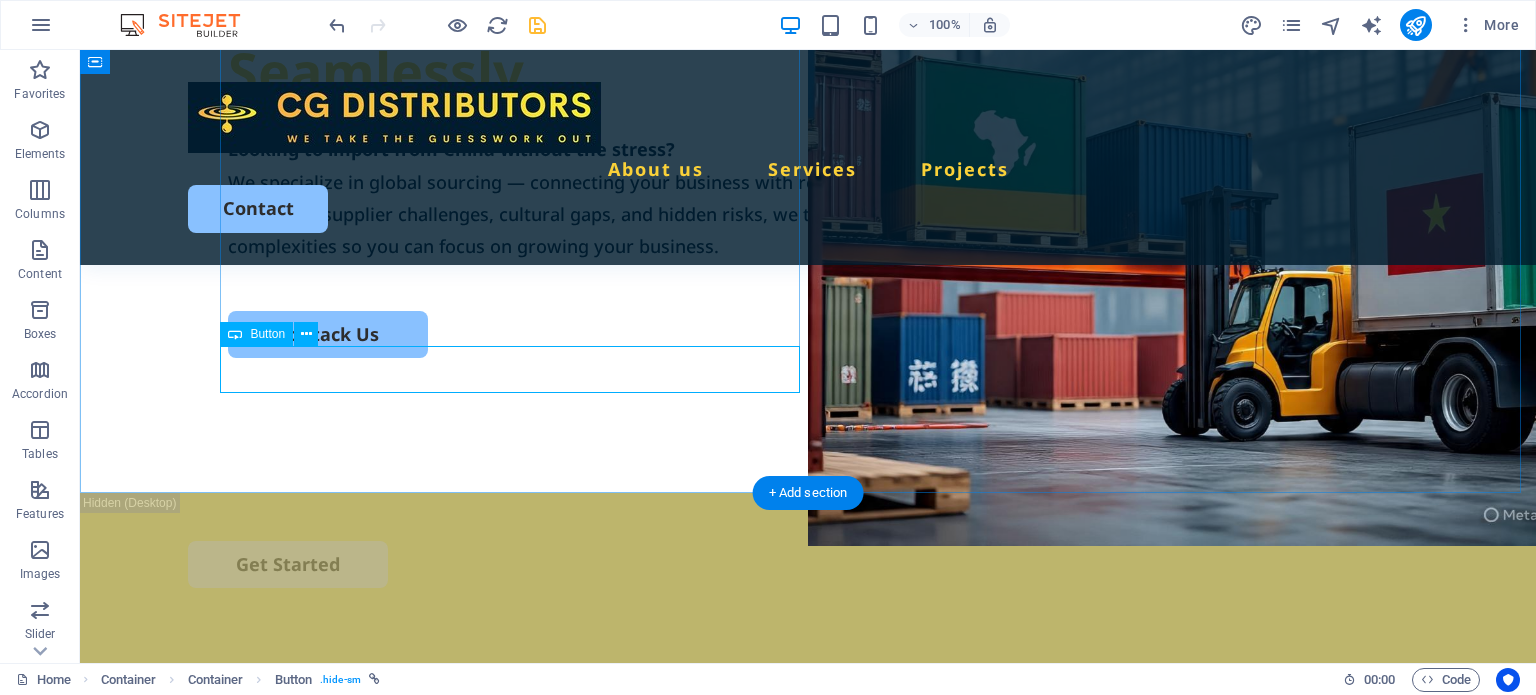 click on "Contack Us" at bounding box center [808, 334] 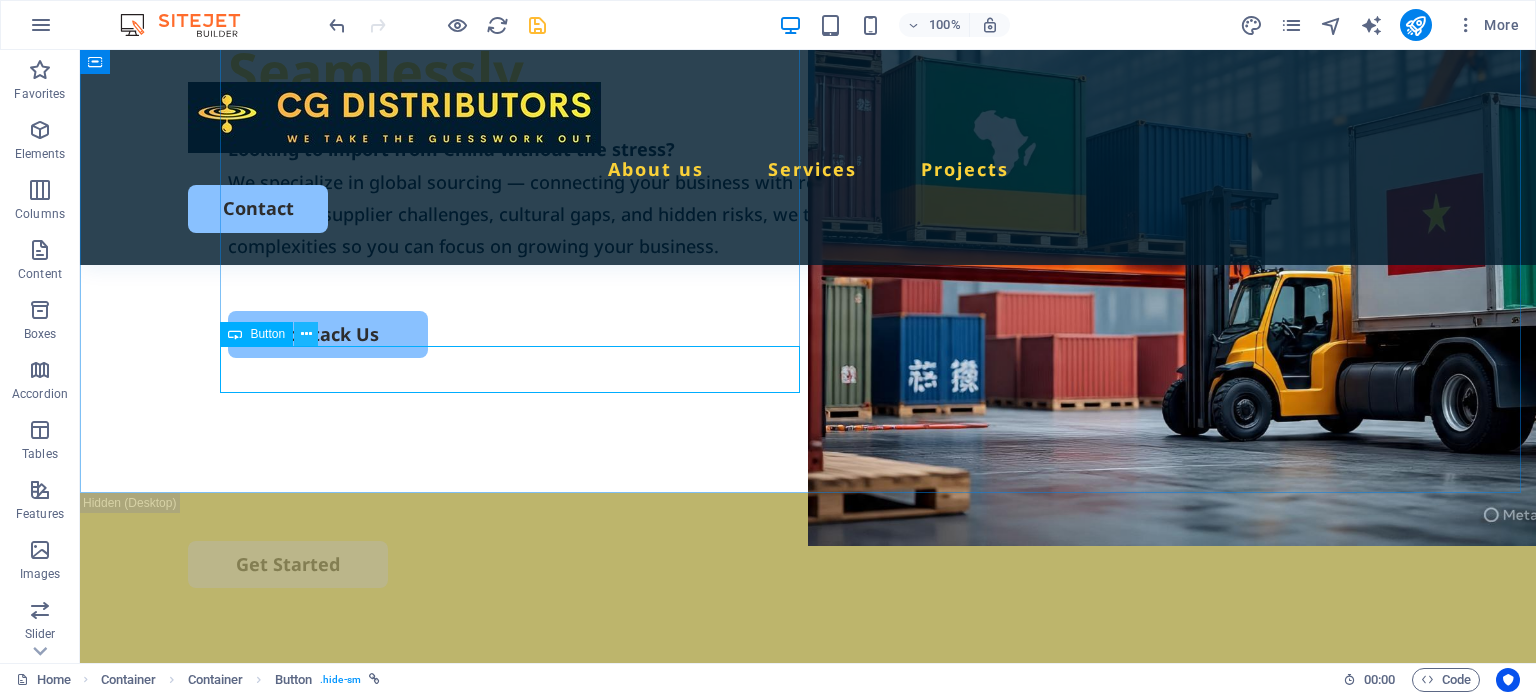 click at bounding box center [306, 334] 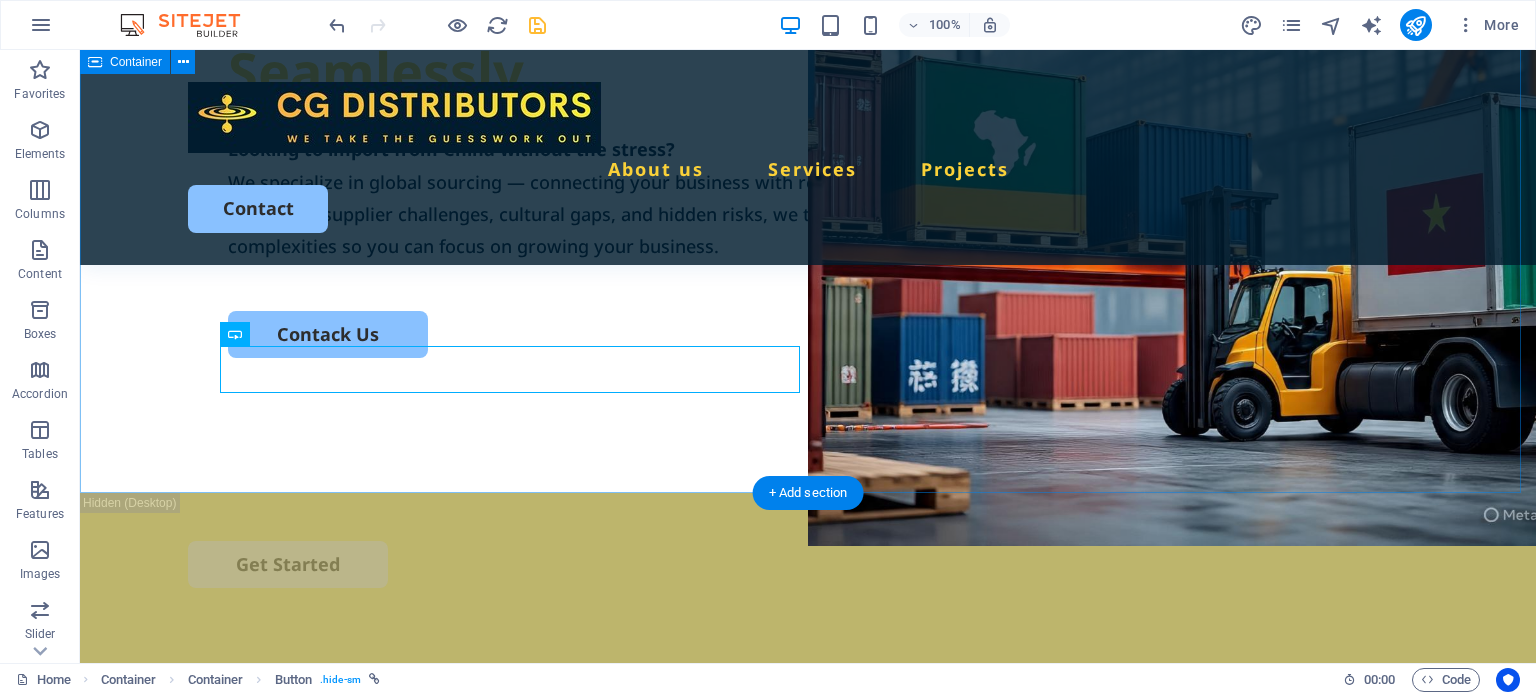click on "From Factory Floor to Your Front Door – Seamlessly. Looking to import from China without the stress? We specialize in global sourcing — connecting your business with reliable, top-quality manufacturers. With deep experience navigating supplier challenges, cultural gaps, and hidden risks, we turn sourcing headaches into opportunities. Let us handle the complexities so you can focus on growing your business. Contack Us" at bounding box center (808, 108) 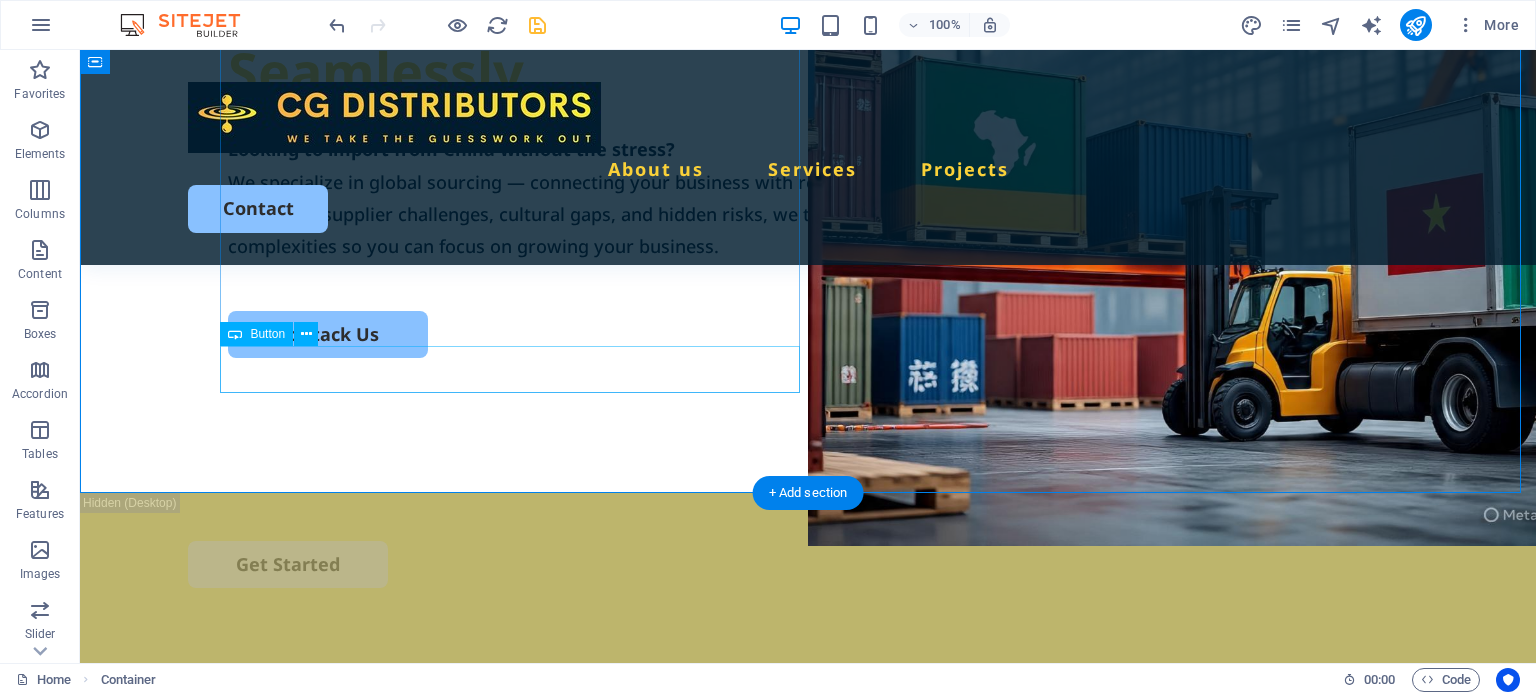 click on "Contack Us" at bounding box center [808, 334] 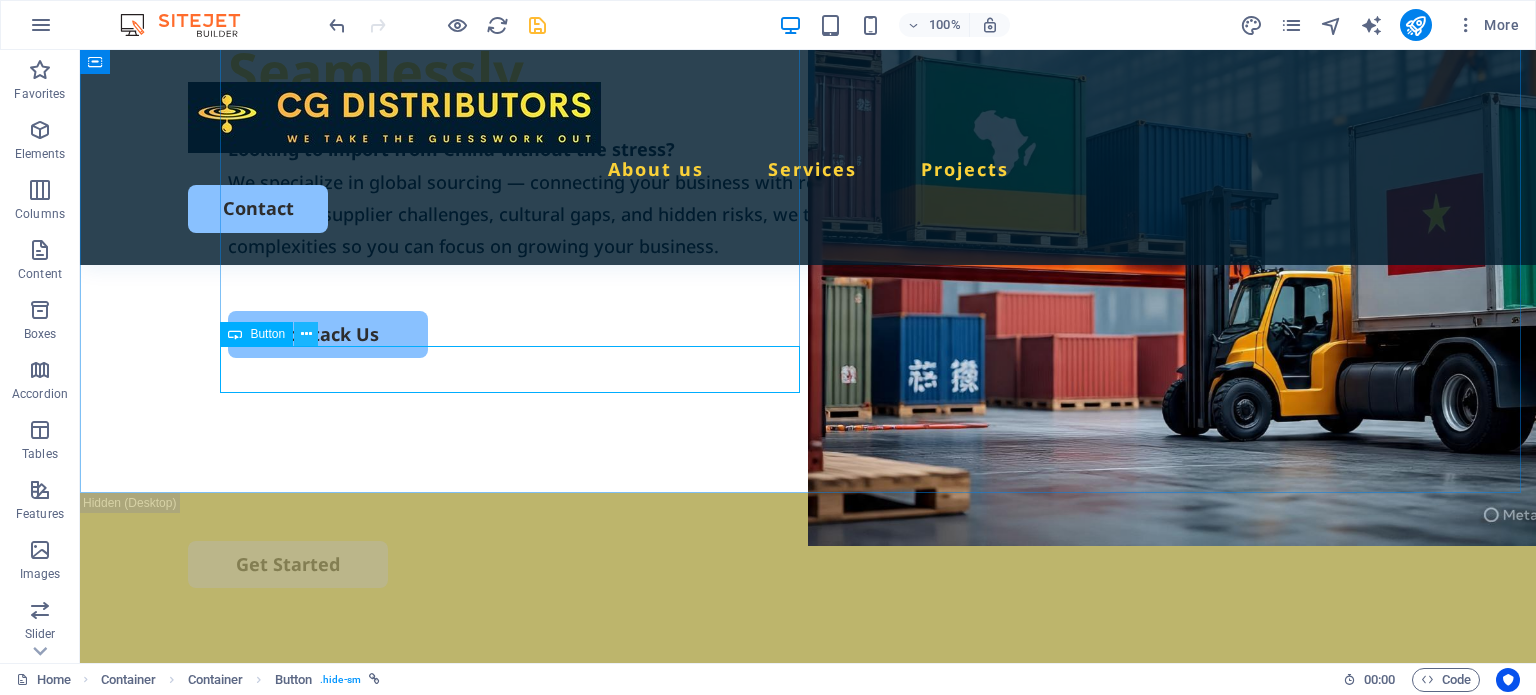 click at bounding box center [306, 334] 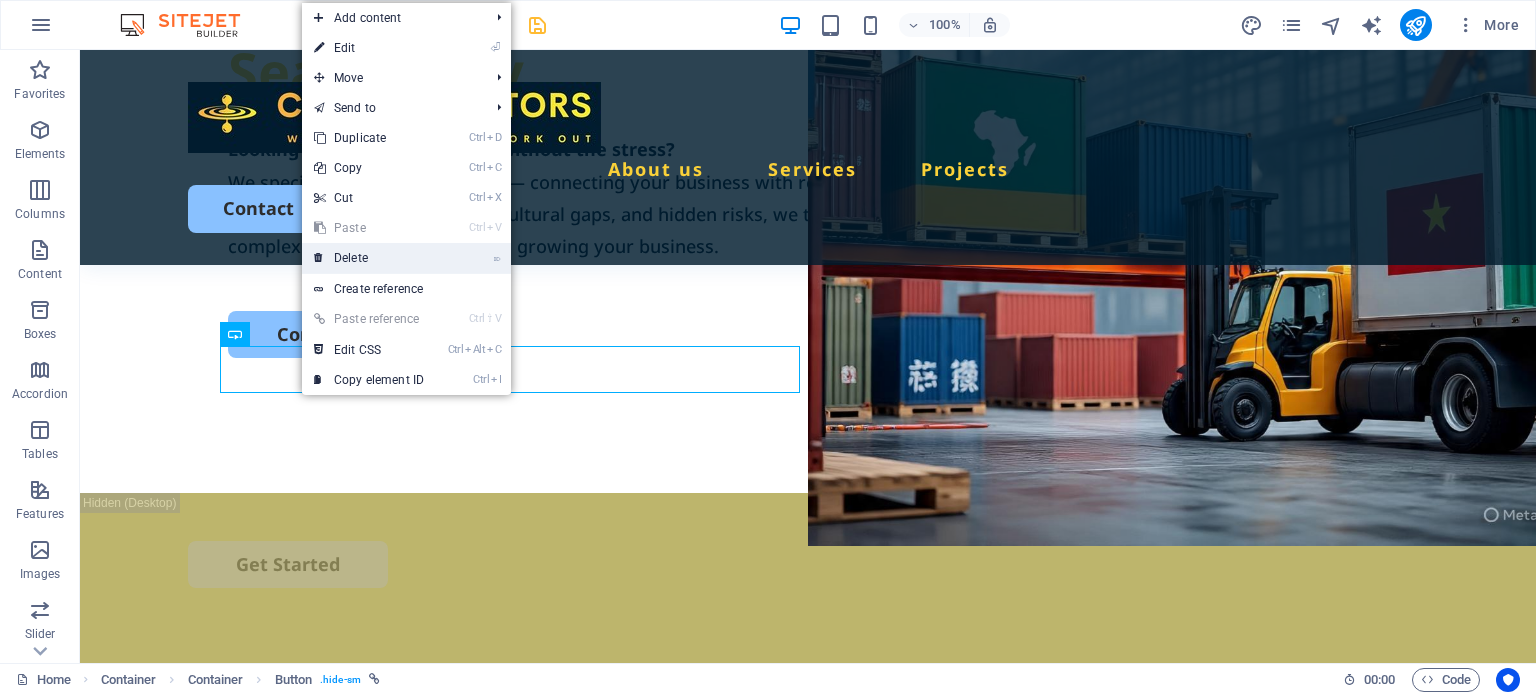 click on "⌦  Delete" at bounding box center [369, 258] 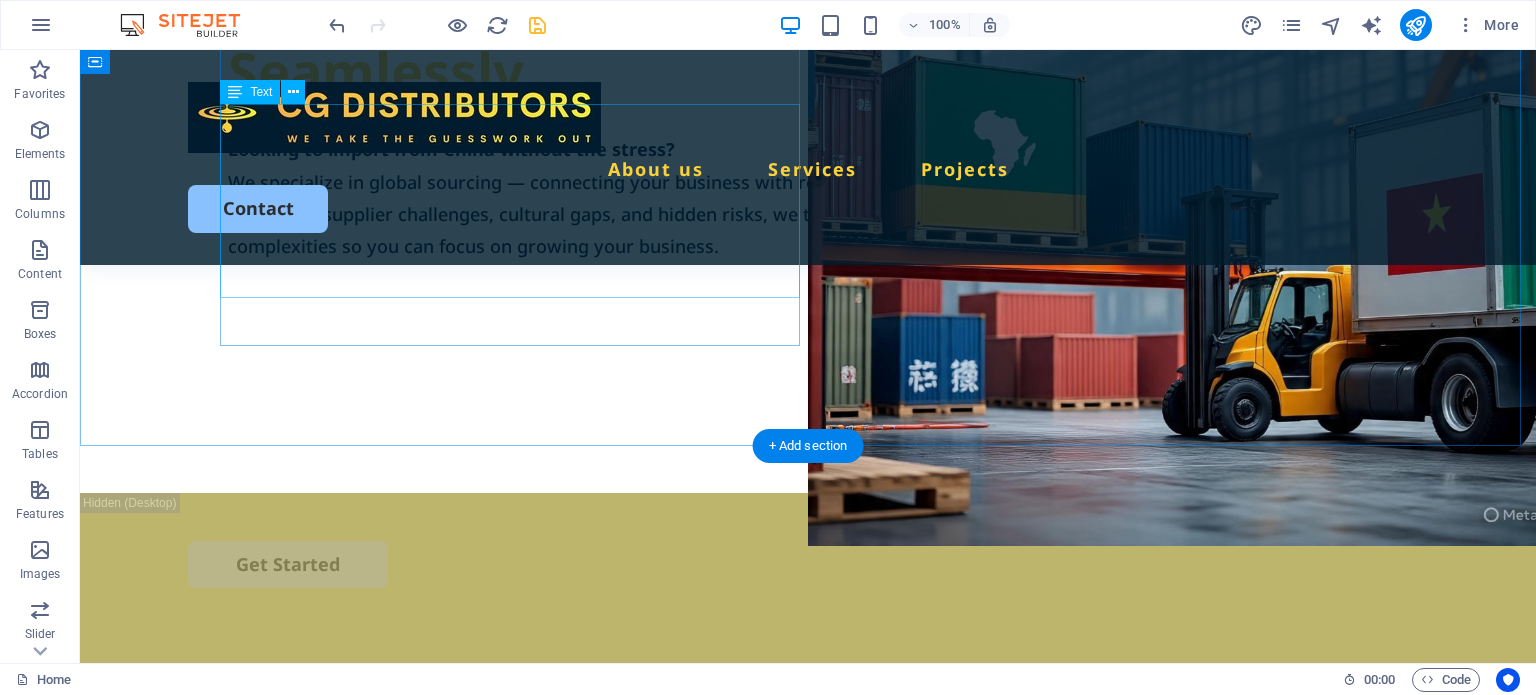 scroll, scrollTop: 373, scrollLeft: 0, axis: vertical 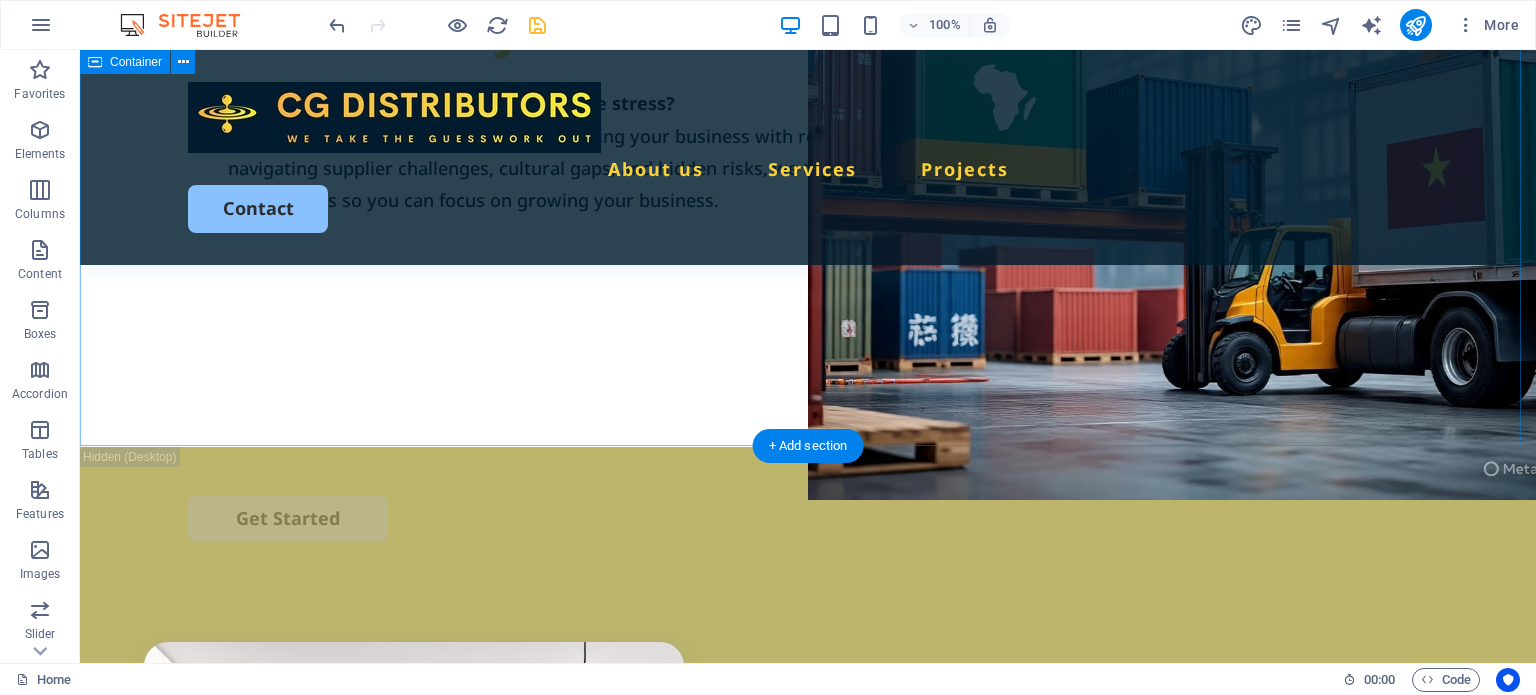 click on "From Factory Floor to Your Front Door – Seamlessly. Looking to import from China without the stress? We specialize in global sourcing — connecting your business with reliable, top-quality manufacturers. With deep experience navigating supplier challenges, cultural gaps, and hidden risks, we turn sourcing headaches into opportunities. Let us handle the complexities so you can focus on growing your business." at bounding box center (808, 62) 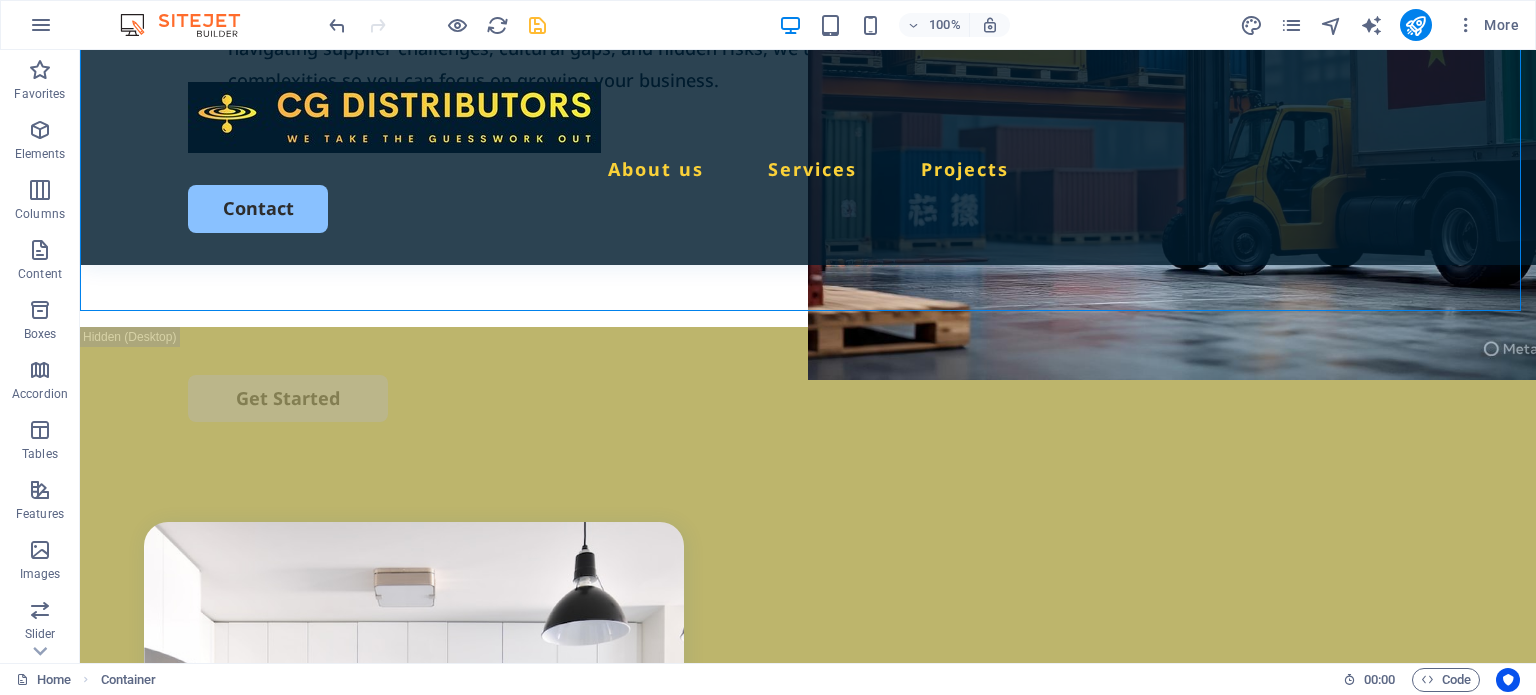 scroll, scrollTop: 533, scrollLeft: 0, axis: vertical 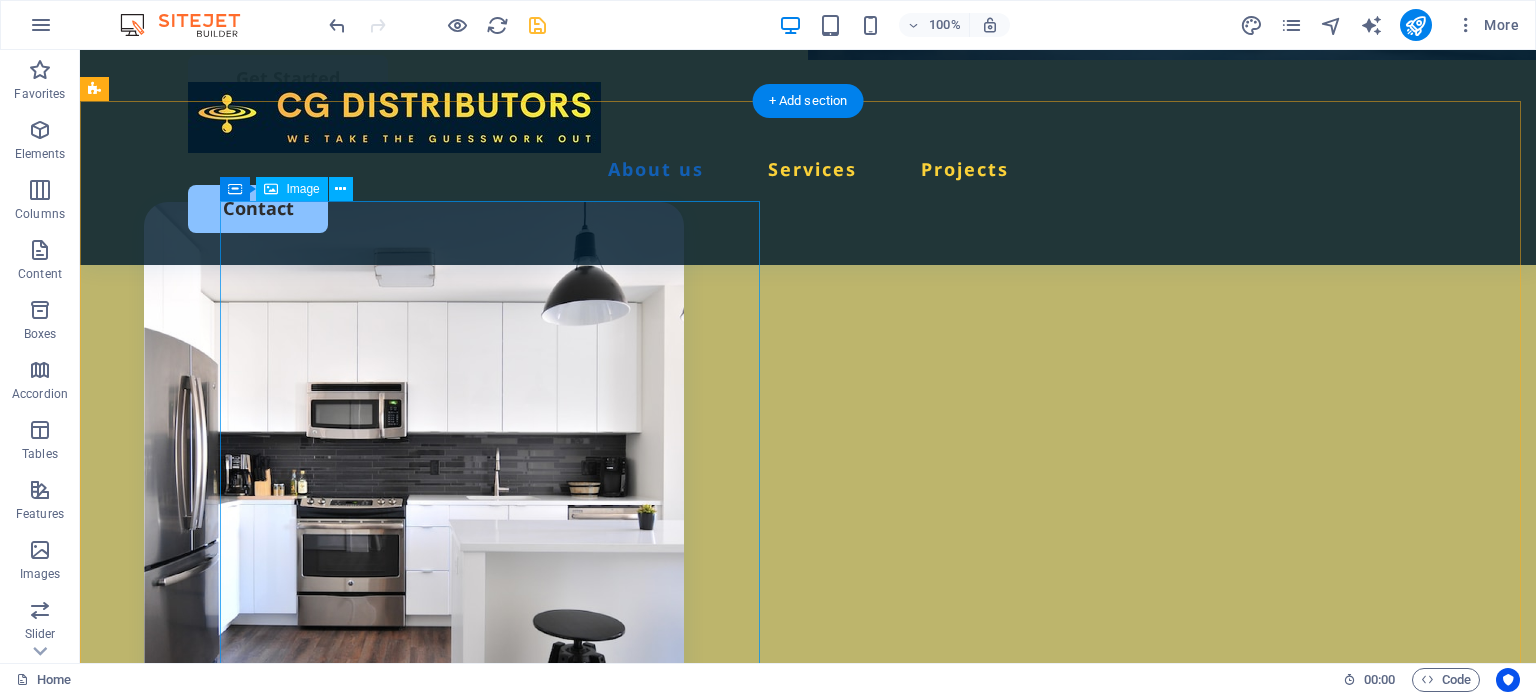 click at bounding box center (414, 472) 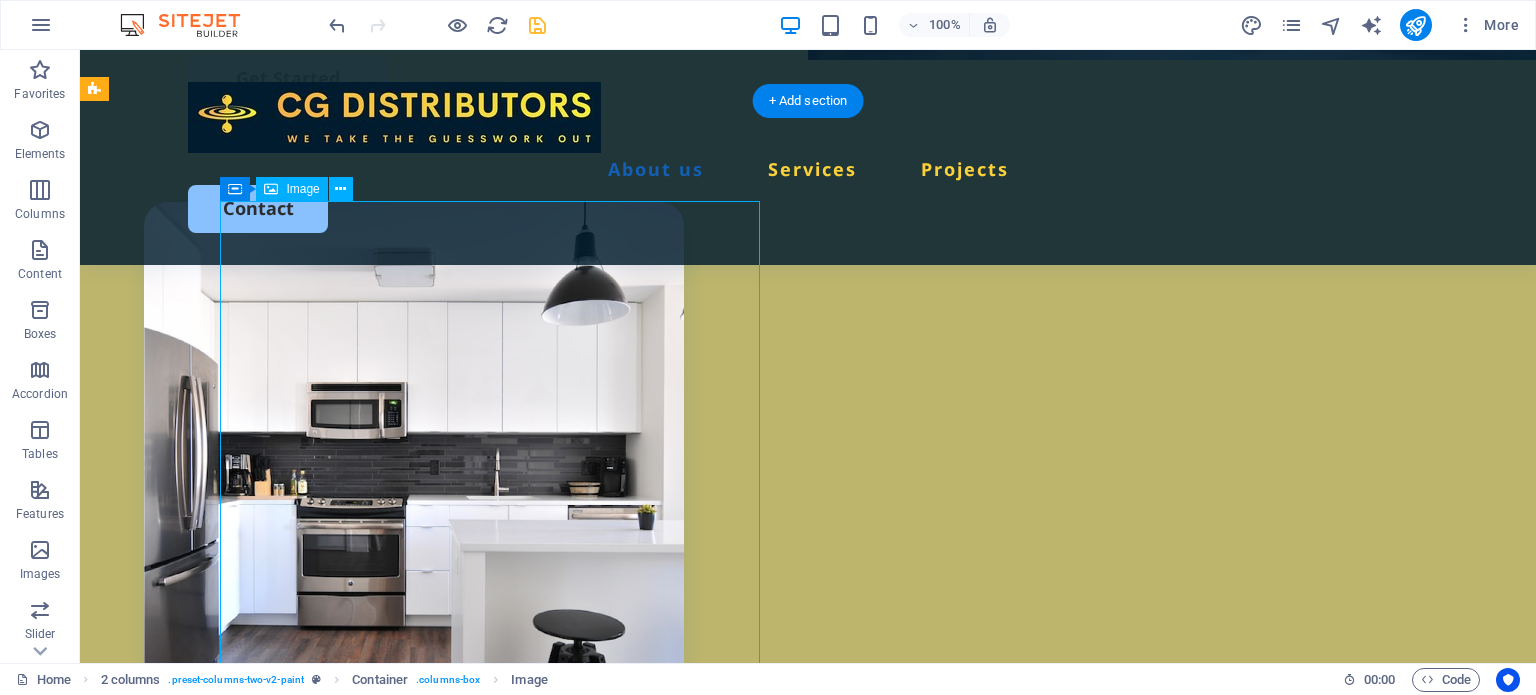 click at bounding box center (414, 472) 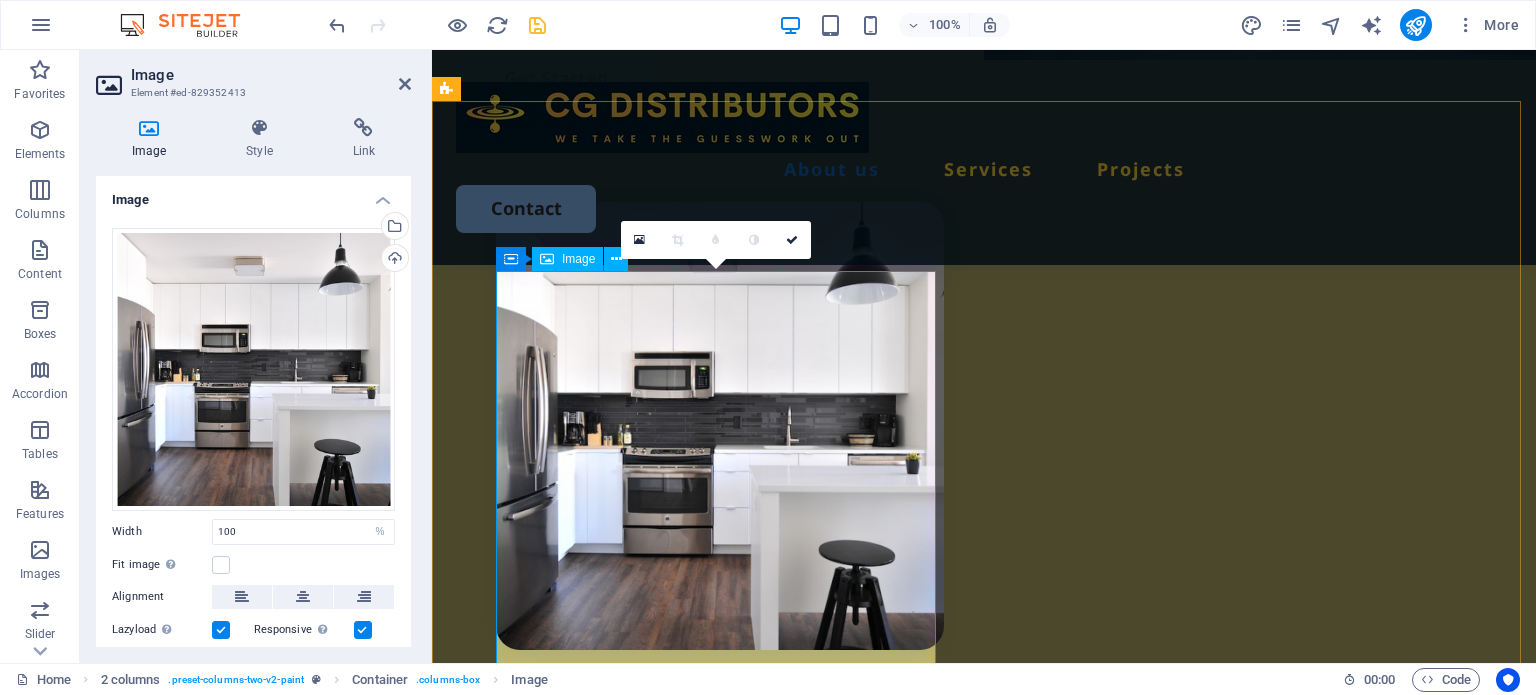 click at bounding box center (720, 426) 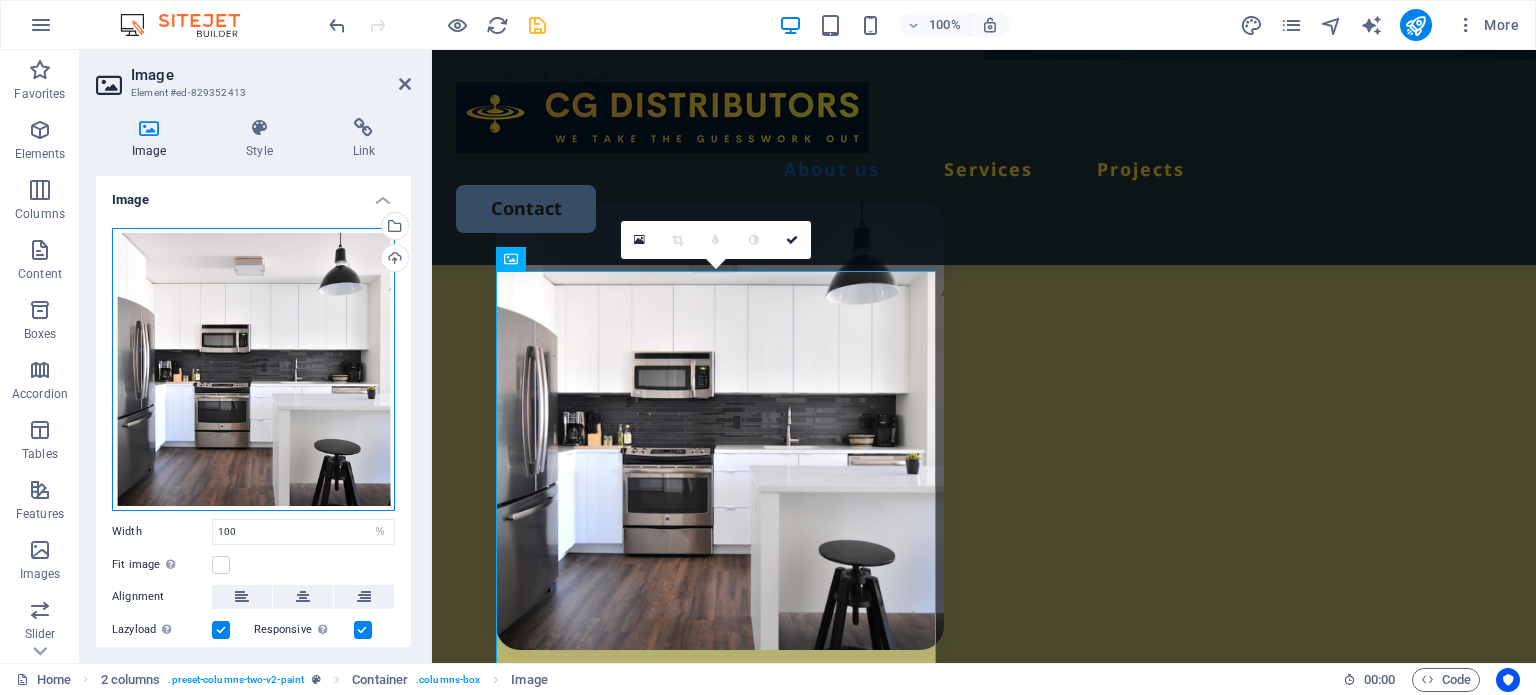 click on "Drag files here, click to choose files or select files from Files or our free stock photos & videos" at bounding box center [253, 369] 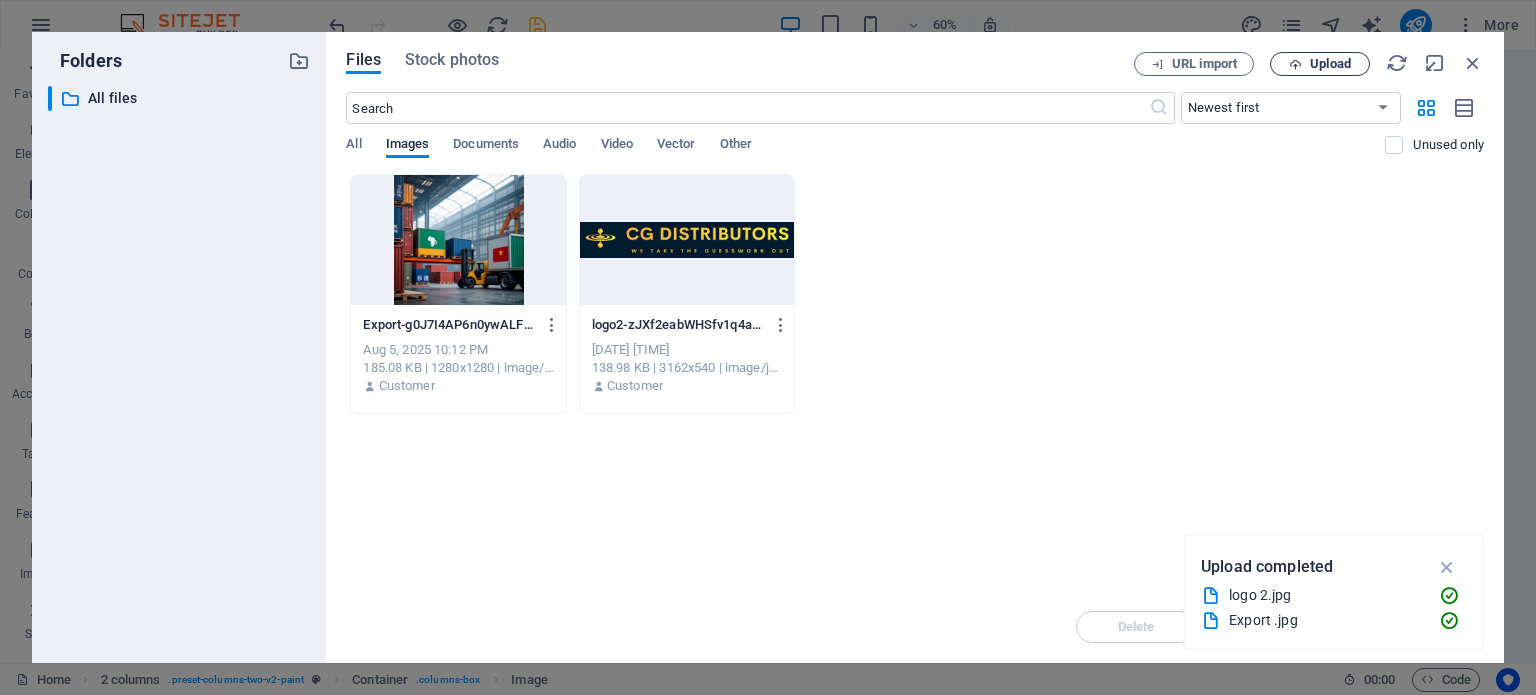 click on "Upload" at bounding box center (1320, 64) 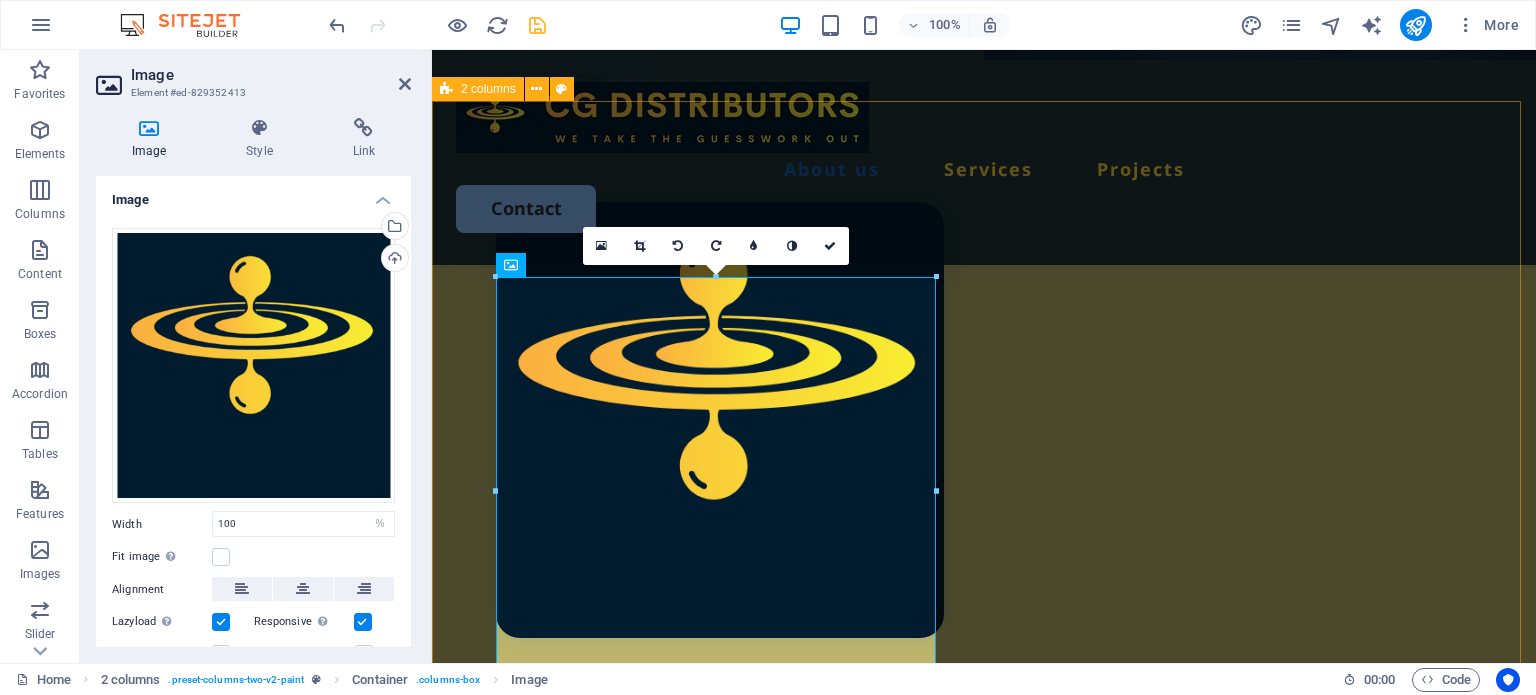 click on "Professional Painting Services Available Now! Lorem ipsum dolor sit amet, consectetur adipiscing elit, sed do eiusmod tempor incididunt ut labore et dolore magna aliqua. Ut enim ad minim veniam. Lorem ipsum dolor sit amet, consectetur adipiscing elit, sed do eiusmod tempor incididunt ut labore et dolore magna aliqua. Lorem ipsum dolor sit amet, consectetur adipiscing elit, sed do eiusmod tempor incididunt ut labore et dolore magna aliqua. Ut enim ad minim veniam." at bounding box center (984, 697) 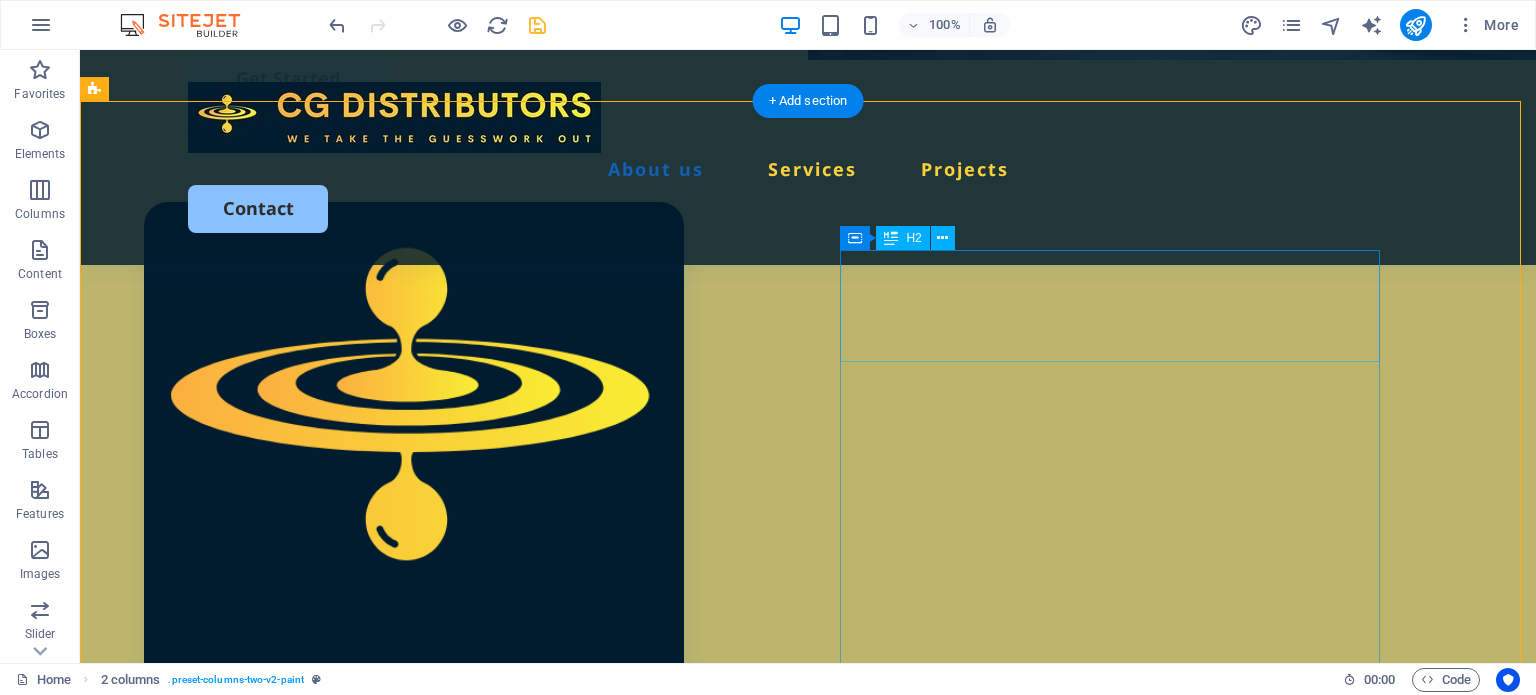 click on "Professional Painting Services Available Now!" at bounding box center [414, 823] 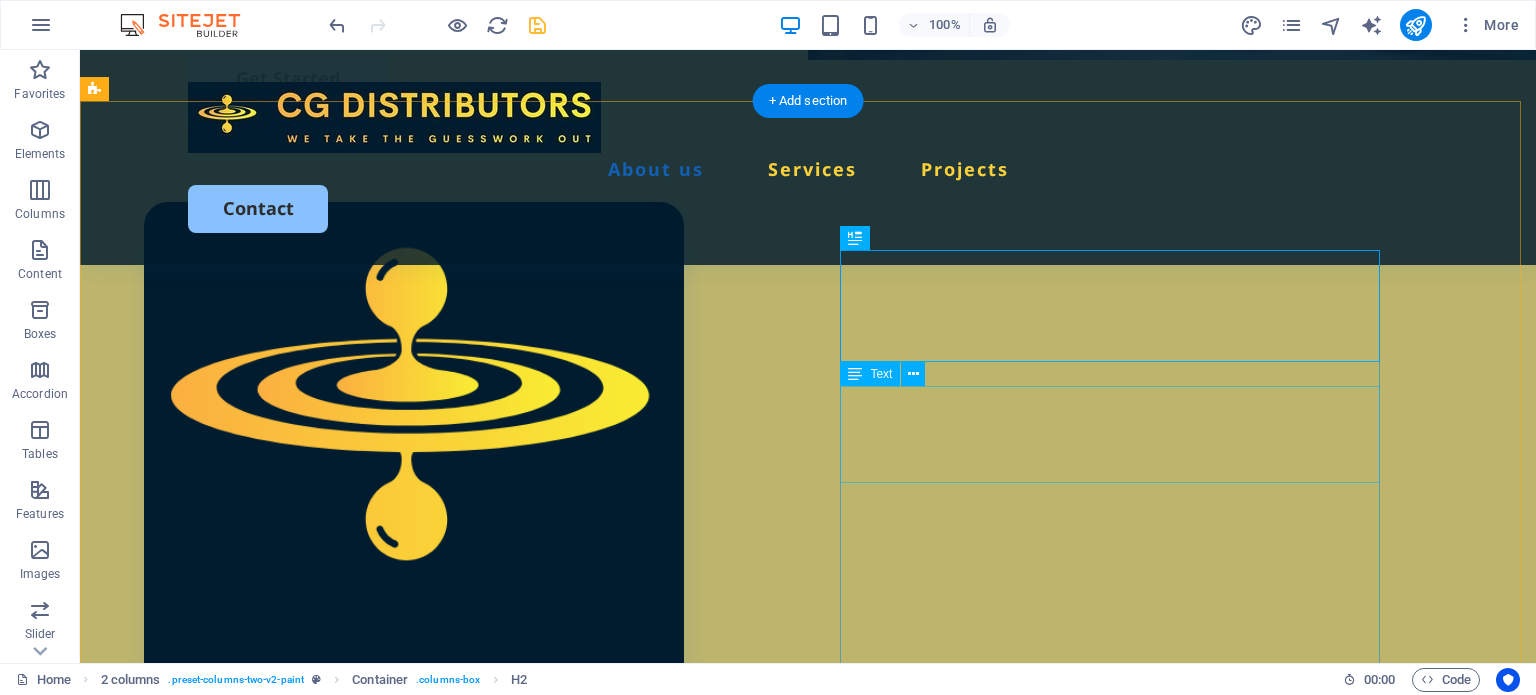 click on "Lorem ipsum dolor sit amet, consectetur adipiscing elit, sed do eiusmod tempor incididunt ut labore et dolore magna aliqua. Ut enim ad minim veniam." at bounding box center [414, 951] 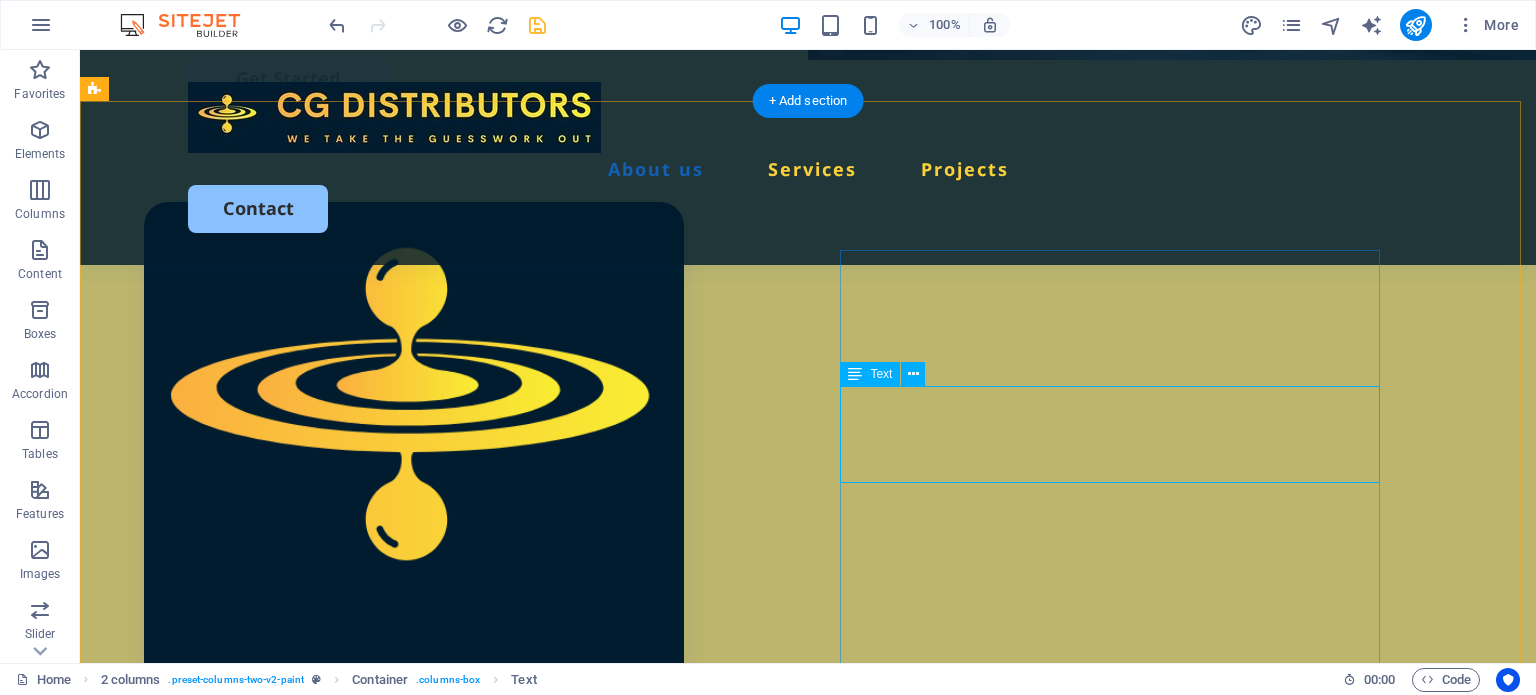 click on "Lorem ipsum dolor sit amet, consectetur adipiscing elit, sed do eiusmod tempor incididunt ut labore et dolore magna aliqua. Ut enim ad minim veniam." at bounding box center (414, 951) 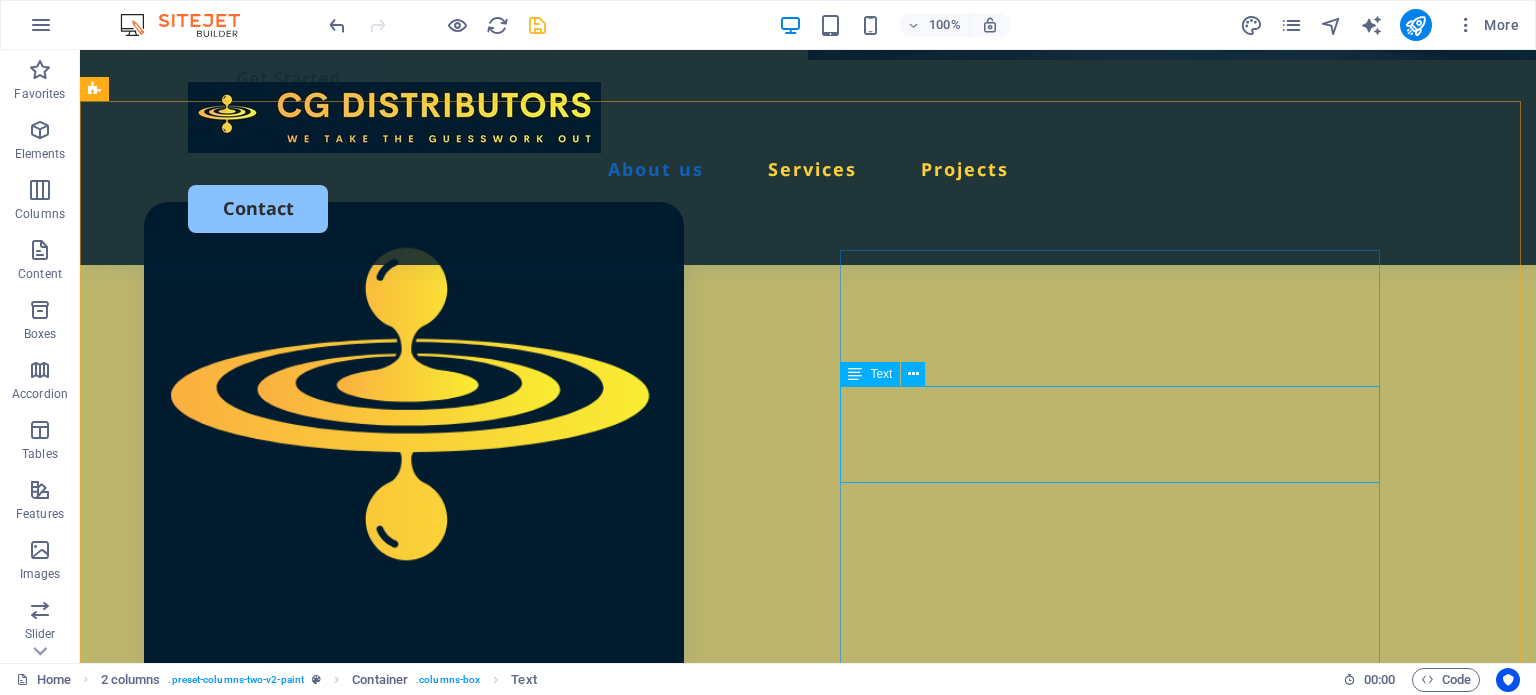 click on "Text" at bounding box center [881, 374] 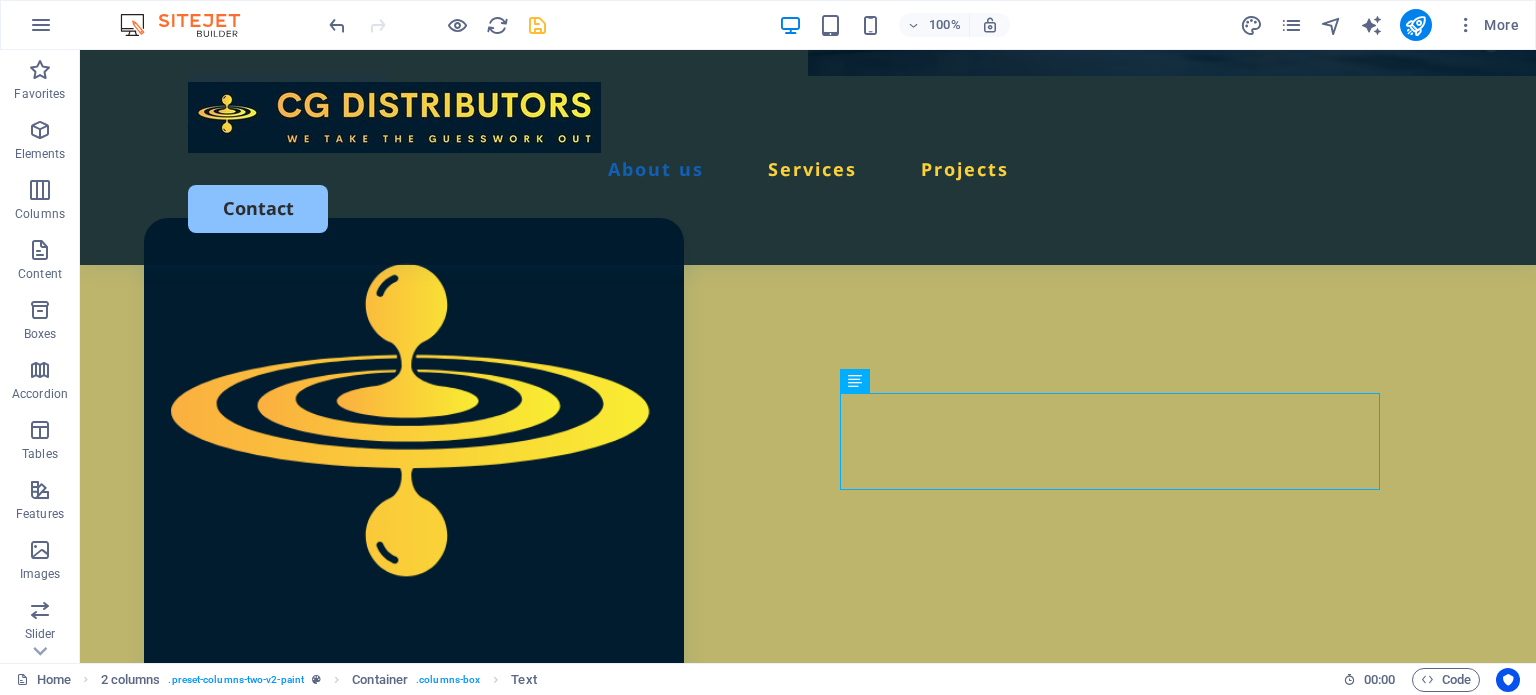 scroll, scrollTop: 816, scrollLeft: 0, axis: vertical 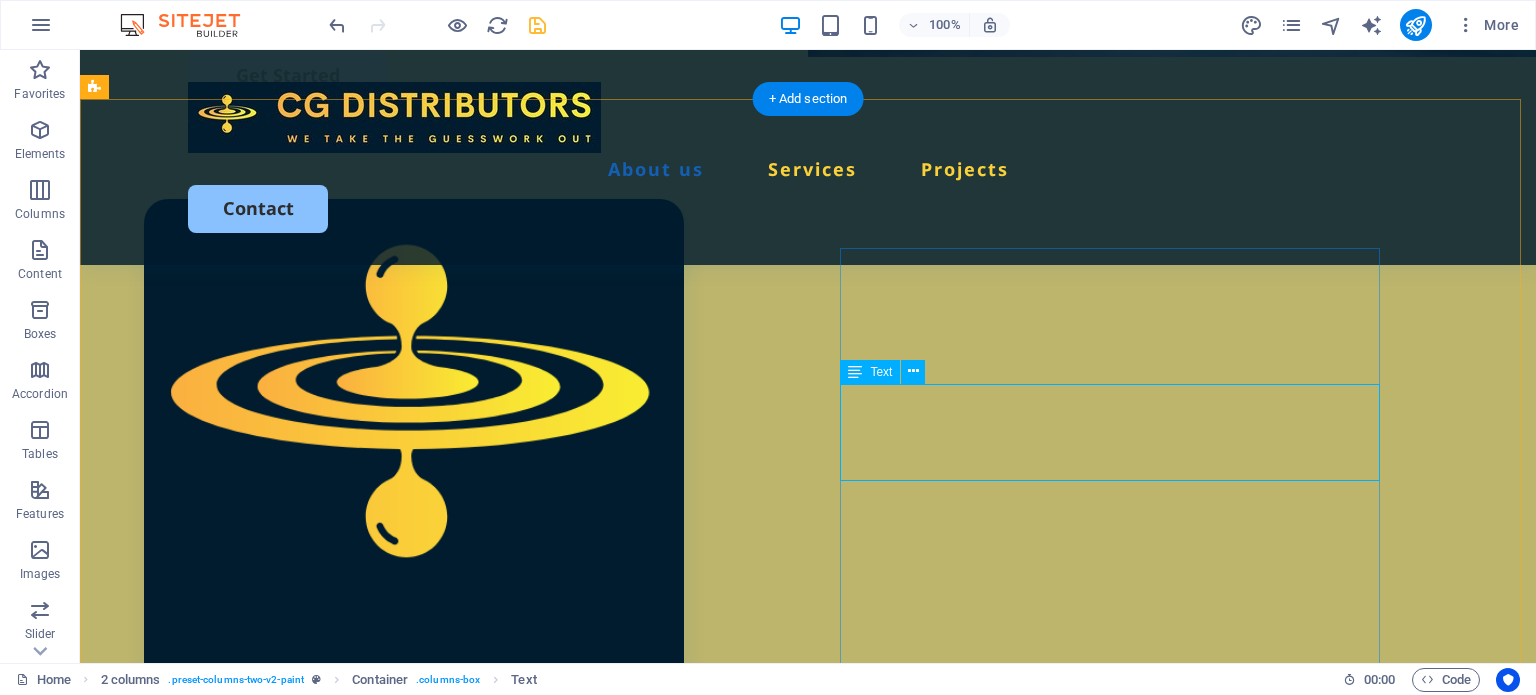 click on "Lorem ipsum dolor sit amet, consectetur adipiscing elit, sed do eiusmod tempor incididunt ut labore et dolore magna aliqua. Ut enim ad minim veniam." at bounding box center (414, 948) 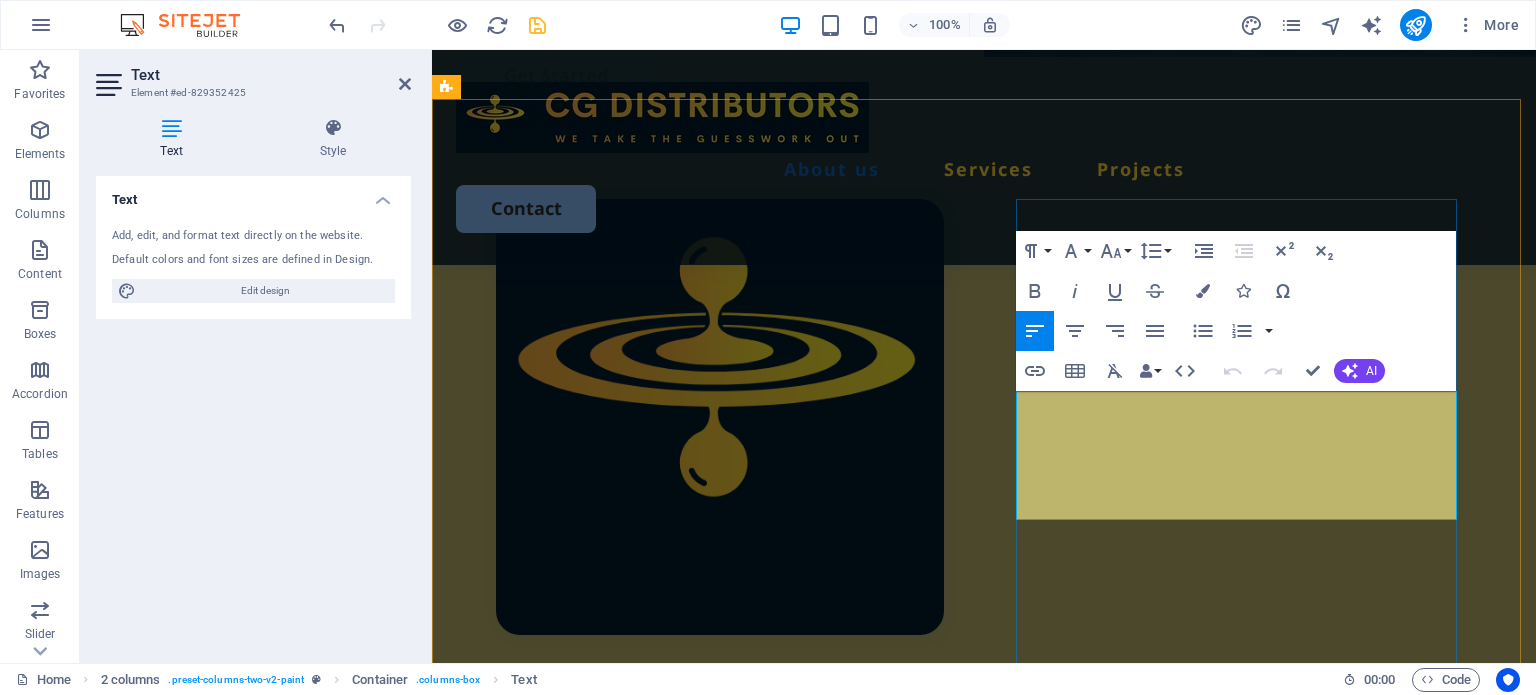 click on "Lorem ipsum dolor sit amet, consectetur adipiscing elit, sed do eiusmod tempor incididunt ut labore et dolore magna aliqua. Ut enim ad minim veniam." at bounding box center (720, 915) 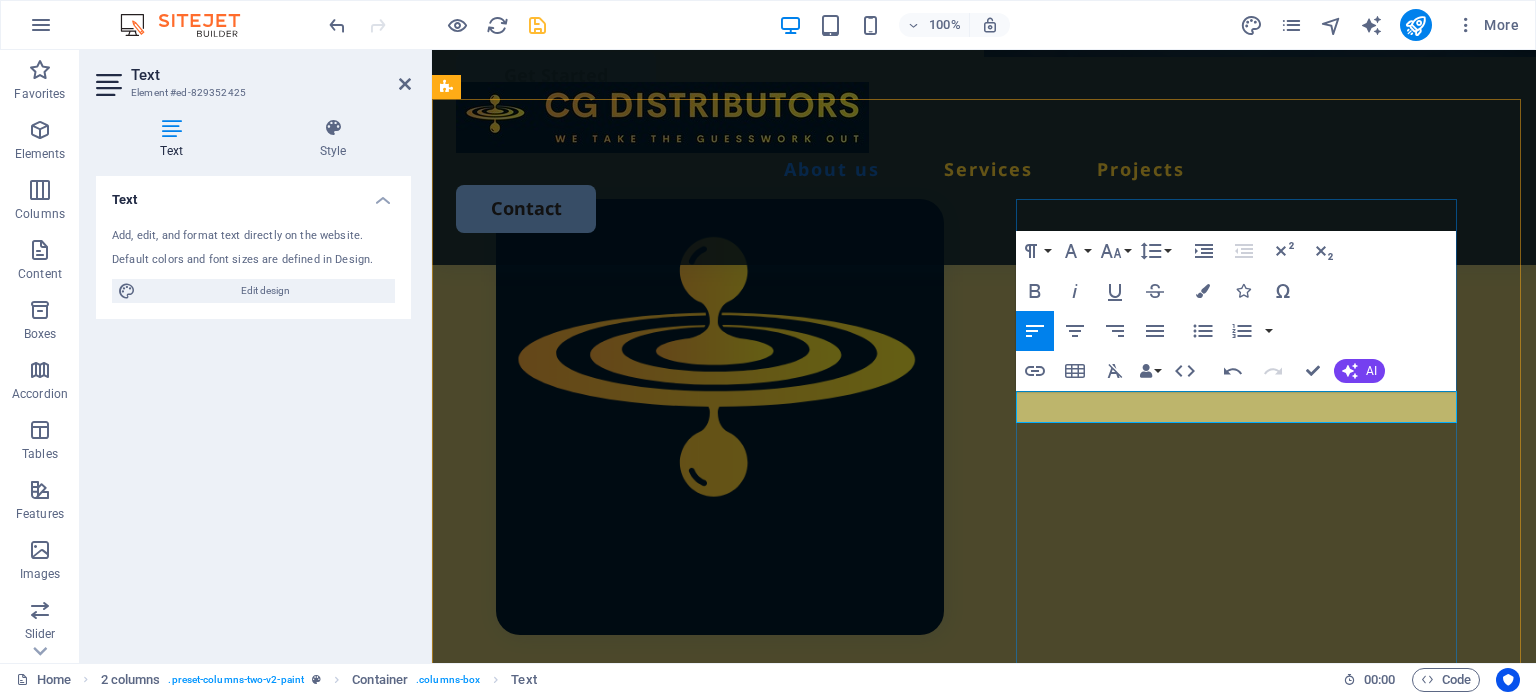 click on "​" at bounding box center [720, 883] 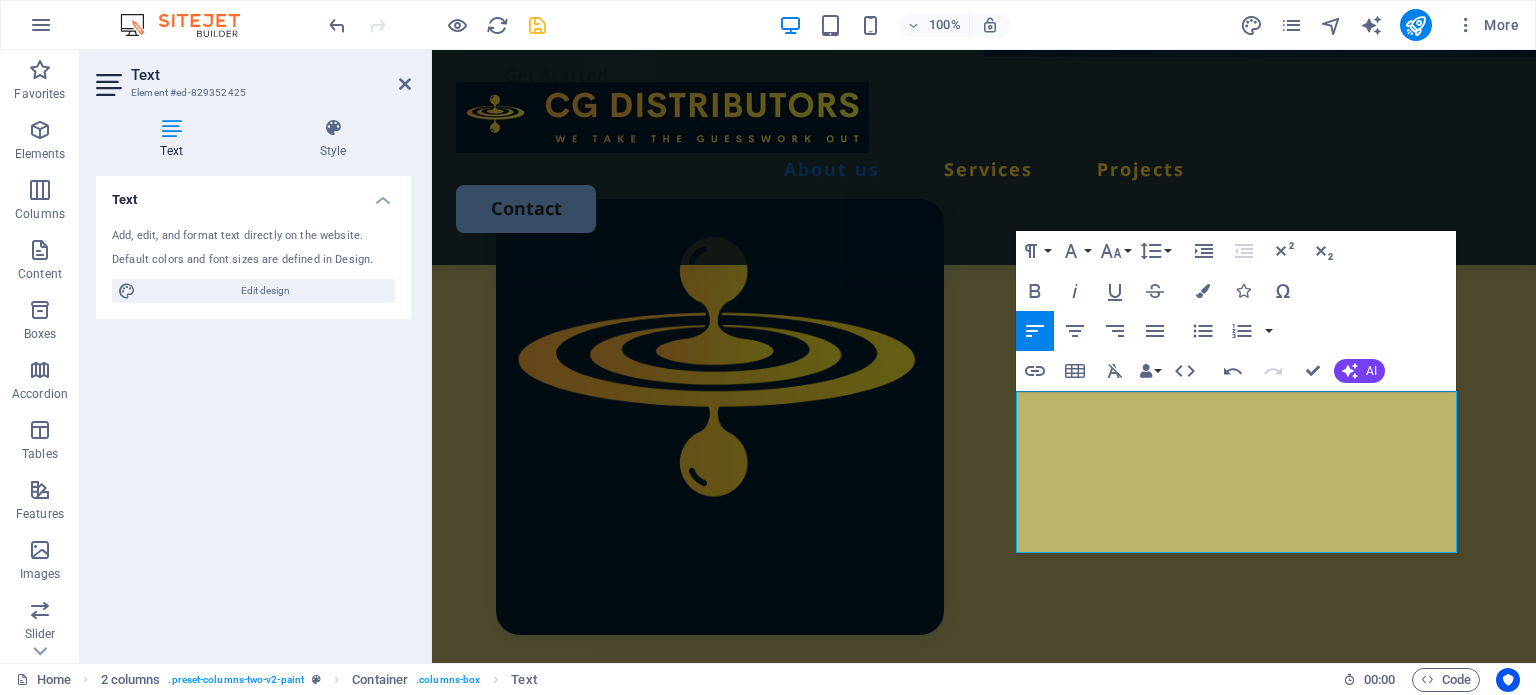 click on "ripples" at bounding box center (432, 50) 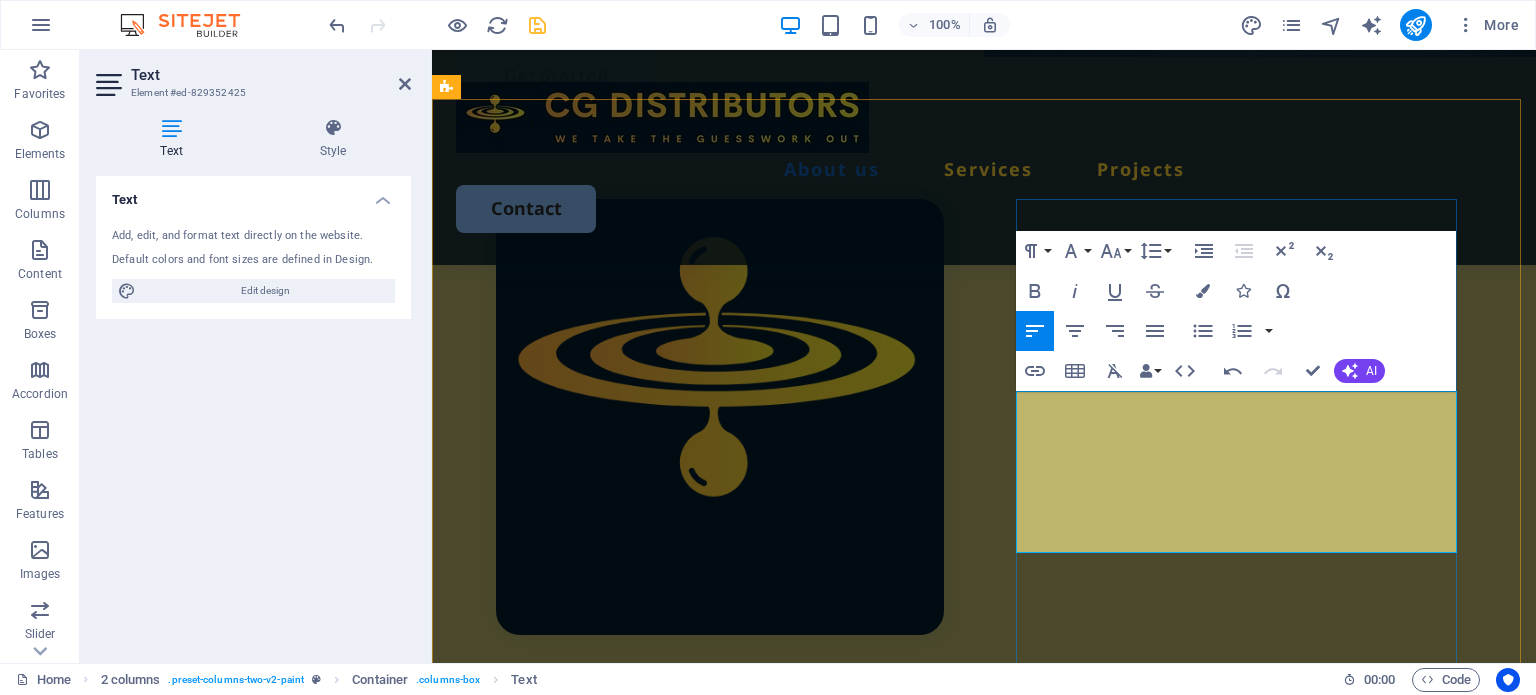 type 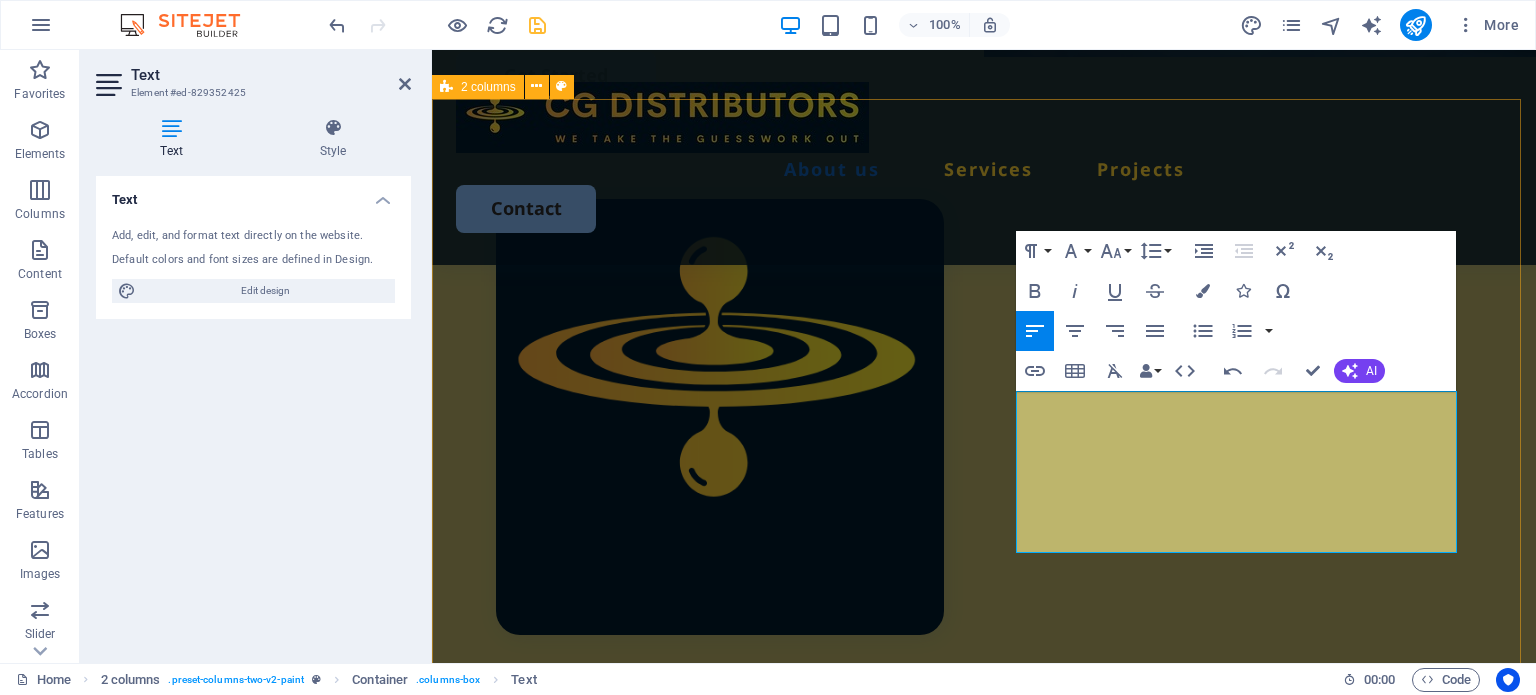 click on "Professional Painting Services Available Now! Like a drop of water hitting a still pond, our logo reflects the unseen challenges in global sourcing—ripples that go far beyond the surface. At CG Distributors, we help you navigate those unknowns with clarity, confidence, and control. Lorem ipsum dolor sit amet, consectetur adipiscing elit, sed do eiusmod tempor incididunt ut labore et dolore magna aliqua. Lorem ipsum dolor sit amet, consectetur adipiscing elit, sed do eiusmod tempor incididunt ut labore et dolore magna aliqua. Ut enim ad minim veniam." at bounding box center (984, 727) 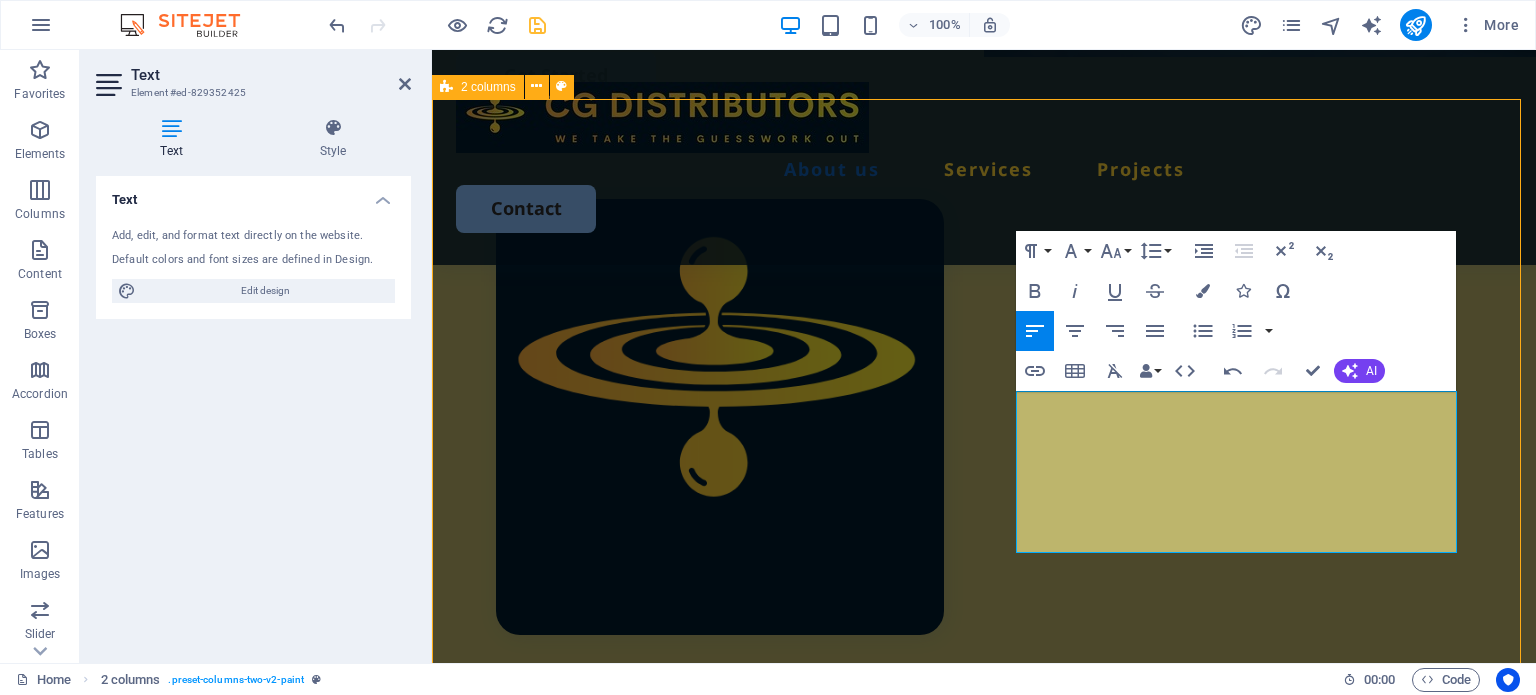 scroll, scrollTop: 792, scrollLeft: 0, axis: vertical 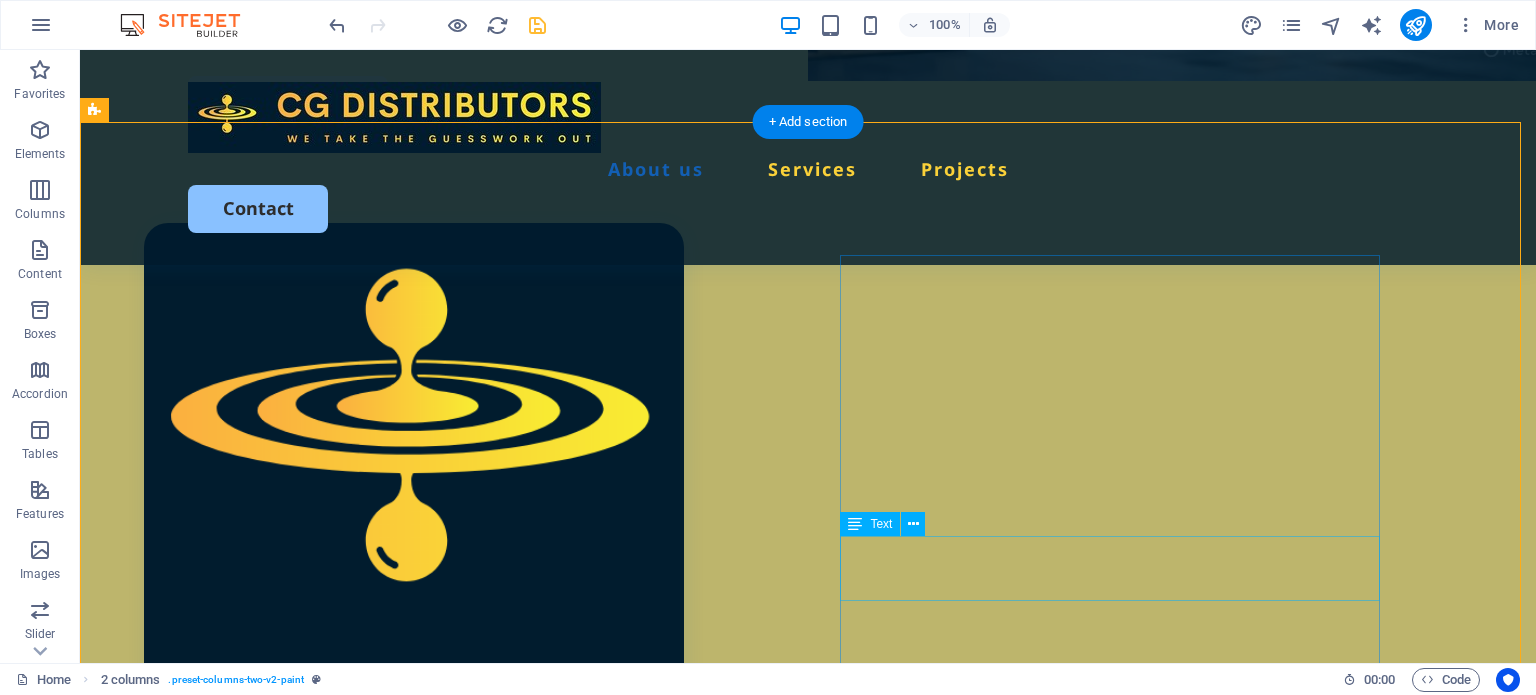 click on "Lorem ipsum dolor sit amet, consectetur adipiscing elit, sed do eiusmod tempor incididunt ut labore et dolore magna aliqua." at bounding box center (414, 1118) 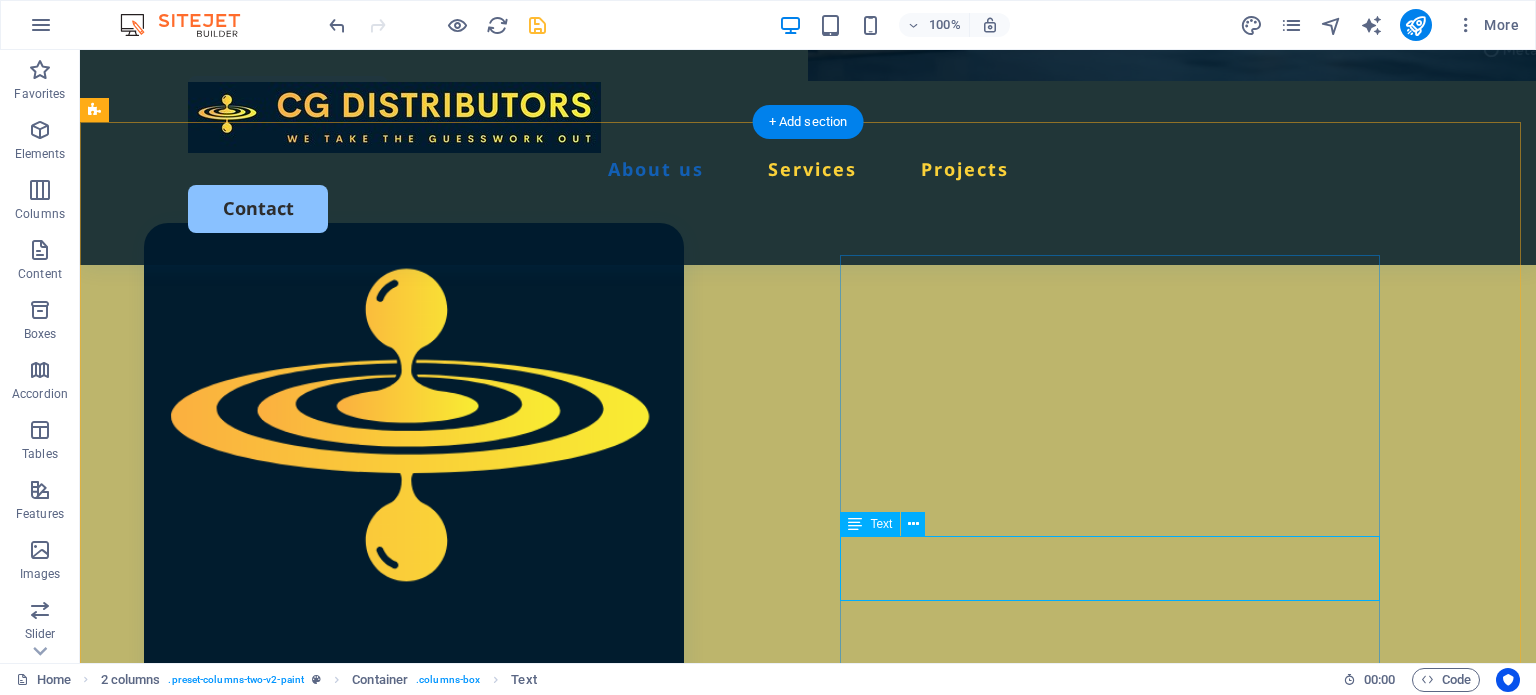 click on "Lorem ipsum dolor sit amet, consectetur adipiscing elit, sed do eiusmod tempor incididunt ut labore et dolore magna aliqua." at bounding box center [414, 1118] 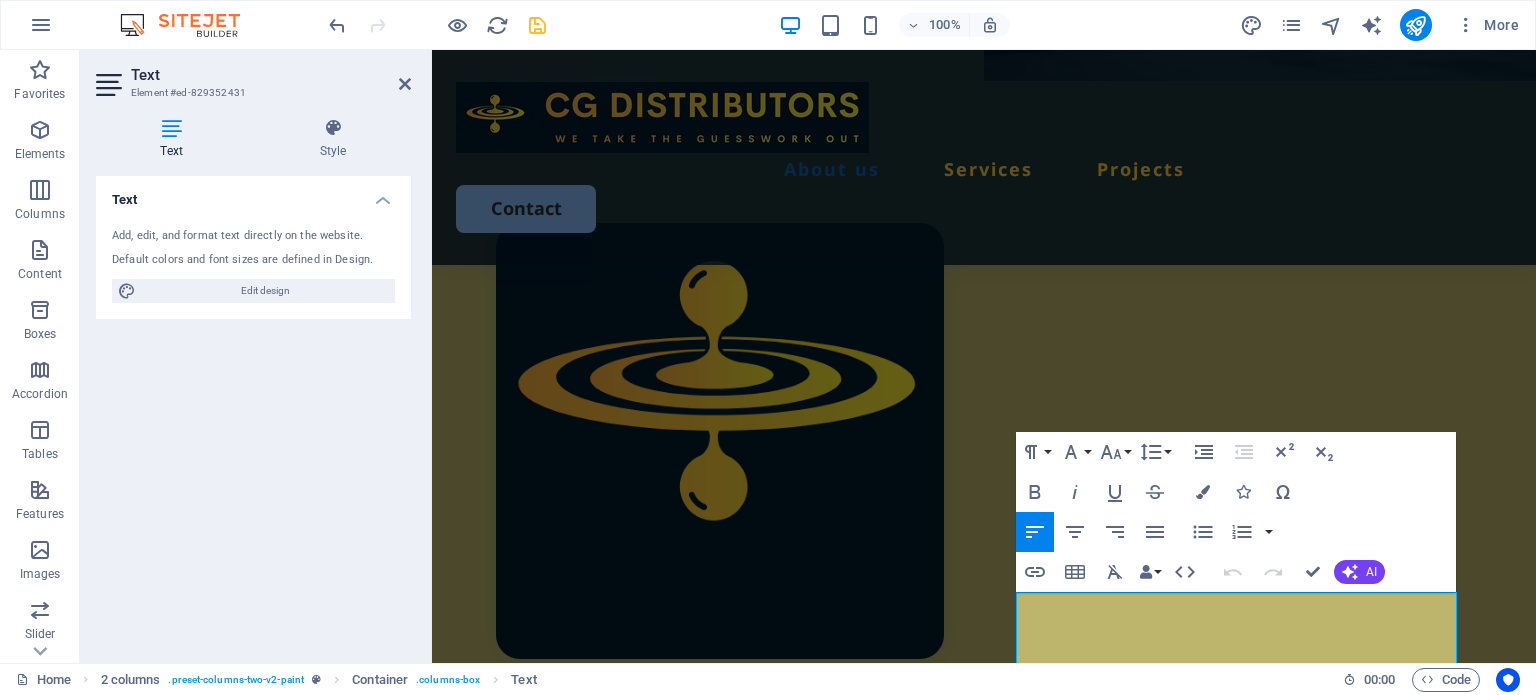 scroll, scrollTop: 1329, scrollLeft: 0, axis: vertical 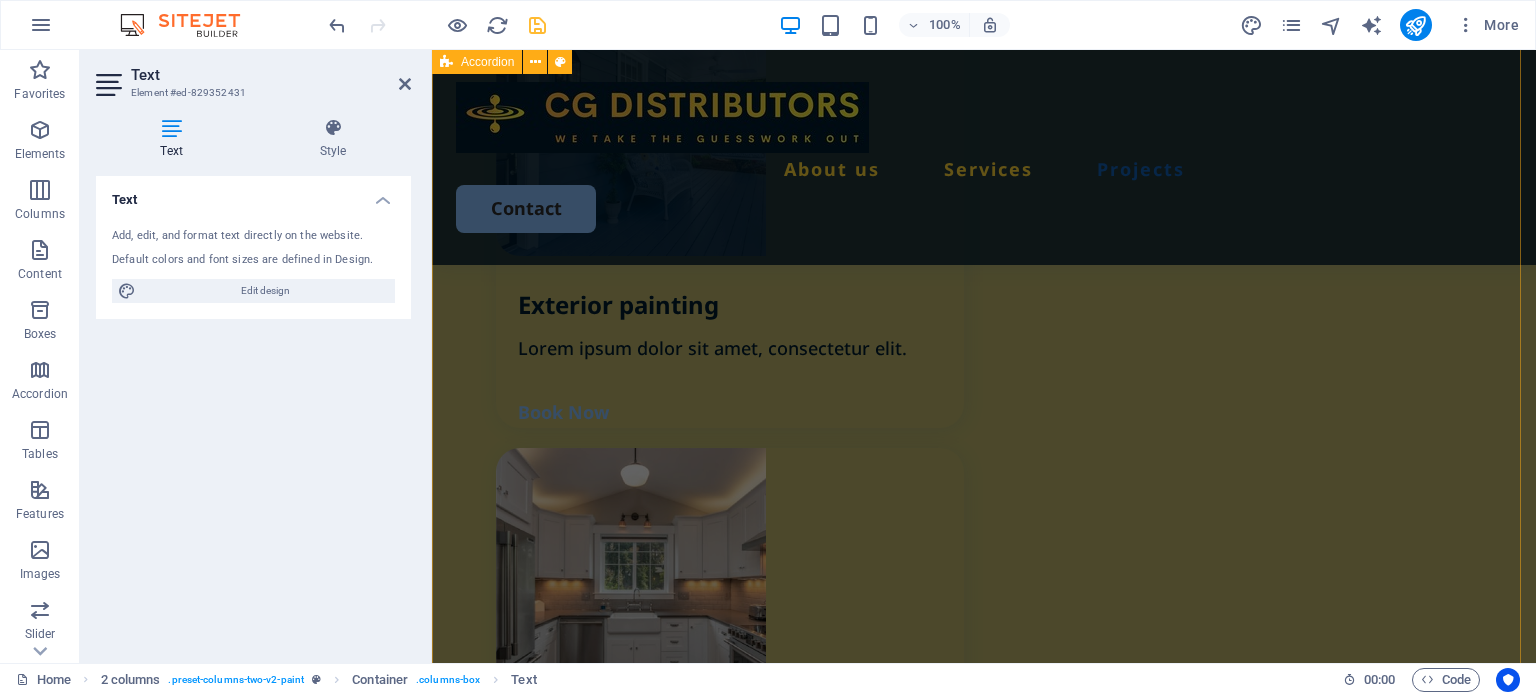 click on "Kitchen Bedroom Cabinet Bathroom" at bounding box center [984, 1805] 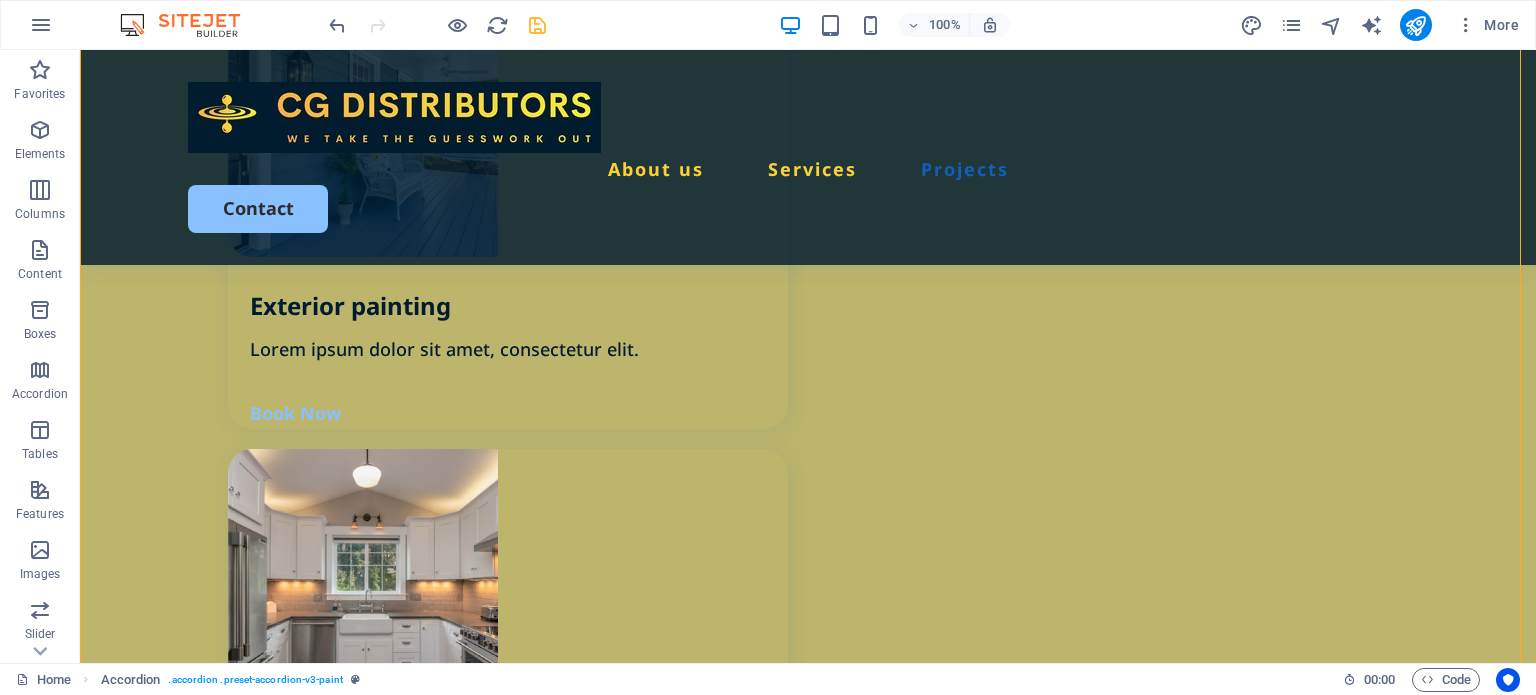 scroll, scrollTop: 2850, scrollLeft: 0, axis: vertical 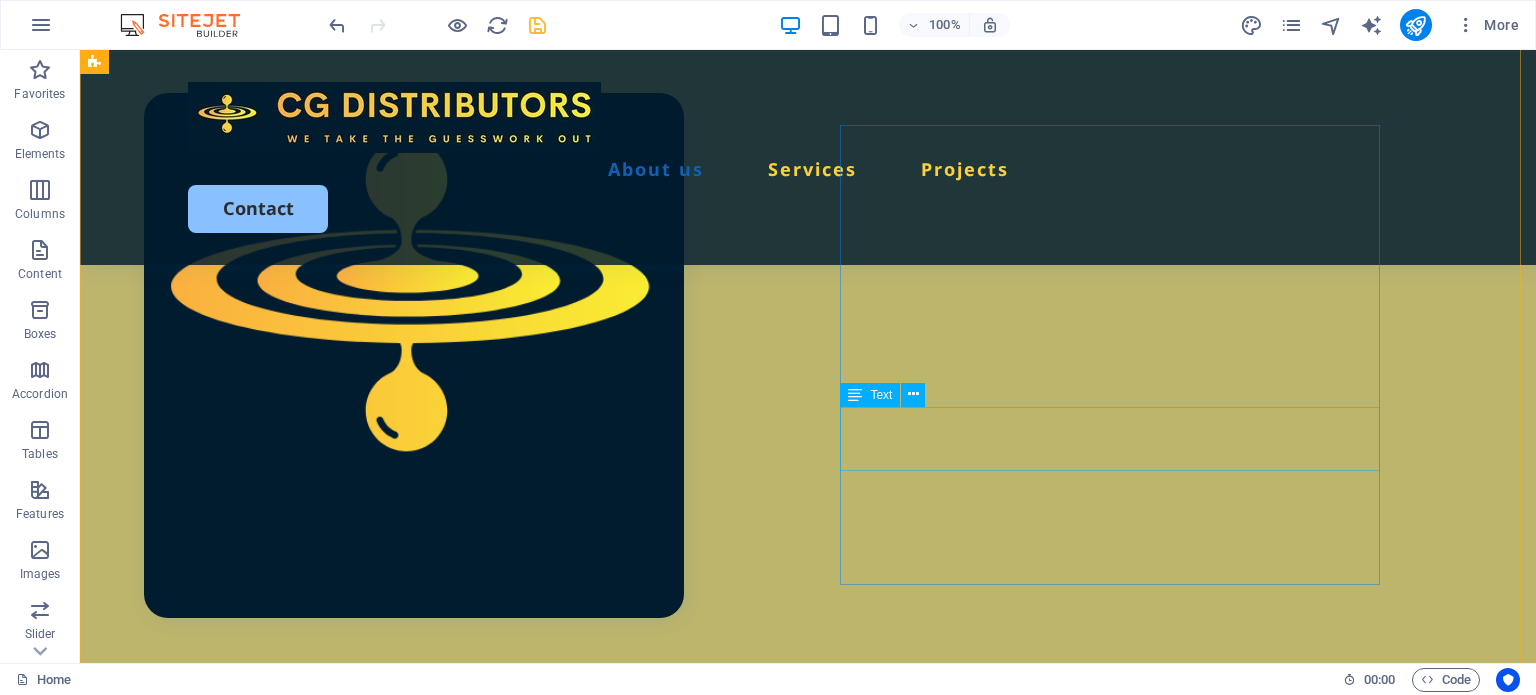 click on "Lorem ipsum dolor sit amet, consectetur adipiscing elit, sed do eiusmod tempor incididunt ut labore et dolore magna aliqua." at bounding box center (414, 988) 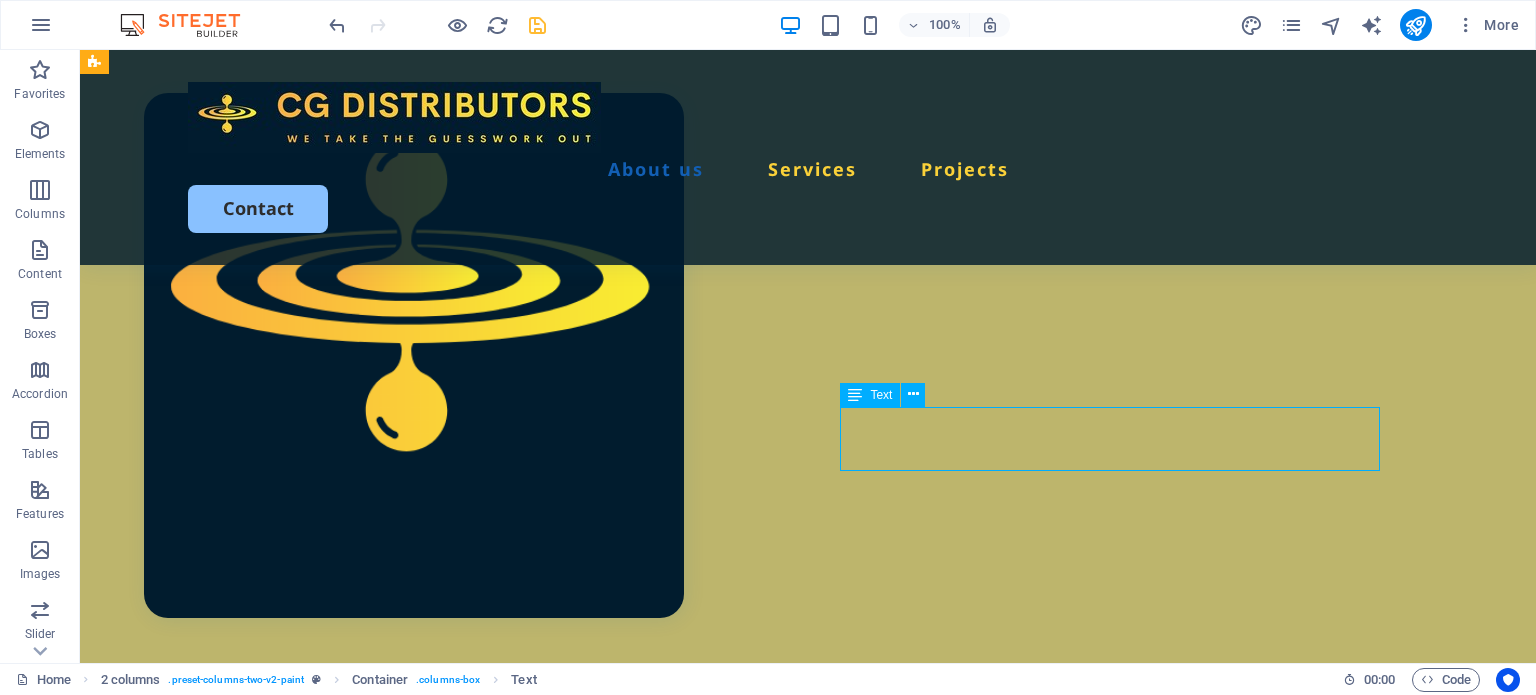 click on "Lorem ipsum dolor sit amet, consectetur adipiscing elit, sed do eiusmod tempor incididunt ut labore et dolore magna aliqua." at bounding box center (414, 988) 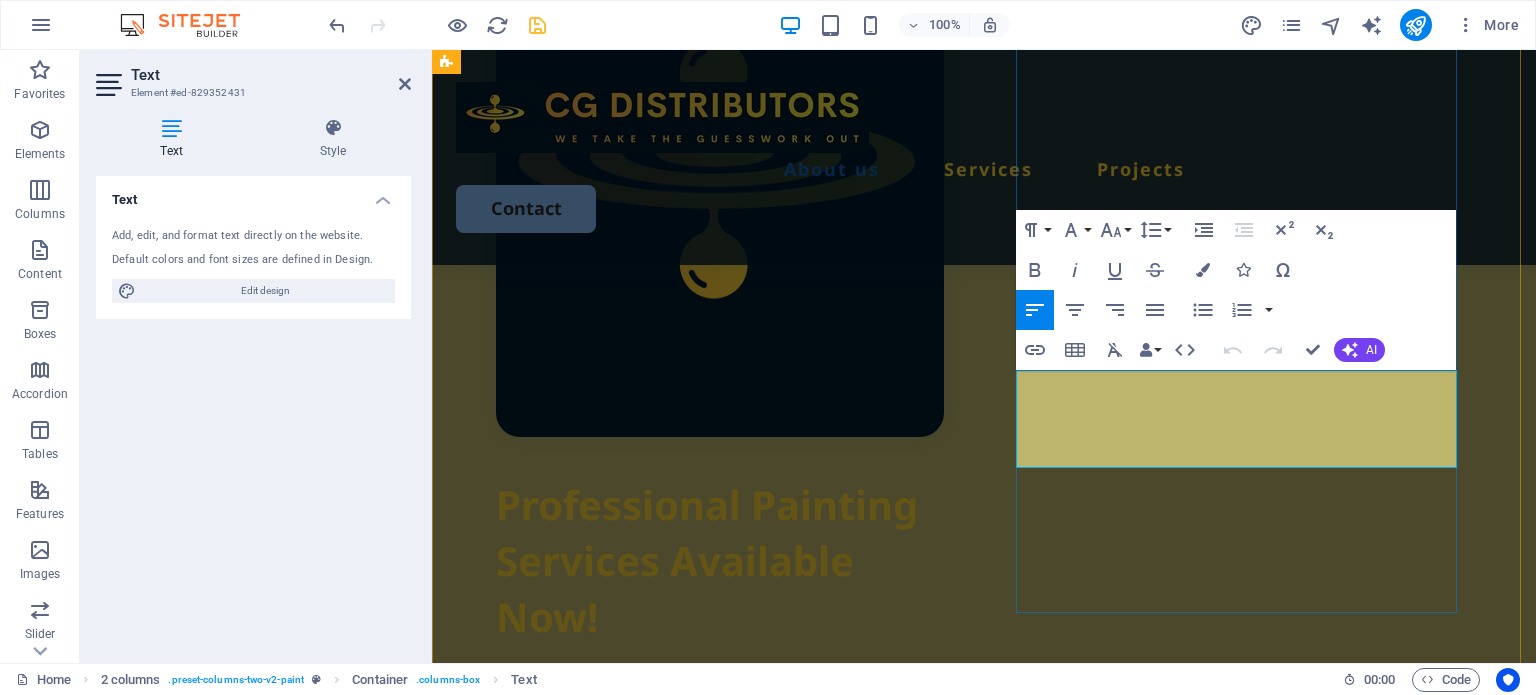 click on "Lorem ipsum dolor sit amet, consectetur adipiscing elit, sed do eiusmod tempor incididunt ut labore et dolore magna aliqua." at bounding box center (720, 895) 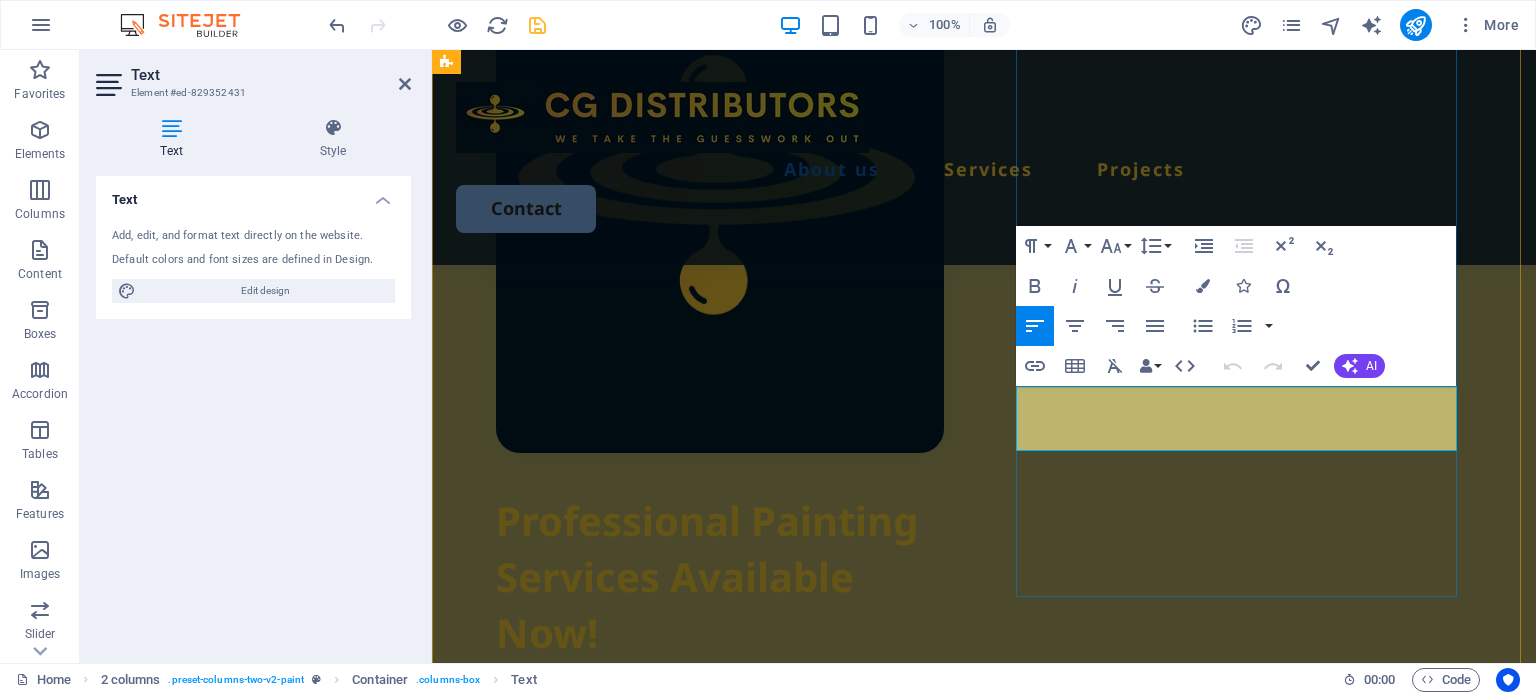 scroll, scrollTop: 982, scrollLeft: 0, axis: vertical 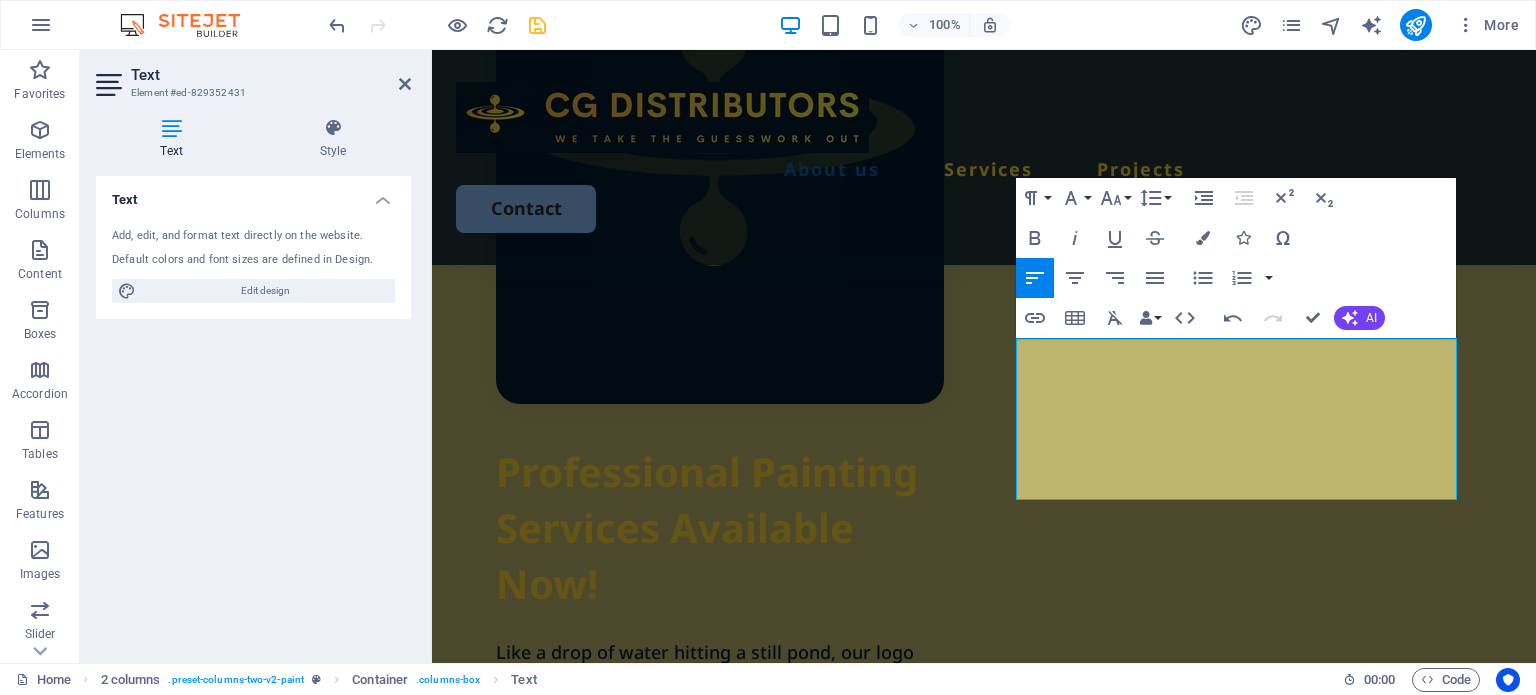 click at bounding box center [432, 50] 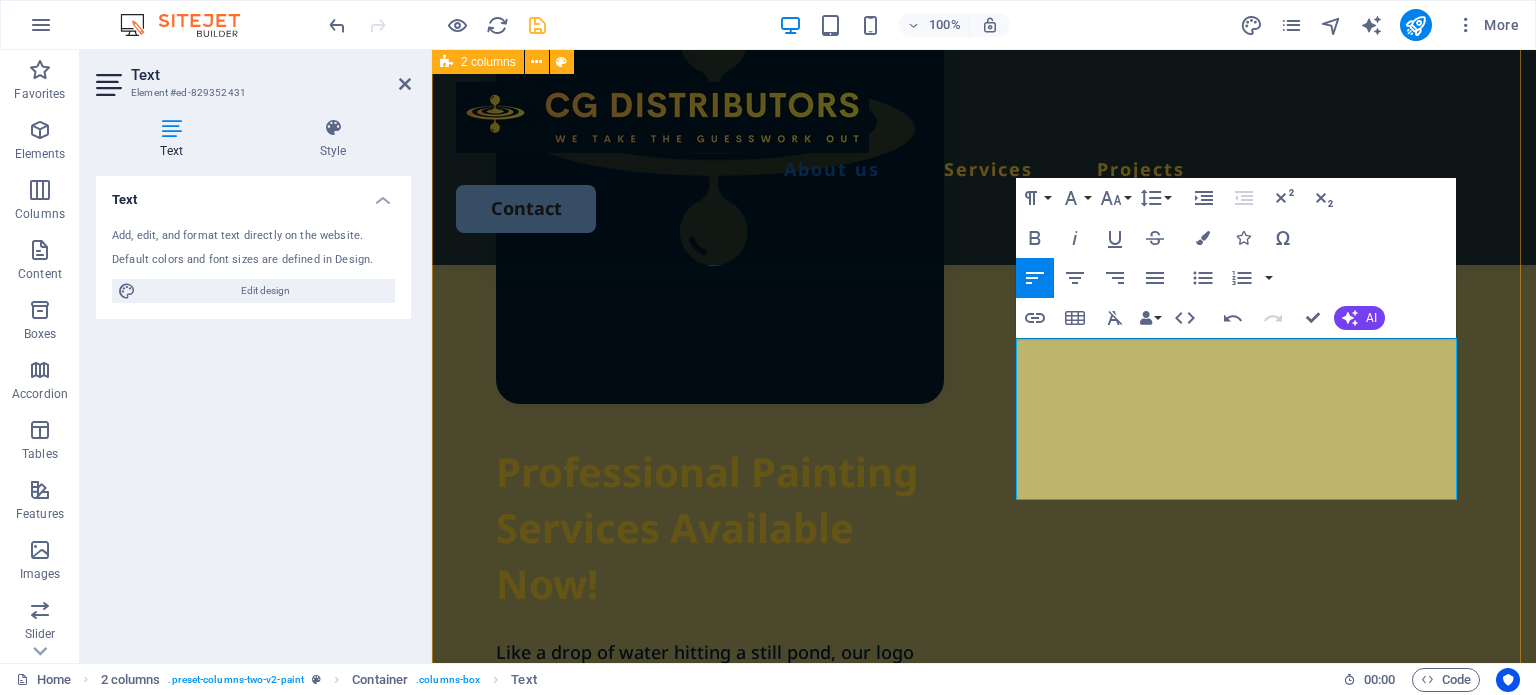 click on "Professional Painting Services Available Now! Like a drop of water hitting a still pond, our logo reflects the unseen challenges in global sourcing—ripples that go far beyond the surface. At CG Distributors, we help you navigate those unknowns with clarity, confidence, and control. Backed by a trusted network of vetted suppliers and up-to-date market insights, we turn sourcing into strategy. It’s not just about finding a product—it’s about building a reliable, adaptable supply chain that moves with your business. Lorem ipsum dolor sit amet, consectetur adipiscing elit, sed do eiusmod tempor incididunt ut labore et dolore magna aliqua. Ut enim ad minim veniam." at bounding box center [984, 528] 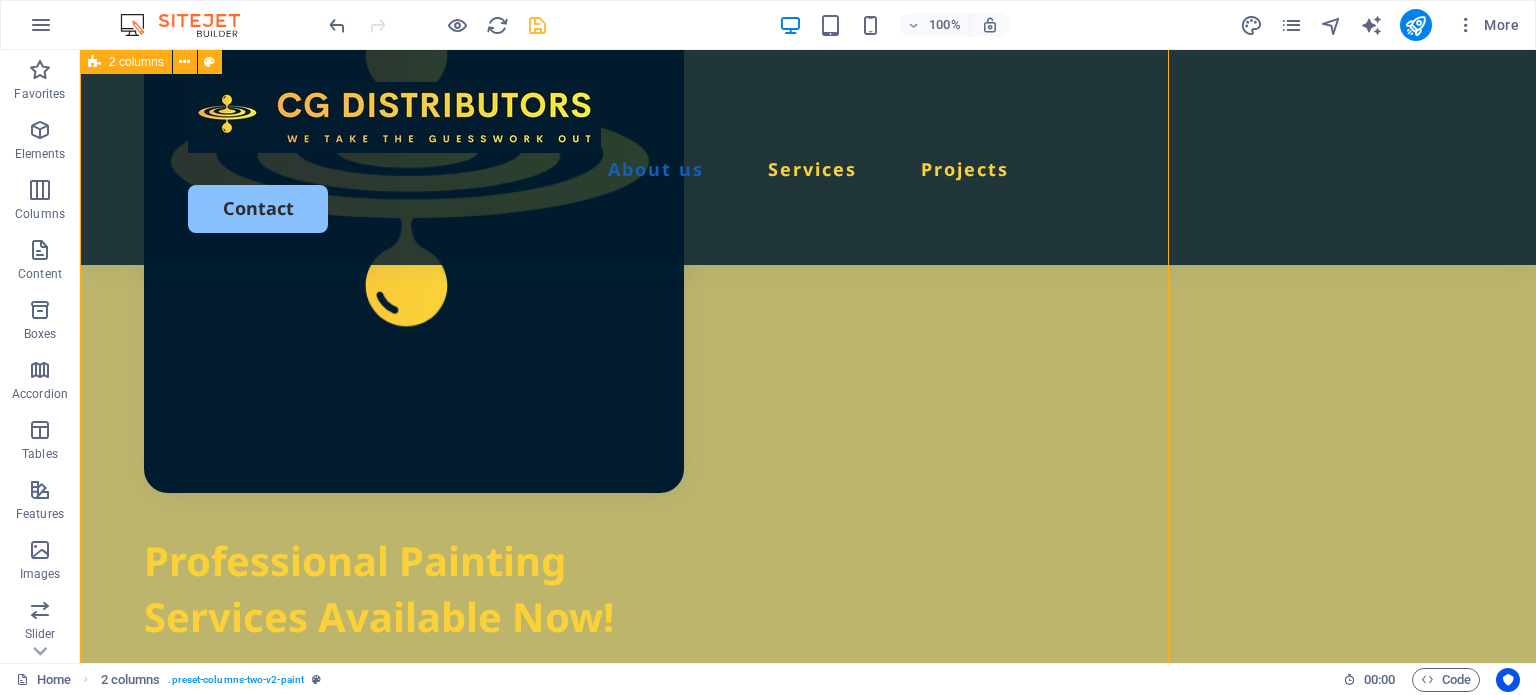 scroll, scrollTop: 958, scrollLeft: 0, axis: vertical 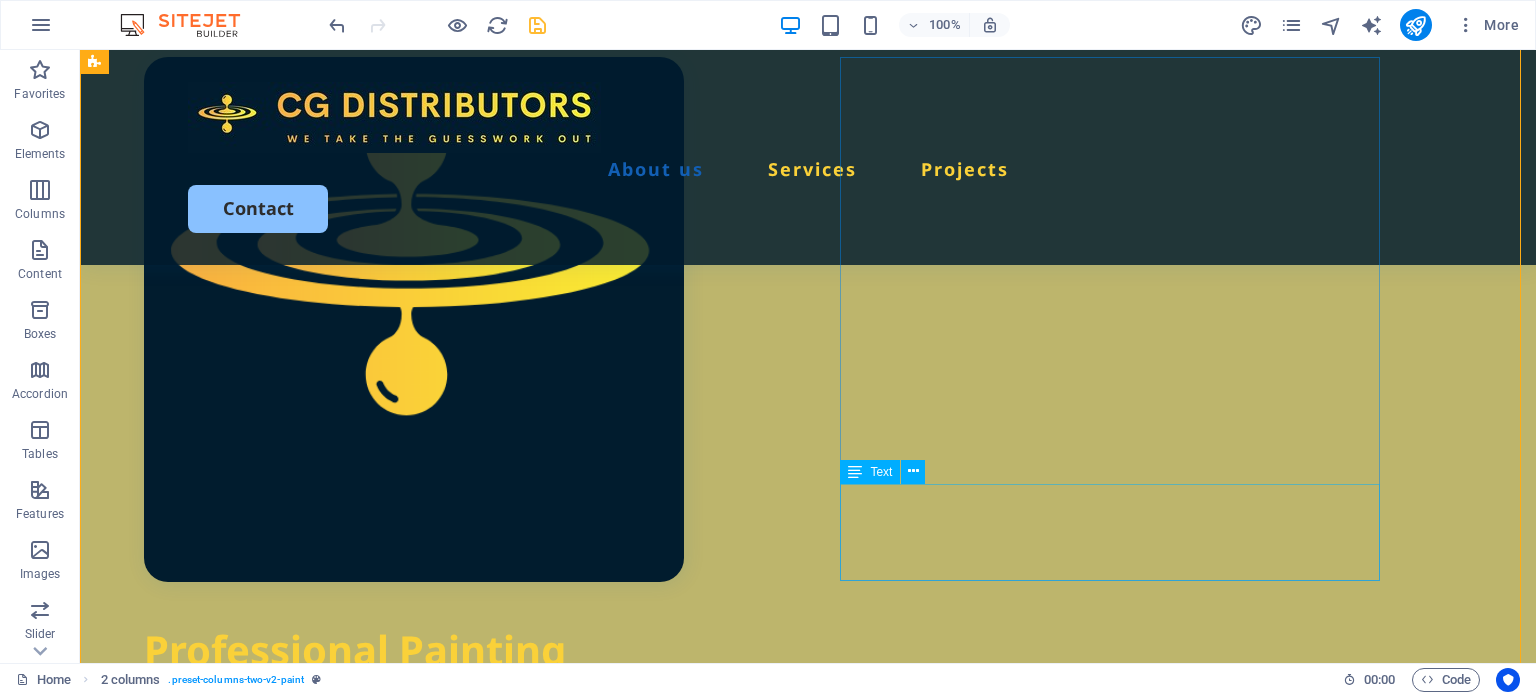 click on "Lorem ipsum dolor sit amet, consectetur adipiscing elit, sed do eiusmod tempor incididunt ut labore et dolore magna aliqua. Ut enim ad minim veniam." at bounding box center (414, 1097) 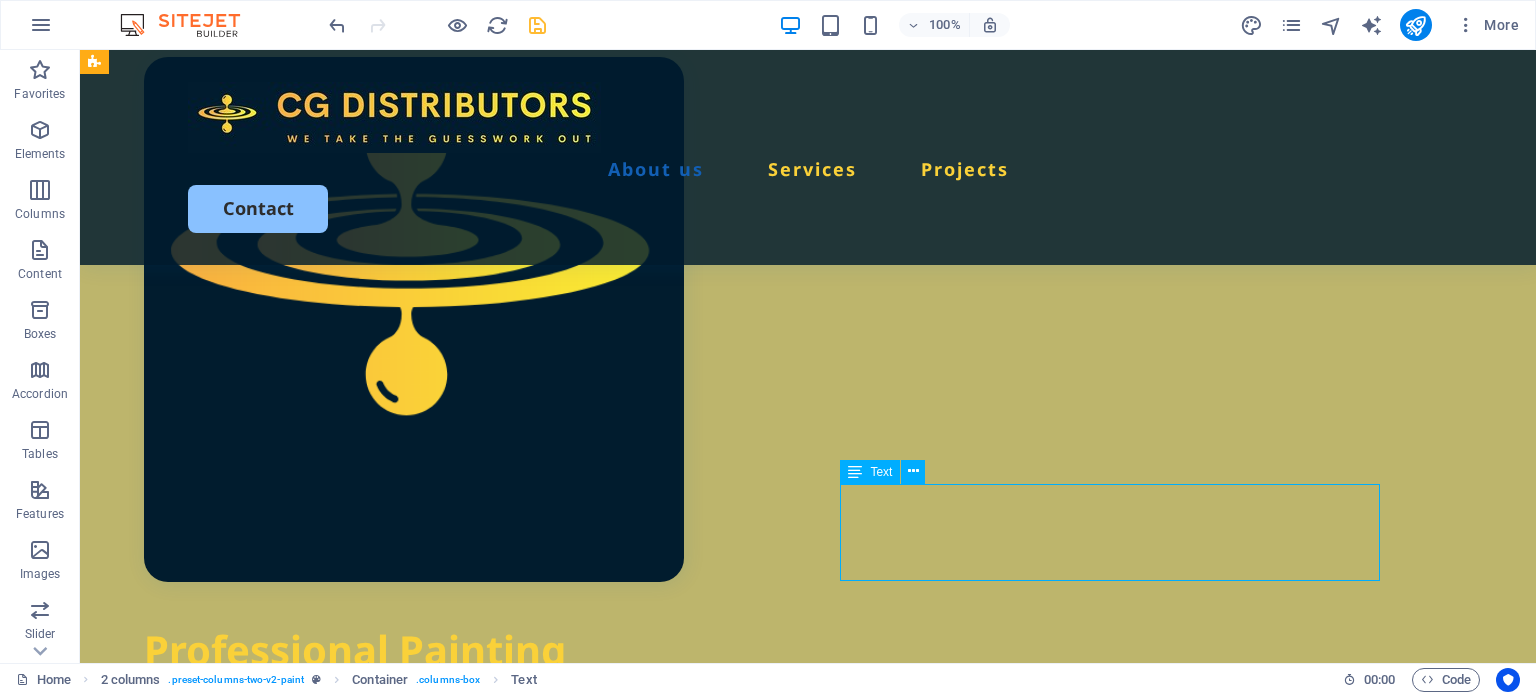 click on "Lorem ipsum dolor sit amet, consectetur adipiscing elit, sed do eiusmod tempor incididunt ut labore et dolore magna aliqua. Ut enim ad minim veniam." at bounding box center [414, 1097] 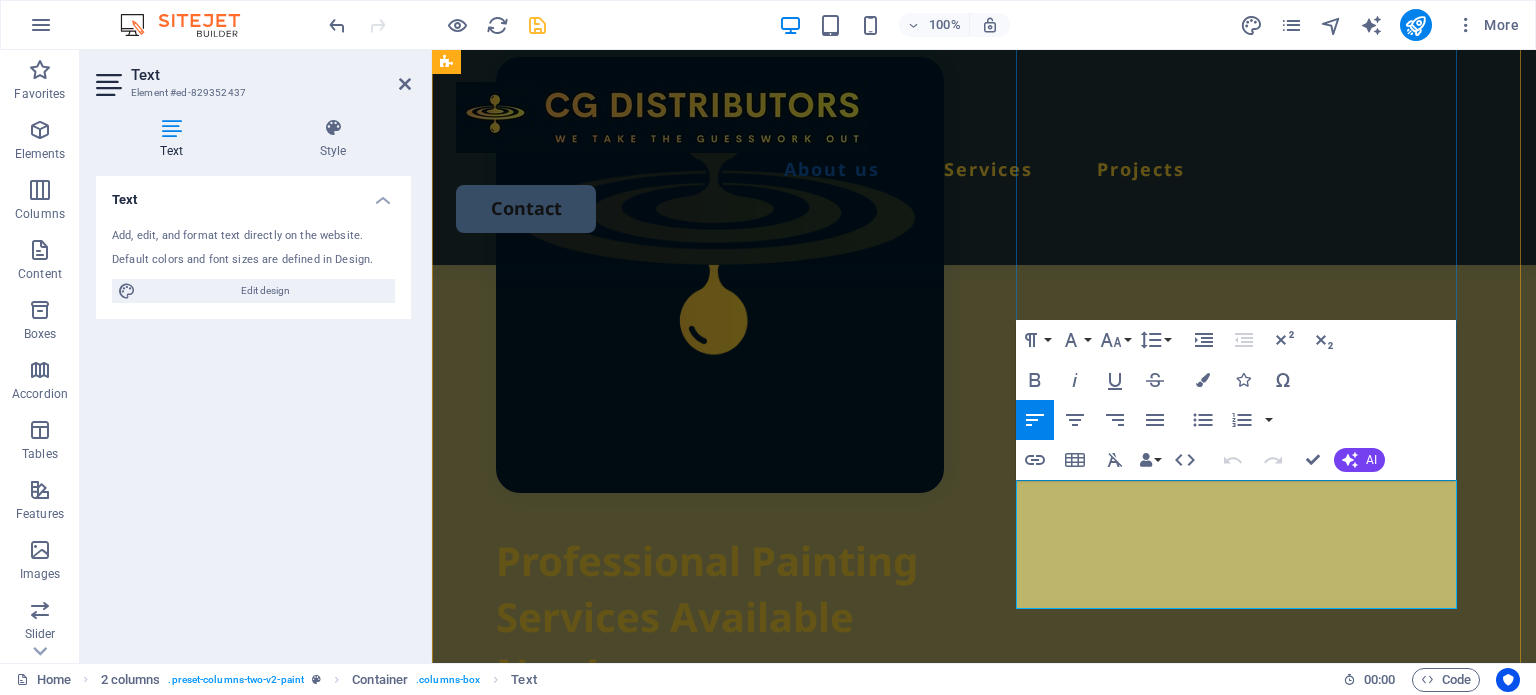 scroll, scrollTop: 1083, scrollLeft: 0, axis: vertical 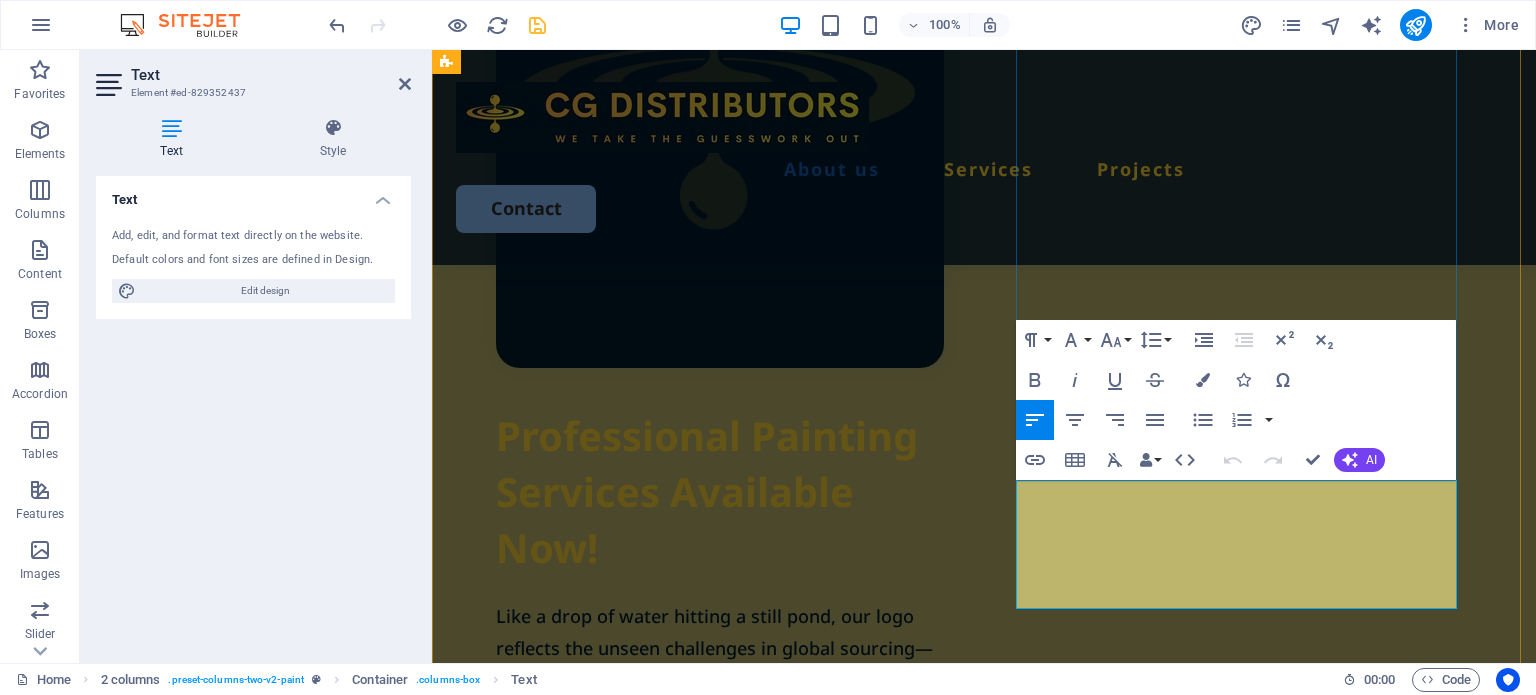 click on "Lorem ipsum dolor sit amet, consectetur adipiscing elit, sed do eiusmod tempor incididunt ut labore et dolore magna aliqua. Ut enim ad minim veniam." at bounding box center (720, 1004) 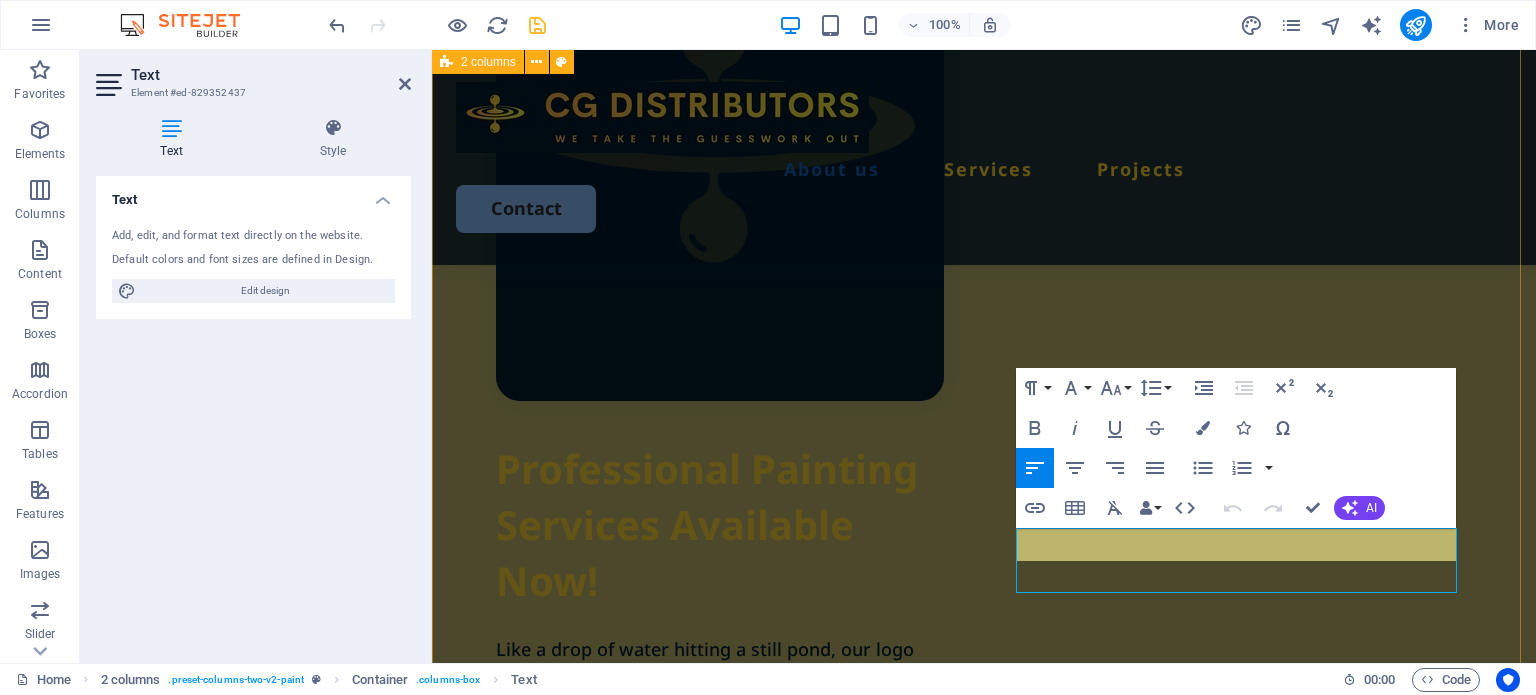 scroll, scrollTop: 1034, scrollLeft: 0, axis: vertical 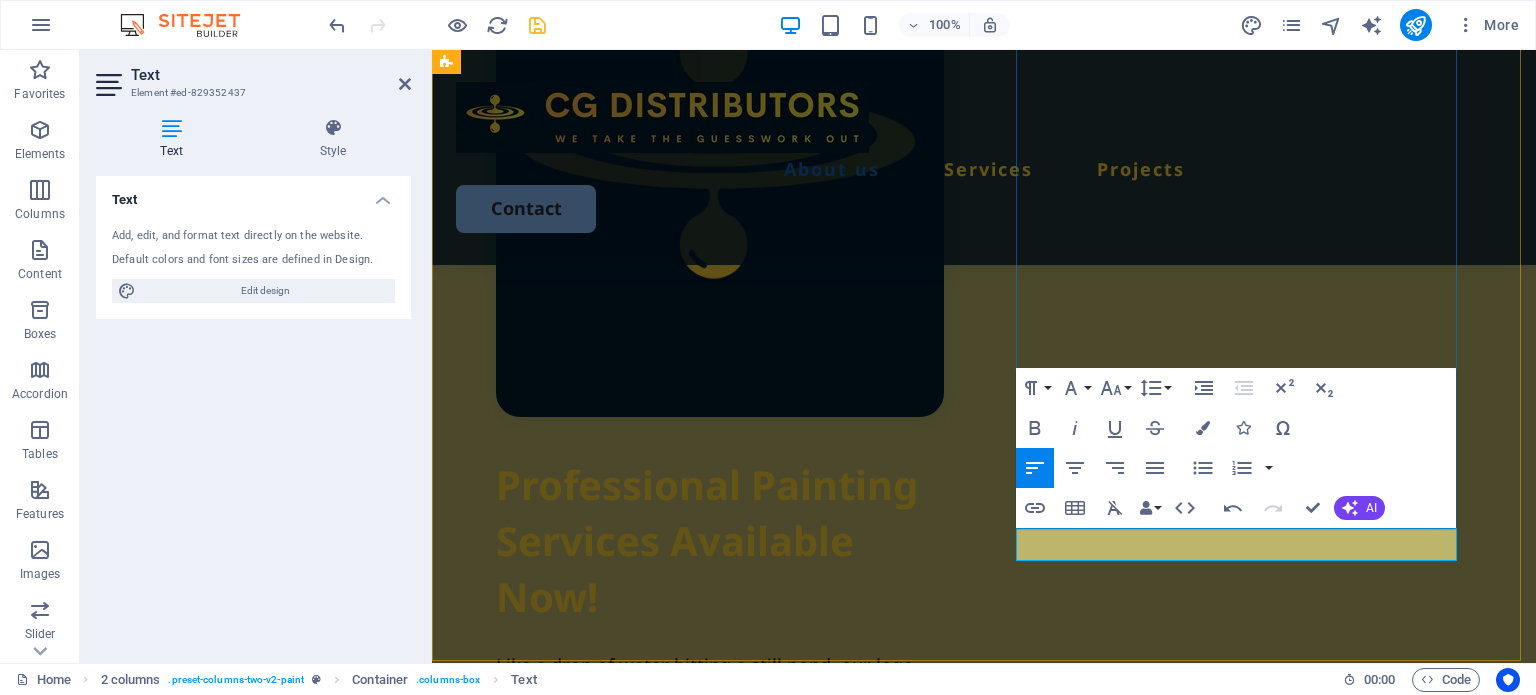 click on "Let’s turn uncertainty into opportunity" at bounding box center [661, 1021] 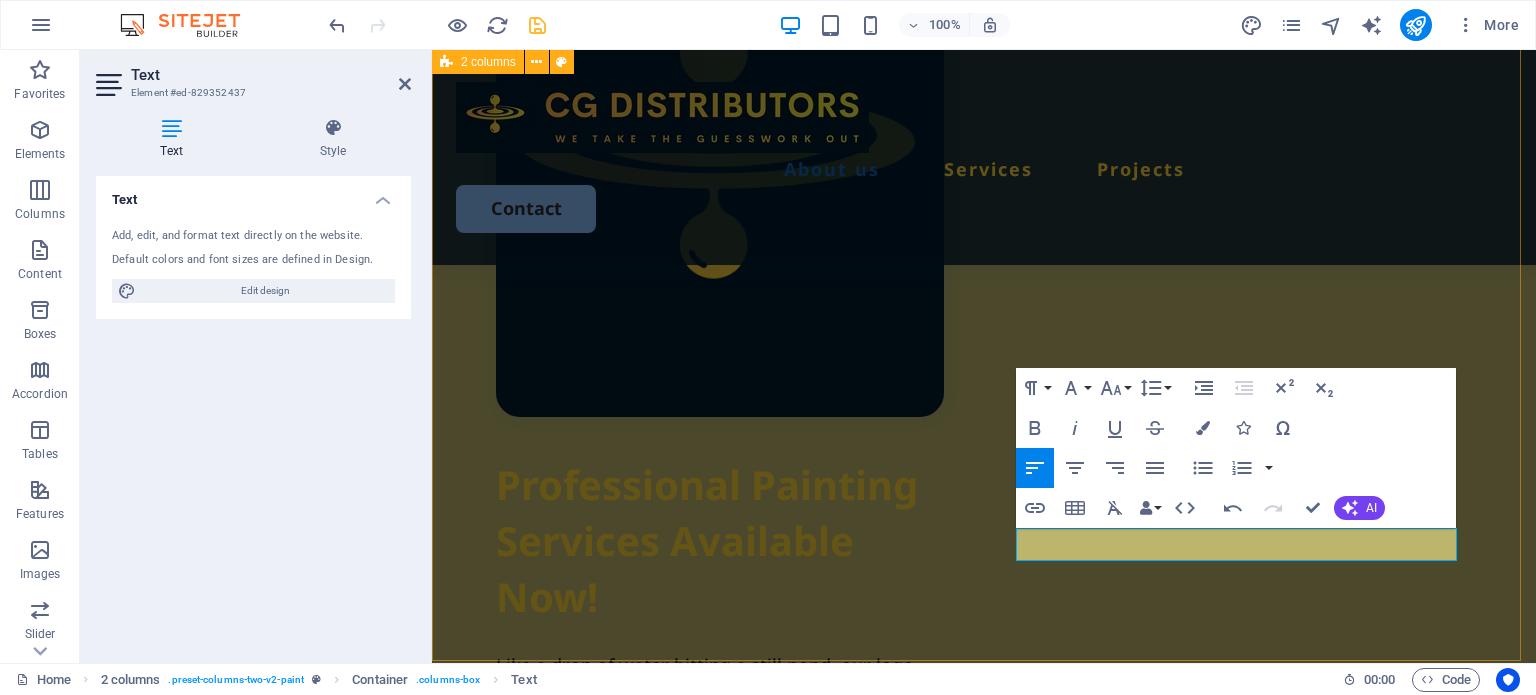 click on "Professional Painting Services Available Now! Like a drop of water hitting a still pond, our logo reflects the unseen challenges in global sourcing—ripples that go far beyond the surface. At CG Distributors, we help you navigate those unknowns with clarity, confidence, and control. Backed by a trusted network of vetted suppliers and up-to-date market insights, we turn sourcing into strategy. It’s not just about finding a product—it’s about building a reliable, adaptable supply chain that moves with your business. Let’s turn uncertainty into opportunity" at bounding box center [984, 509] 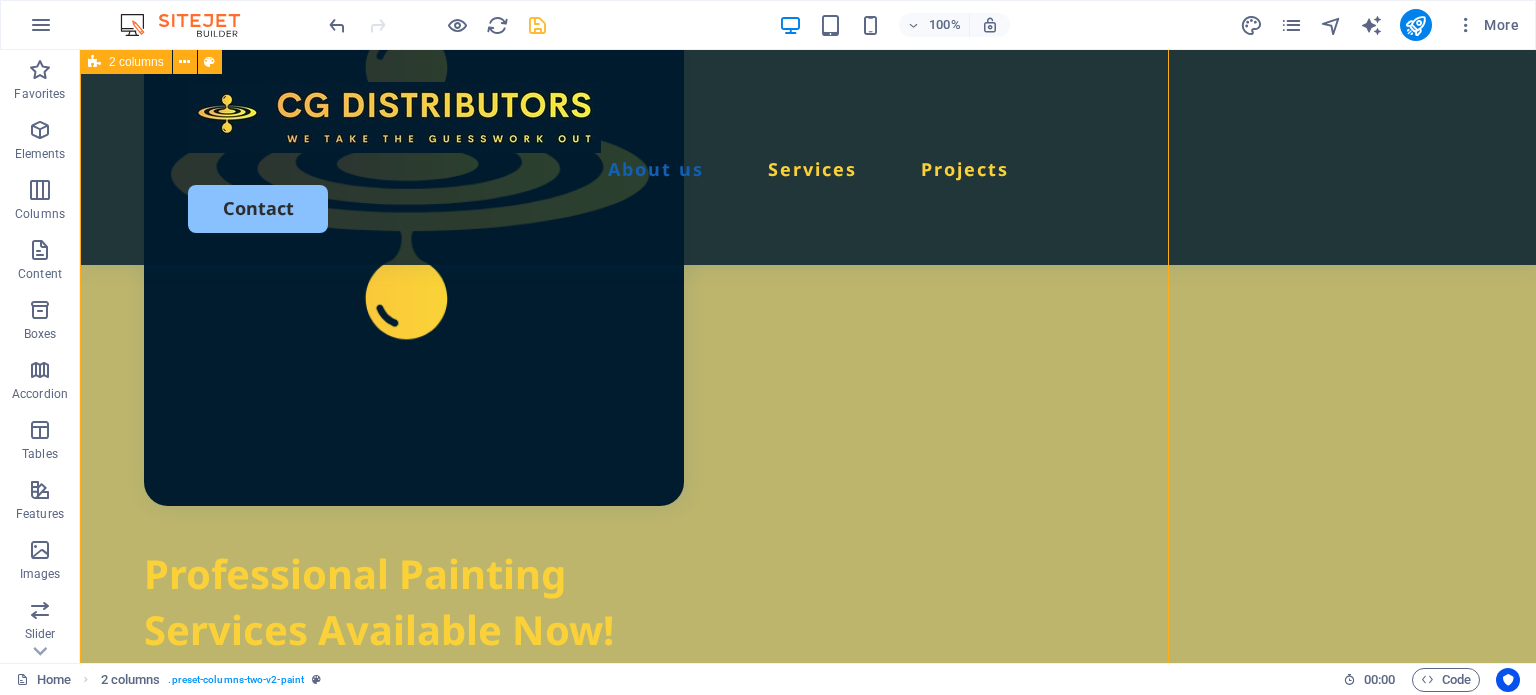 scroll, scrollTop: 958, scrollLeft: 0, axis: vertical 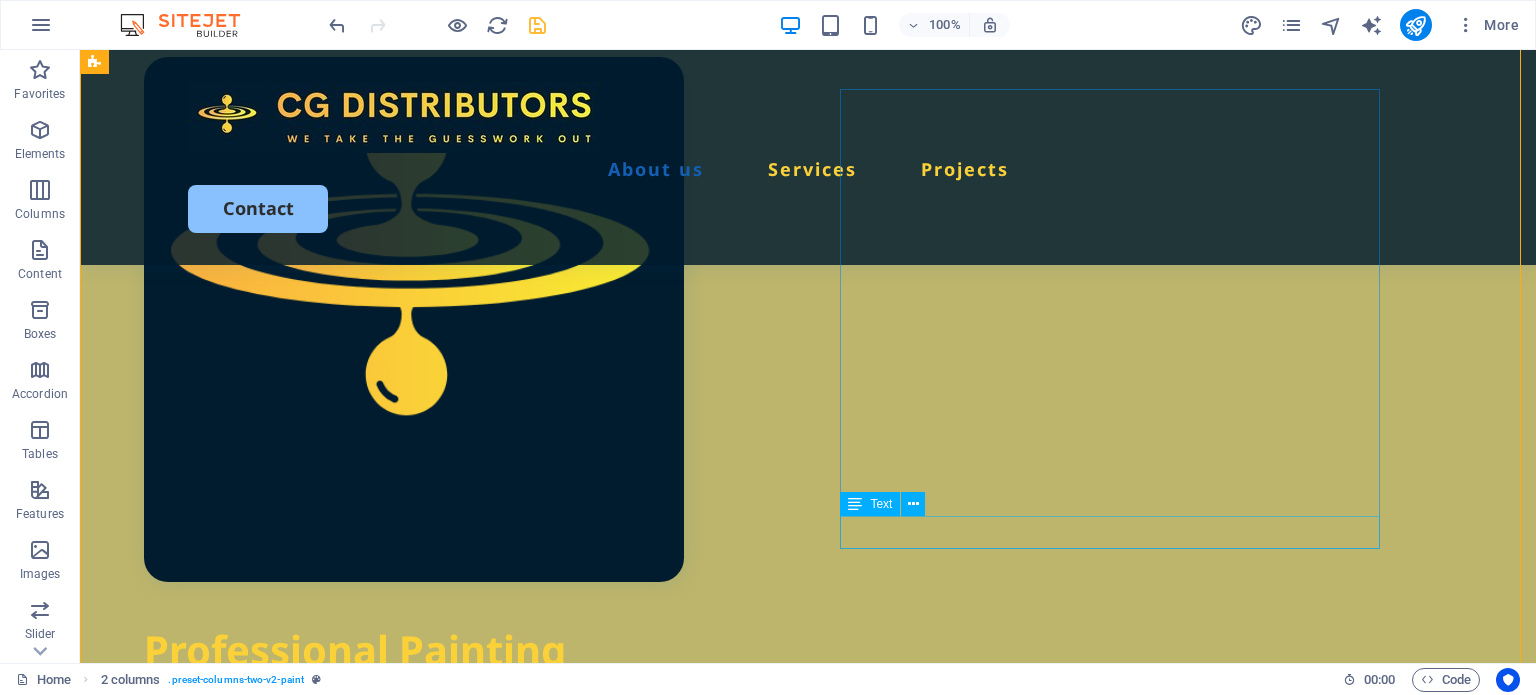 click on "Let’s turn uncertainty into opportunity" at bounding box center [414, 1065] 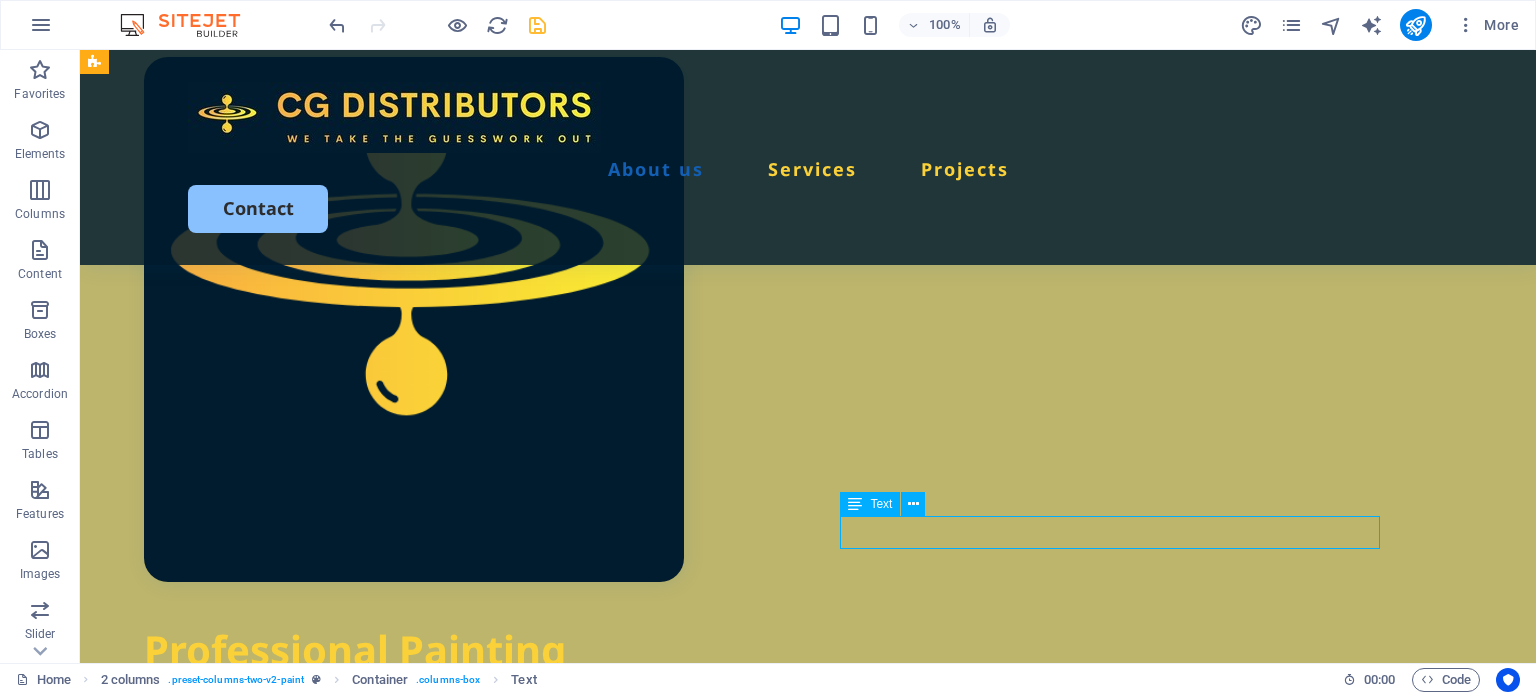 click on "Let’s turn uncertainty into opportunity" at bounding box center [414, 1065] 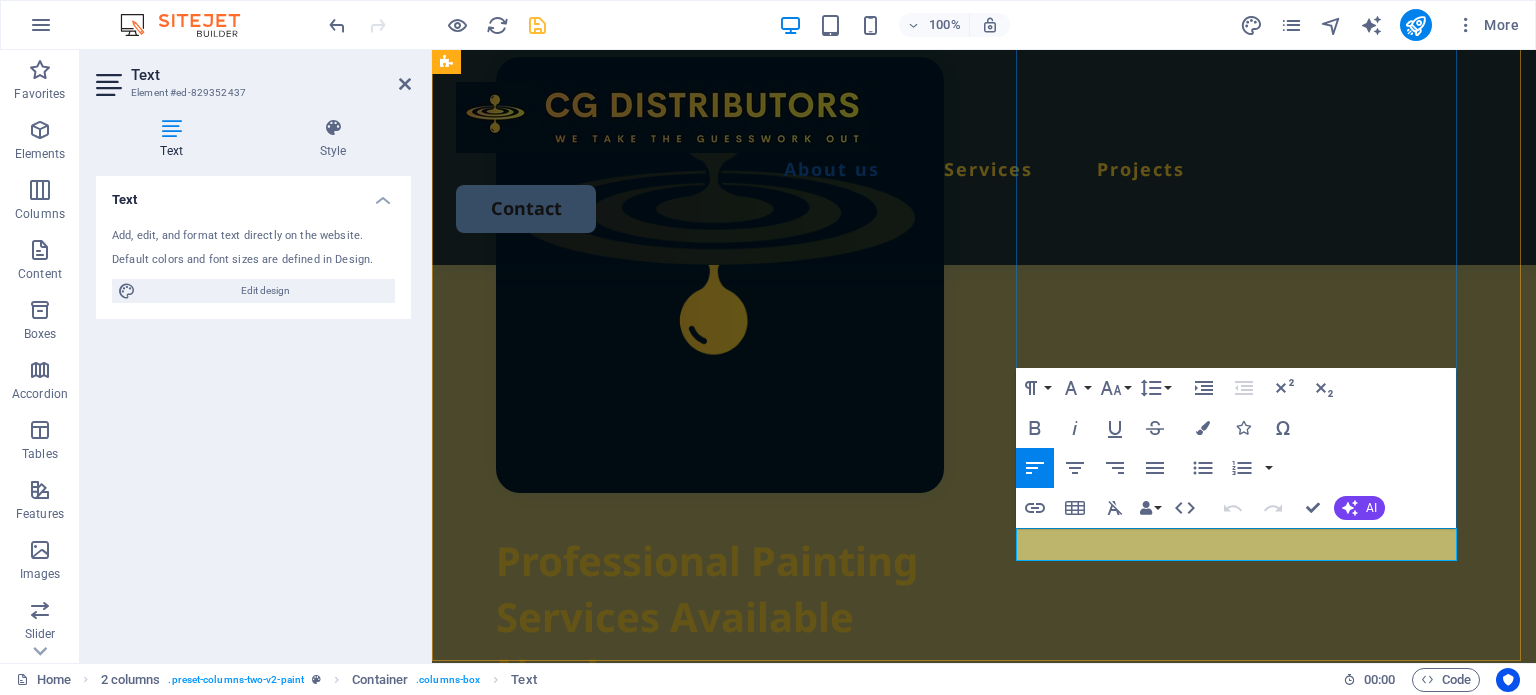 scroll, scrollTop: 1034, scrollLeft: 0, axis: vertical 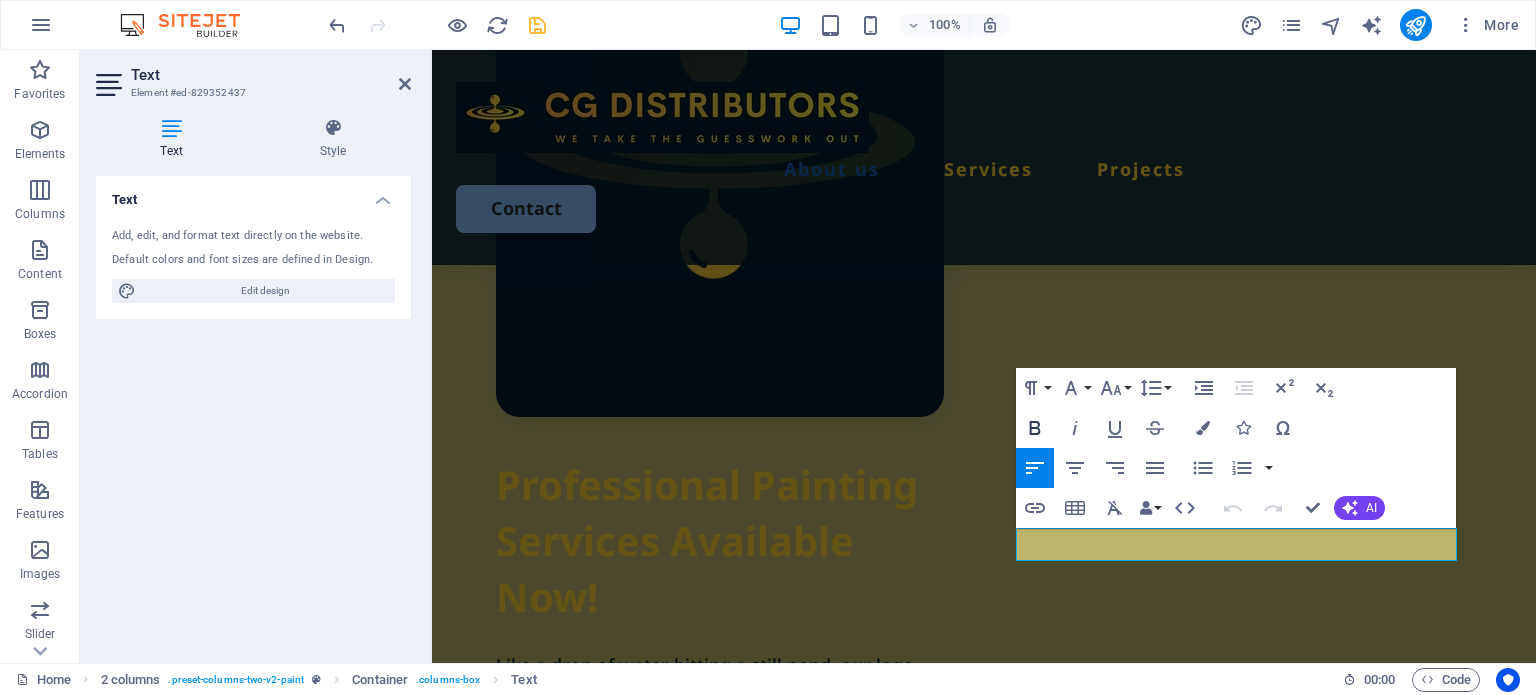 click 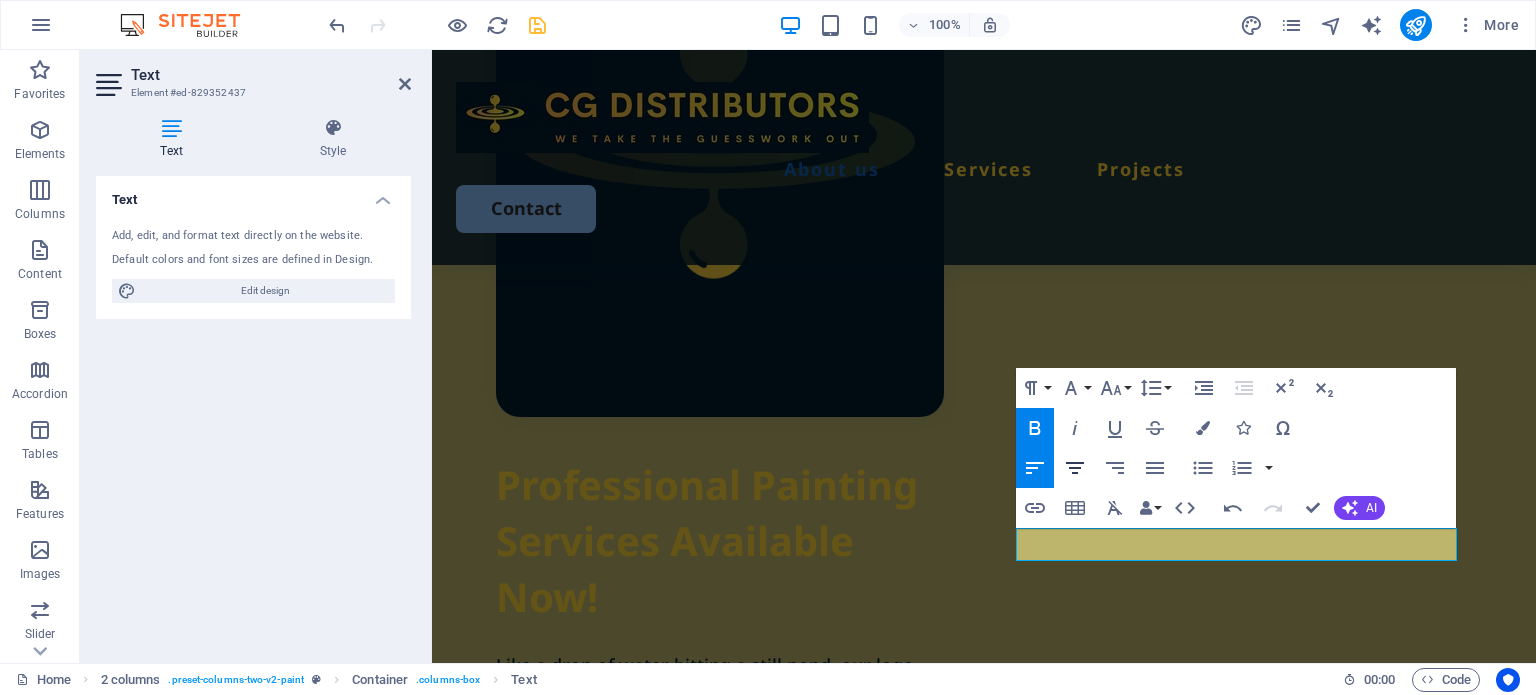 click 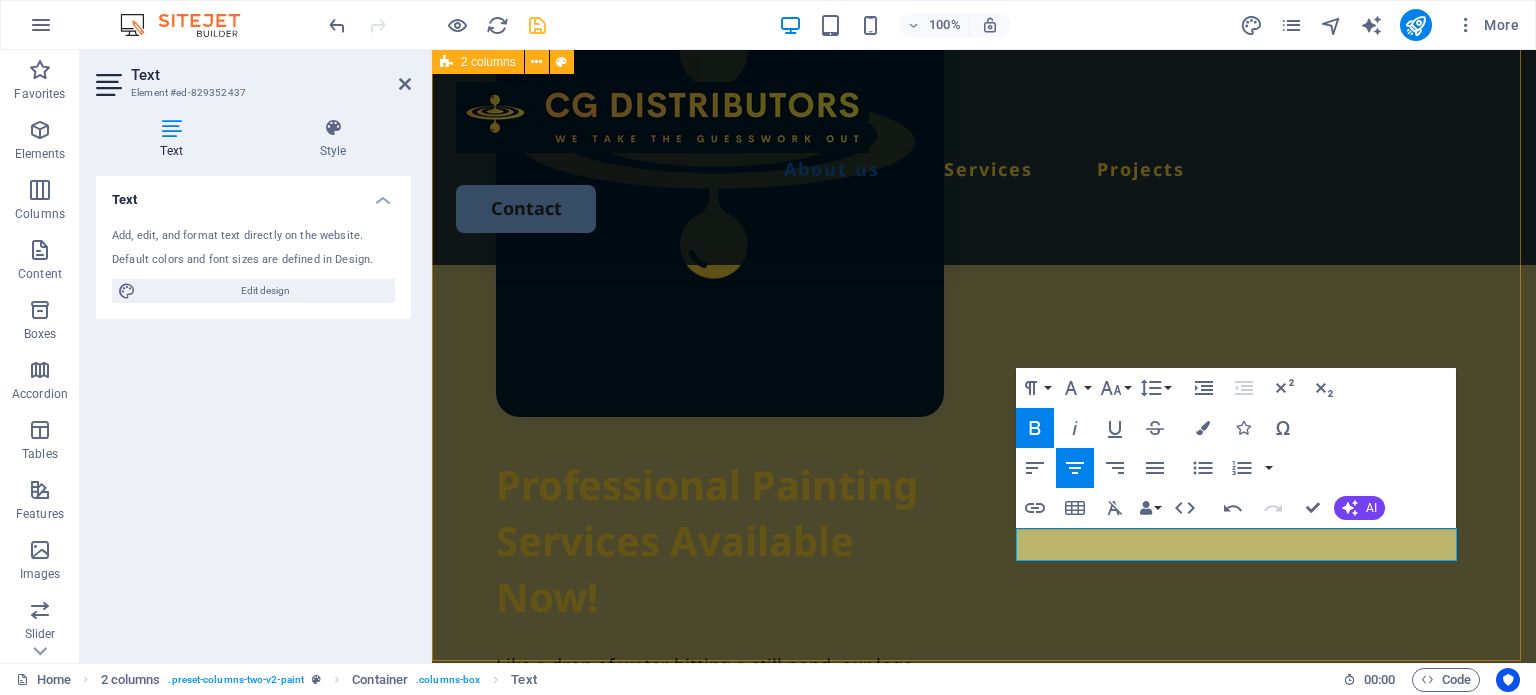 click on "Professional Painting Services Available Now! Like a drop of water hitting a still pond, our logo reflects the unseen challenges in global sourcing—ripples that go far beyond the surface. At CG Distributors, we help you navigate those unknowns with clarity, confidence, and control. Backed by a trusted network of vetted suppliers and up-to-date market insights, we turn sourcing into strategy. It’s not just about finding a product—it’s about building a reliable, adaptable supply chain that moves with your business. ​ Let’s turn uncertainty into opportunity" at bounding box center (984, 509) 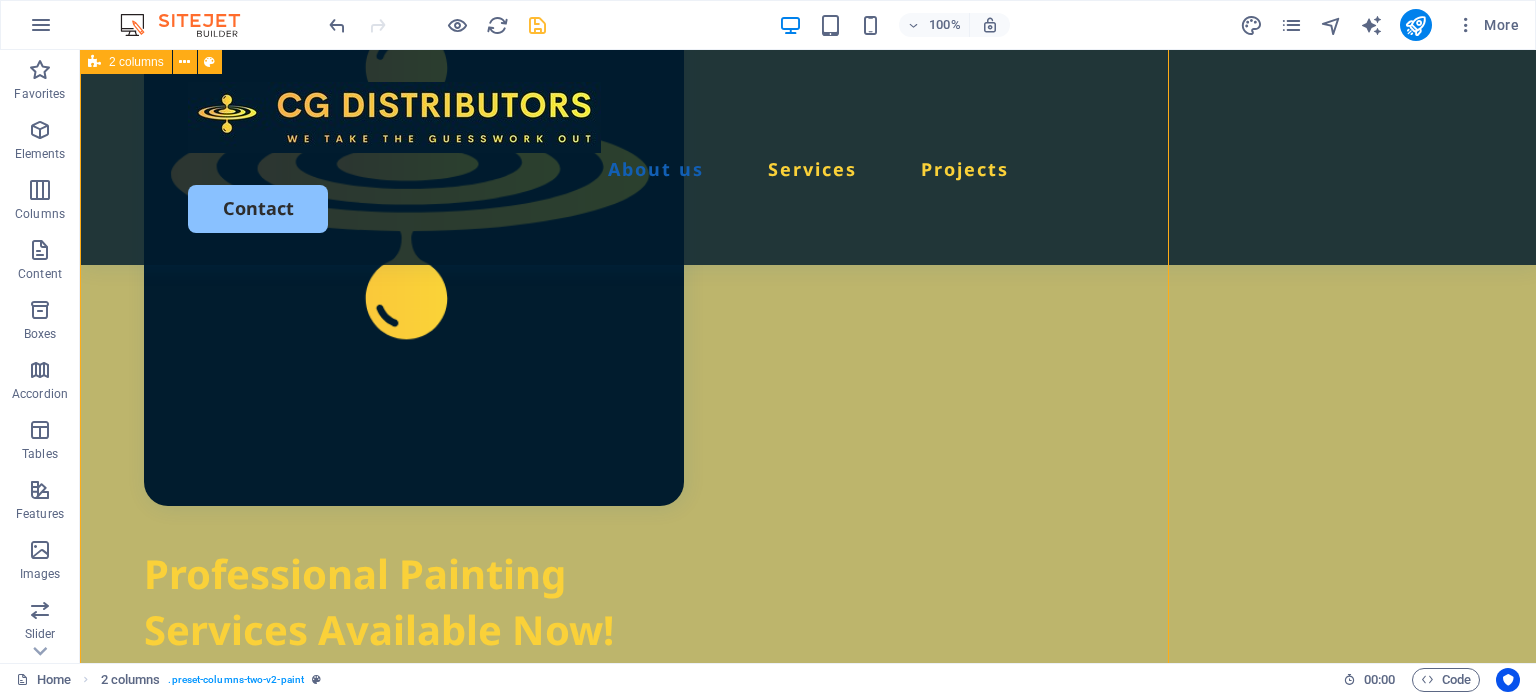 scroll, scrollTop: 958, scrollLeft: 0, axis: vertical 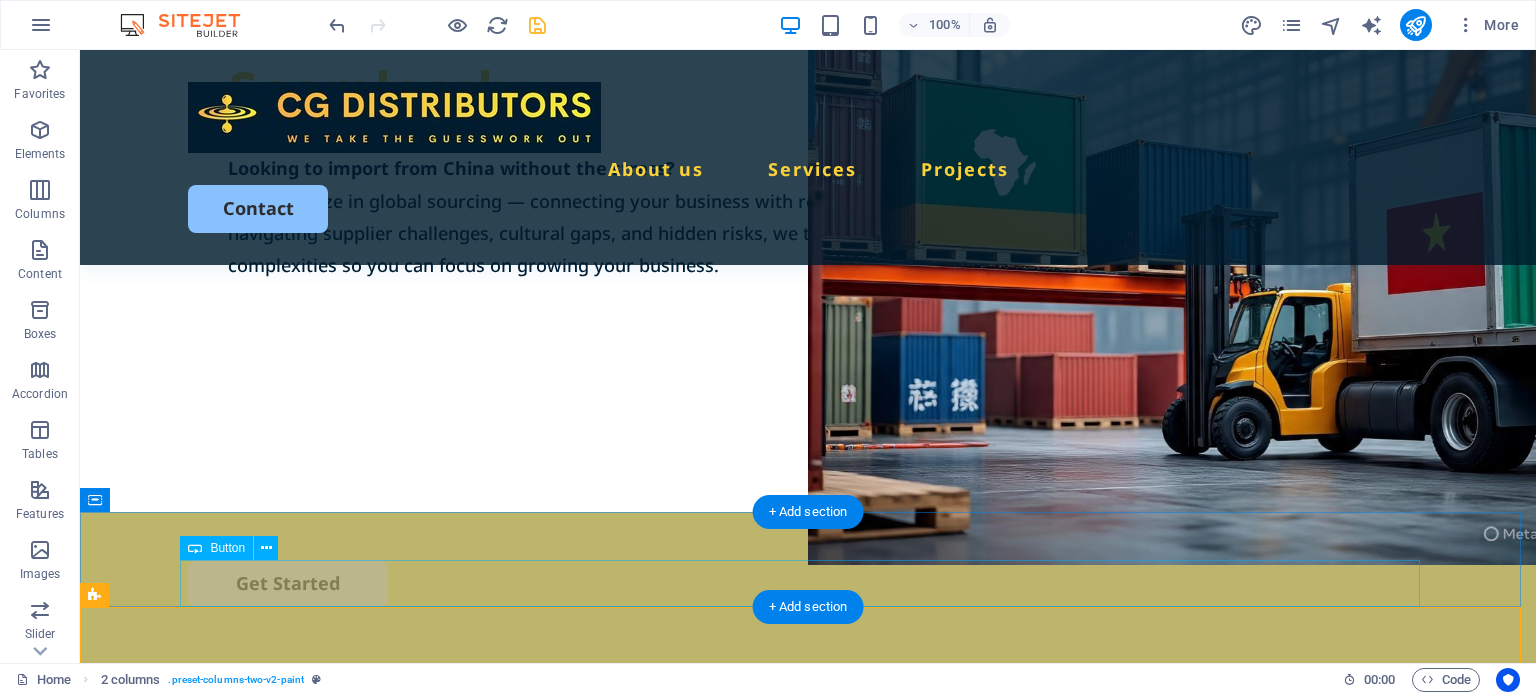 click on "Get Started" at bounding box center (808, 583) 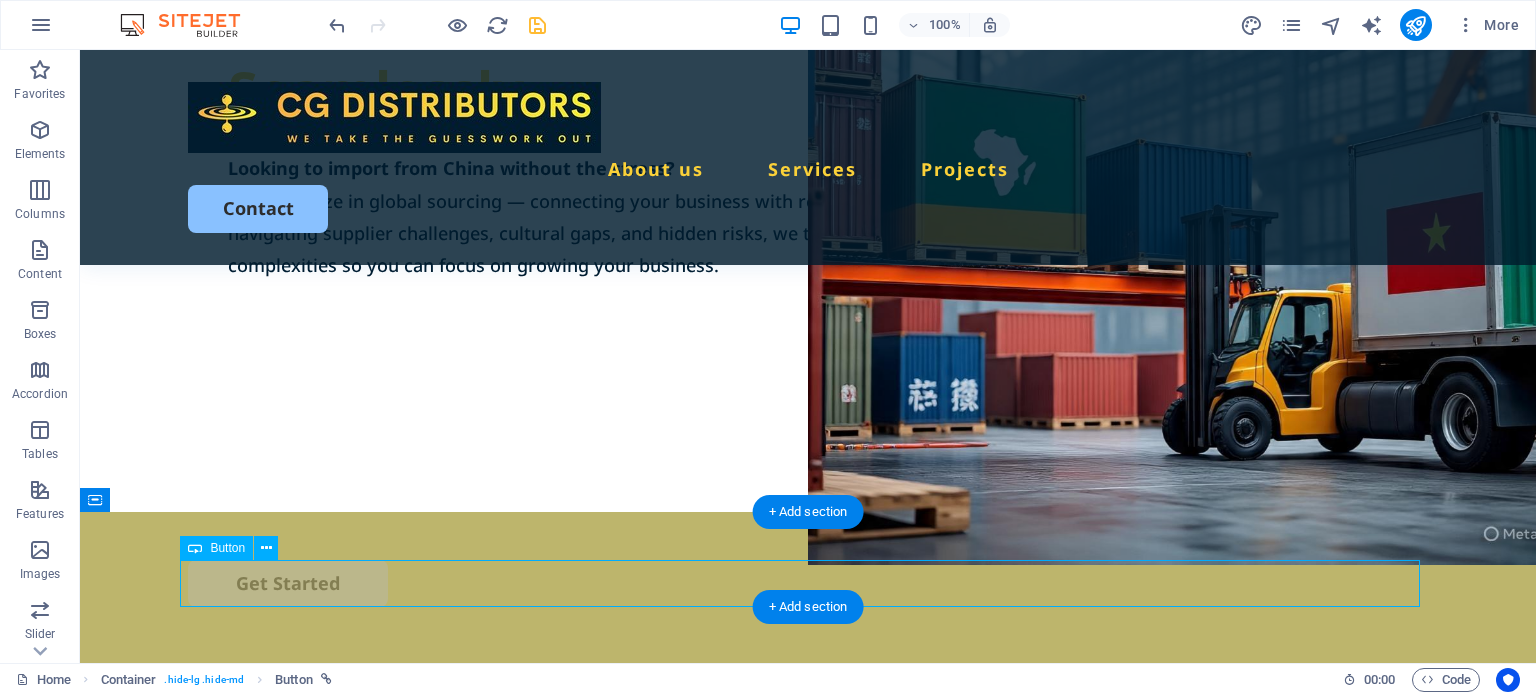 click on "Get Started" at bounding box center (808, 583) 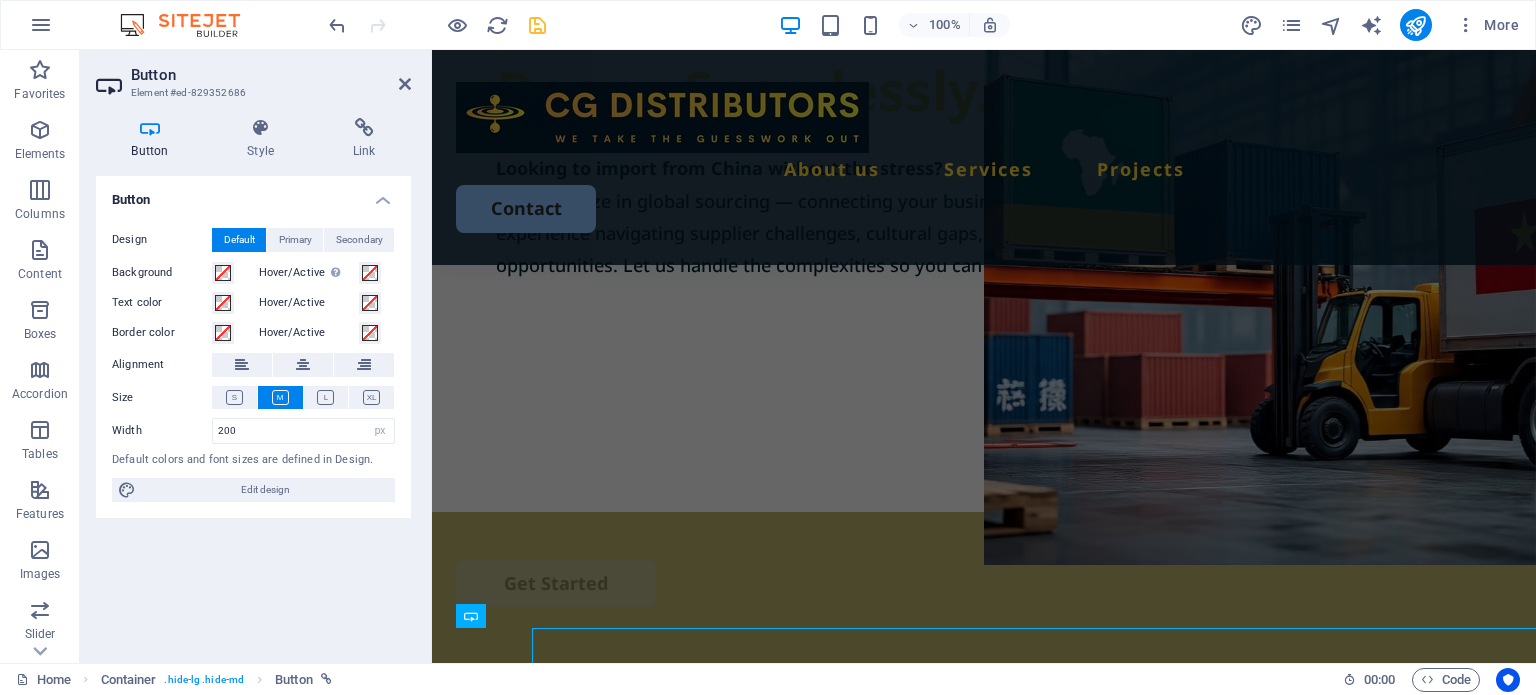 scroll, scrollTop: 240, scrollLeft: 0, axis: vertical 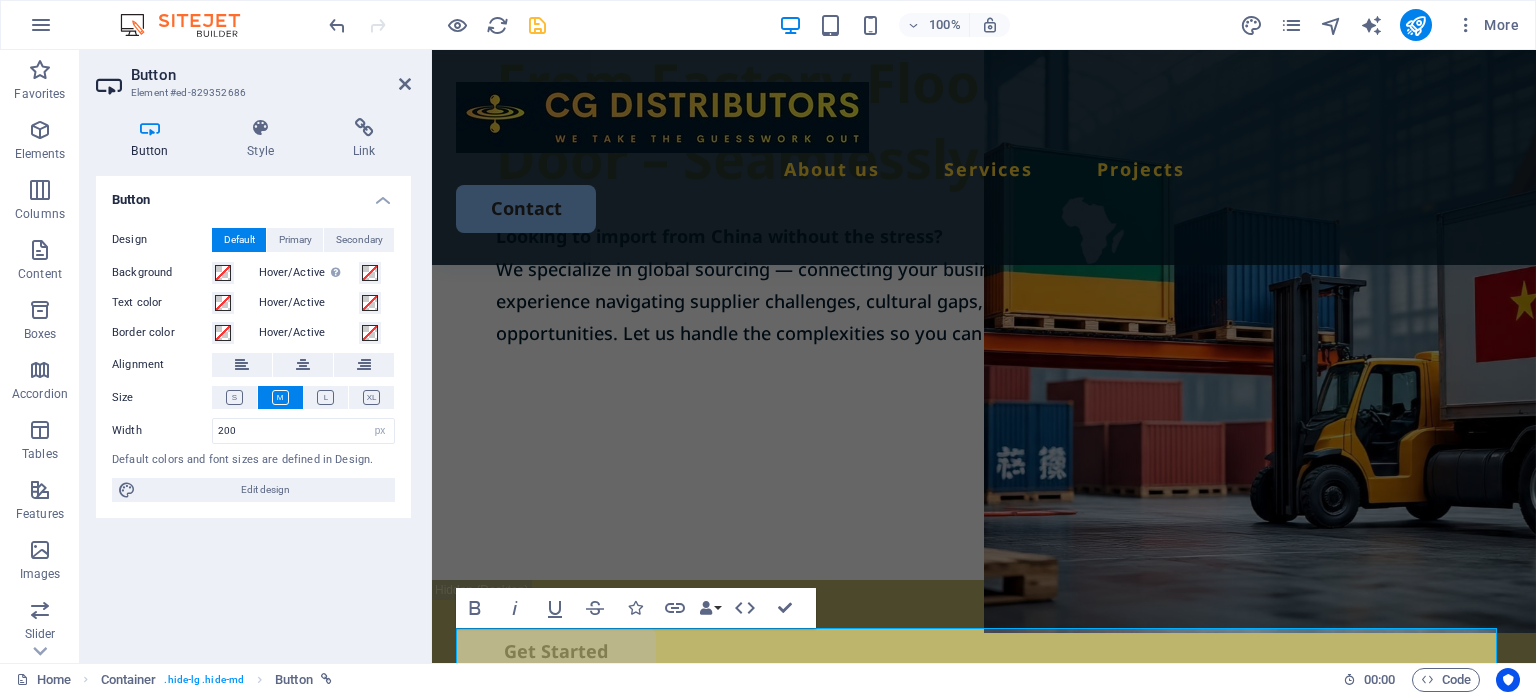 click on "Button Design Default Primary Secondary Background Hover/Active Switch to preview mode to test the active/hover state Text color Hover/Active Border color Hover/Active Alignment Size Width 200 Default px rem % em vh vw Default colors and font sizes are defined in Design. Edit design" at bounding box center (253, 411) 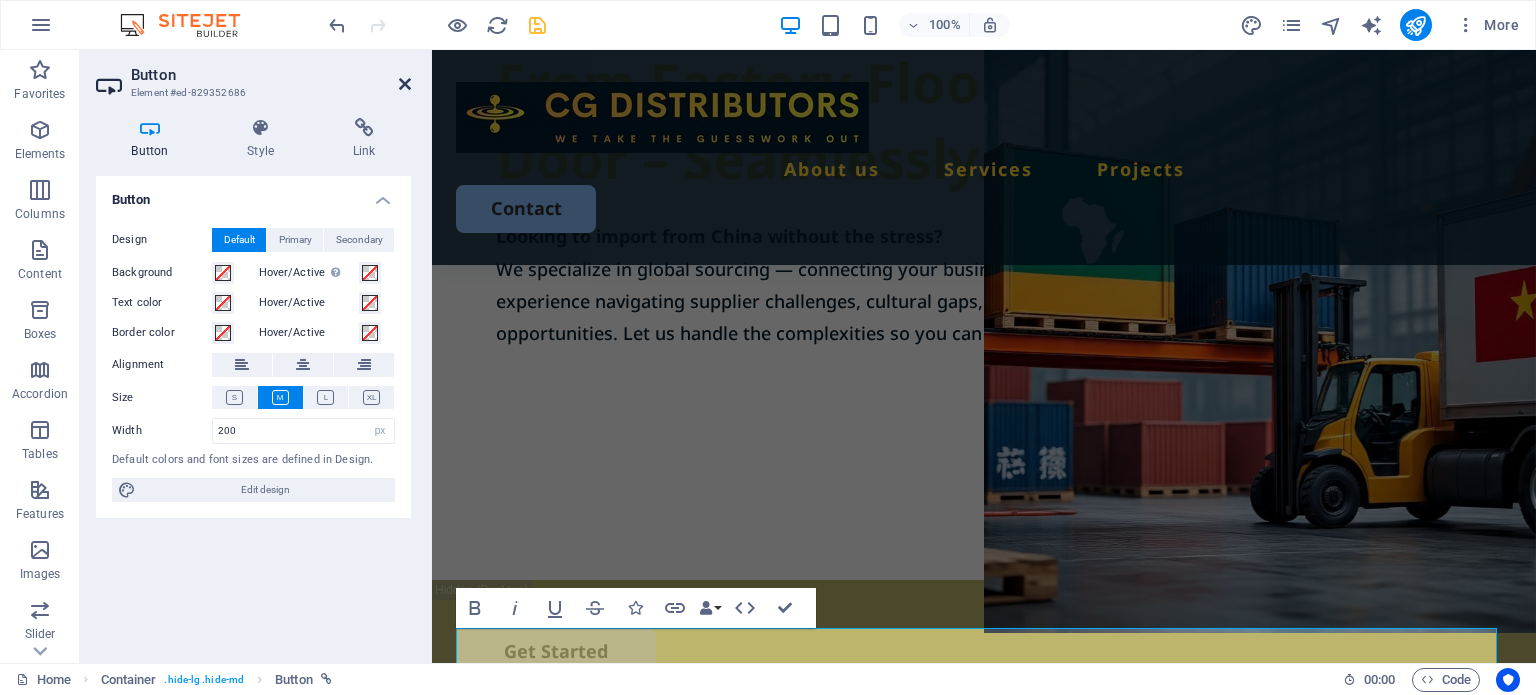 click at bounding box center (405, 84) 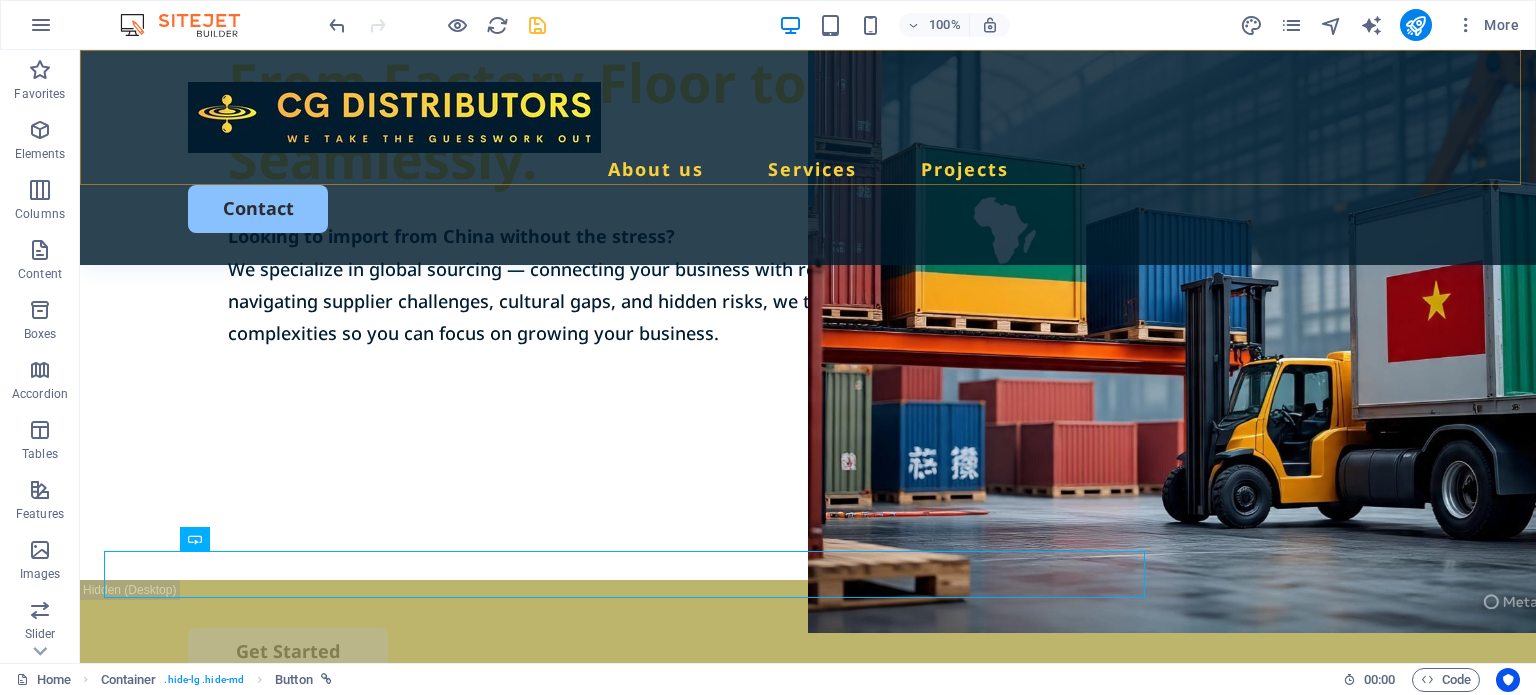 scroll, scrollTop: 316, scrollLeft: 0, axis: vertical 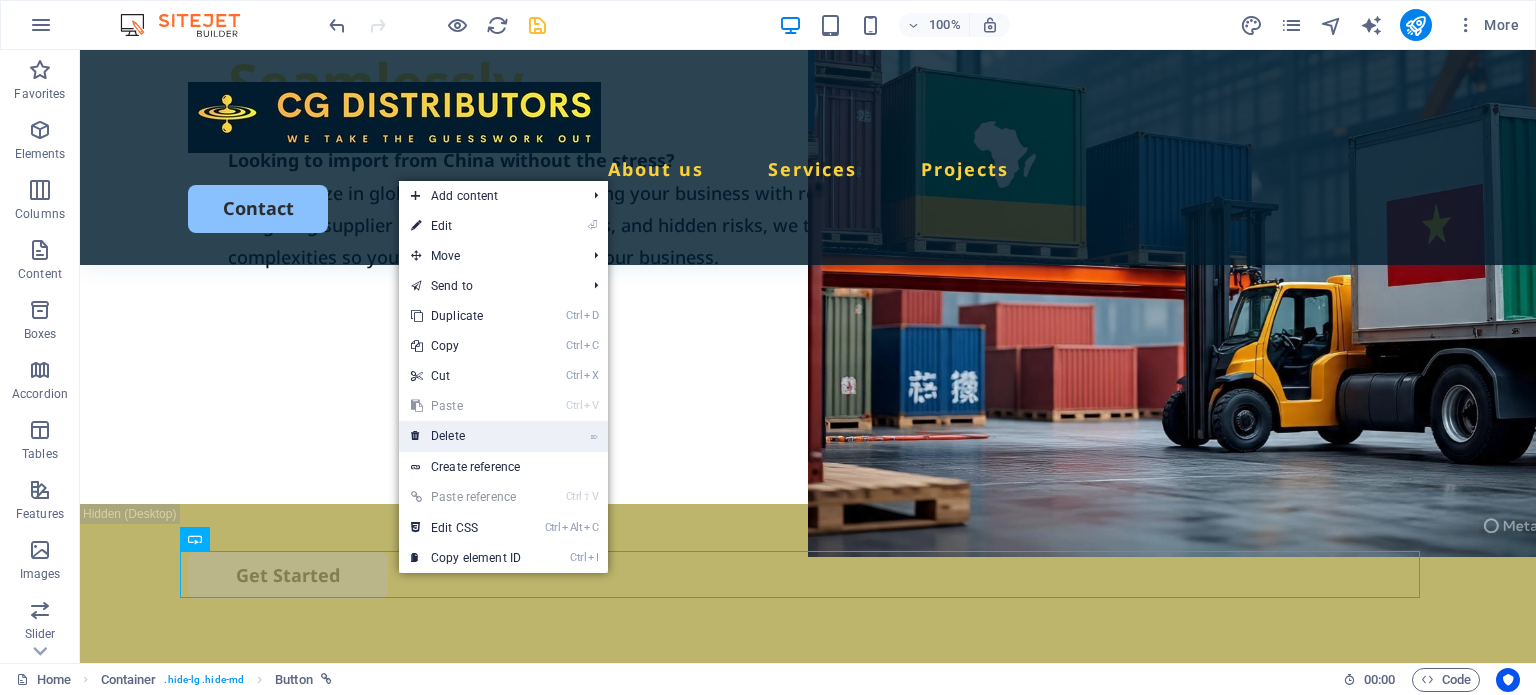 click on "⌦  Delete" at bounding box center [466, 436] 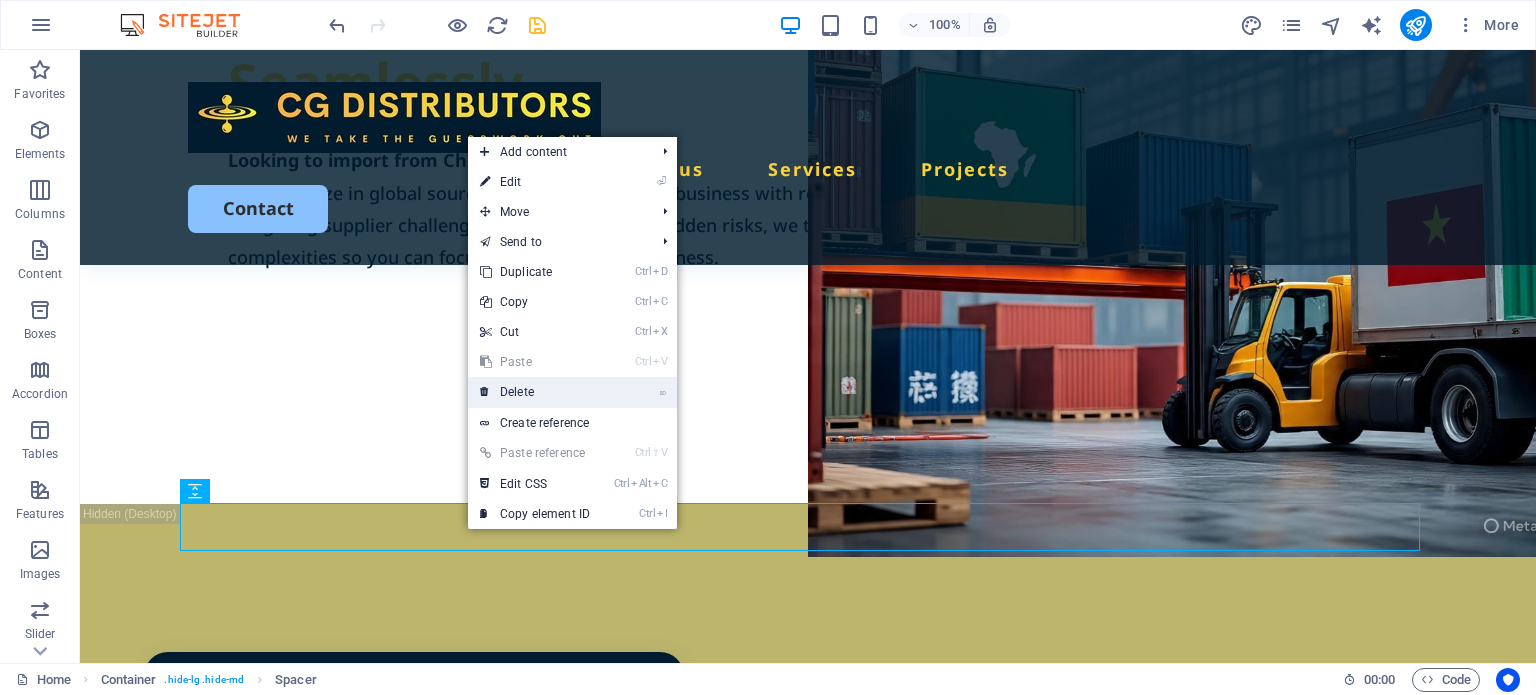 click on "⌦  Delete" at bounding box center (535, 392) 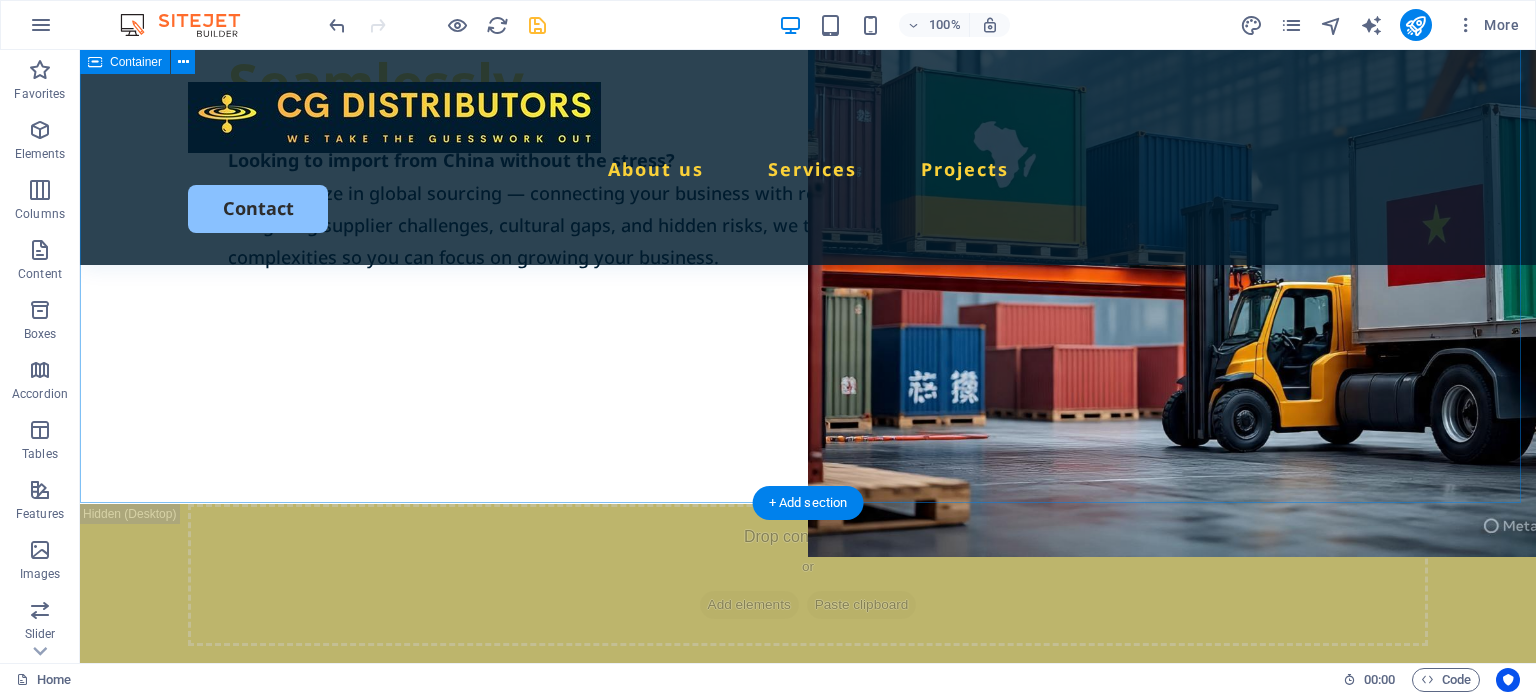 click on "From Factory Floor to Your Front Door – Seamlessly. Looking to import from China without the stress? We specialize in global sourcing — connecting your business with reliable, top-quality manufacturers. With deep experience navigating supplier challenges, cultural gaps, and hidden risks, we turn sourcing headaches into opportunities. Let us handle the complexities so you can focus on growing your business." at bounding box center (808, 119) 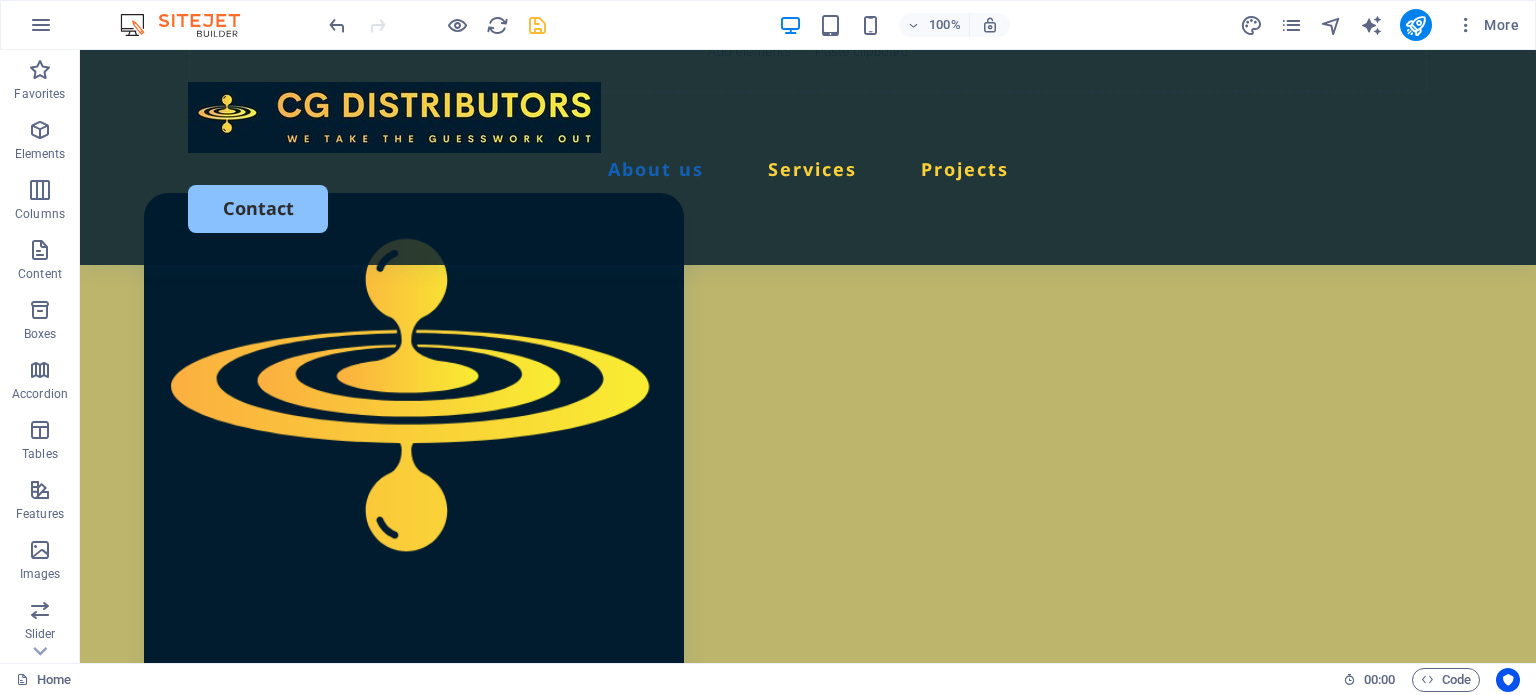 scroll, scrollTop: 876, scrollLeft: 0, axis: vertical 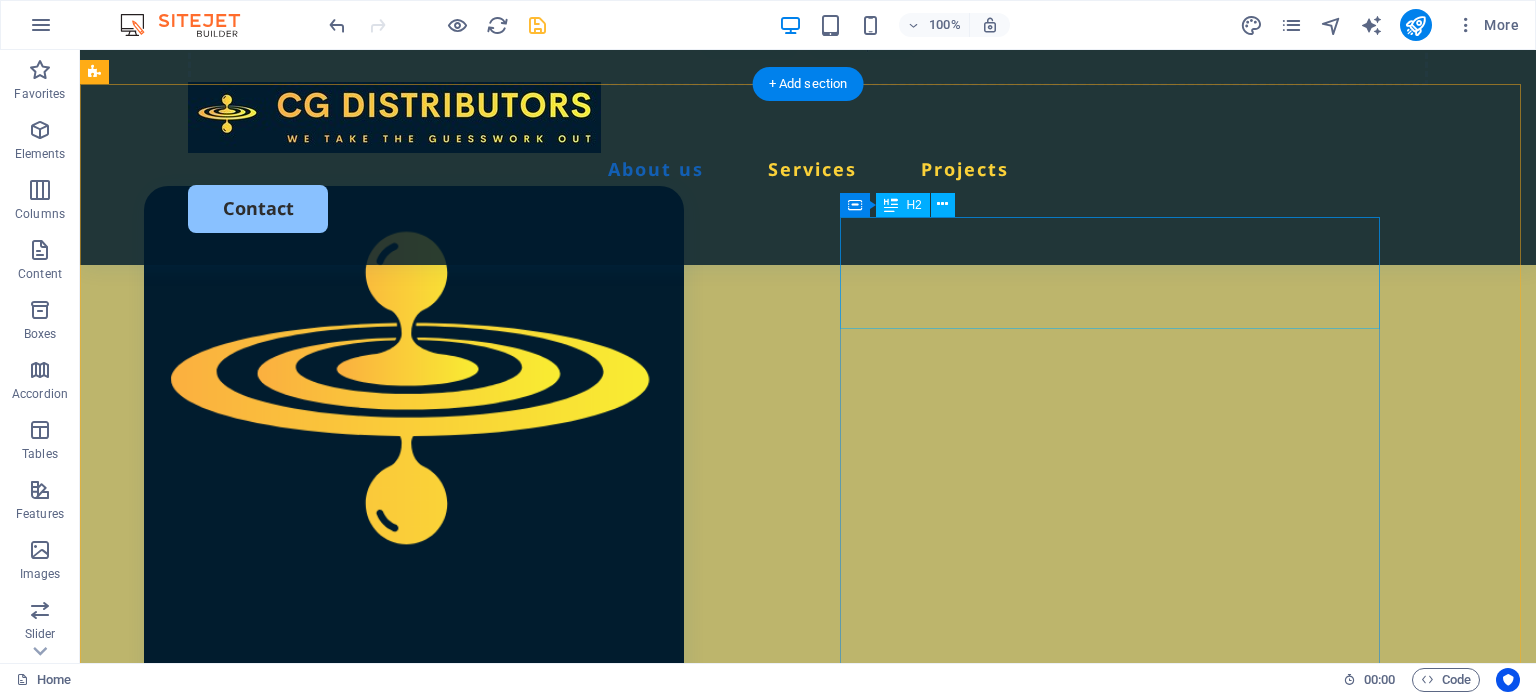 click on "Professional Painting Services Available Now!" at bounding box center (414, 807) 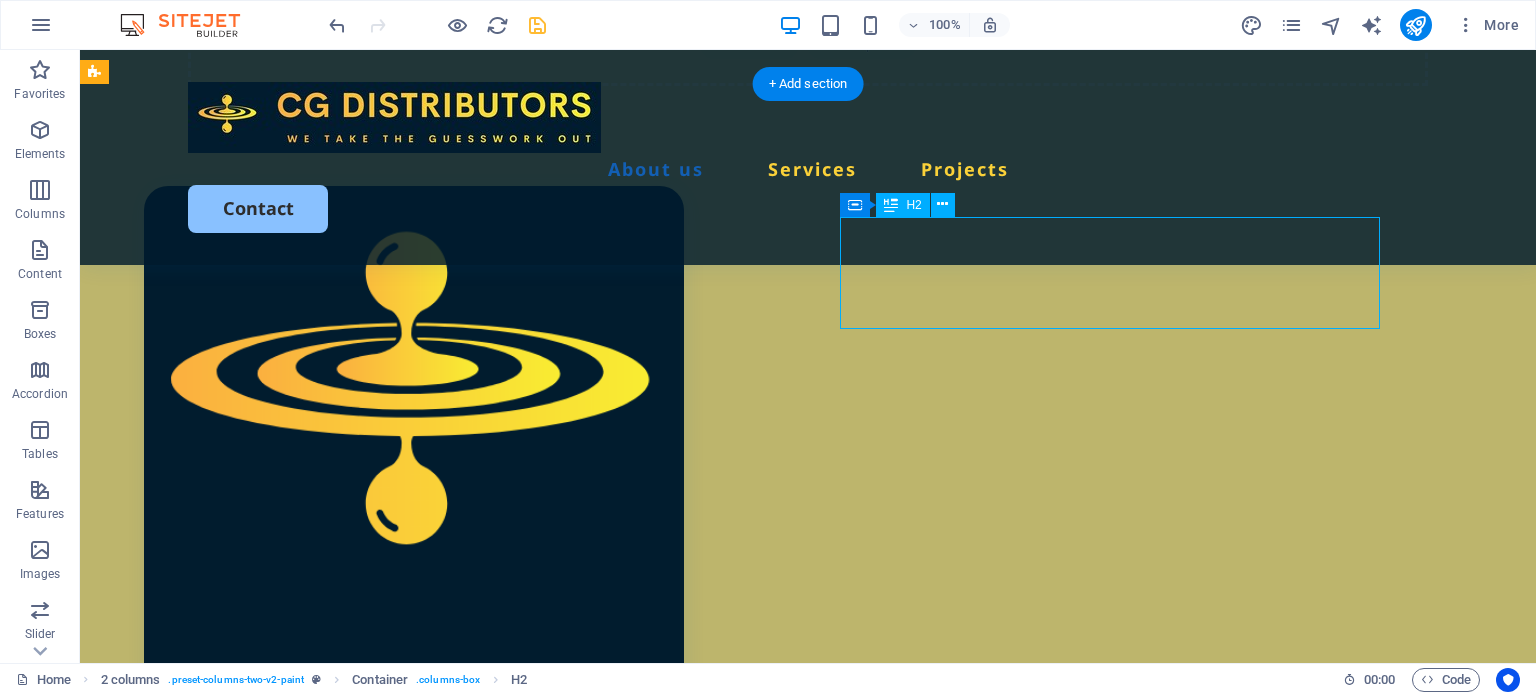 click on "Professional Painting Services Available Now!" at bounding box center (414, 807) 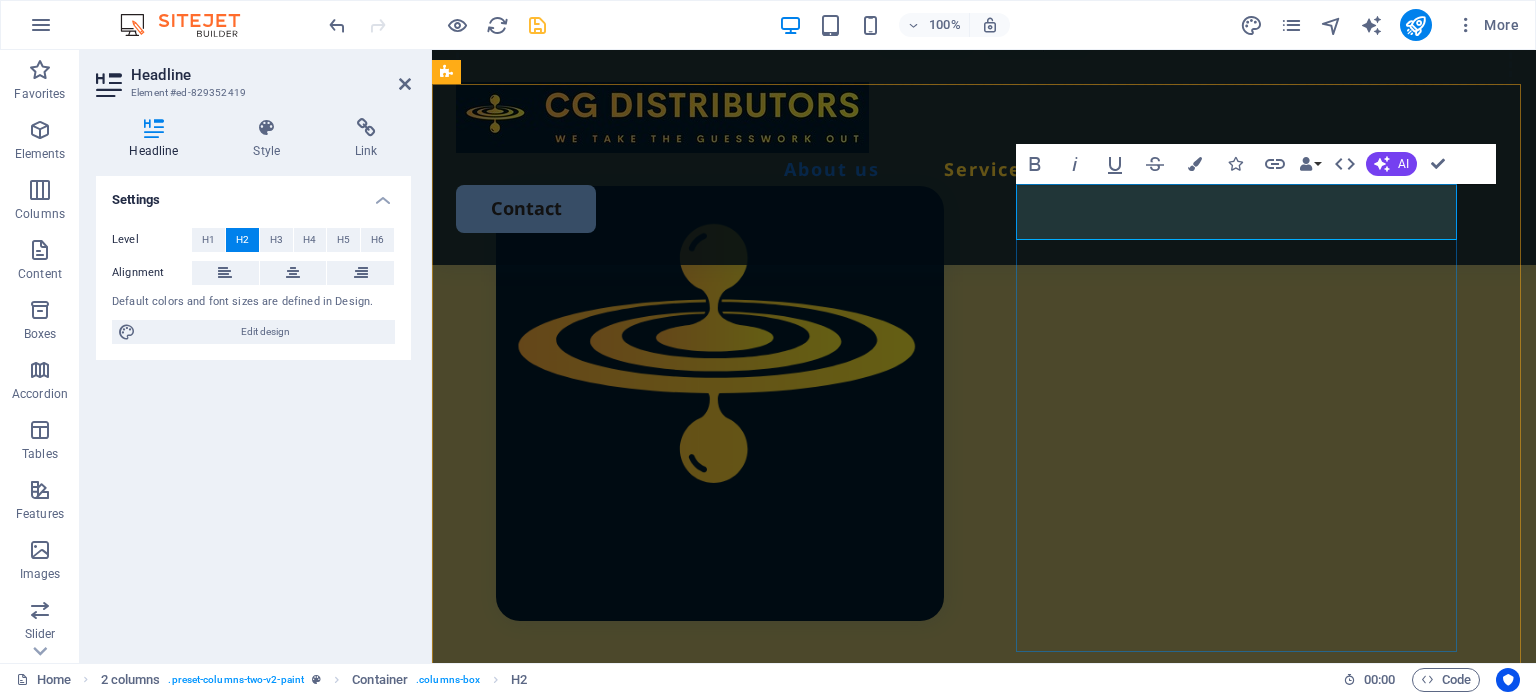 click on "Beyond the Surface" at bounding box center [720, 689] 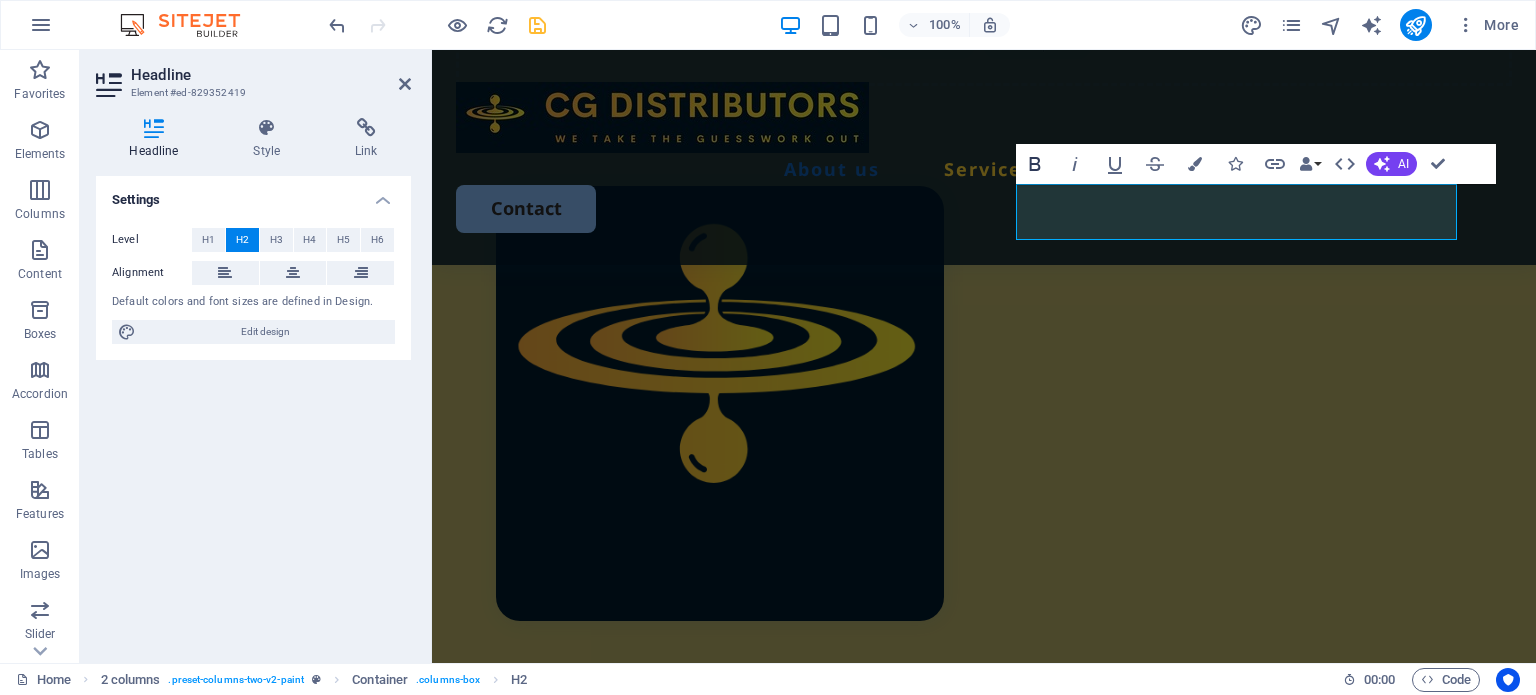 click 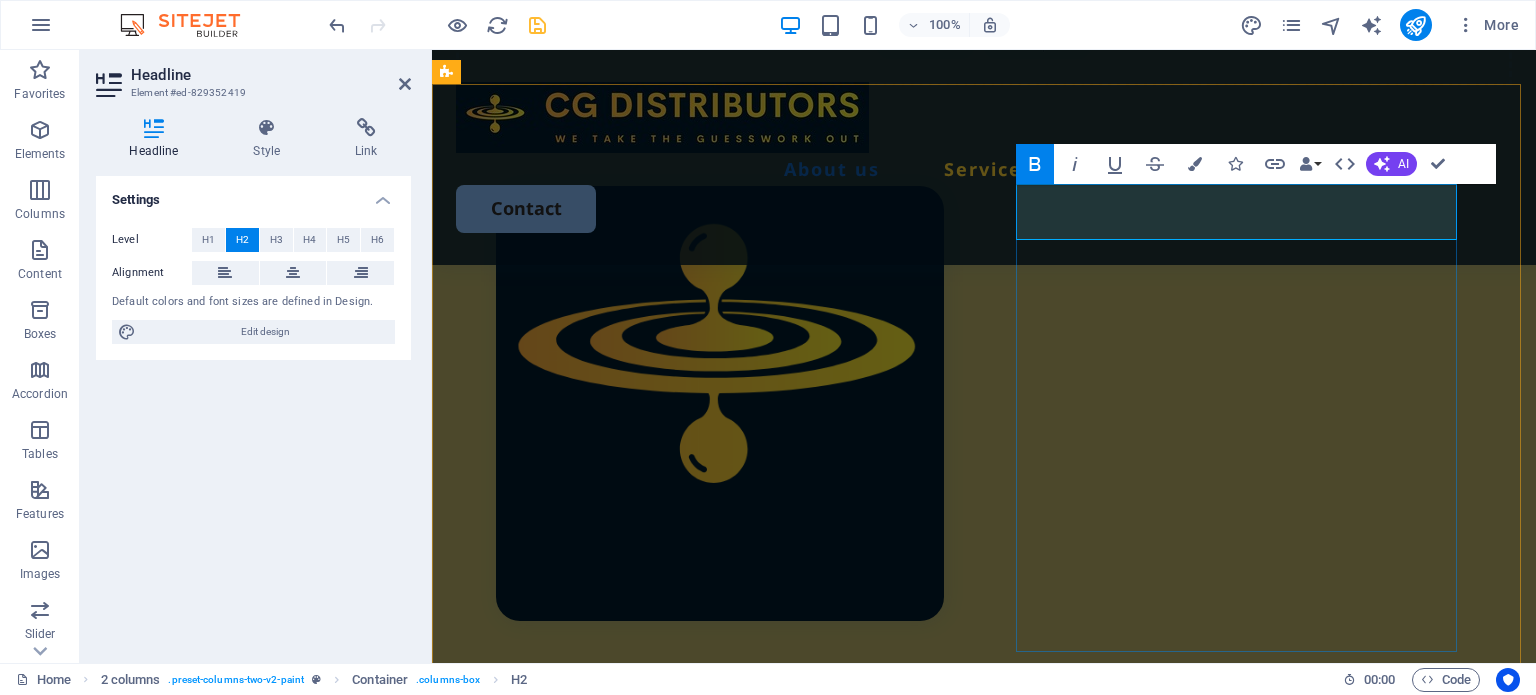 click on "Beyo ​ nd the Surface" at bounding box center (720, 689) 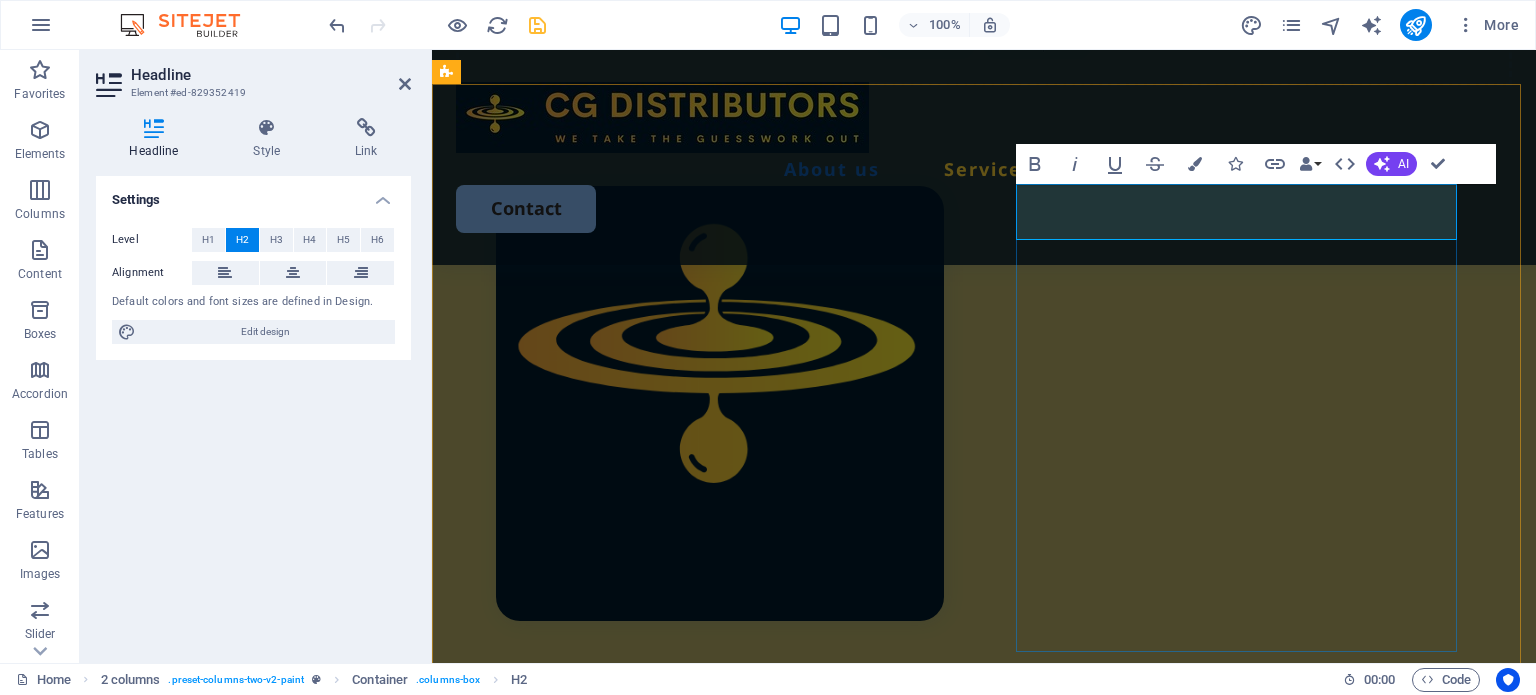 click on "Beyo ​ nd the Surface" at bounding box center [720, 689] 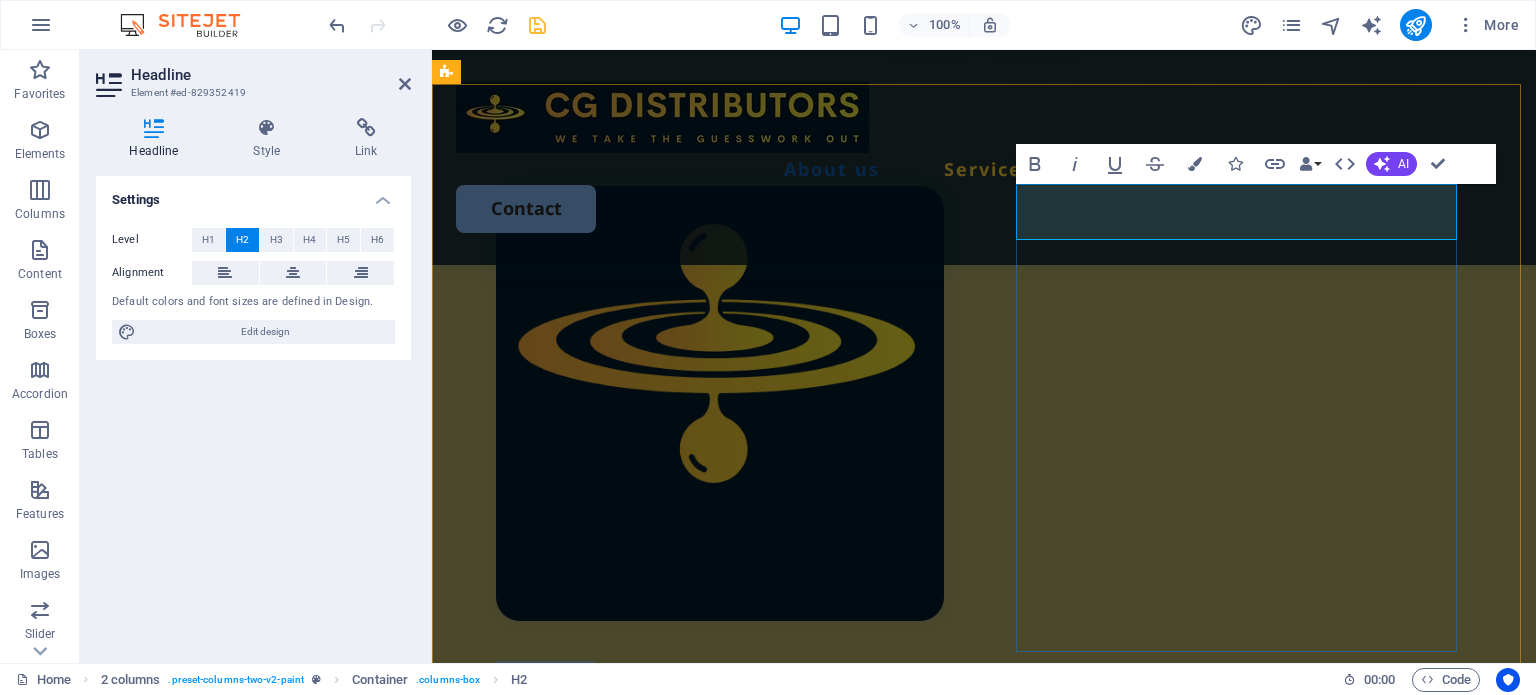 click on "Beyo ​ nd the Surface" at bounding box center [720, 689] 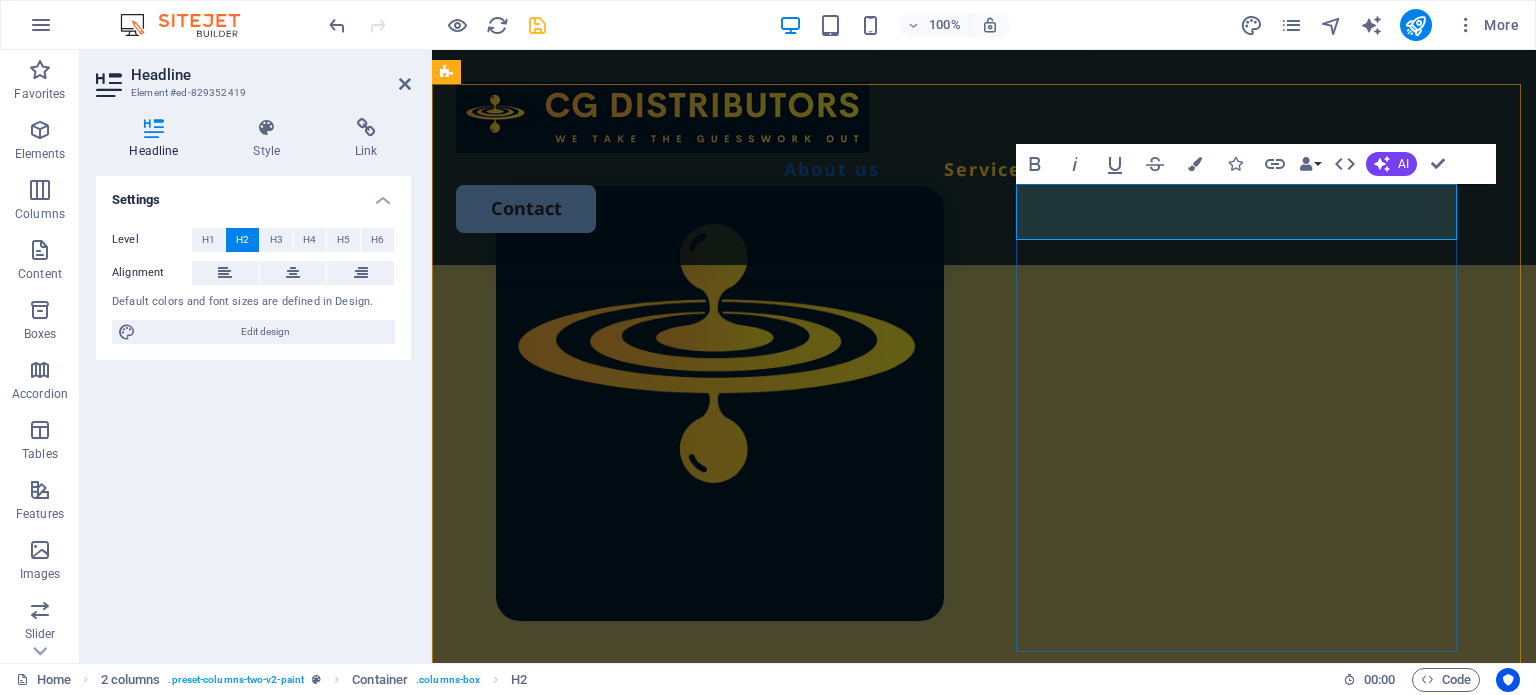 click on "Beyo ​ nd the Surface" at bounding box center (720, 689) 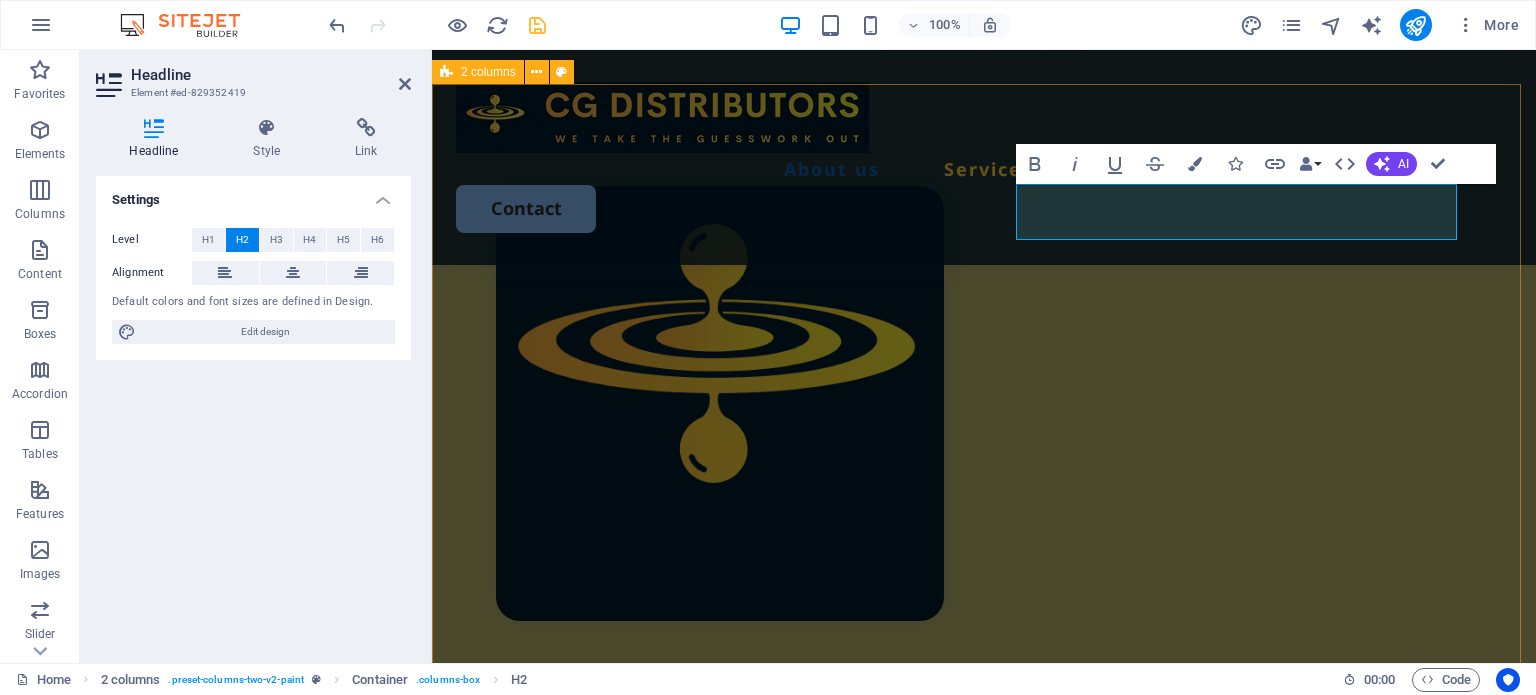 click on "Beyo ​ nd the Surface Like a drop of water hitting a still pond, our logo reflects the unseen challenges in global sourcing—ripples that go far beyond the surface. At CG Distributors, we help you navigate those unknowns with clarity, confidence, and control. Backed by a trusted network of vetted suppliers and up-to-date market insights, we turn sourcing into strategy. It’s not just about finding a product—it’s about building a reliable, adaptable supply chain that moves with your business. Let’s turn uncertainty into opportunity" at bounding box center (984, 658) 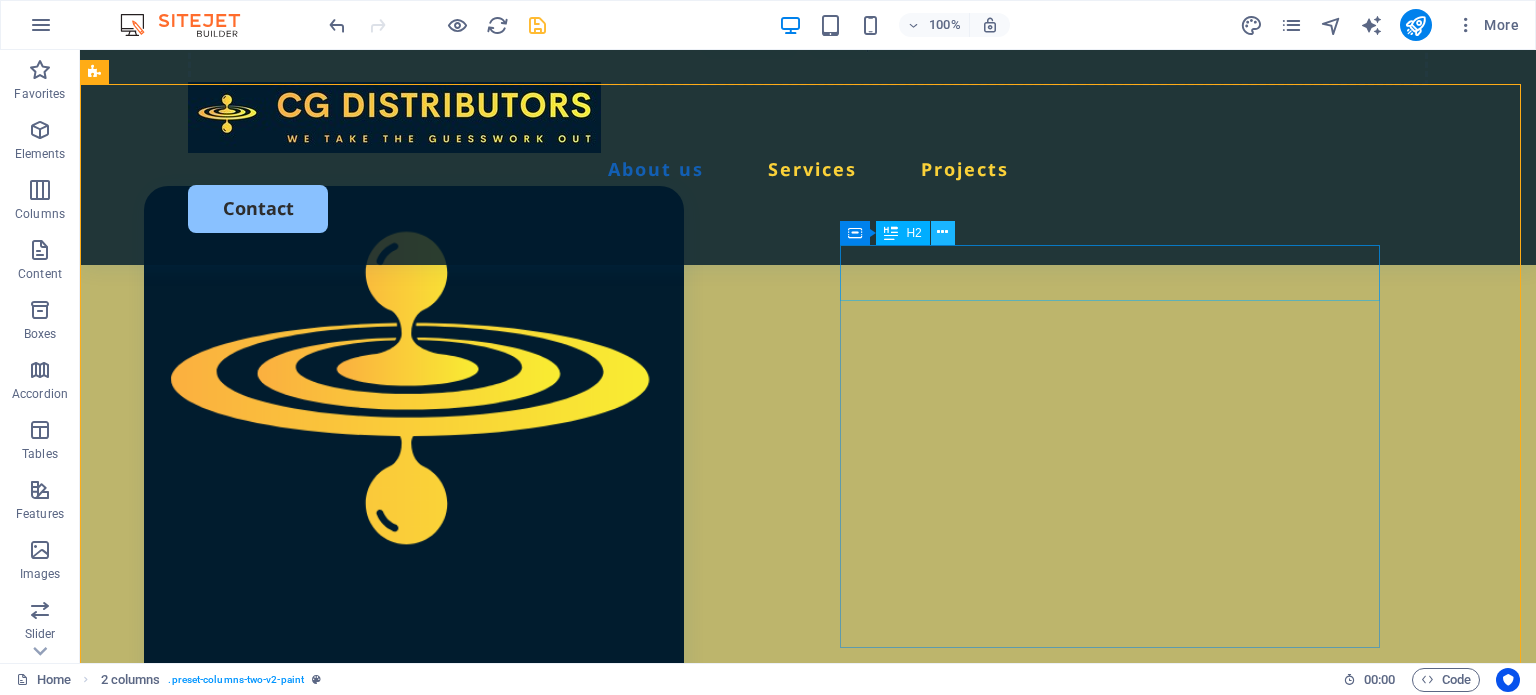 click at bounding box center [943, 233] 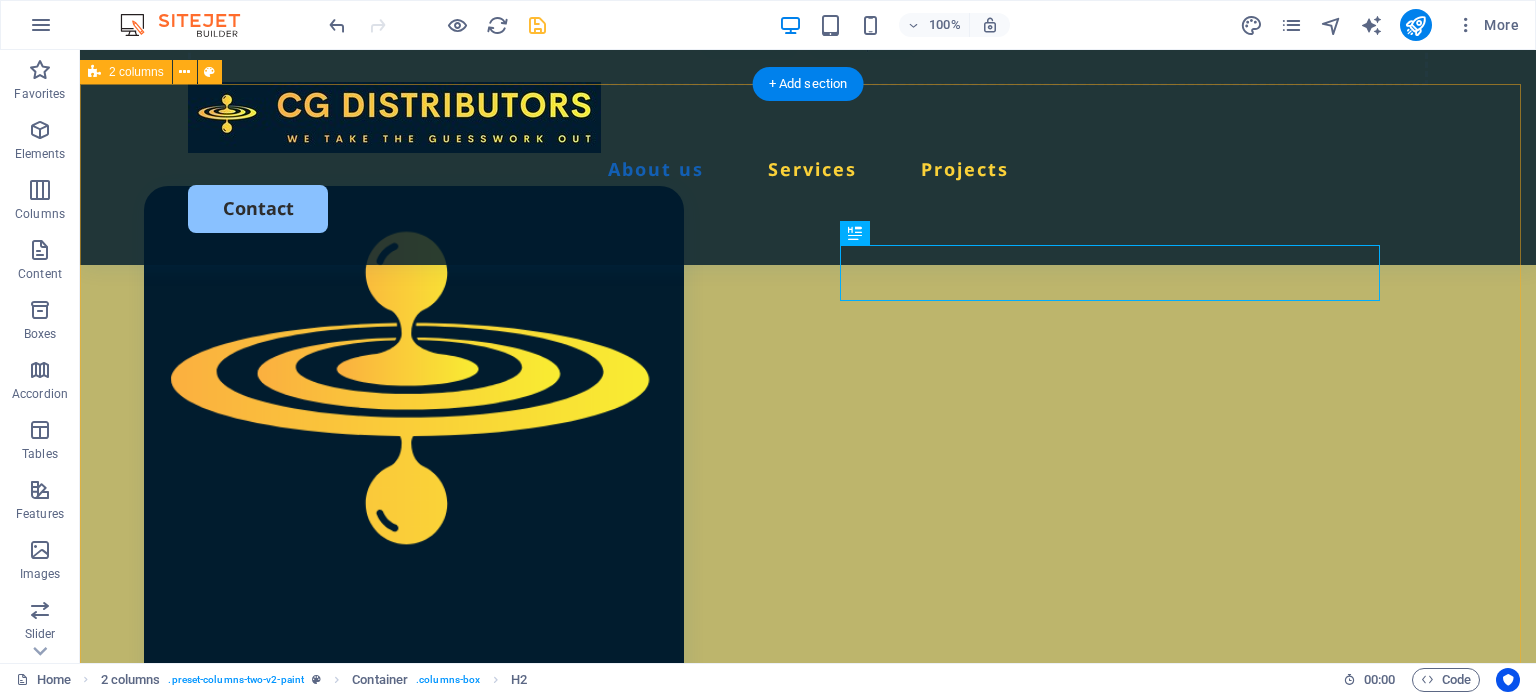 click on "Beyond the Surface Like a drop of water hitting a still pond, our logo reflects the unseen challenges in global sourcing—ripples that go far beyond the surface. At CG Distributors, we help you navigate those unknowns with clarity, confidence, and control. Backed by a trusted network of vetted suppliers and up-to-date market insights, we turn sourcing into strategy. It’s not just about finding a product—it’s about building a reliable, adaptable supply chain that moves with your business. Let’s turn uncertainty into opportunity" at bounding box center (808, 670) 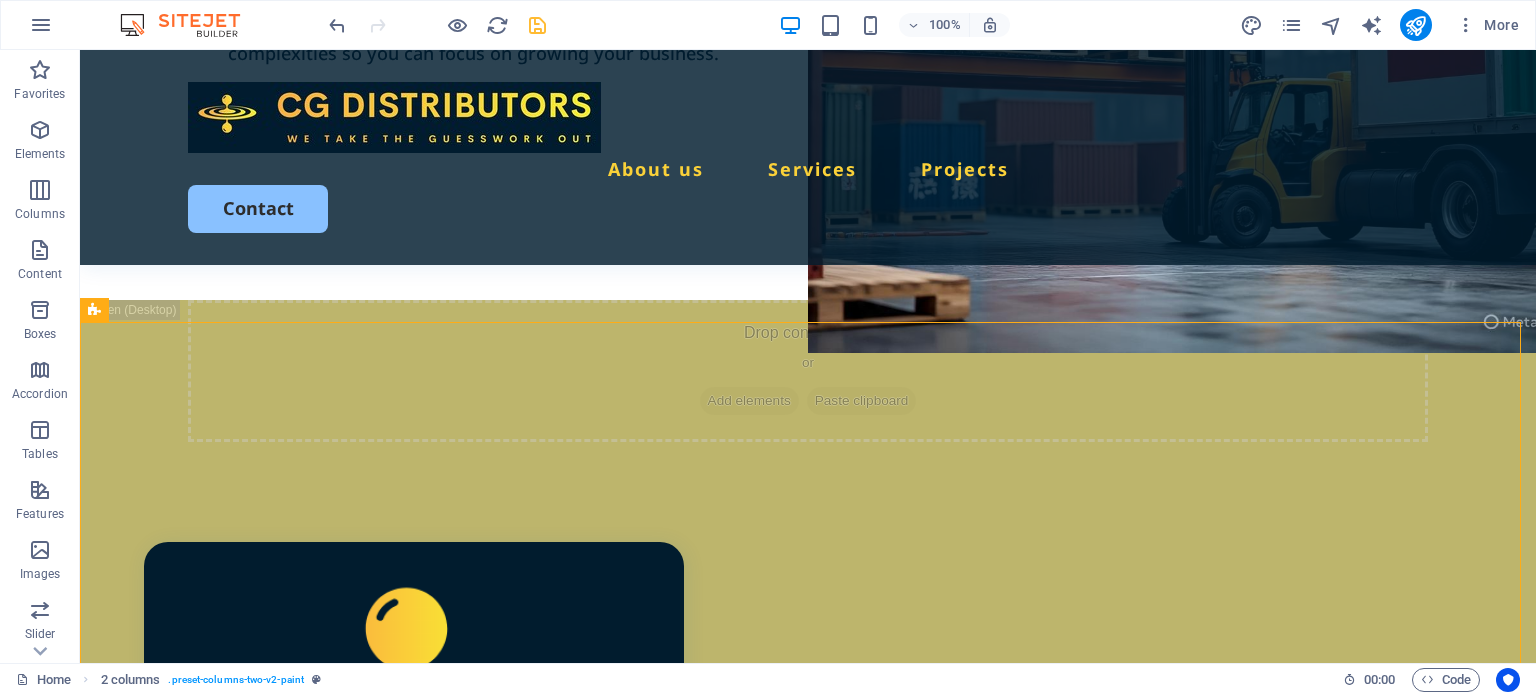 scroll, scrollTop: 373, scrollLeft: 0, axis: vertical 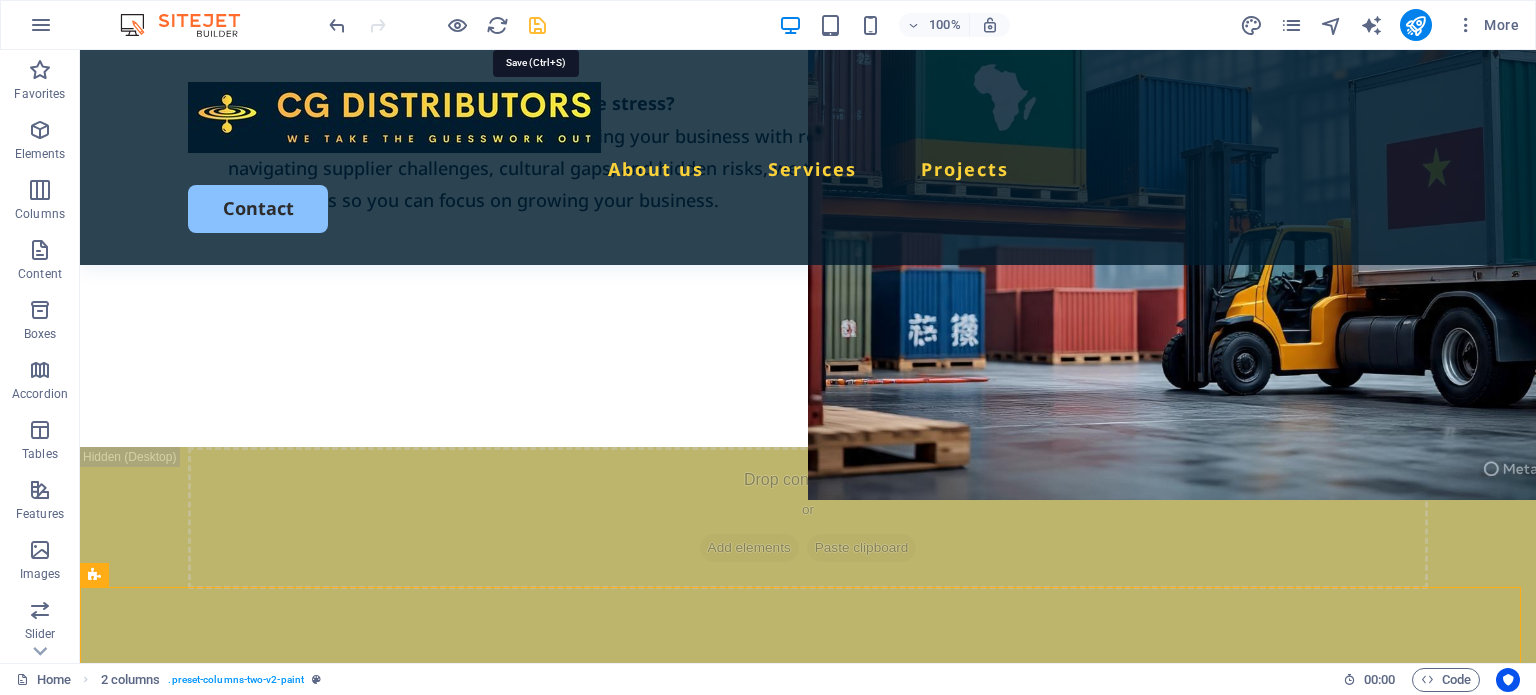 click at bounding box center (537, 25) 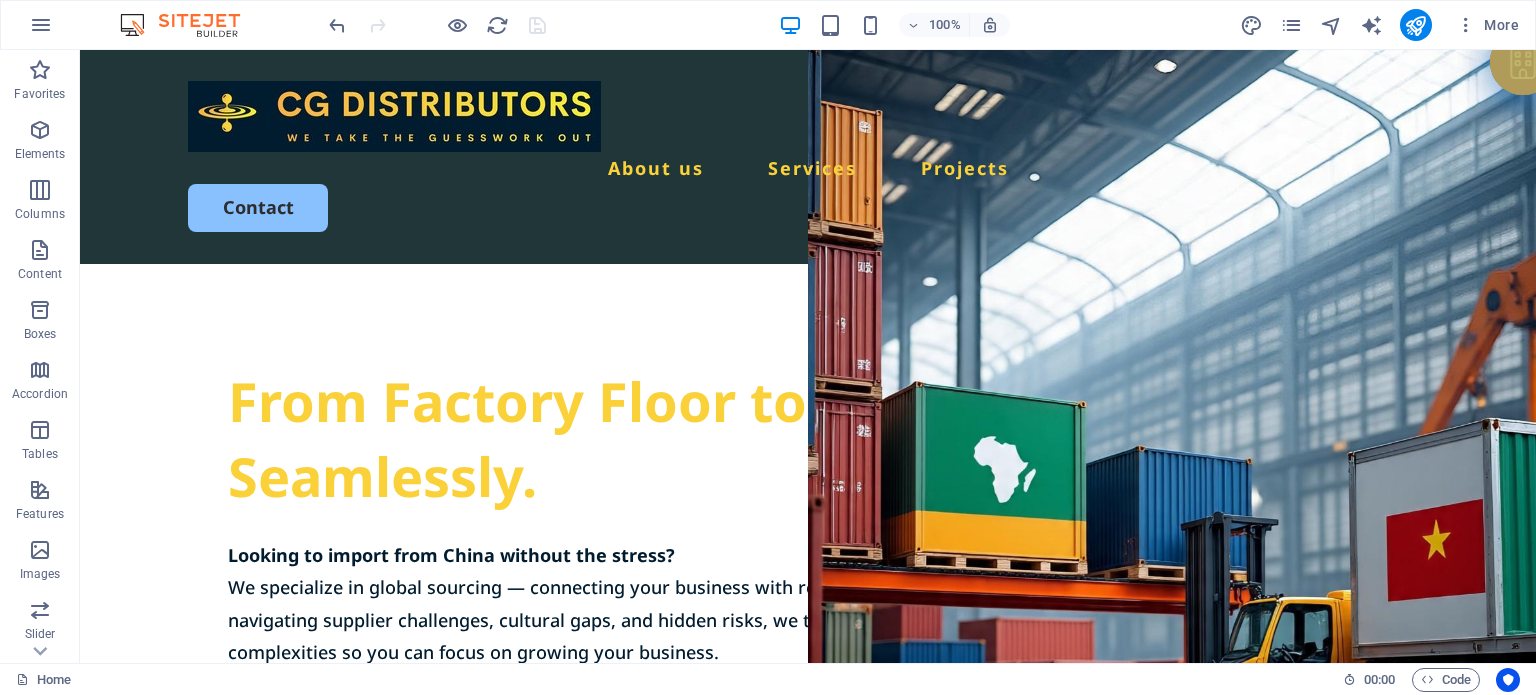 scroll, scrollTop: 29, scrollLeft: 0, axis: vertical 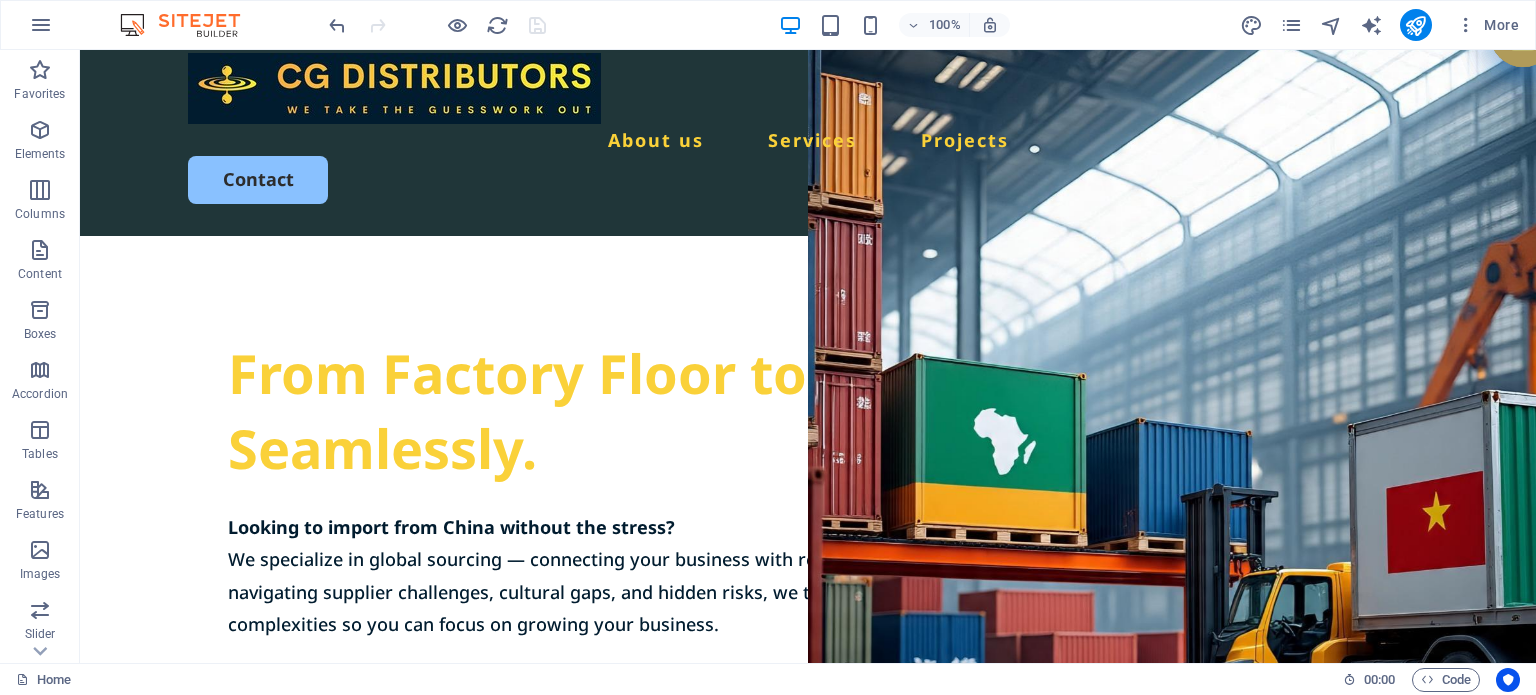 click at bounding box center [1172, 1151] 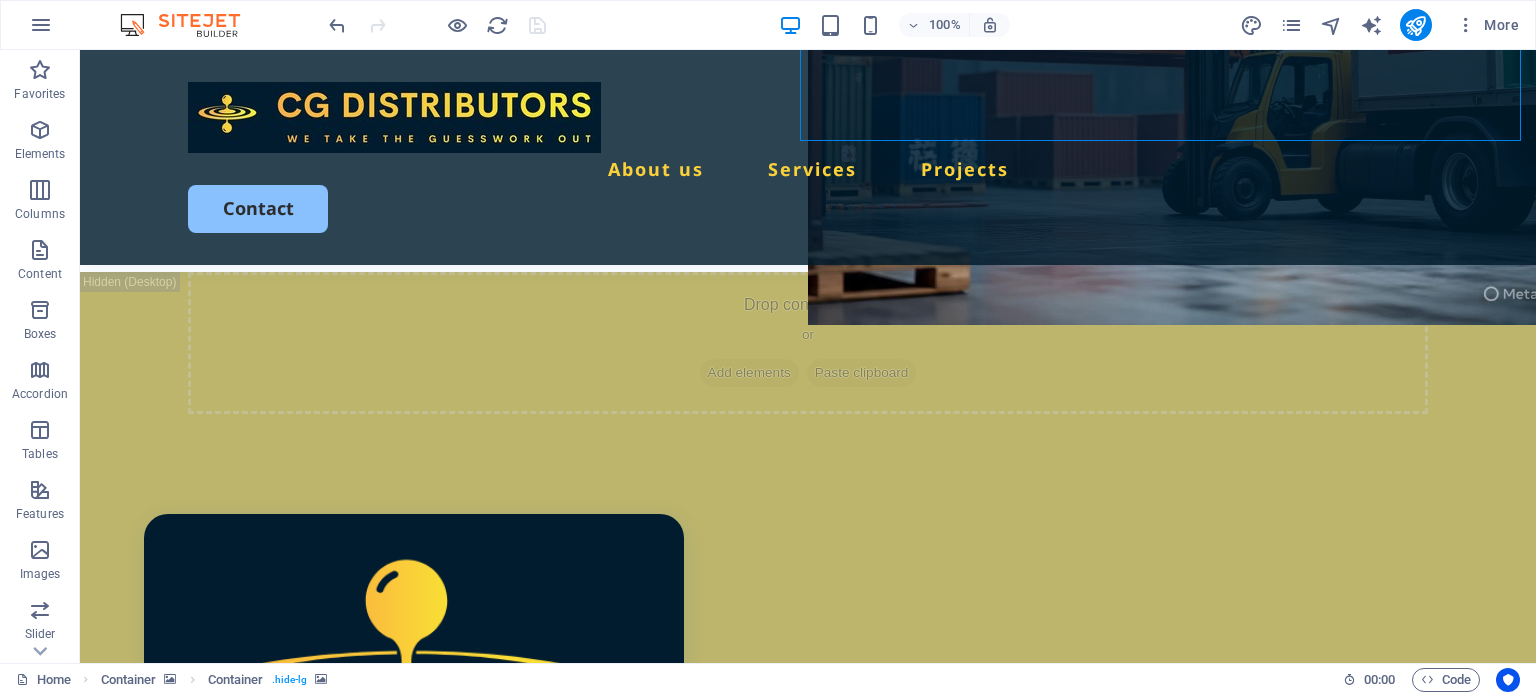scroll, scrollTop: 642, scrollLeft: 0, axis: vertical 